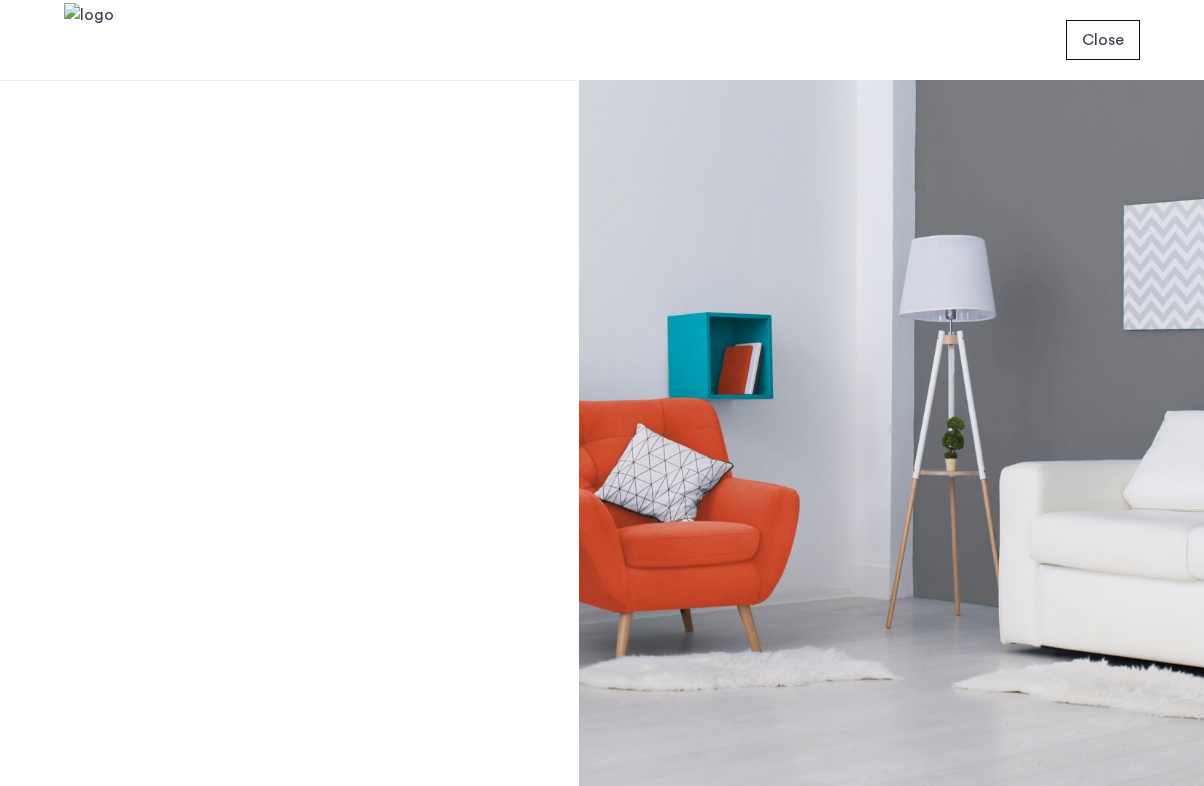 scroll, scrollTop: 0, scrollLeft: 0, axis: both 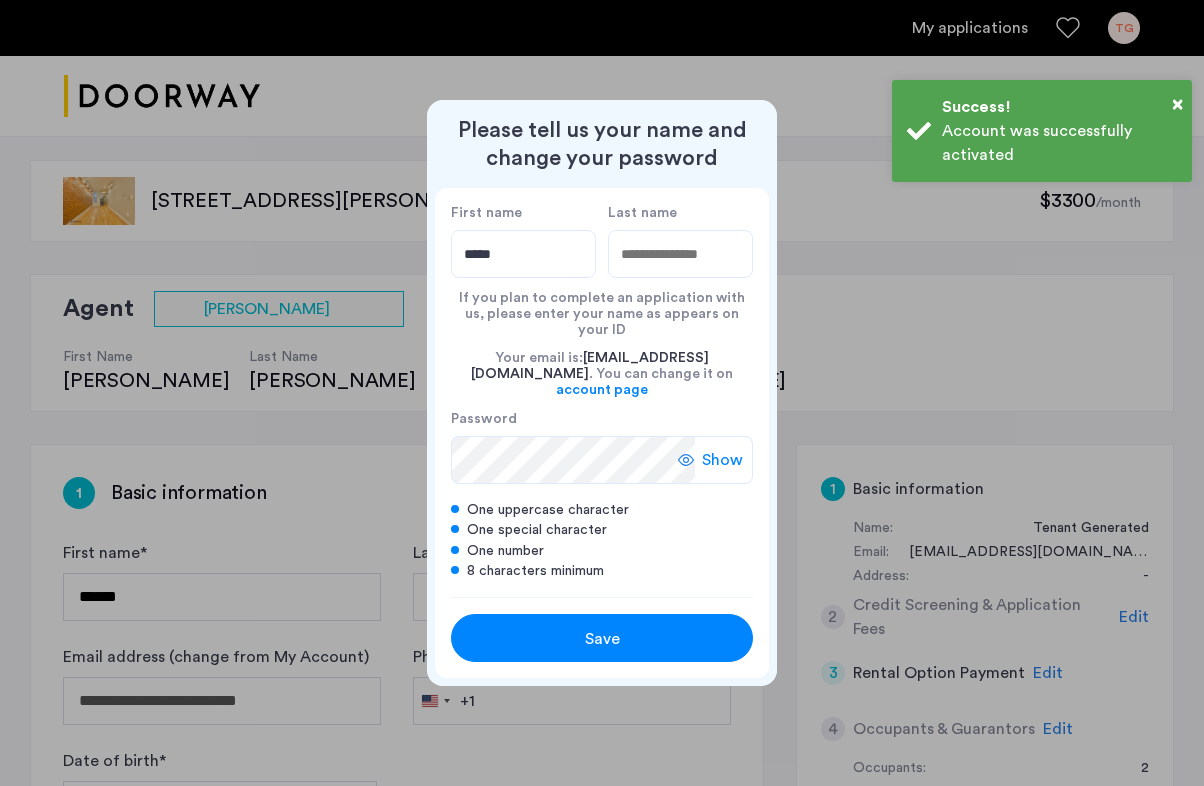 type on "*******" 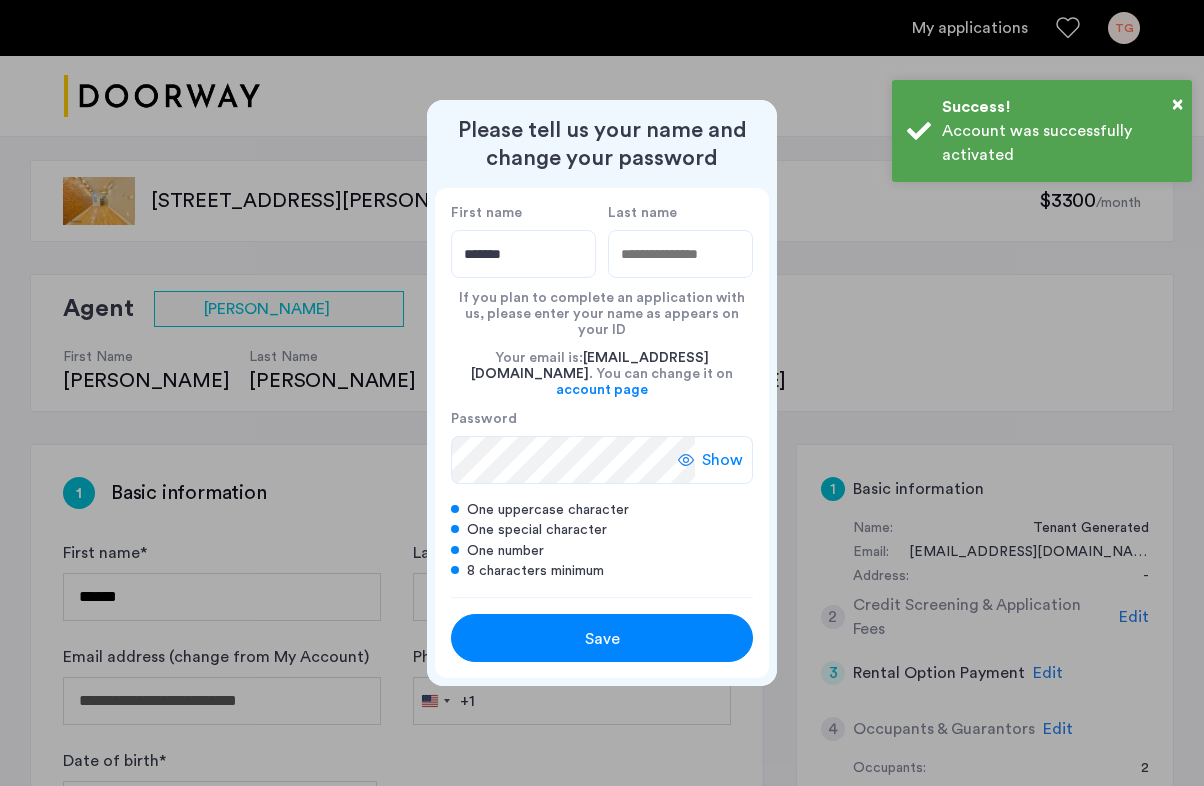 type on "*********" 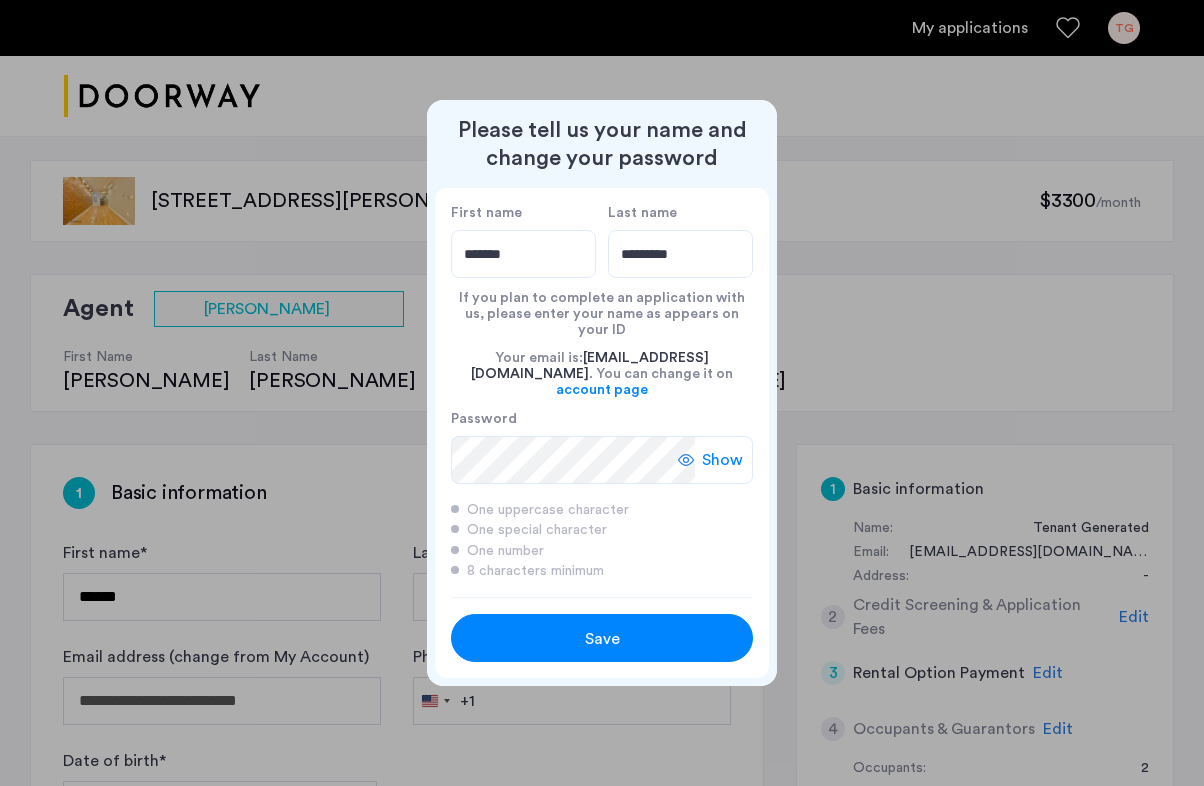 click on "Show" at bounding box center [722, 460] 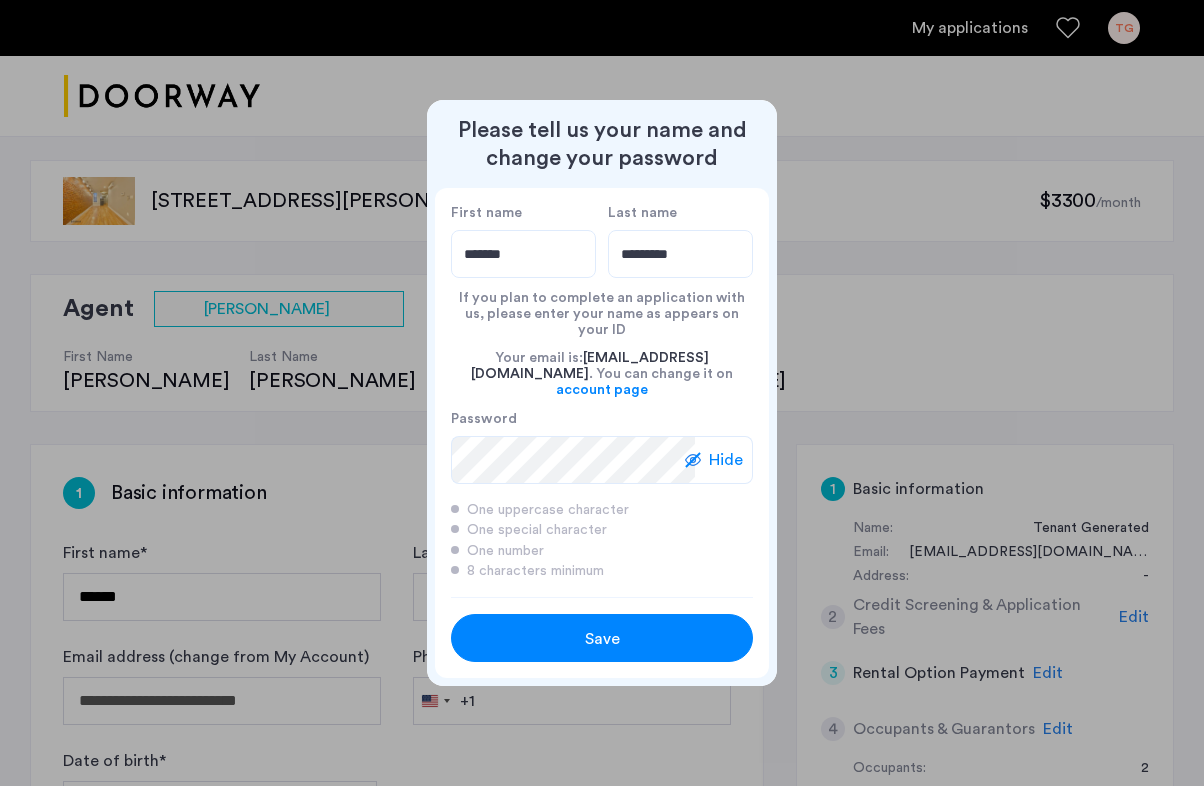 click on "Save" at bounding box center [602, 639] 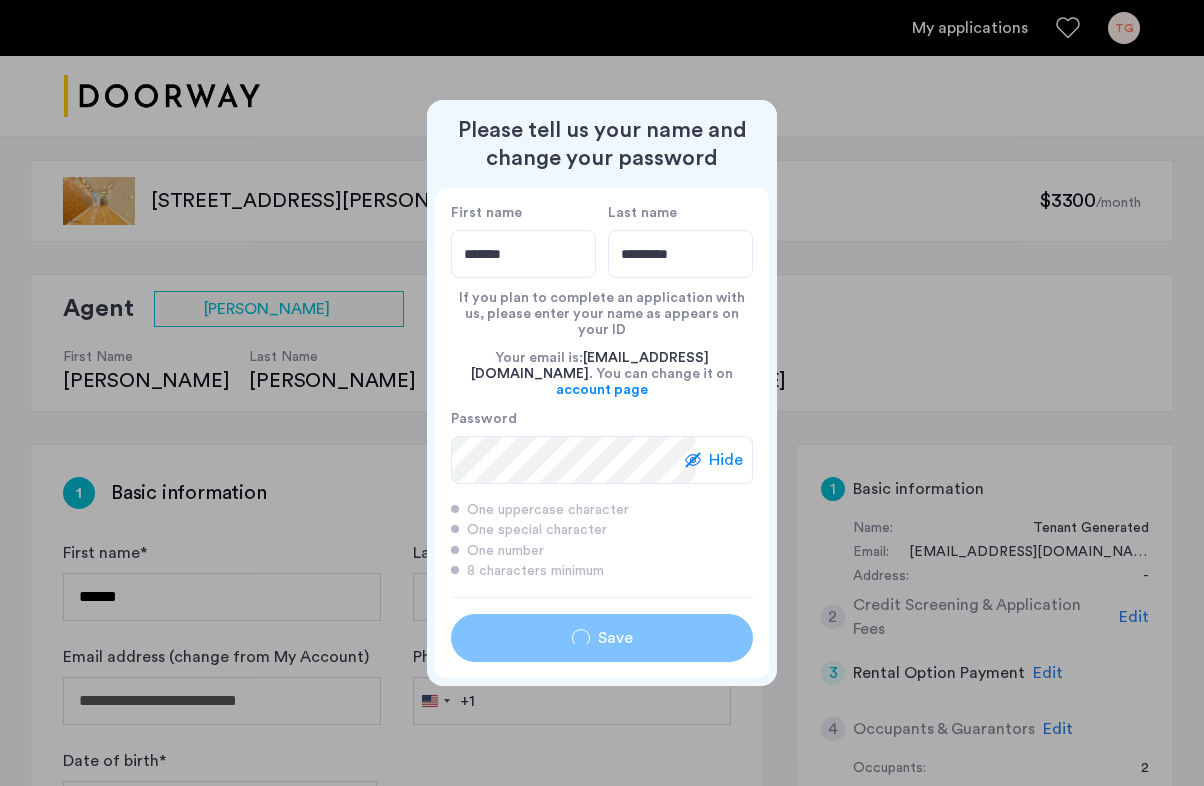 type on "*******" 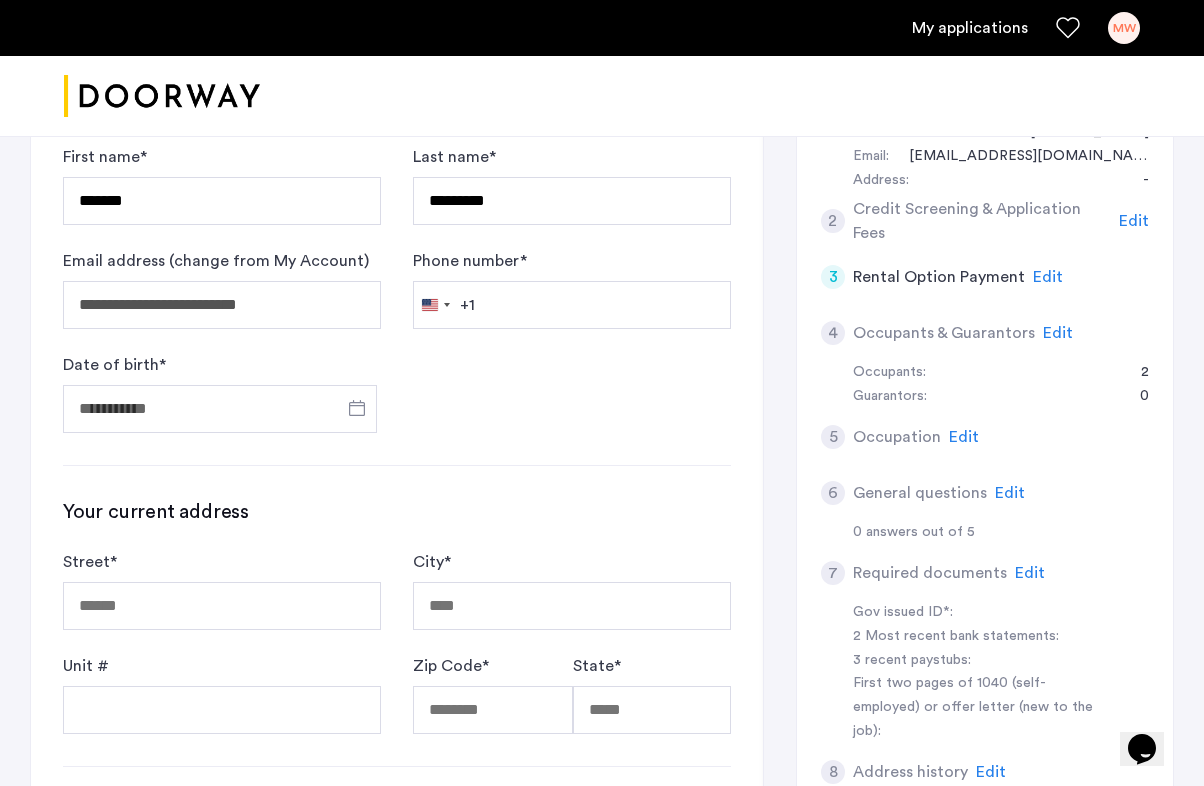 scroll, scrollTop: 394, scrollLeft: 0, axis: vertical 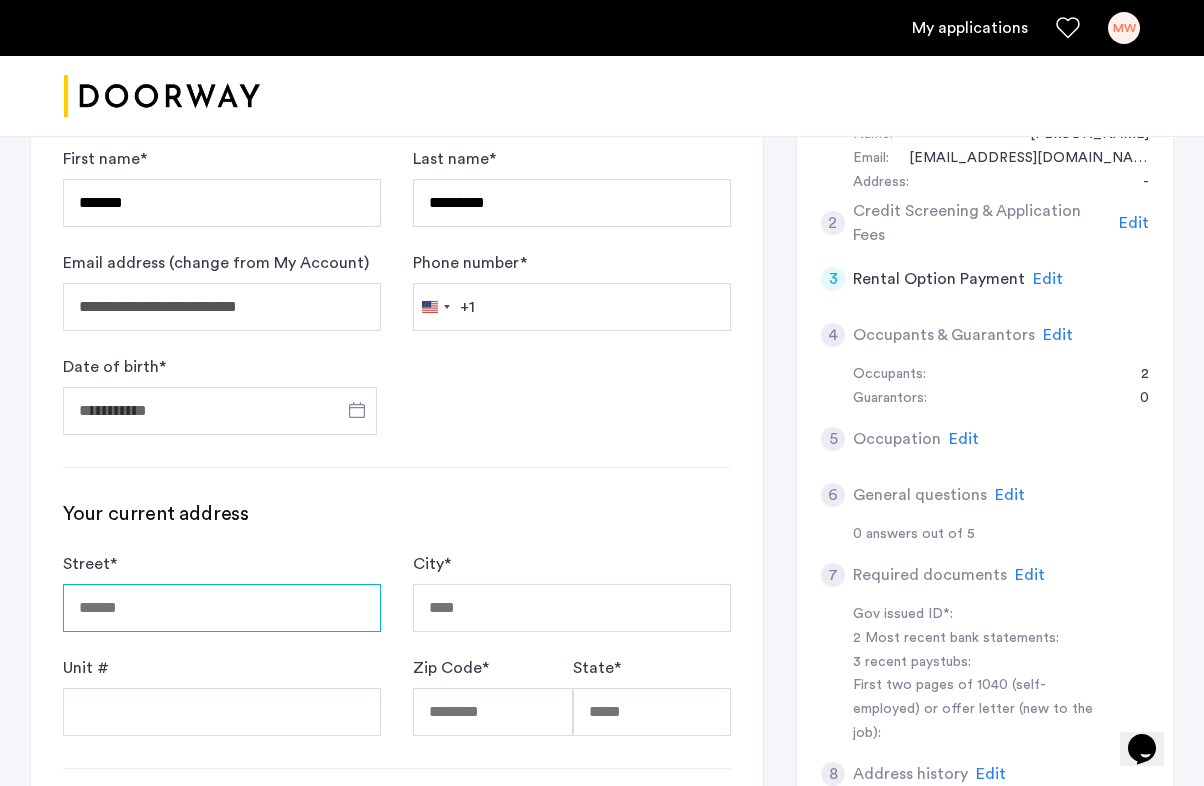 click on "Street  *" at bounding box center [222, 608] 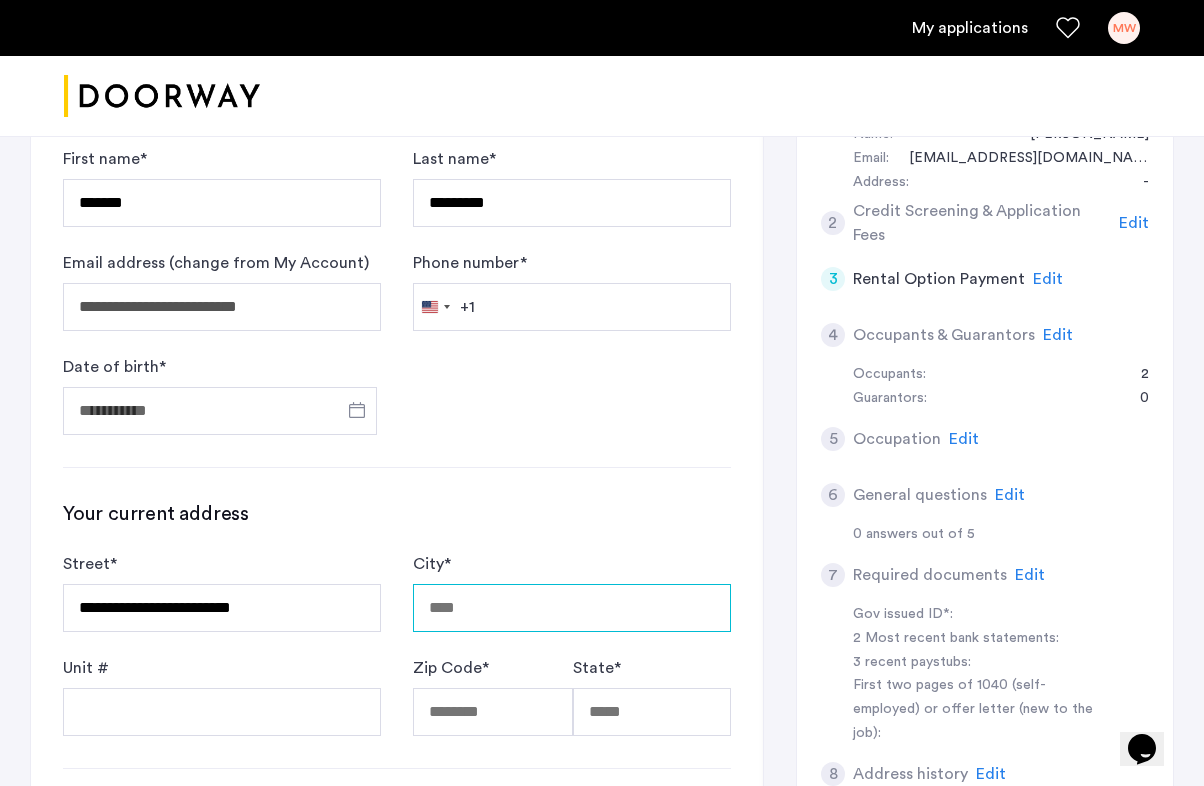 type on "********" 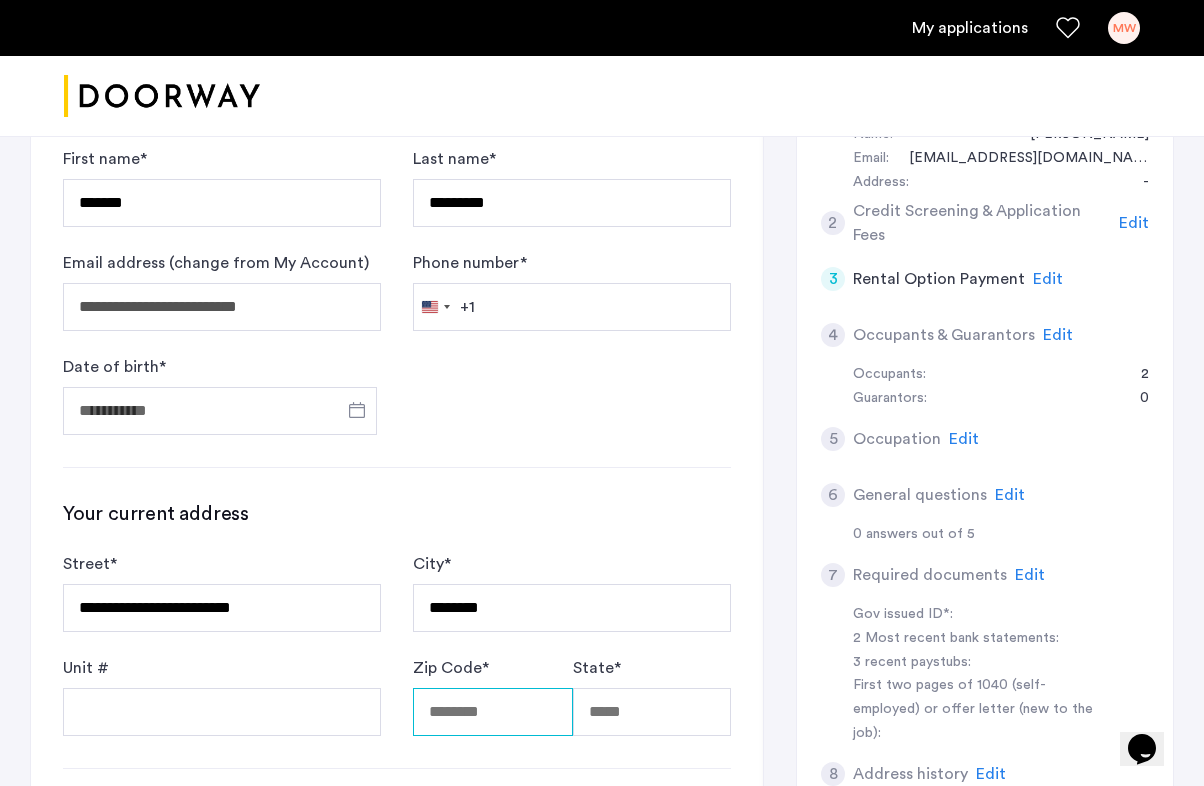 type on "*****" 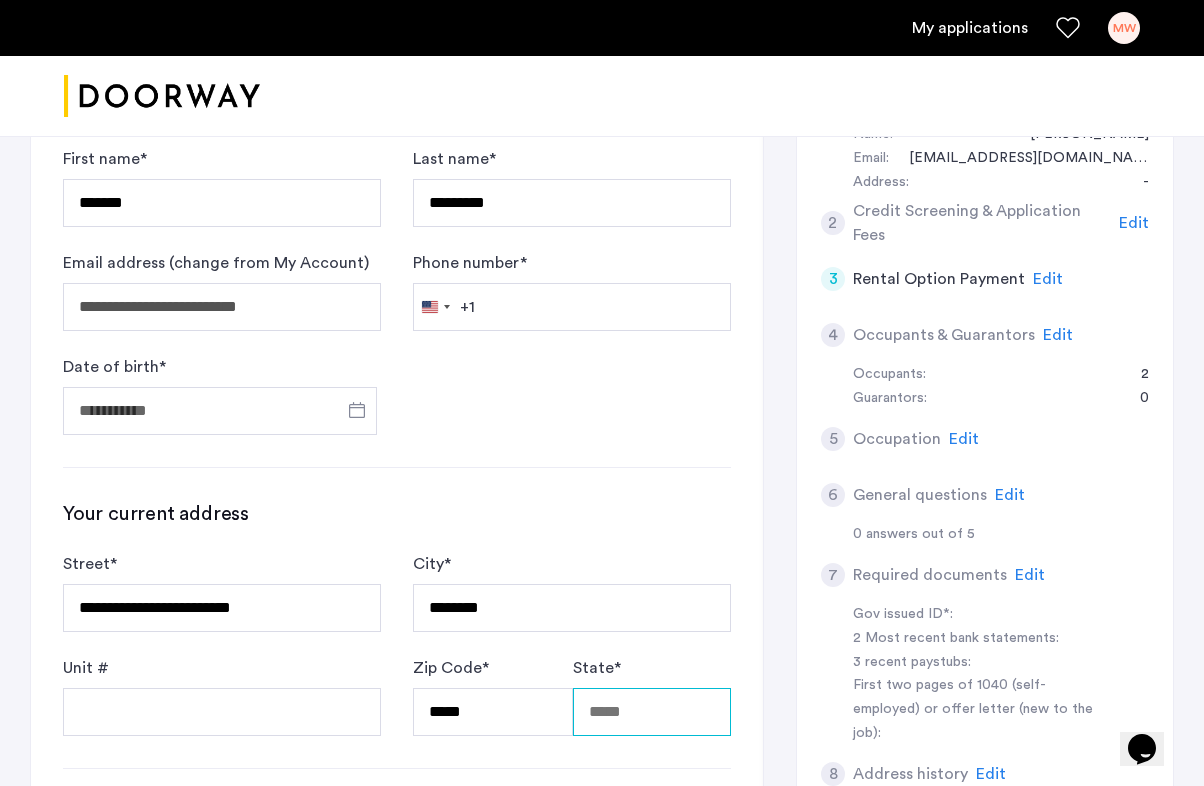 type on "**" 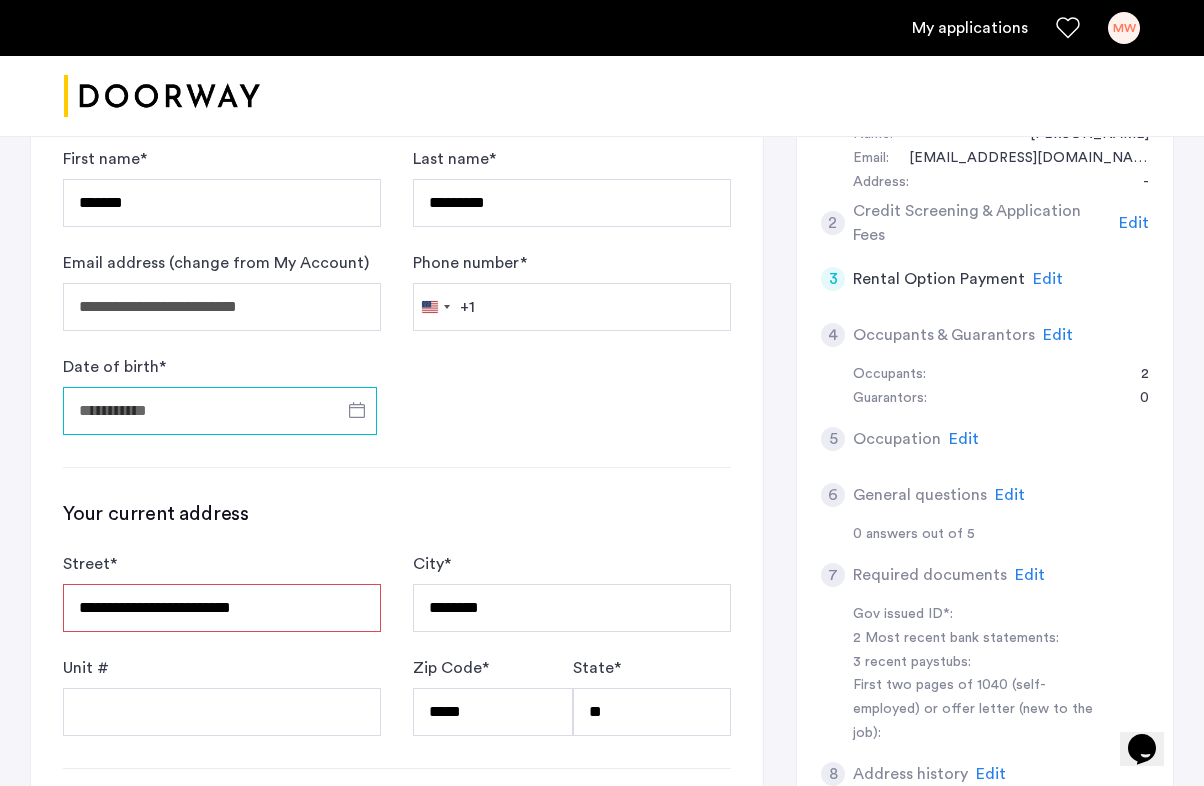 click on "Date of birth  *" at bounding box center [220, 411] 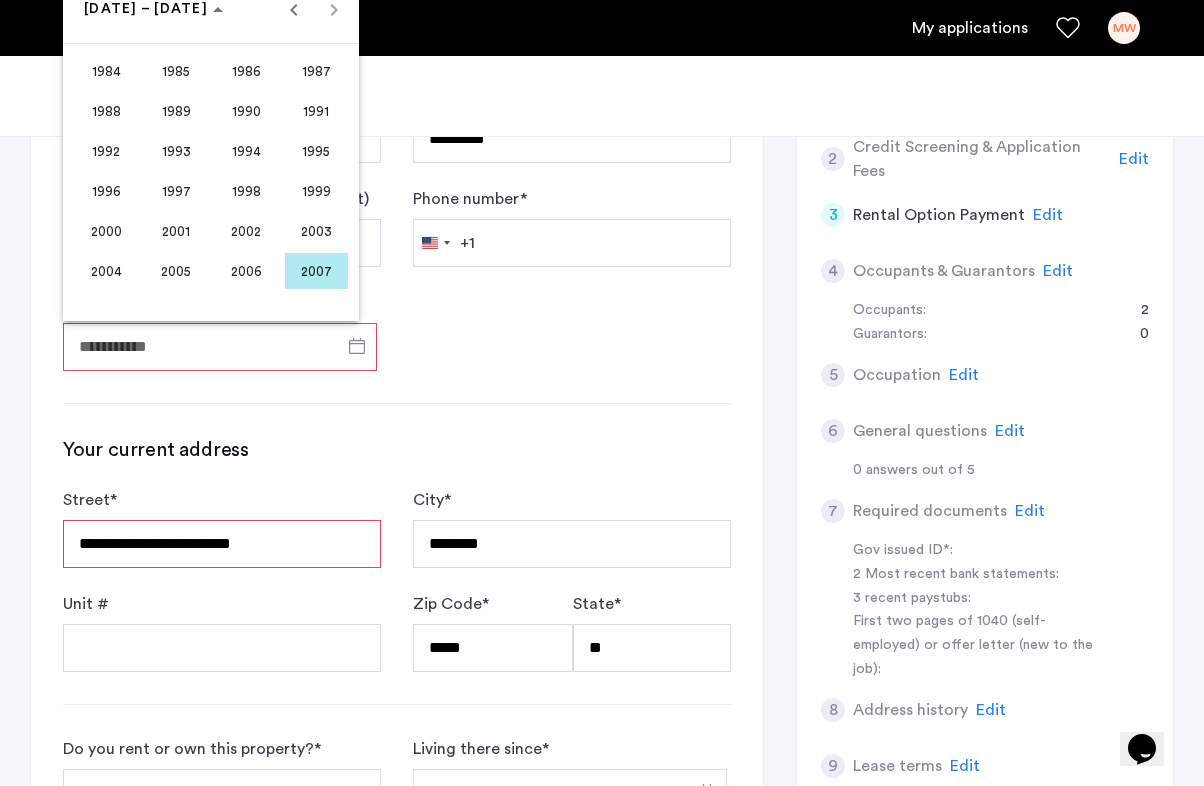 scroll, scrollTop: 455, scrollLeft: 0, axis: vertical 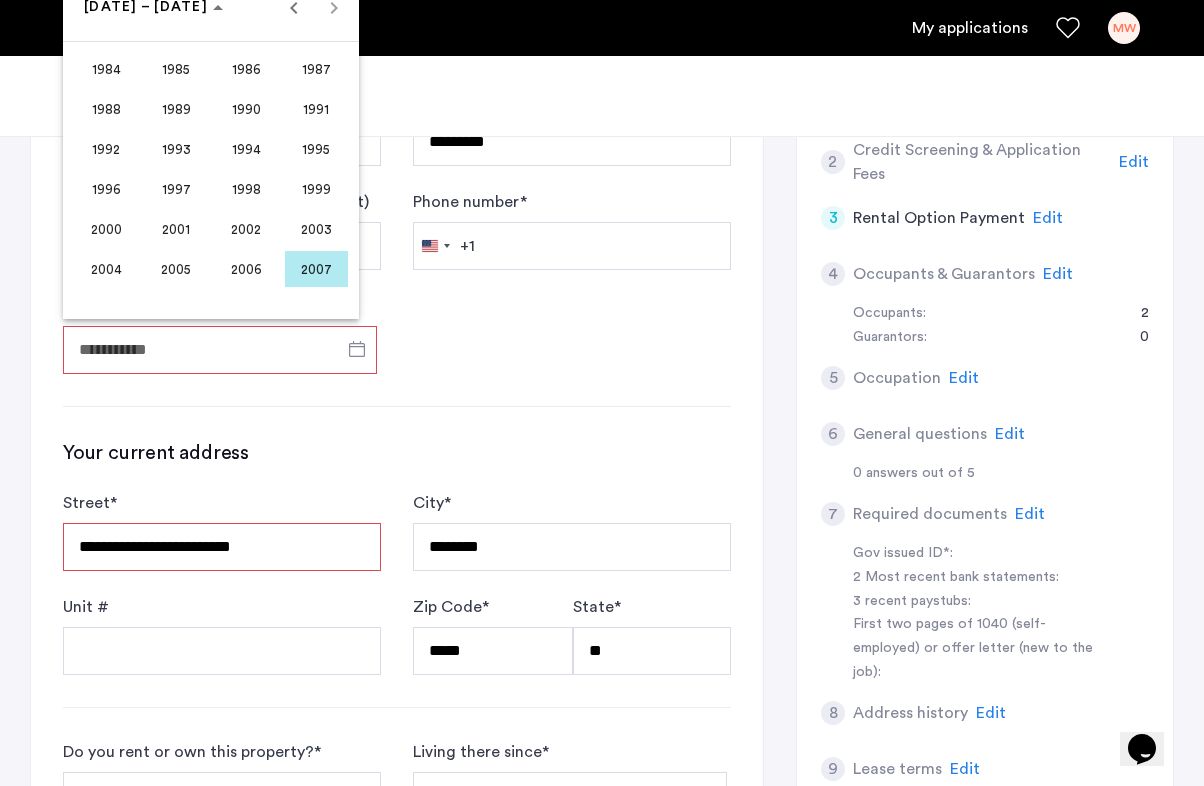 click on "2001" at bounding box center [176, 229] 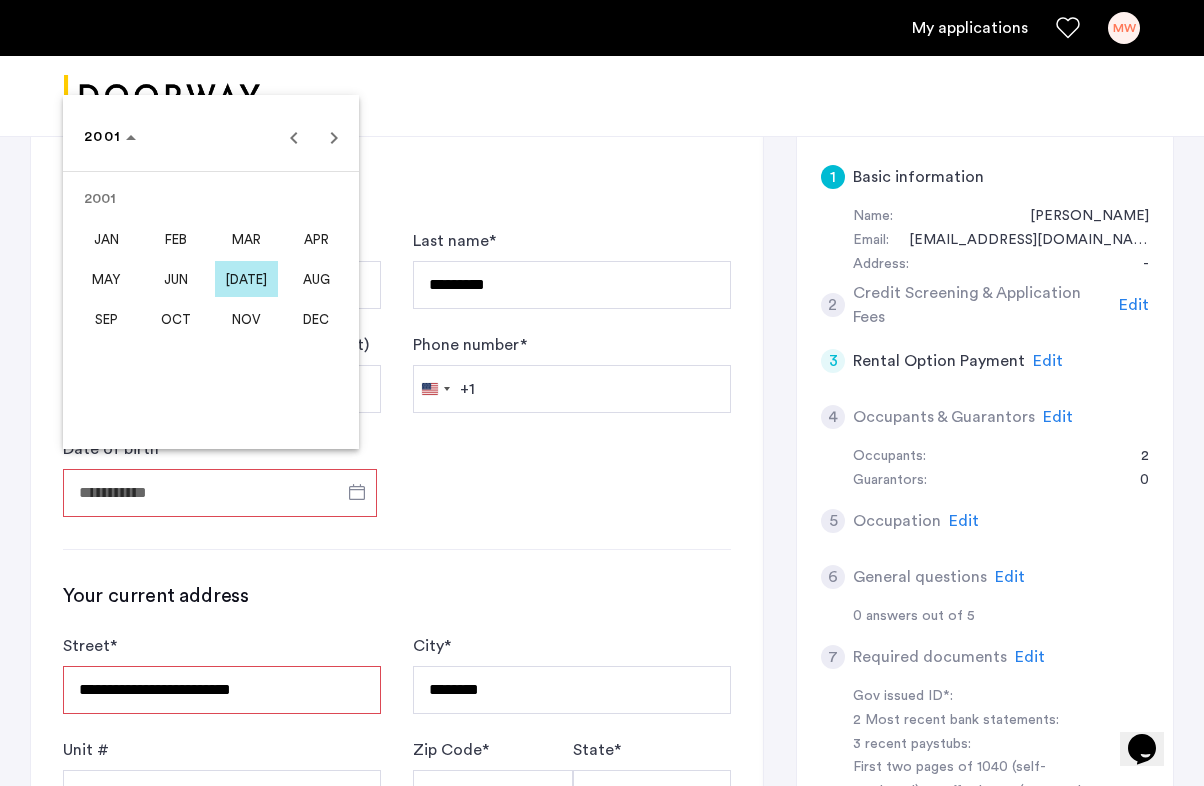 scroll, scrollTop: 304, scrollLeft: 0, axis: vertical 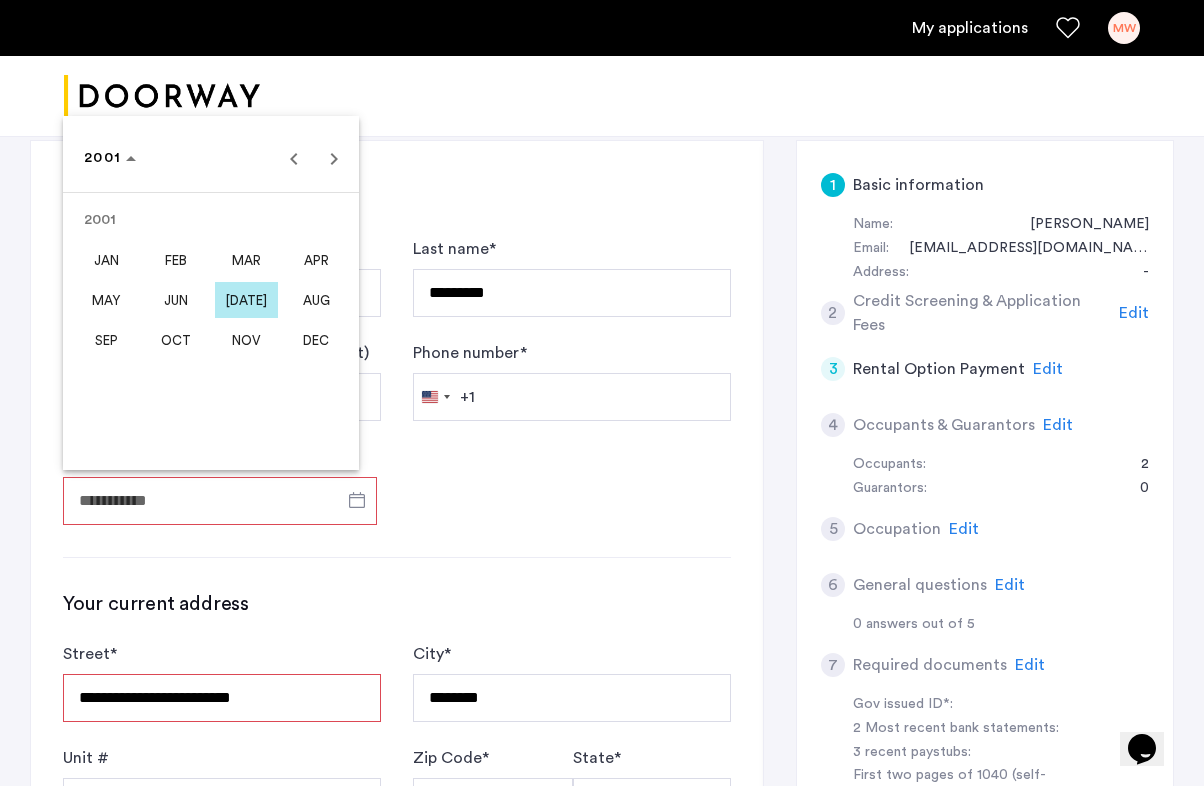 click at bounding box center [602, 393] 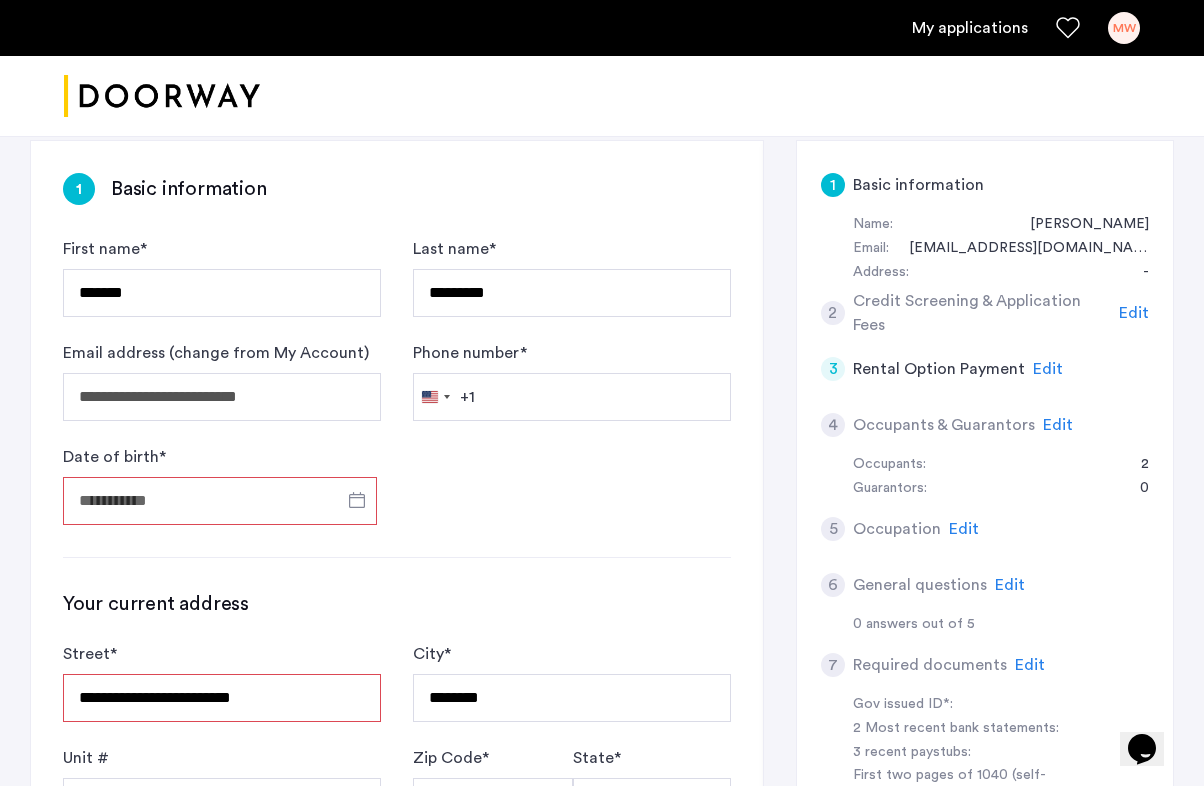 click on "Date of birth  *" at bounding box center [220, 501] 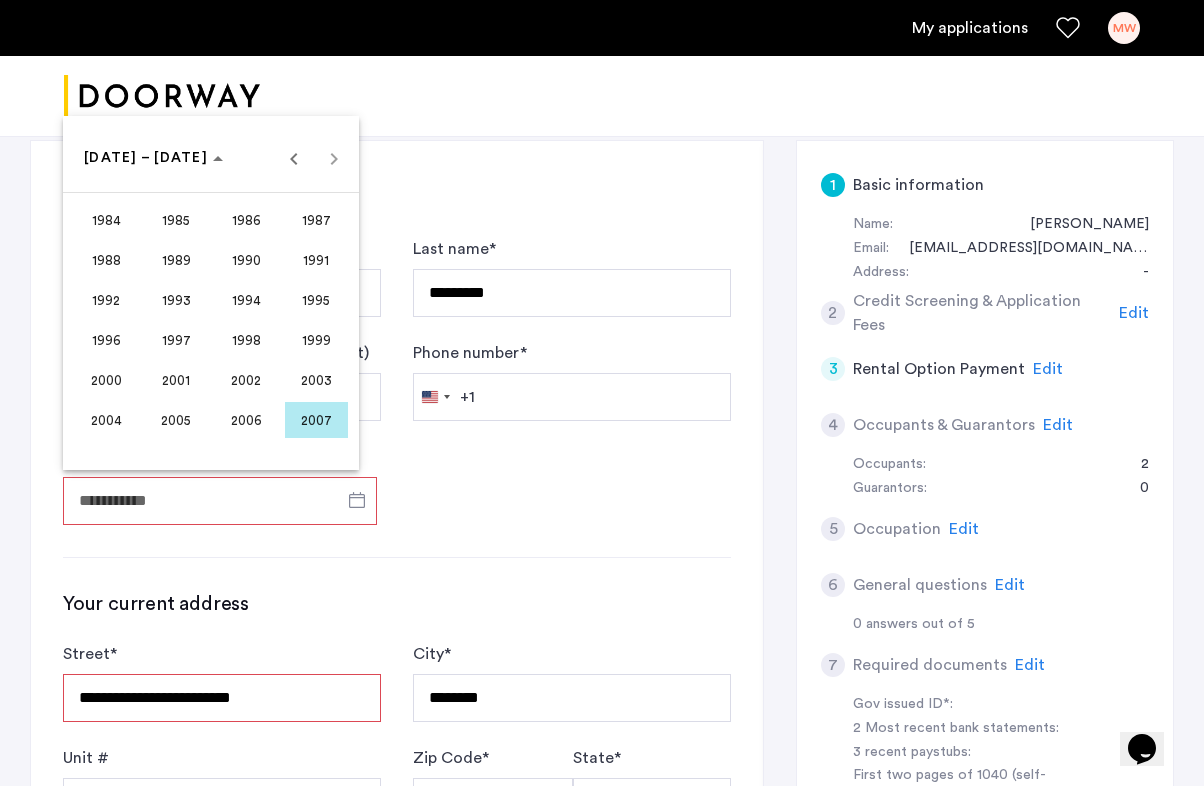click on "2001" at bounding box center [176, 380] 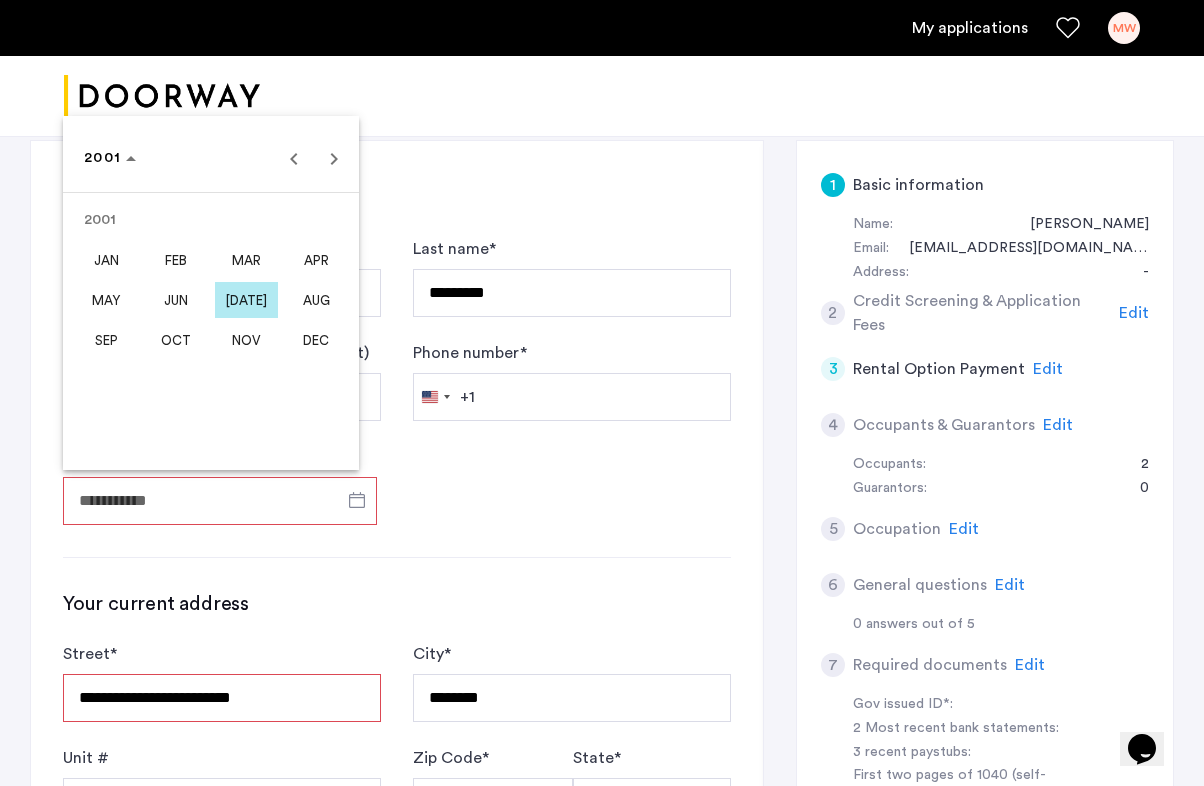 click on "APR" at bounding box center (316, 260) 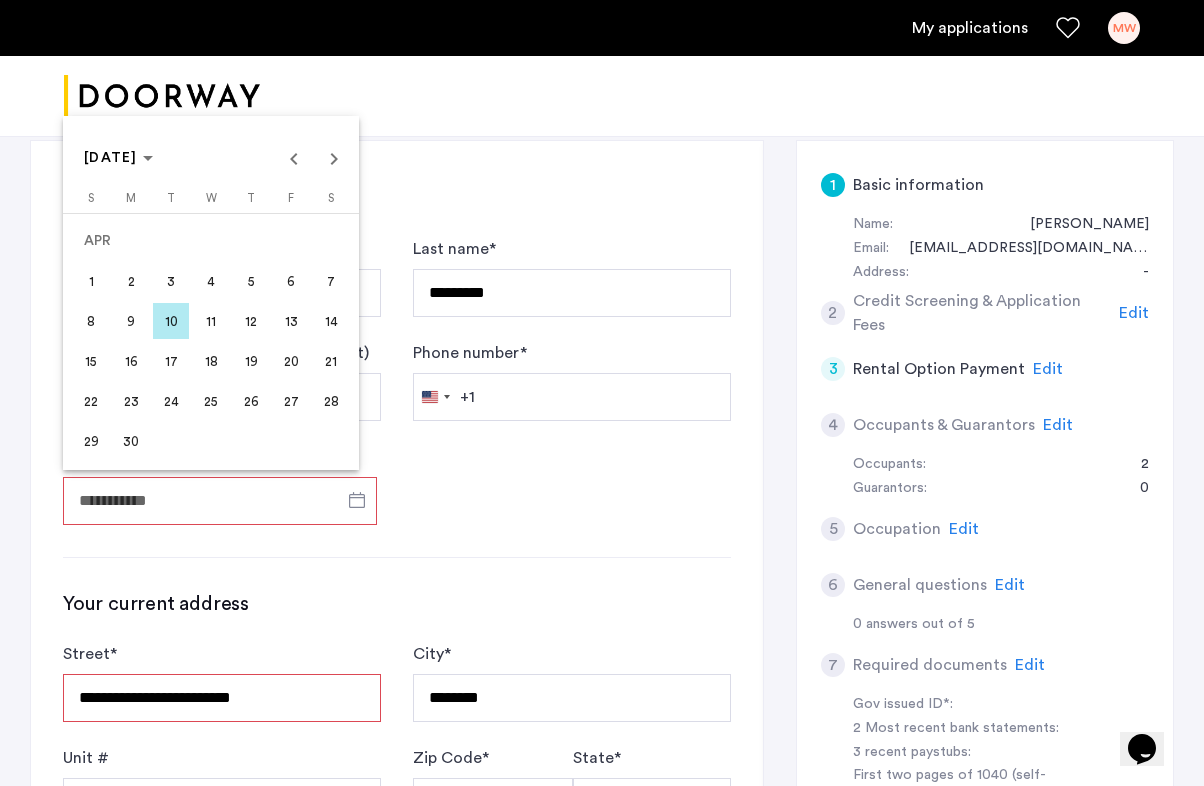 click on "24" at bounding box center [171, 401] 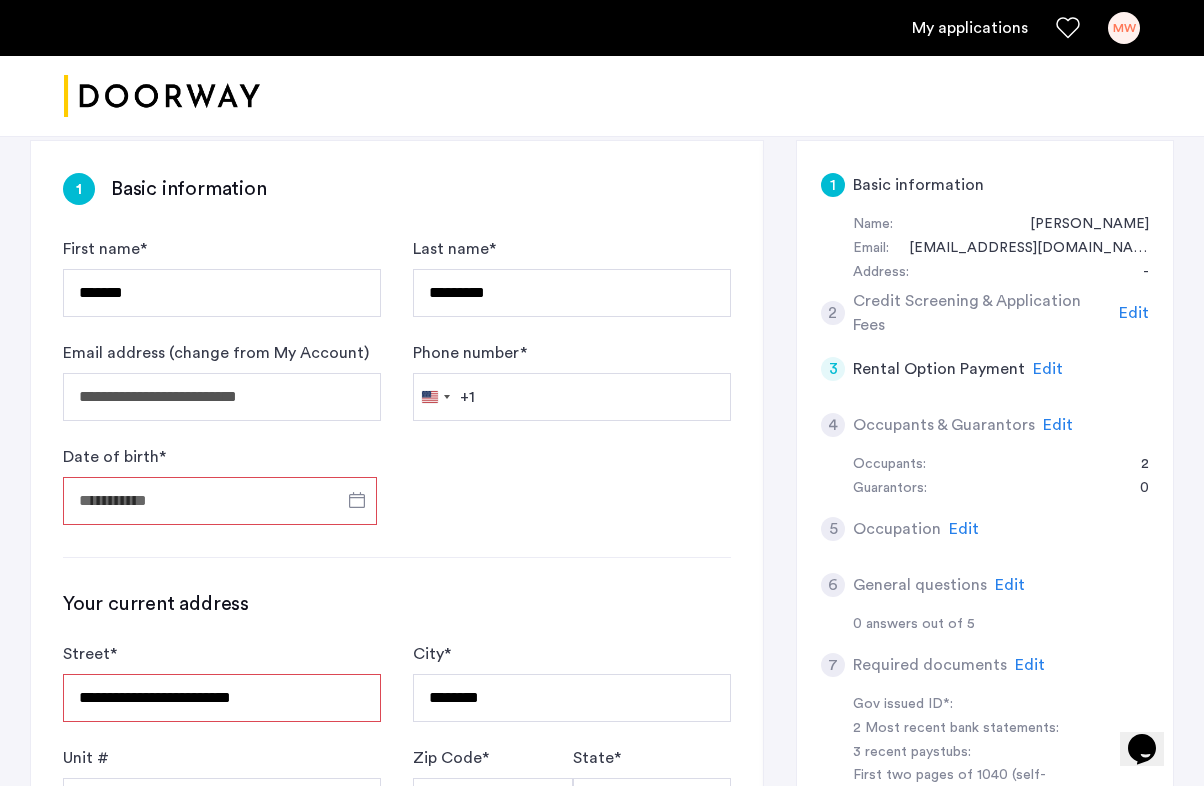 type on "**********" 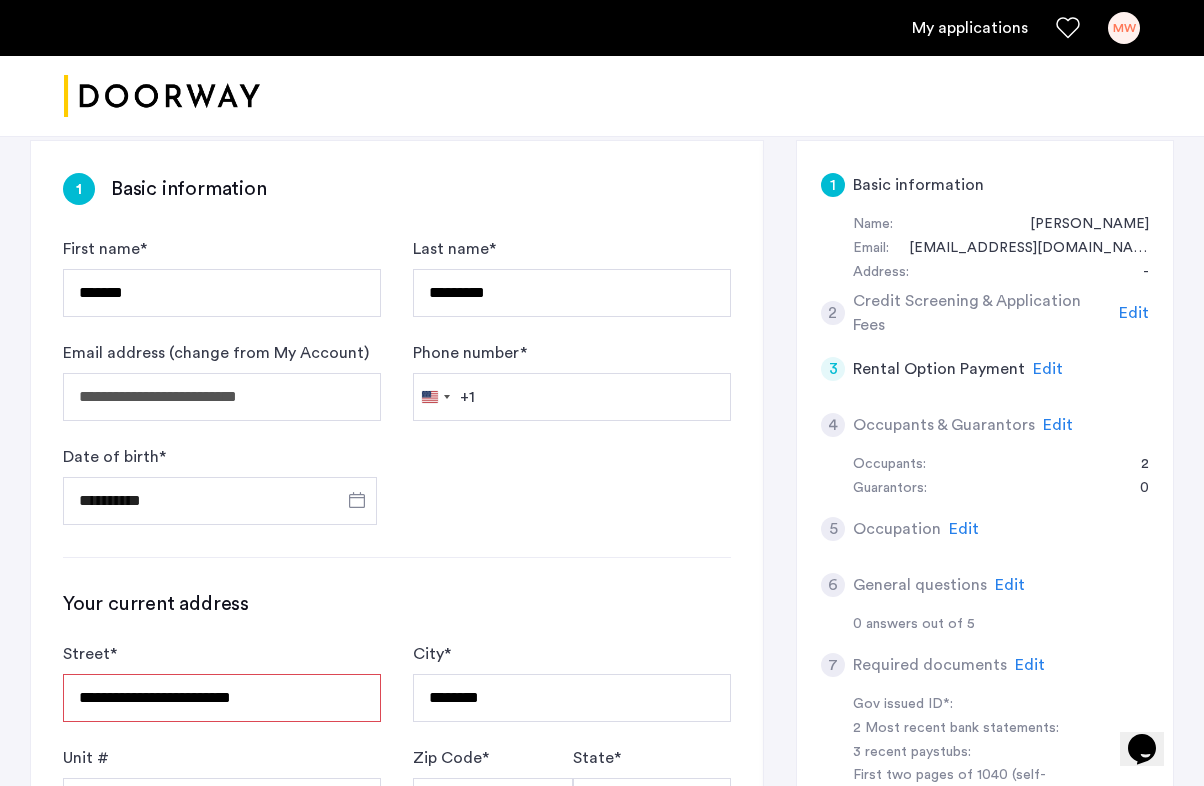 click on "**********" 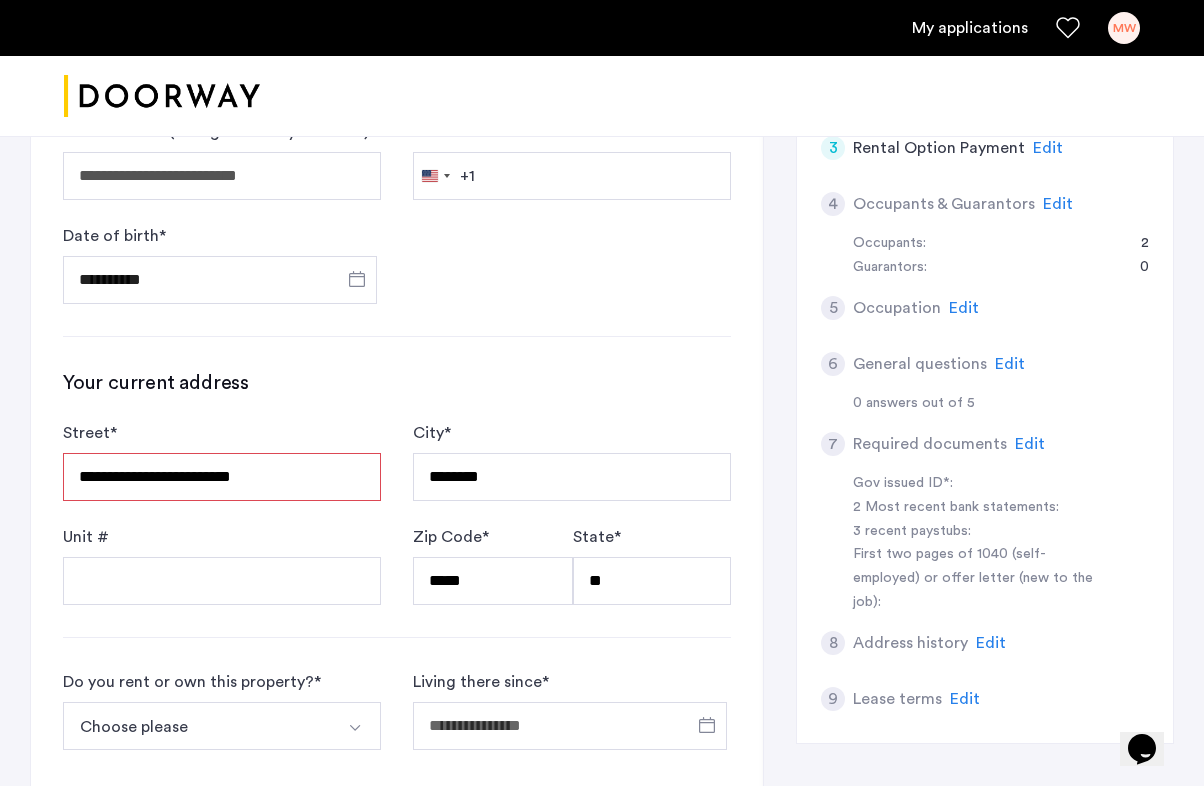 scroll, scrollTop: 628, scrollLeft: 0, axis: vertical 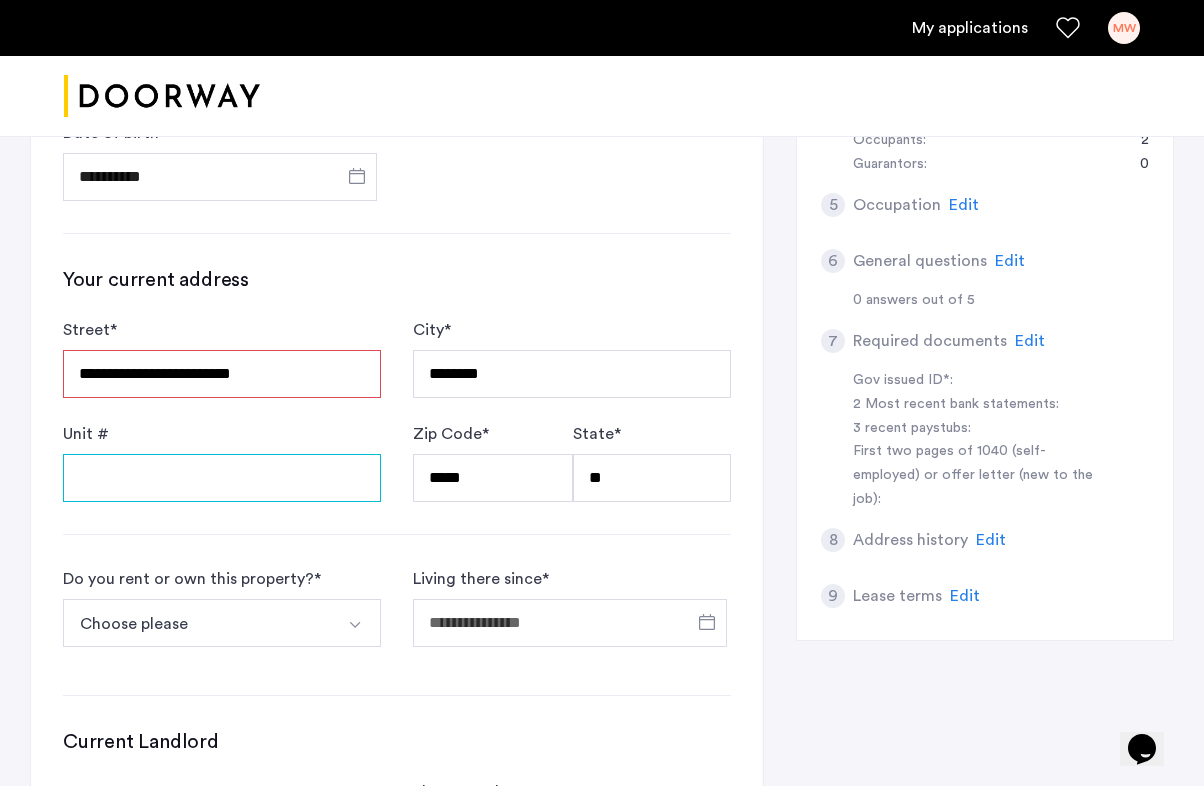 click on "Unit #" at bounding box center (222, 478) 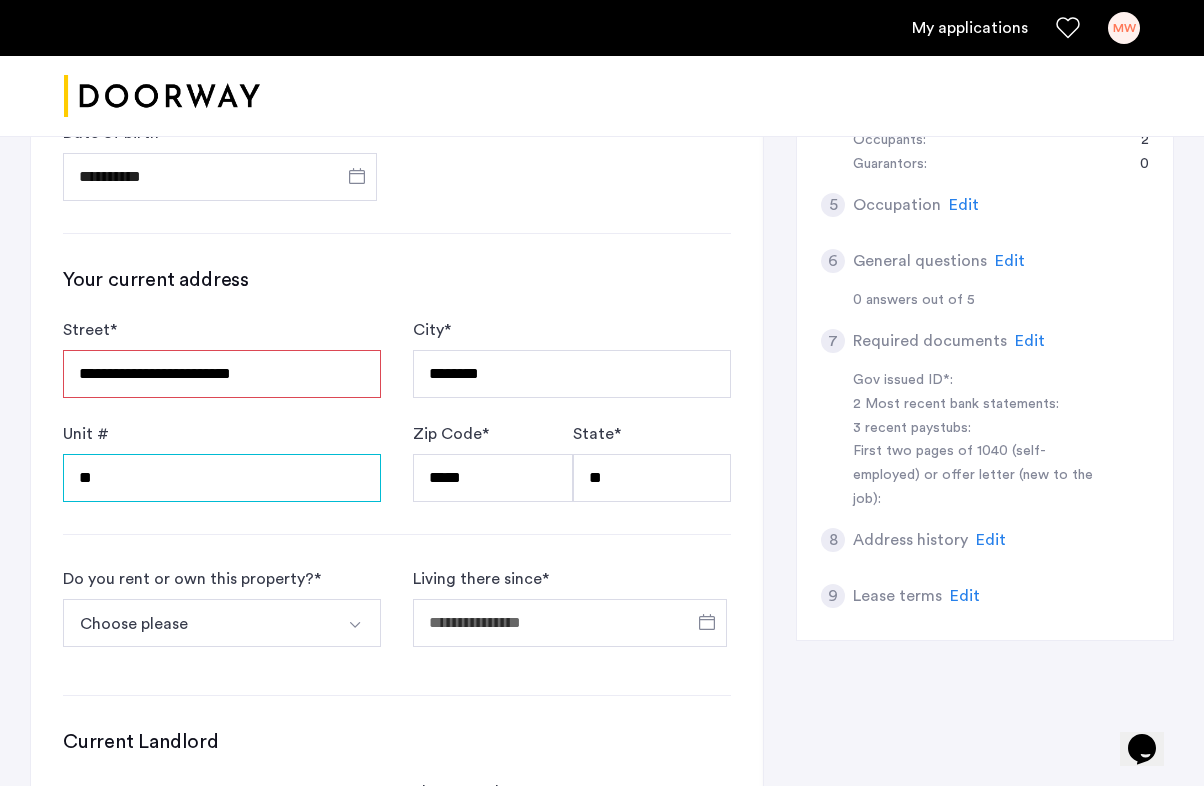 type on "**" 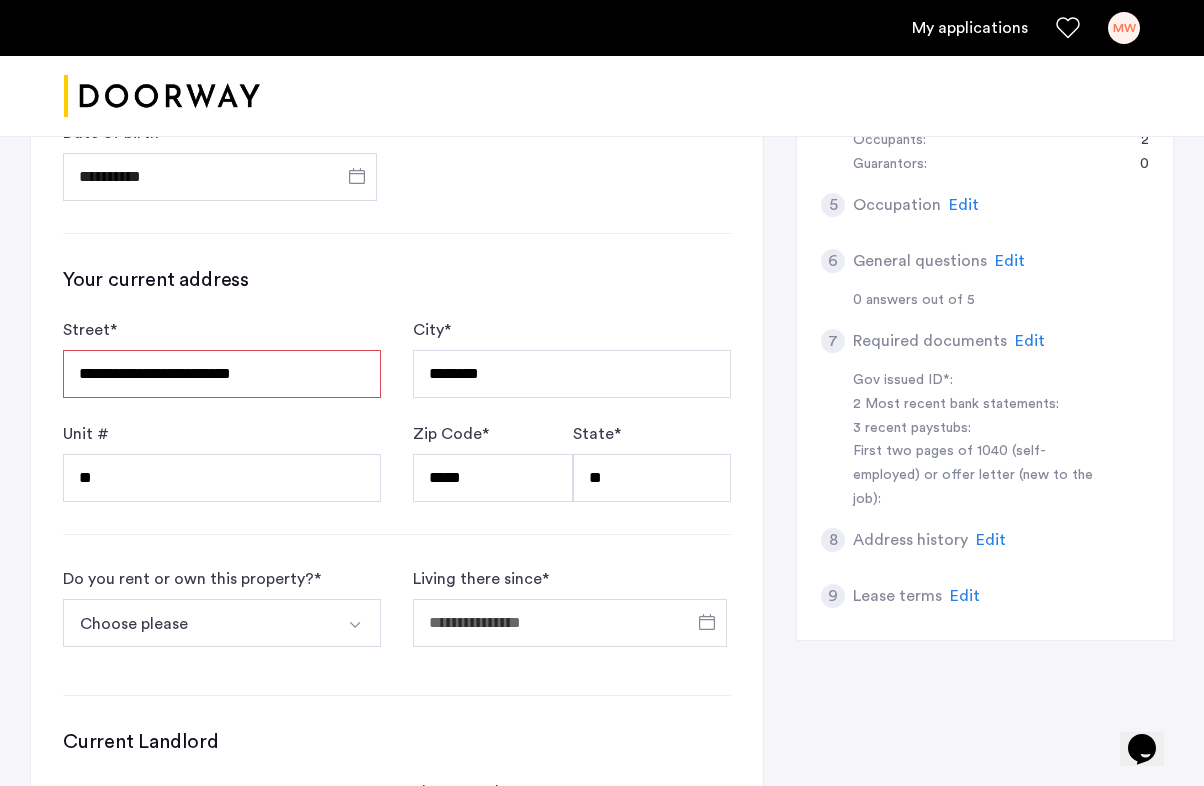click at bounding box center (357, 623) 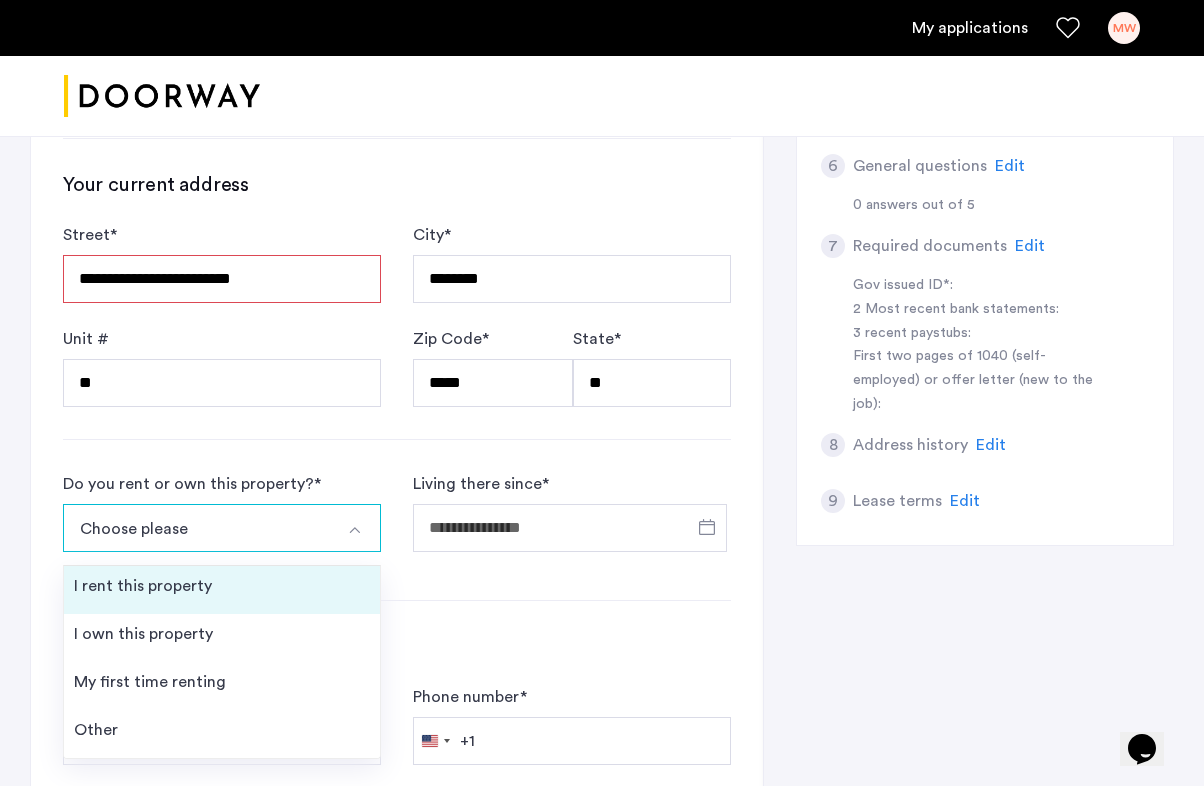 scroll, scrollTop: 747, scrollLeft: 0, axis: vertical 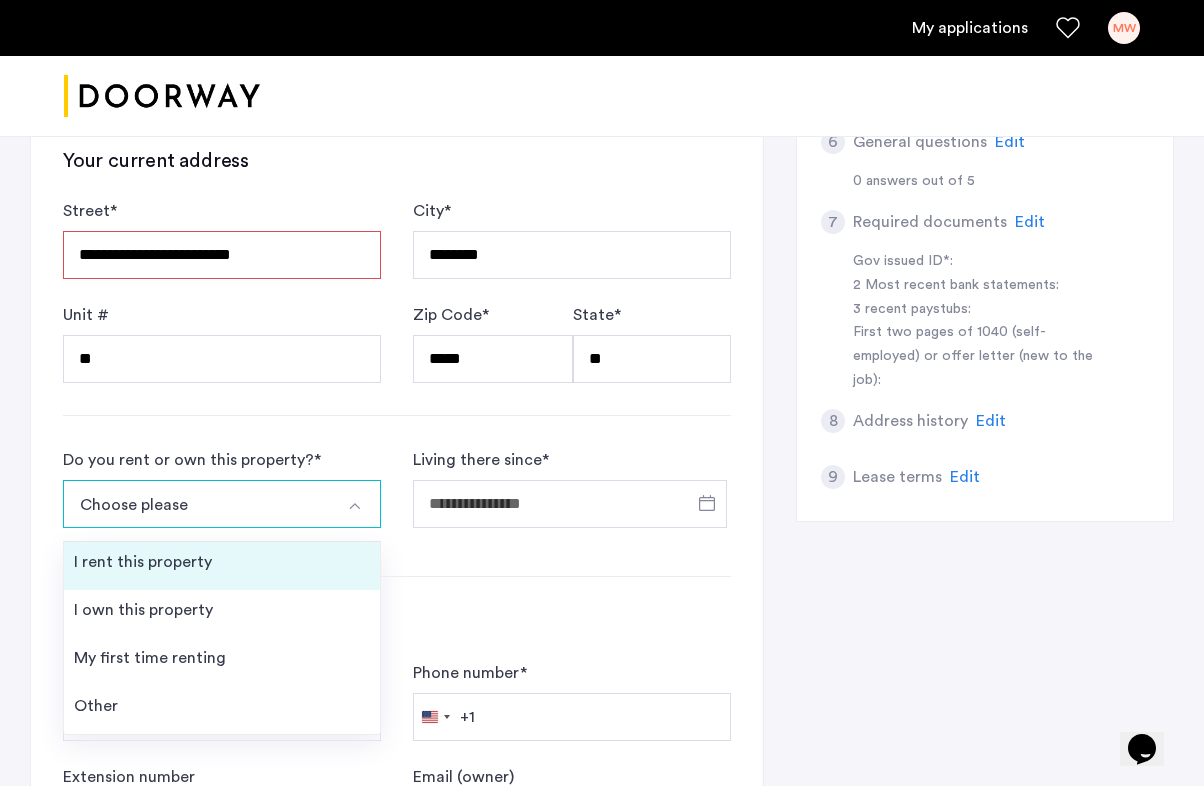 click on "I rent this property" at bounding box center [222, 566] 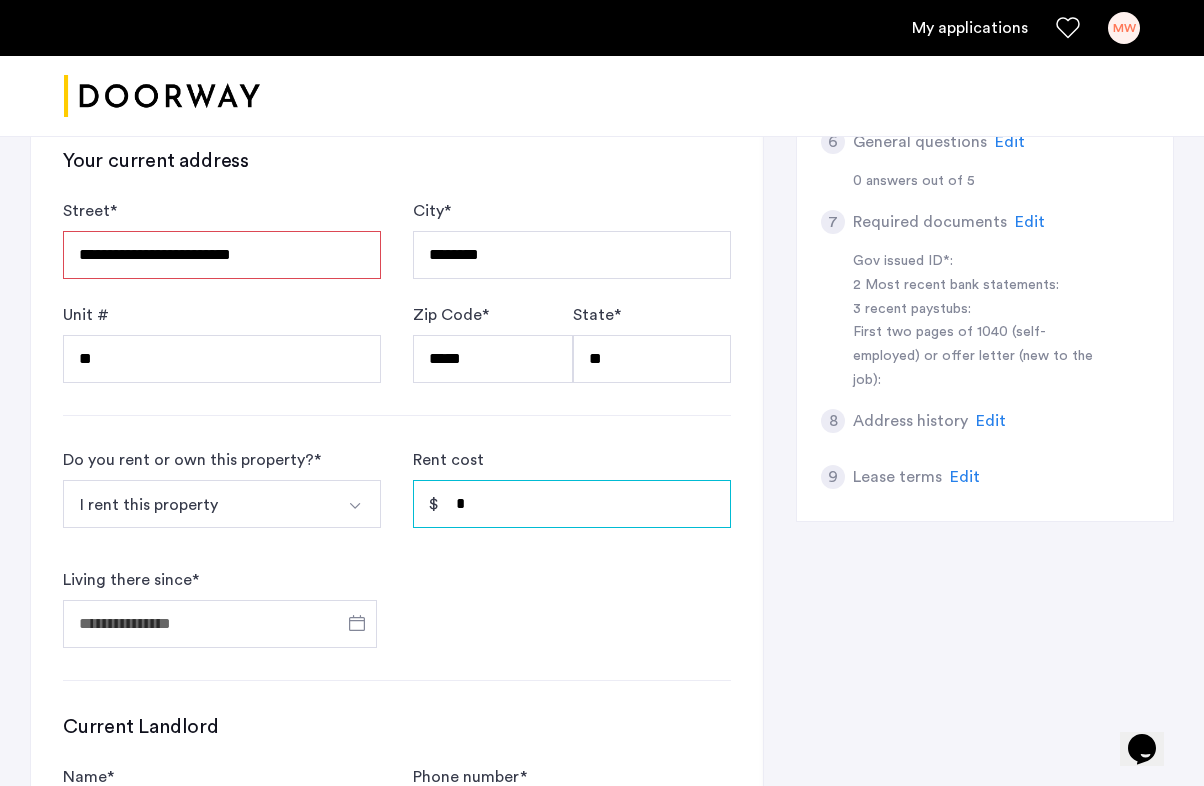 drag, startPoint x: 488, startPoint y: 503, endPoint x: 427, endPoint y: 503, distance: 61 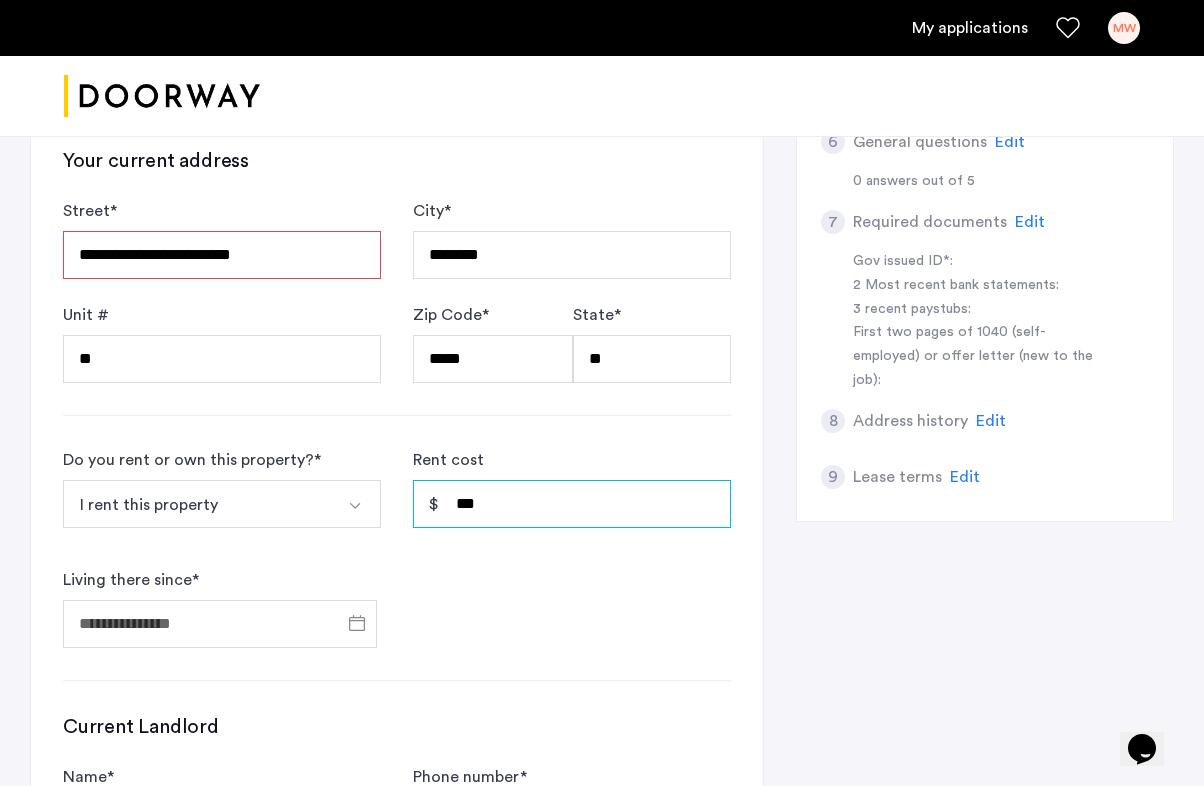 type on "***" 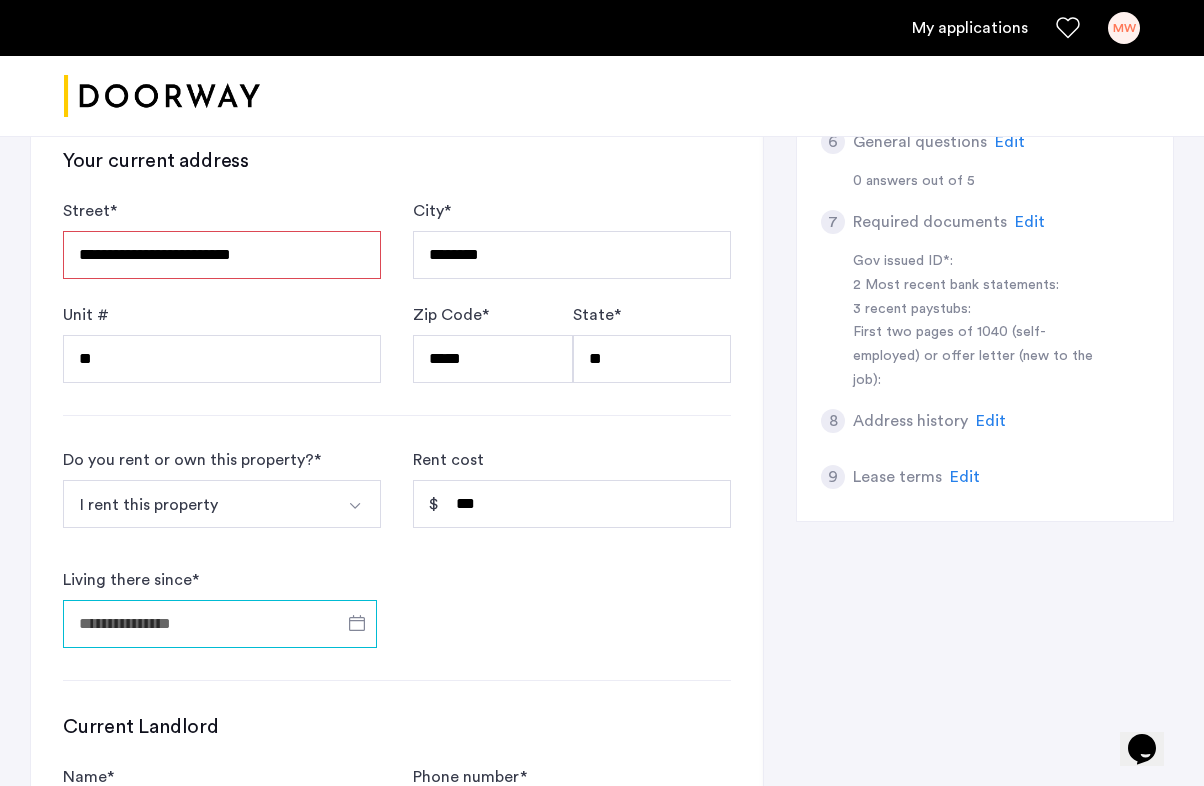 click on "Living there since  *" at bounding box center (220, 624) 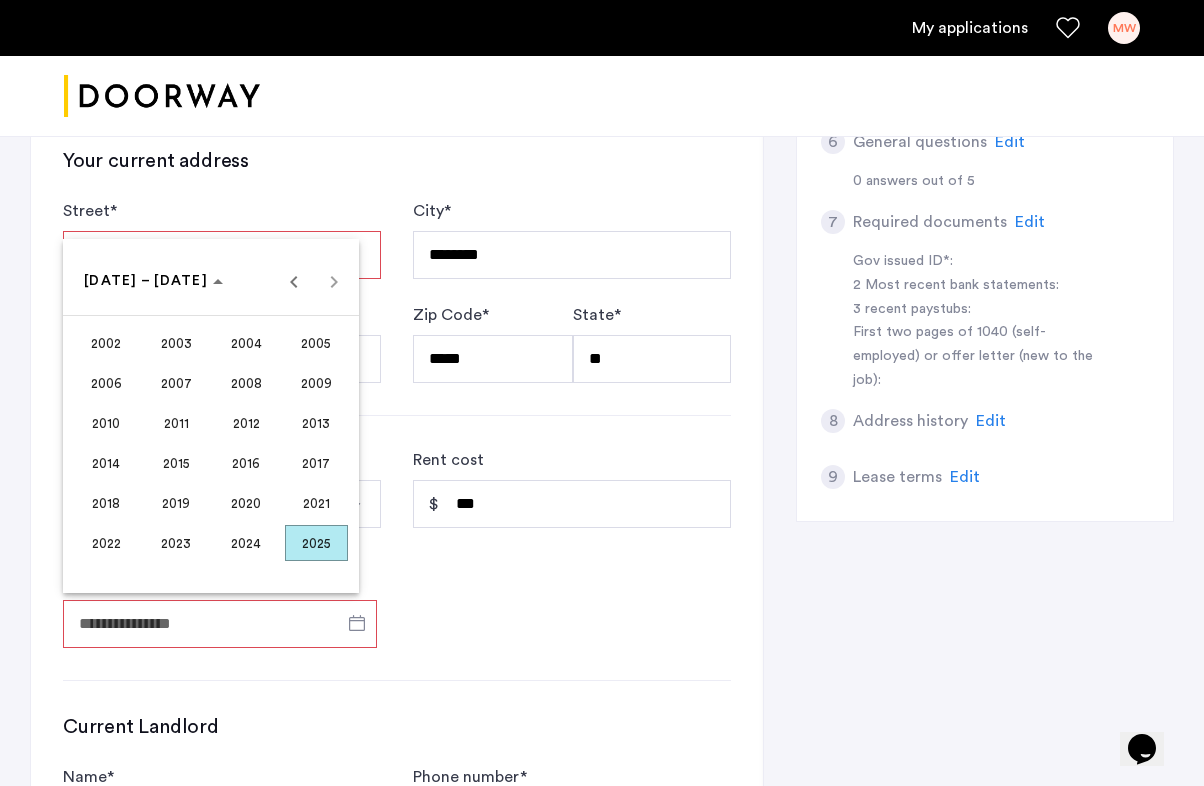 click on "2025" at bounding box center [316, 543] 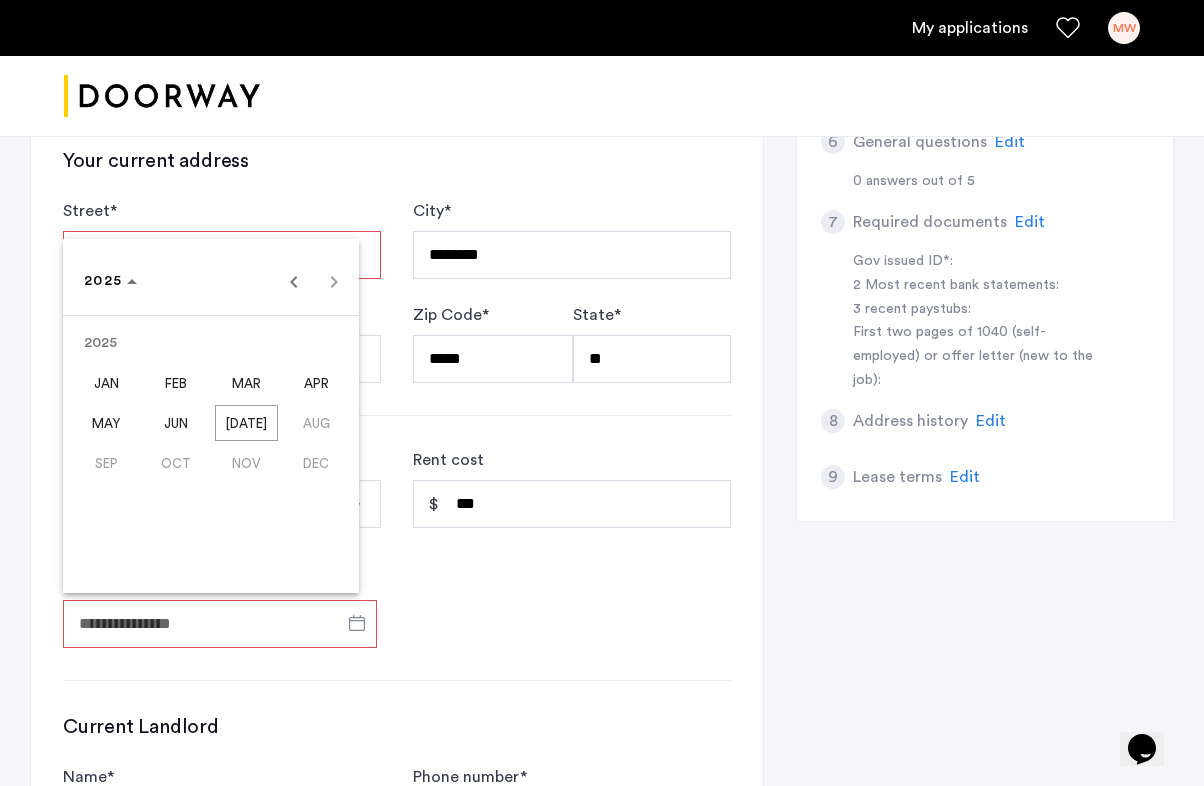 click on "MAY" at bounding box center [106, 423] 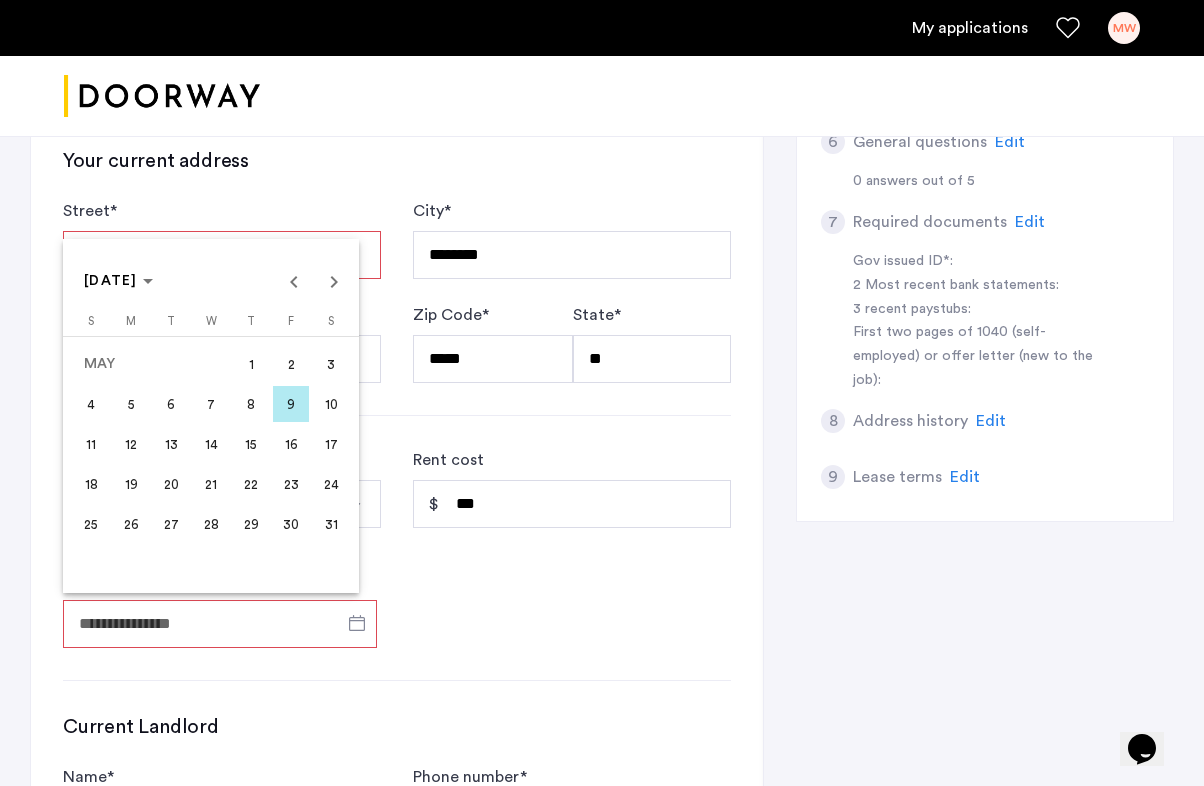 click on "31" at bounding box center [331, 524] 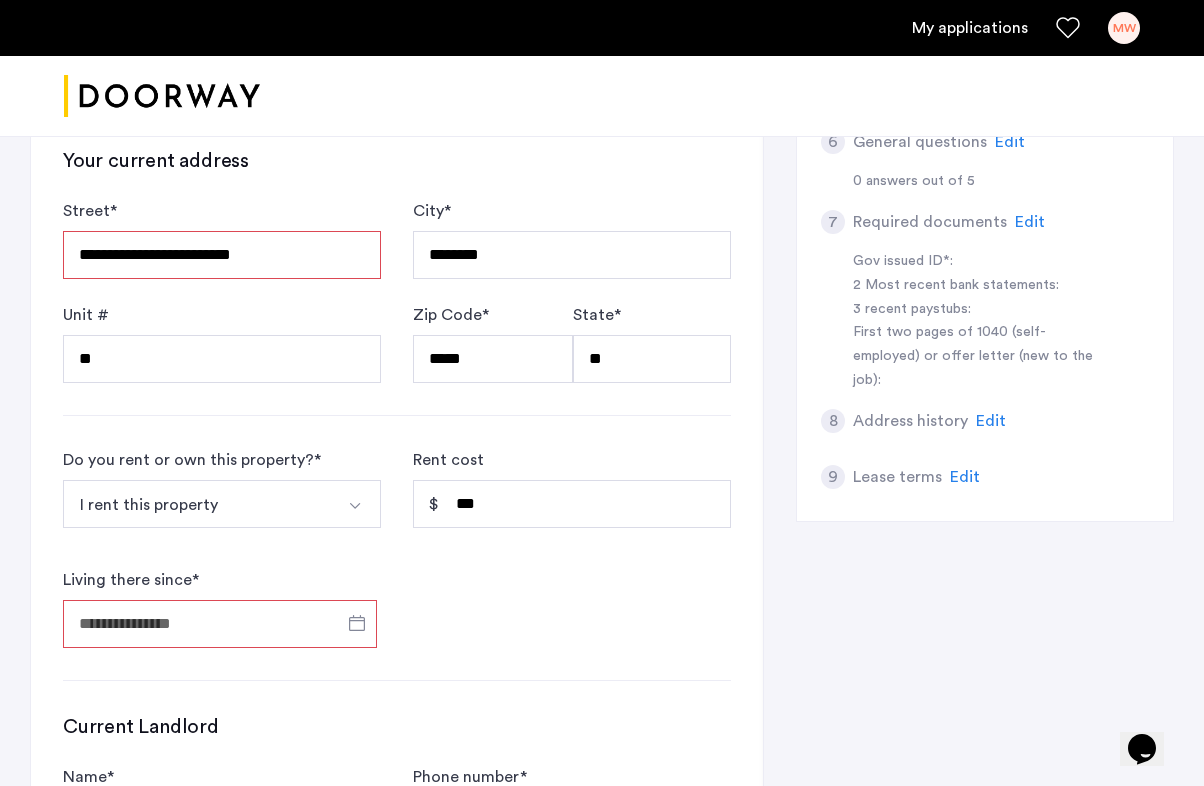 type on "**********" 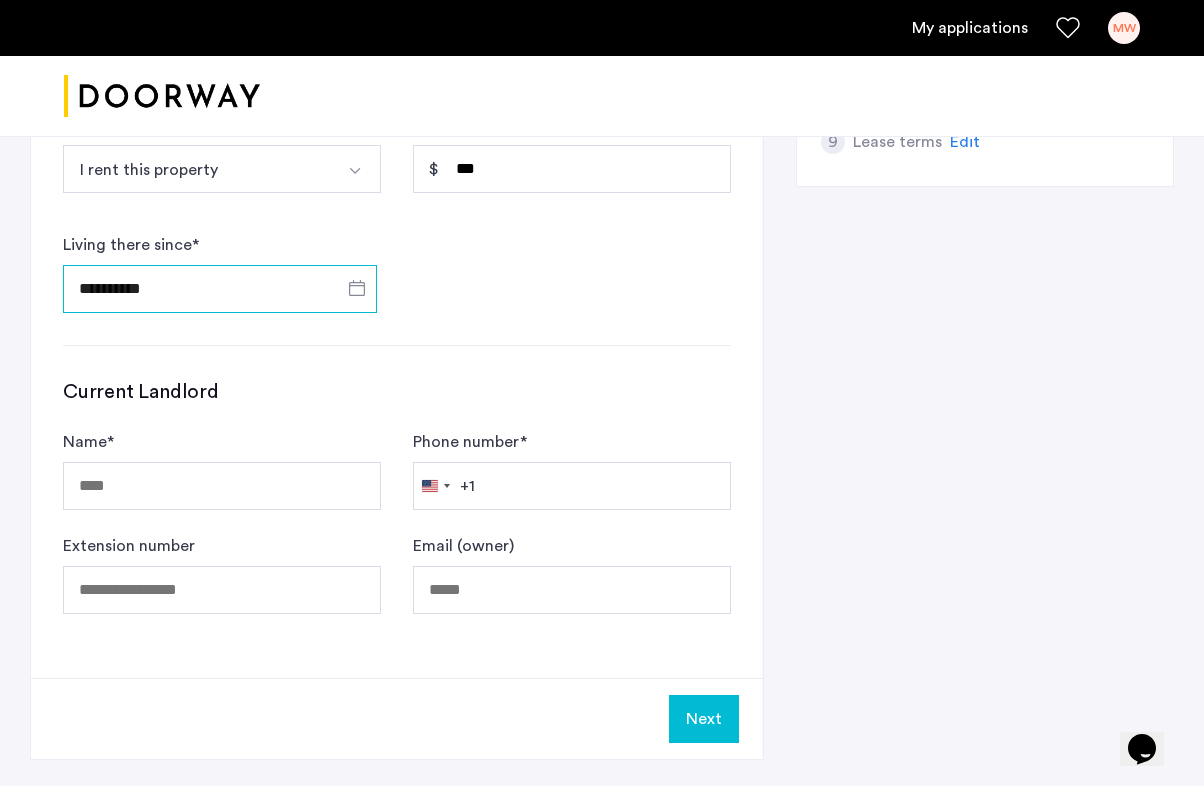 scroll, scrollTop: 1128, scrollLeft: 0, axis: vertical 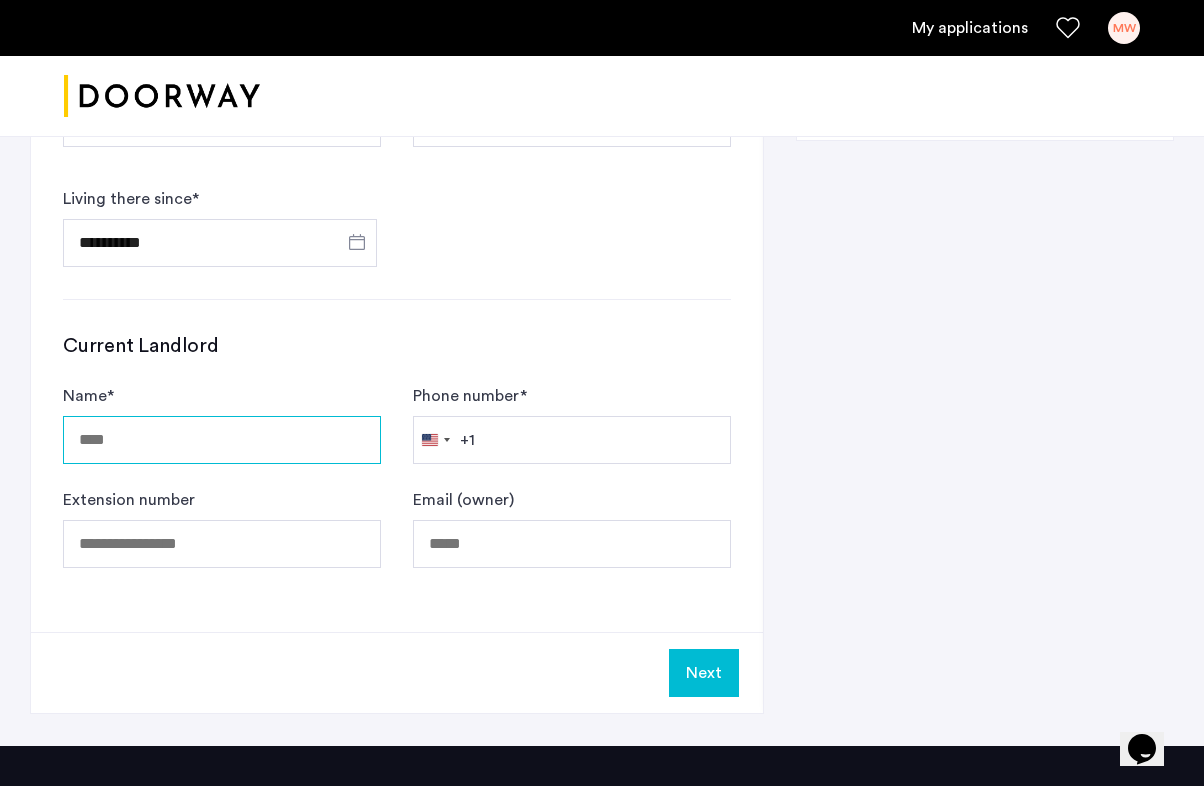 click on "Name  *" at bounding box center (222, 440) 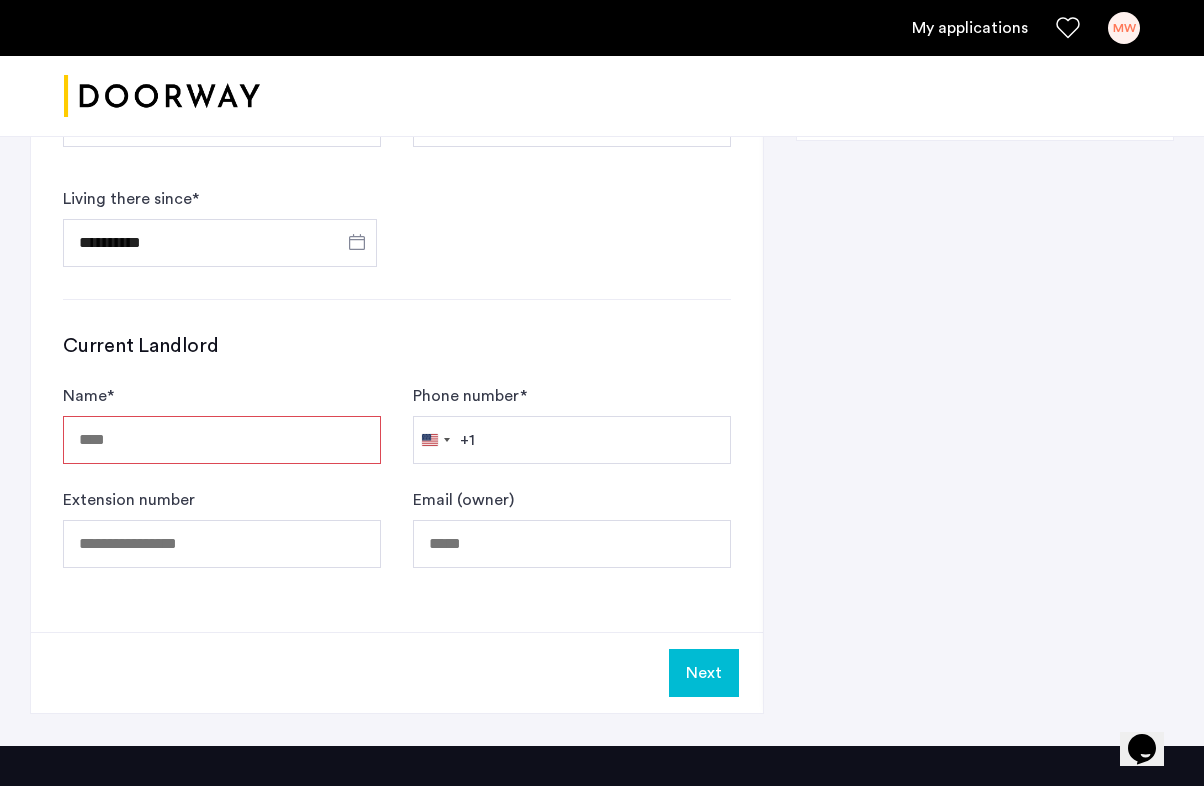 click on "**********" 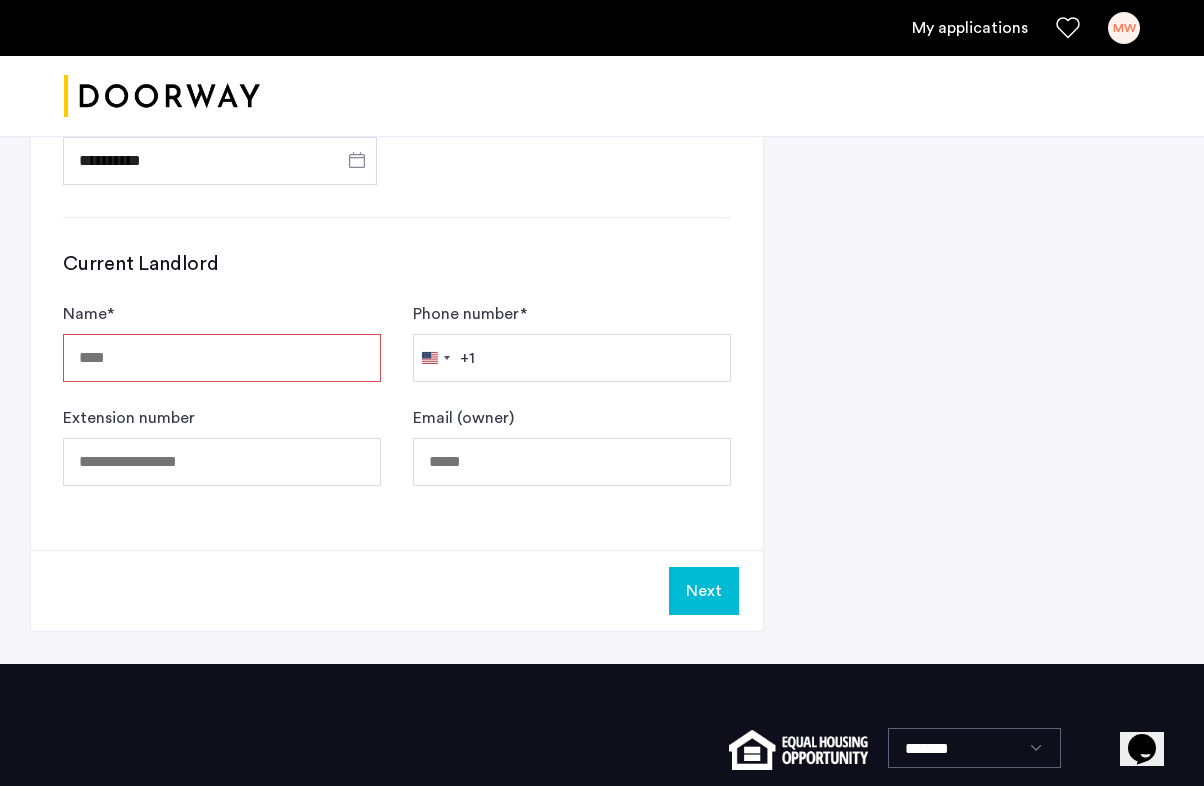 scroll, scrollTop: 1228, scrollLeft: 0, axis: vertical 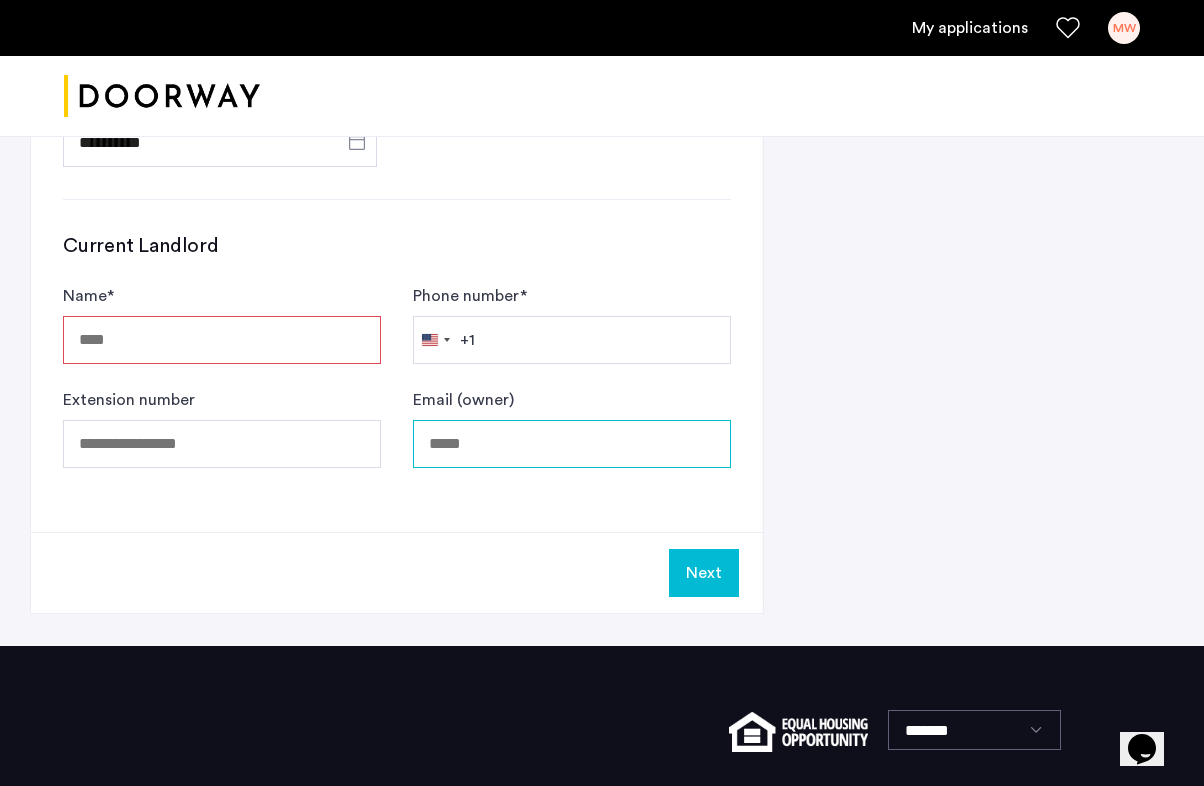 click on "Email (owner)" at bounding box center (572, 444) 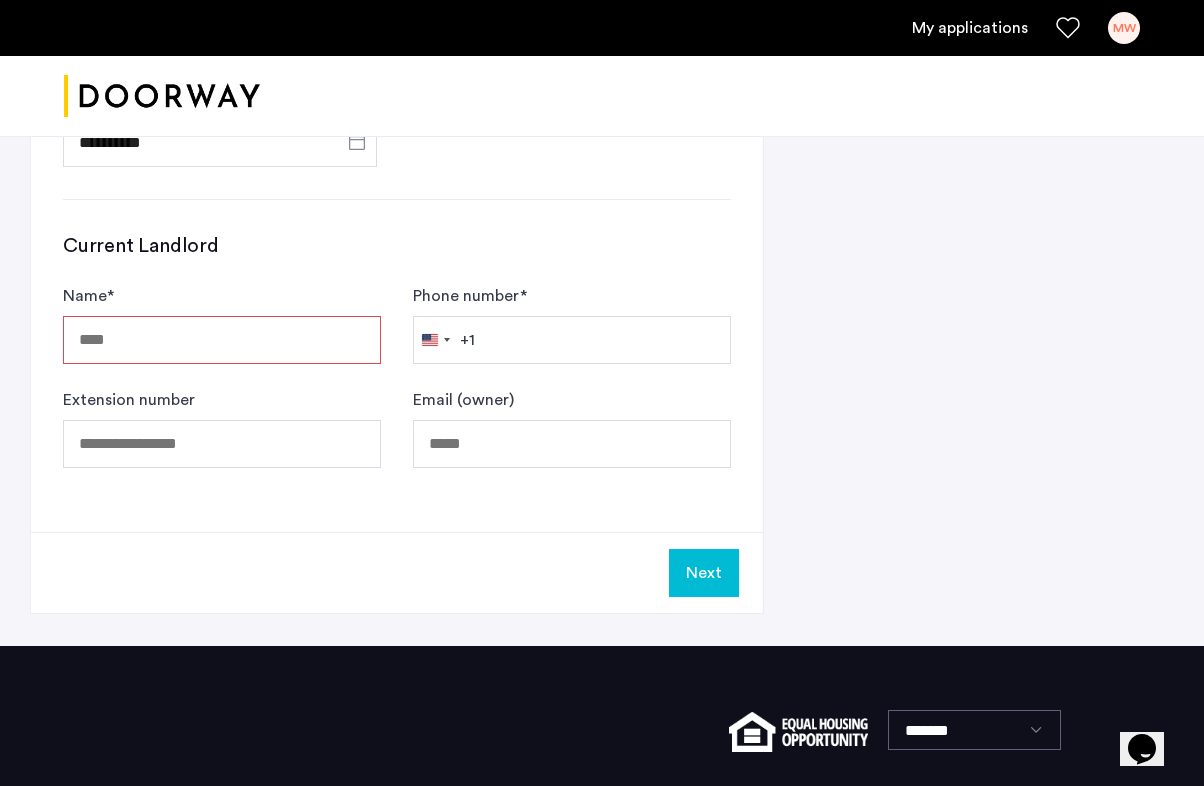 click on "Next" 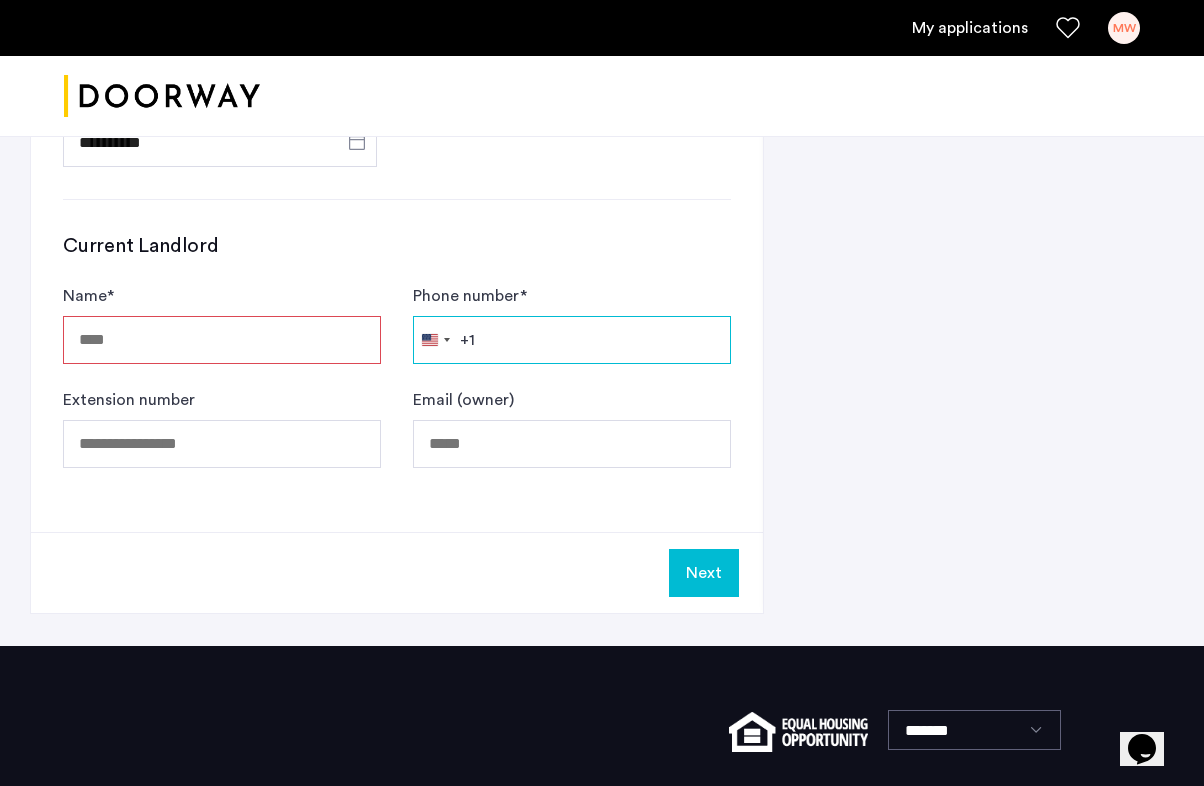 click on "Phone number  *" at bounding box center [572, 340] 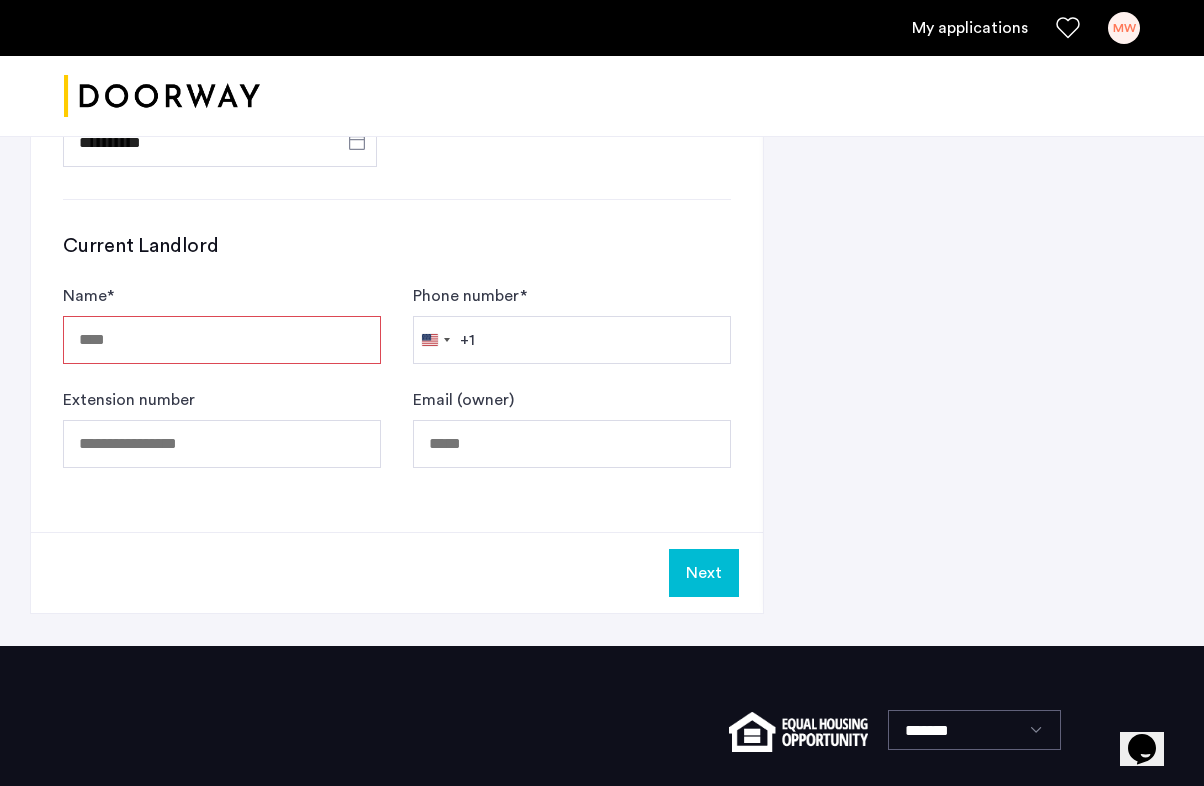 click on "Next" 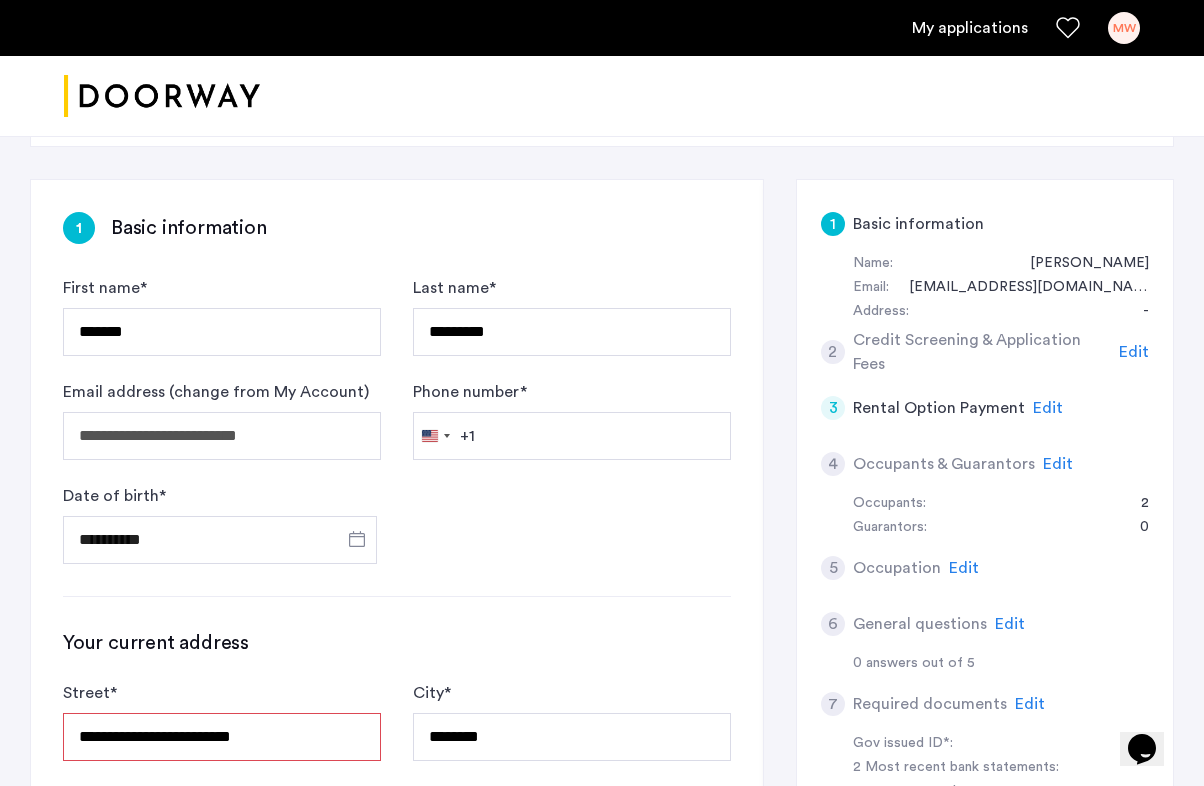 scroll, scrollTop: 274, scrollLeft: 0, axis: vertical 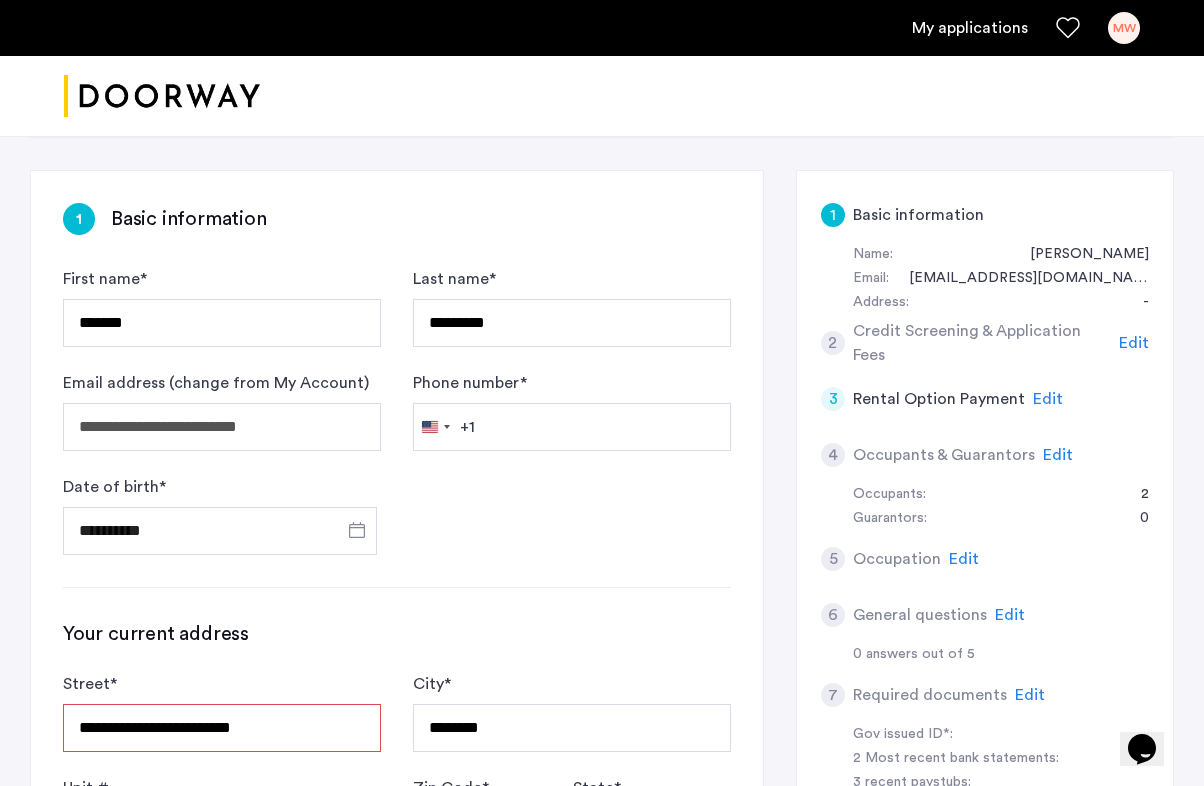 click on "Edit" 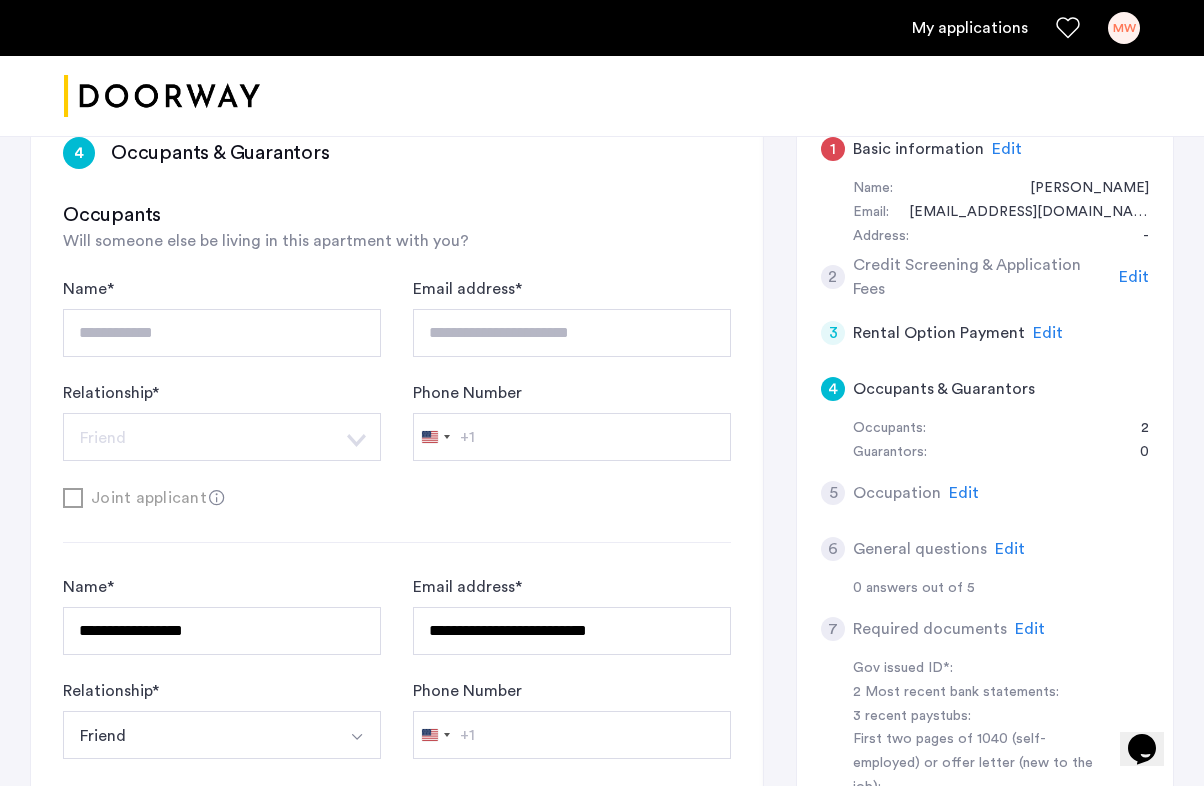 scroll, scrollTop: 343, scrollLeft: 0, axis: vertical 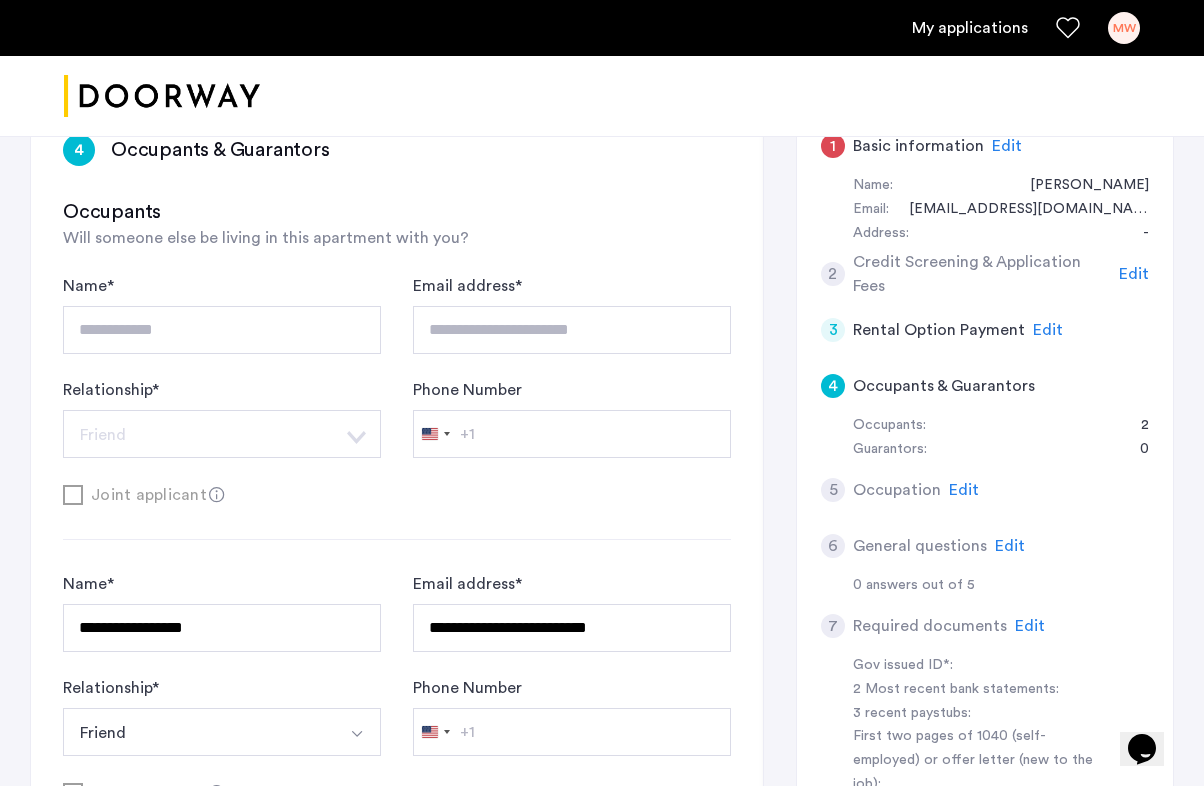 click on "Edit" 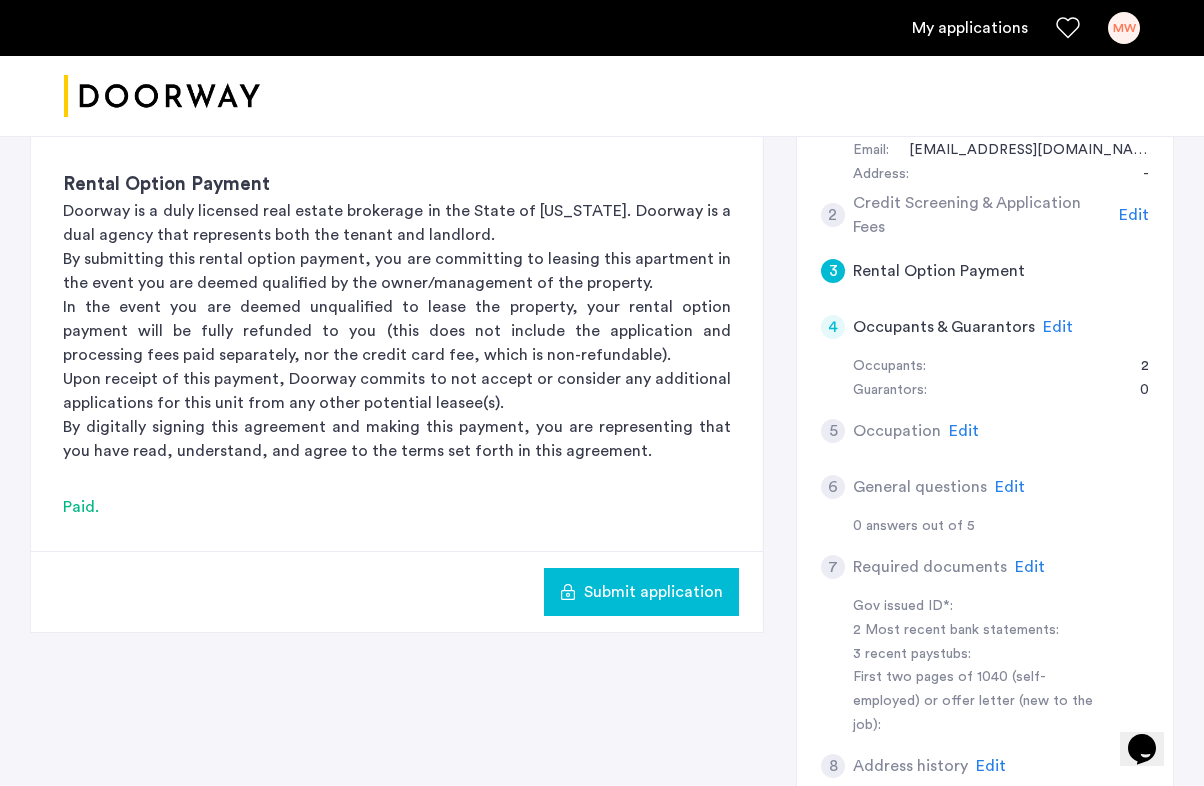 scroll, scrollTop: 403, scrollLeft: 0, axis: vertical 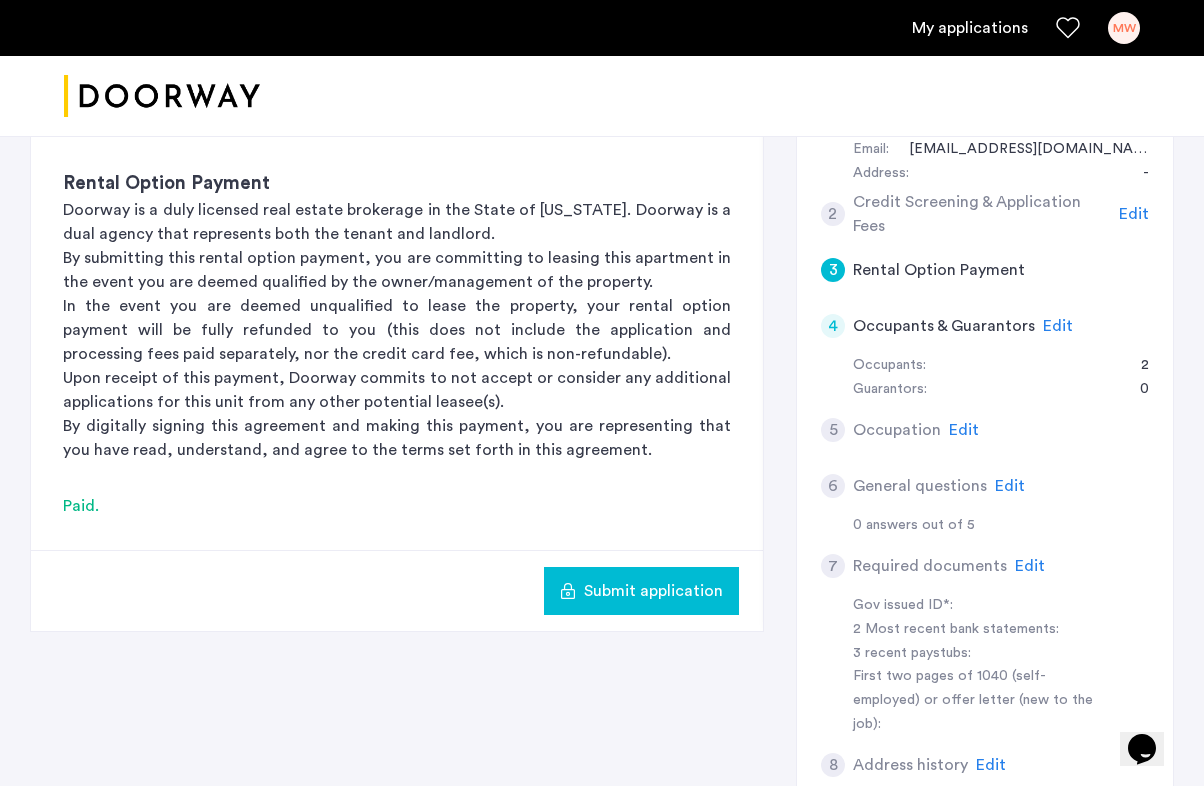 click on "Edit" 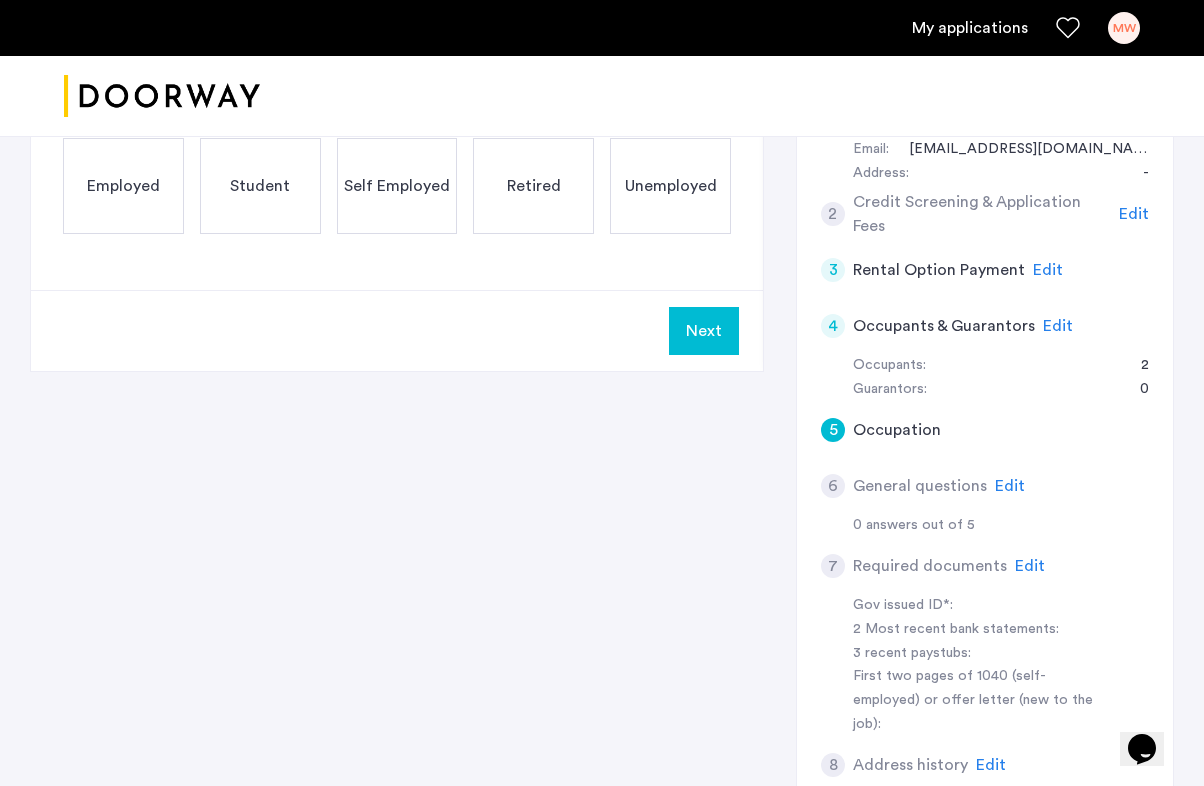 scroll, scrollTop: 194, scrollLeft: 0, axis: vertical 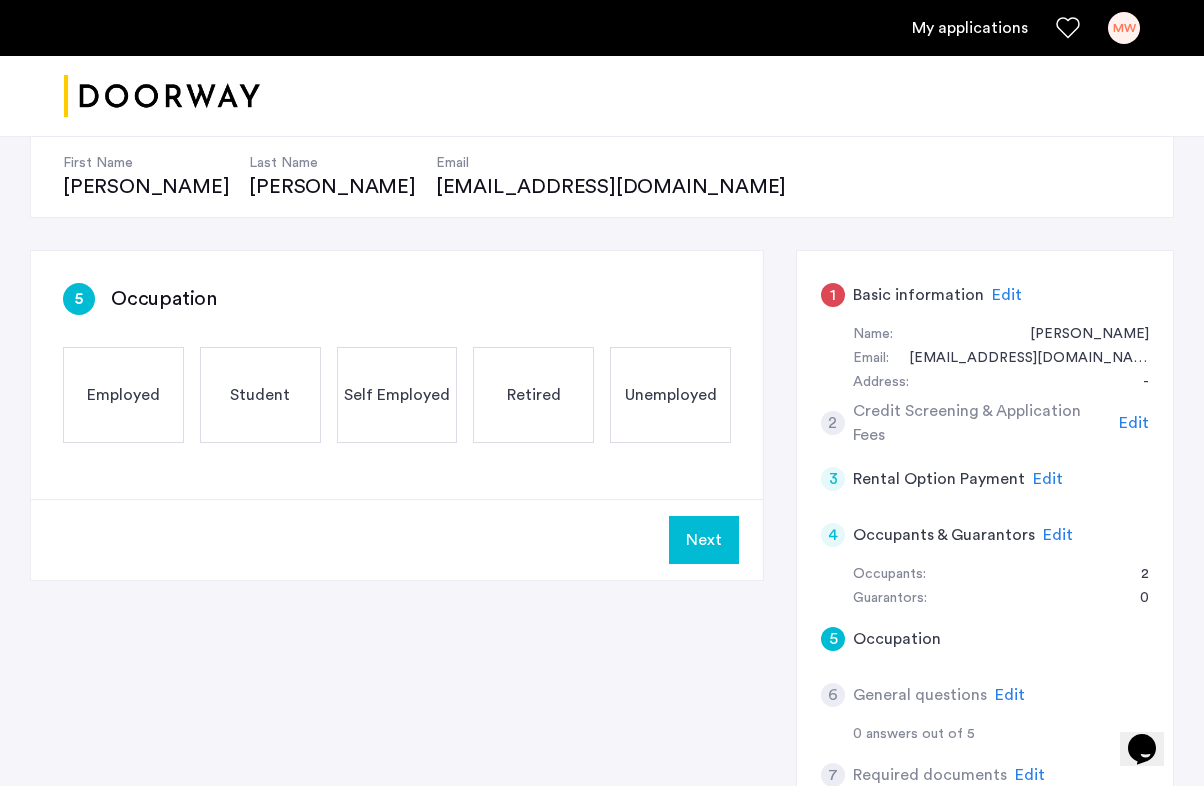 click on "Self Employed" 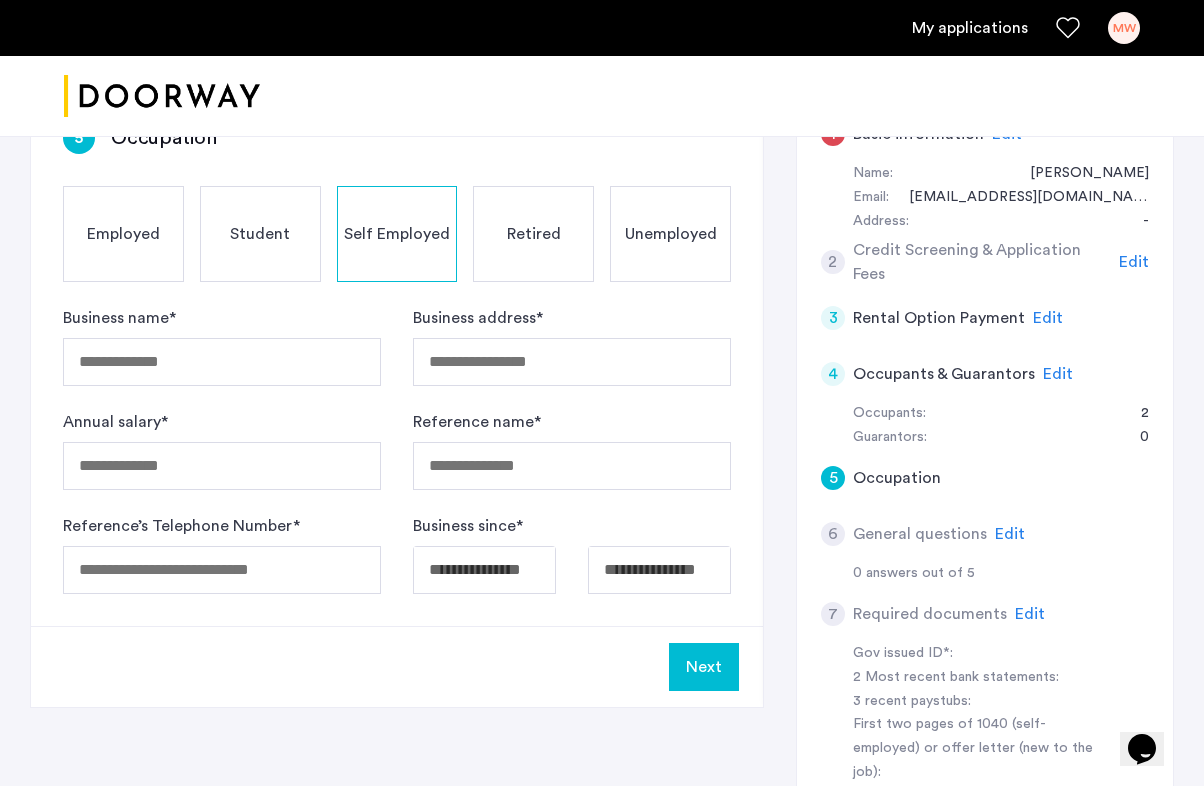 scroll, scrollTop: 358, scrollLeft: 0, axis: vertical 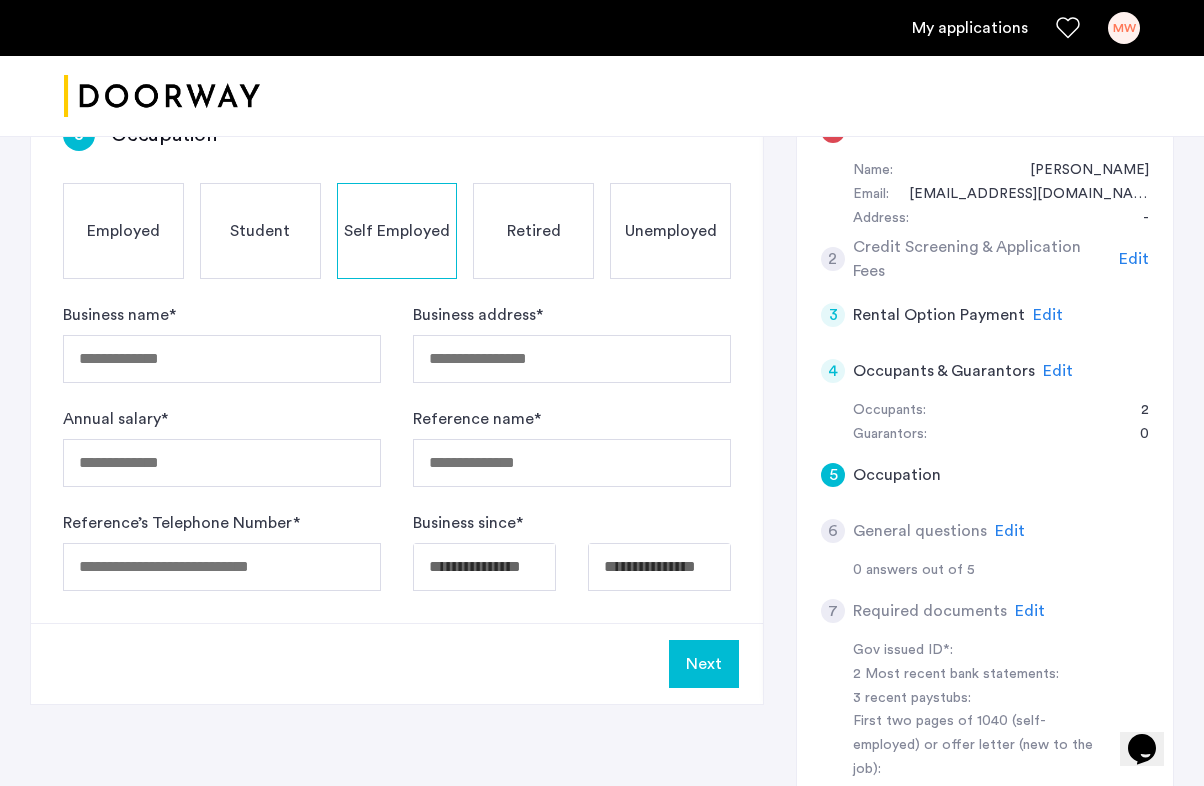 click on "Employed" 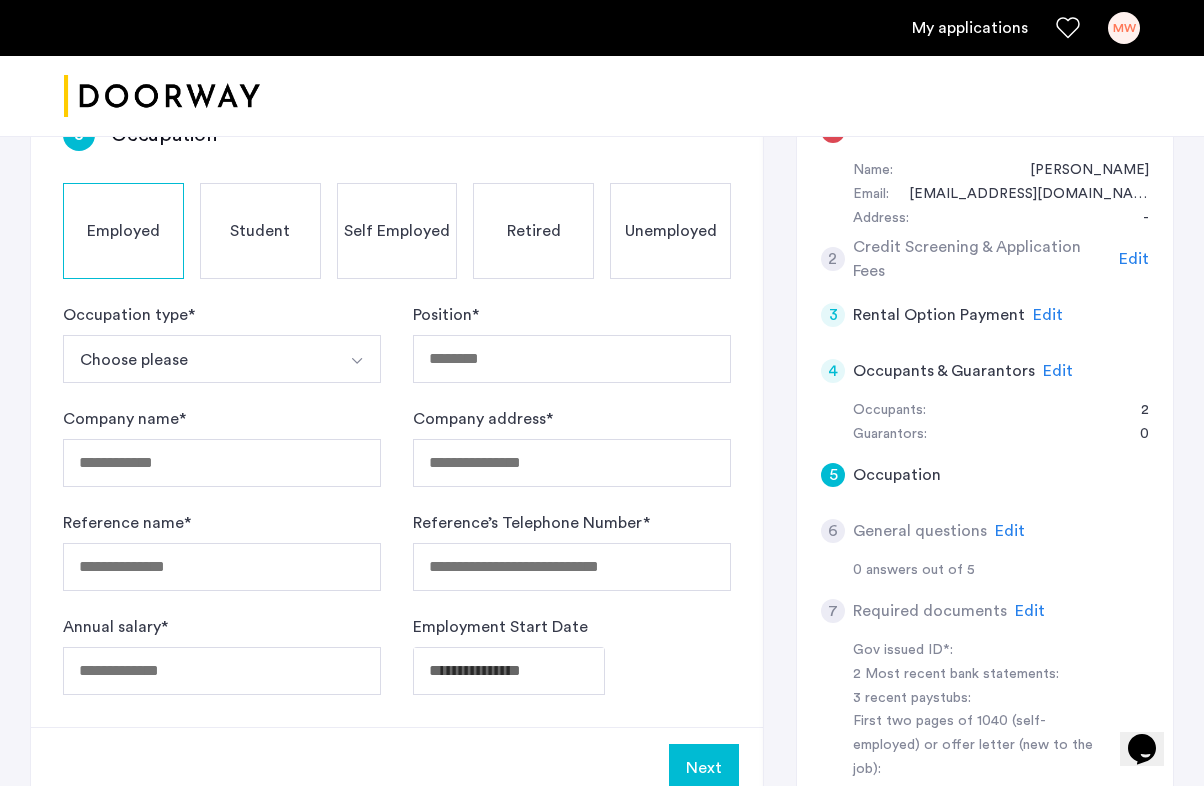 click on "Choose please" at bounding box center [198, 359] 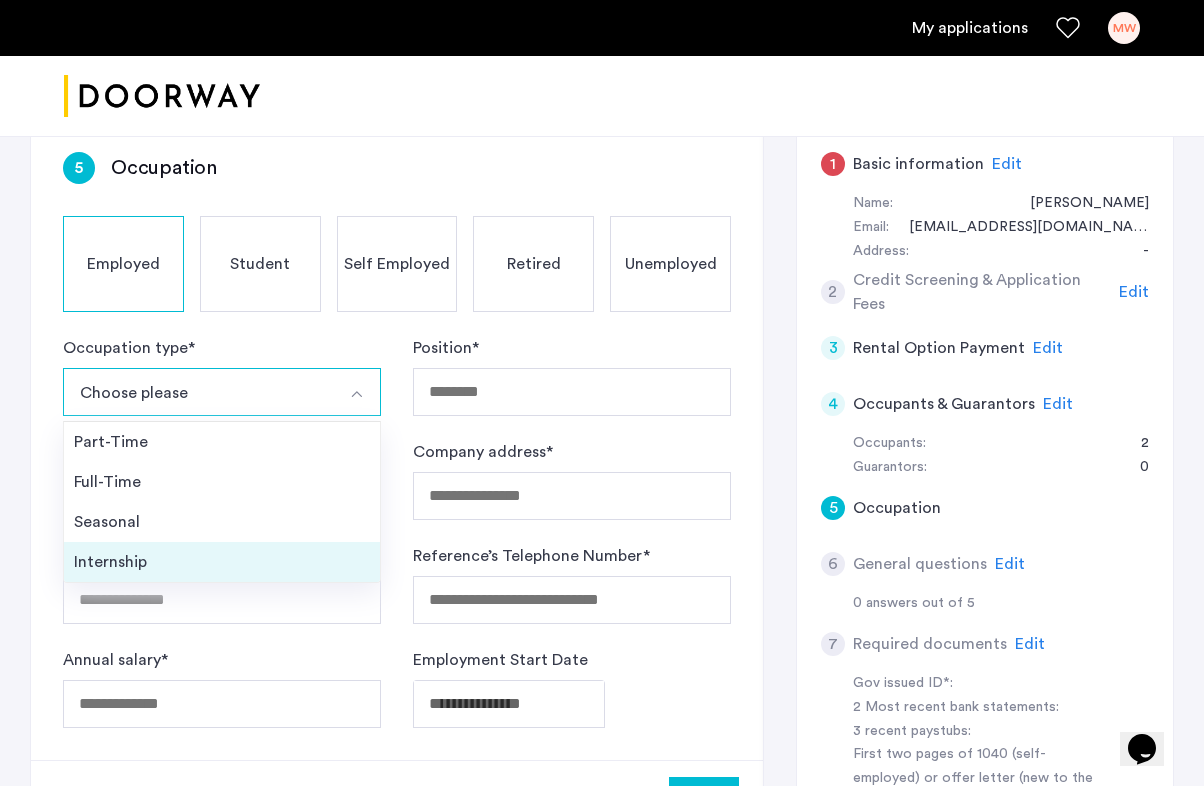 scroll, scrollTop: 311, scrollLeft: 0, axis: vertical 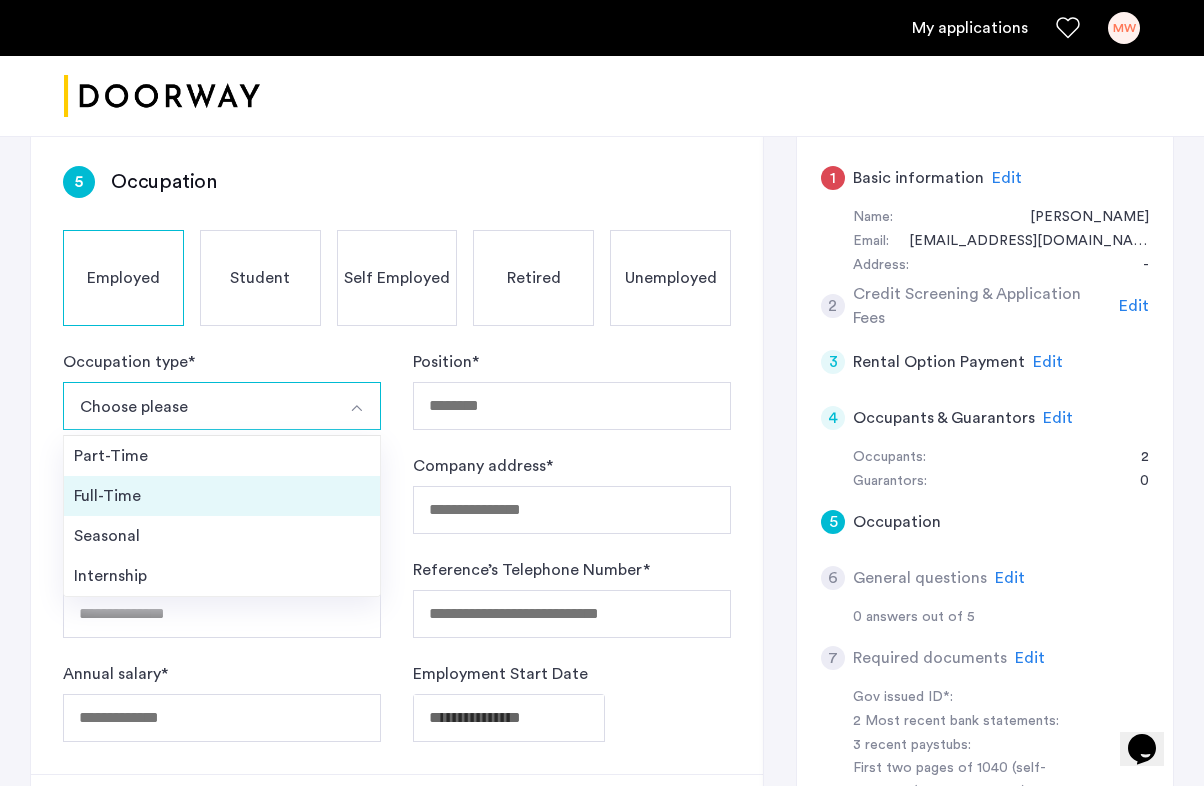 click on "Full-Time" at bounding box center [222, 496] 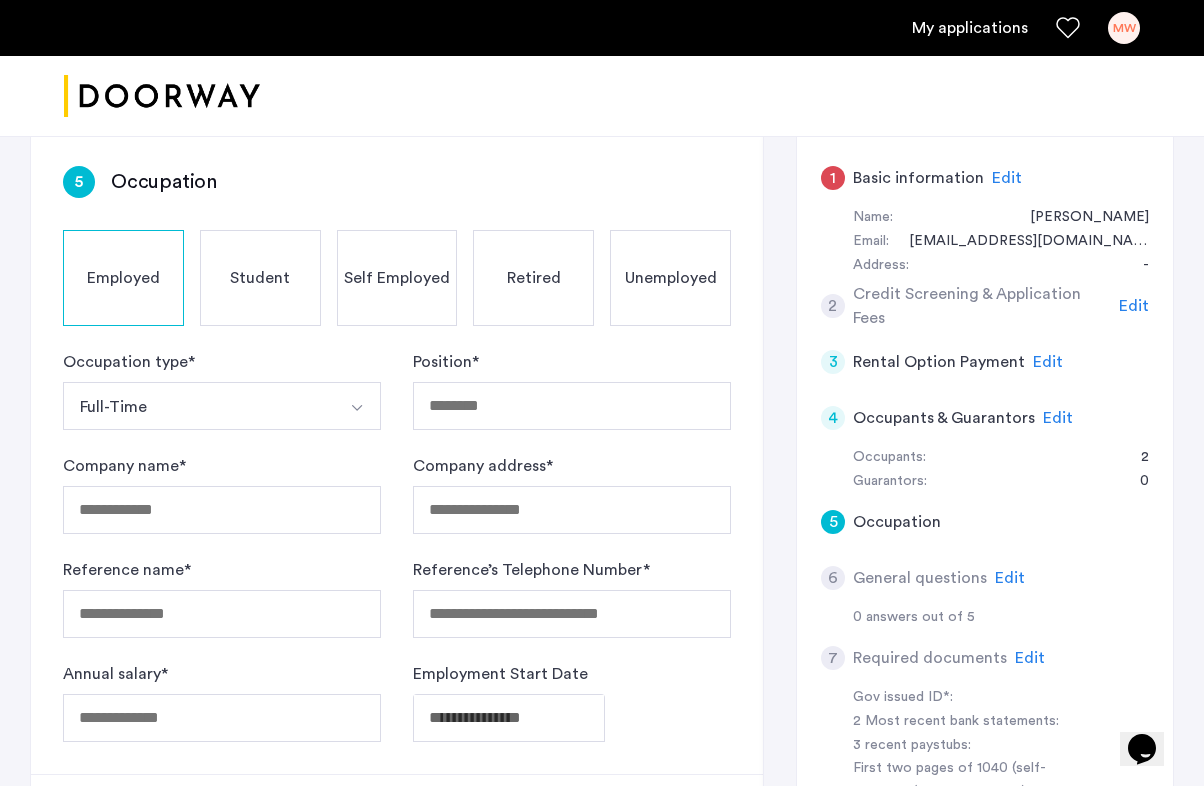 scroll, scrollTop: 360, scrollLeft: 0, axis: vertical 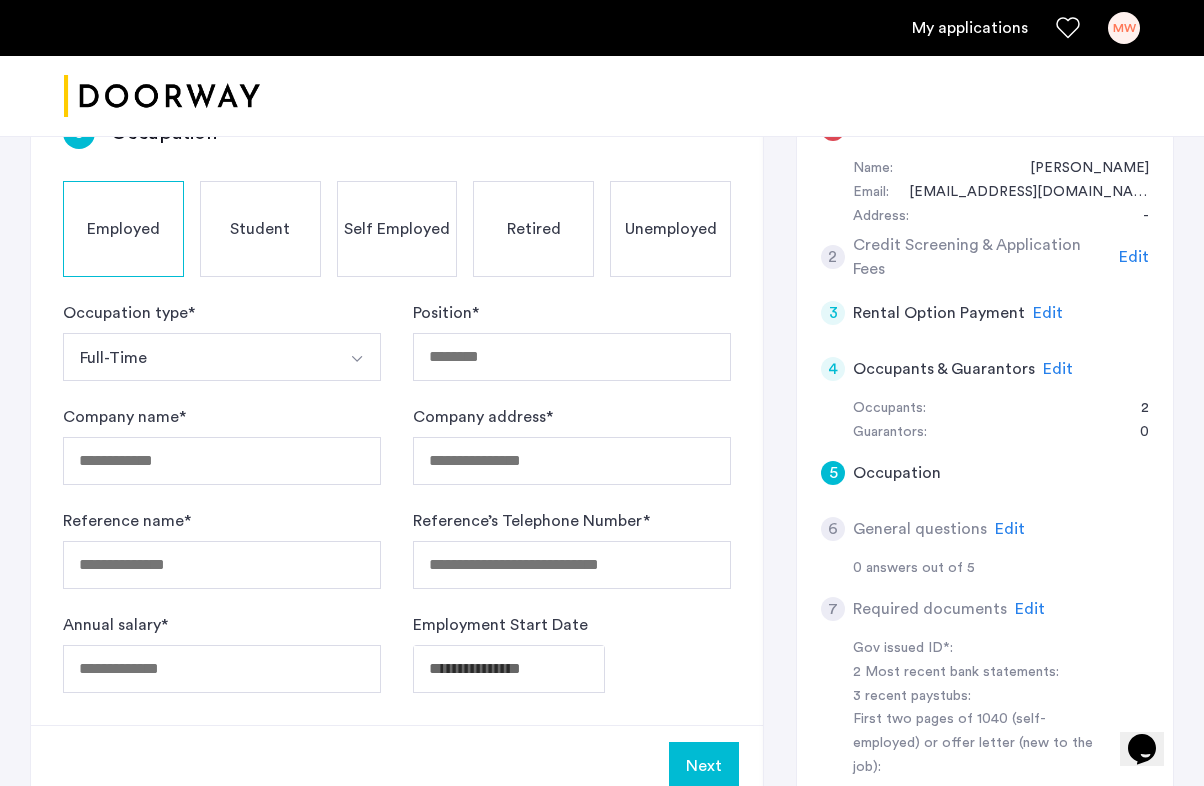 click on "Self Employed" 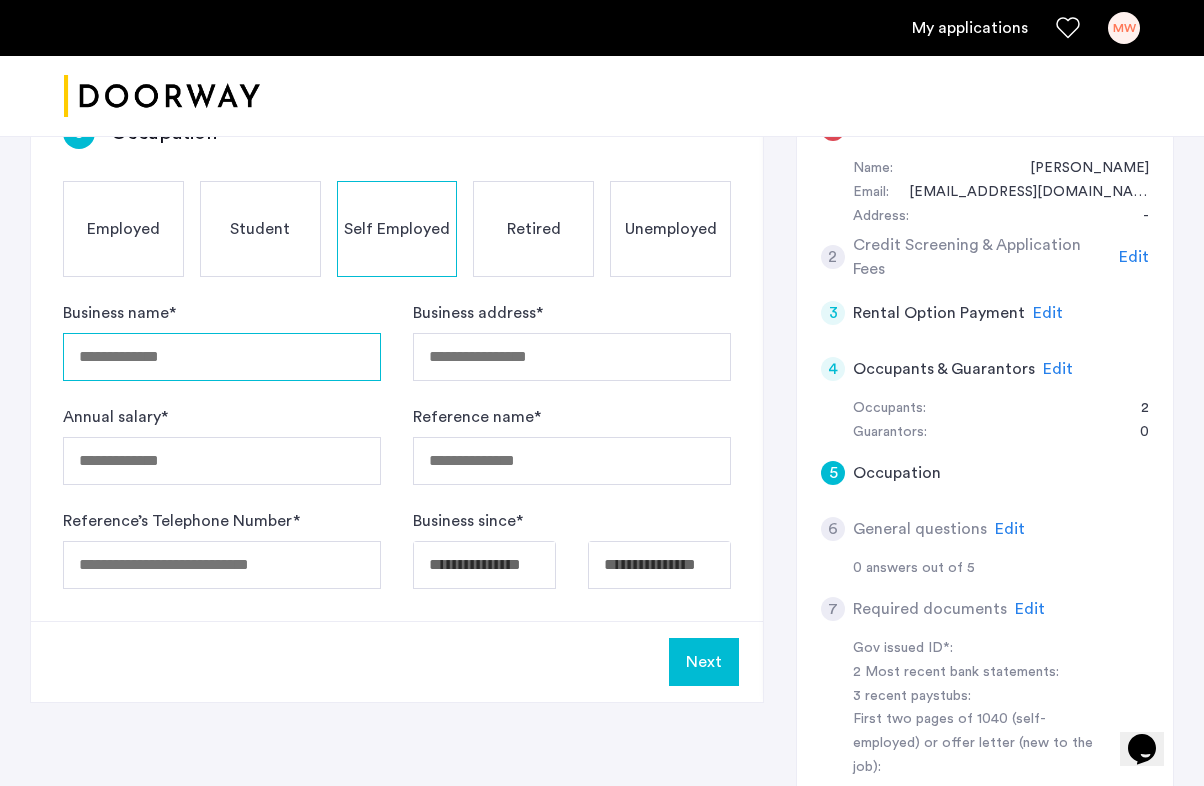 click on "Business name  *" at bounding box center [222, 357] 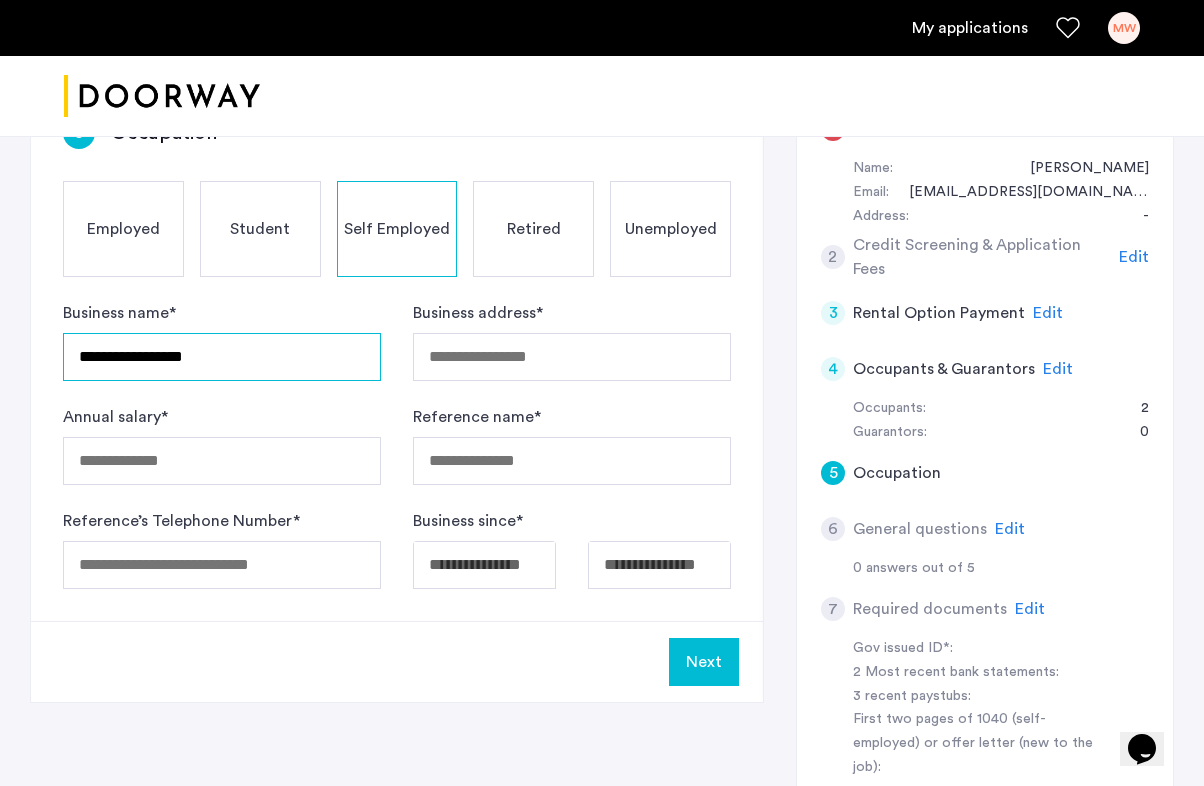 type on "**********" 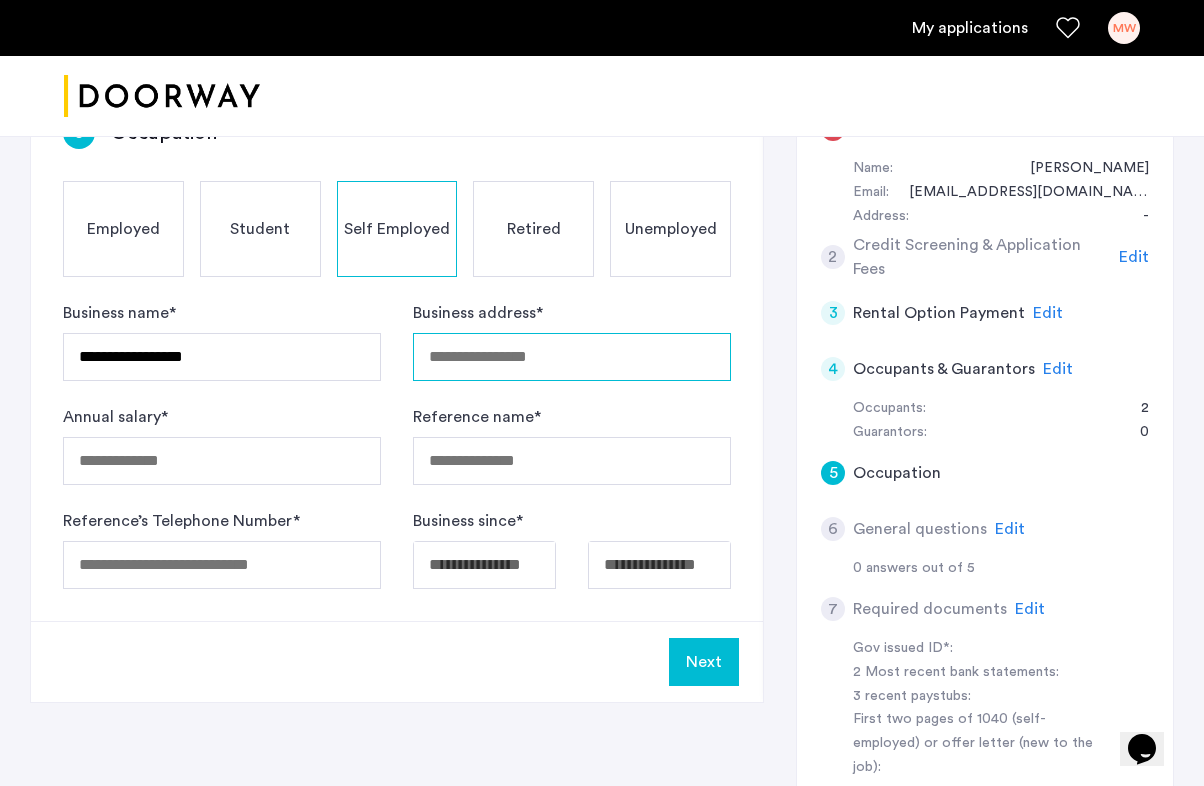 click on "Business address  *" at bounding box center (572, 357) 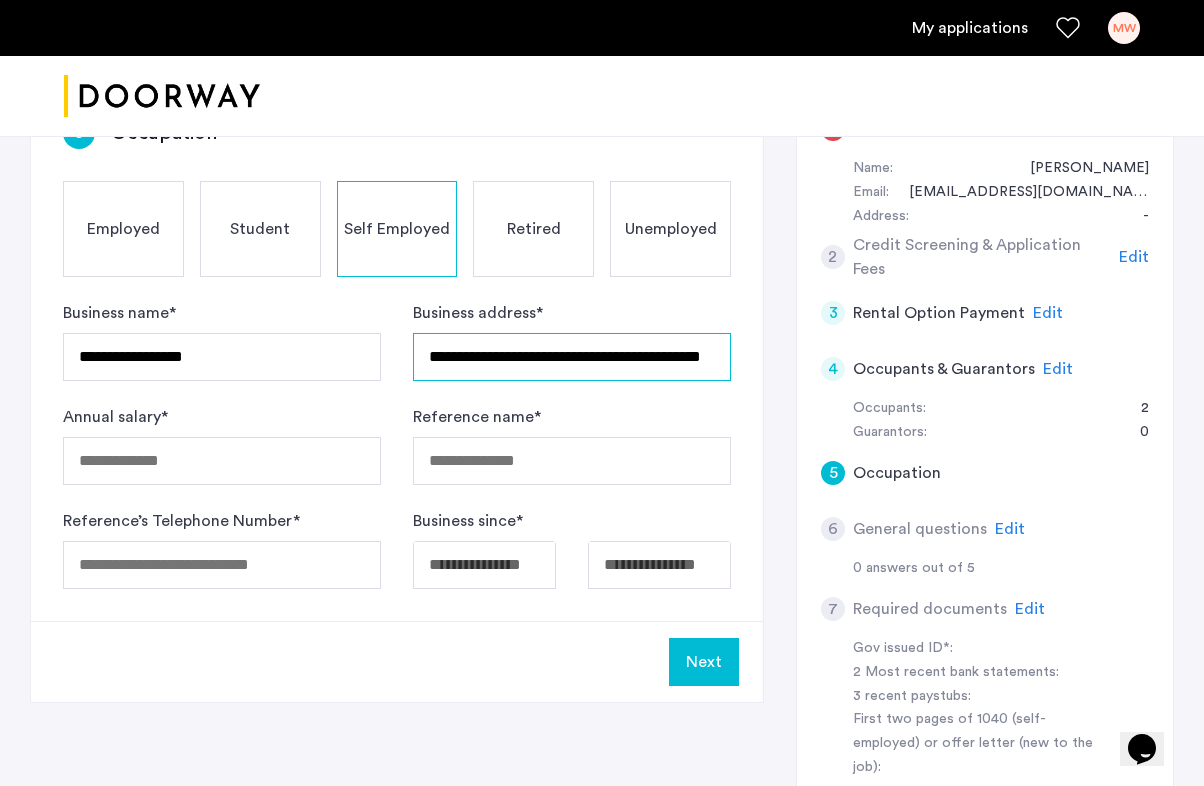 scroll, scrollTop: 0, scrollLeft: 59, axis: horizontal 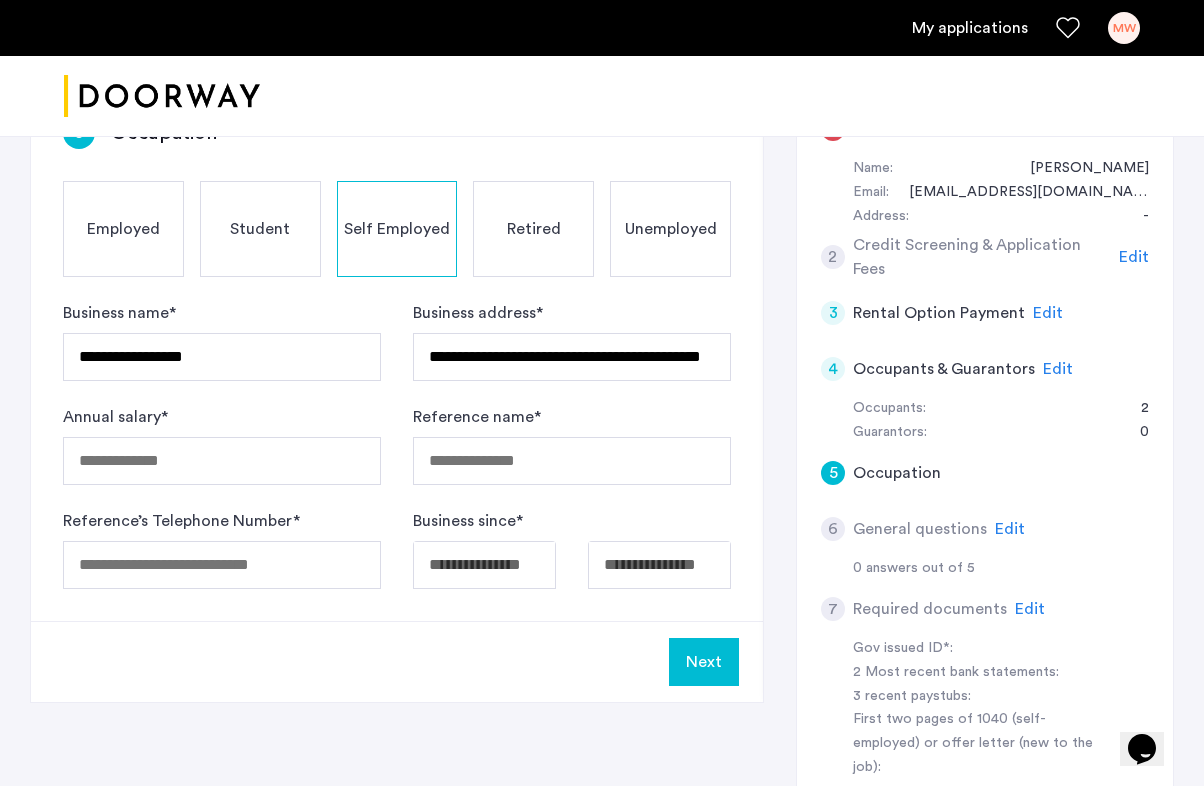 click on "Annual salary  *" 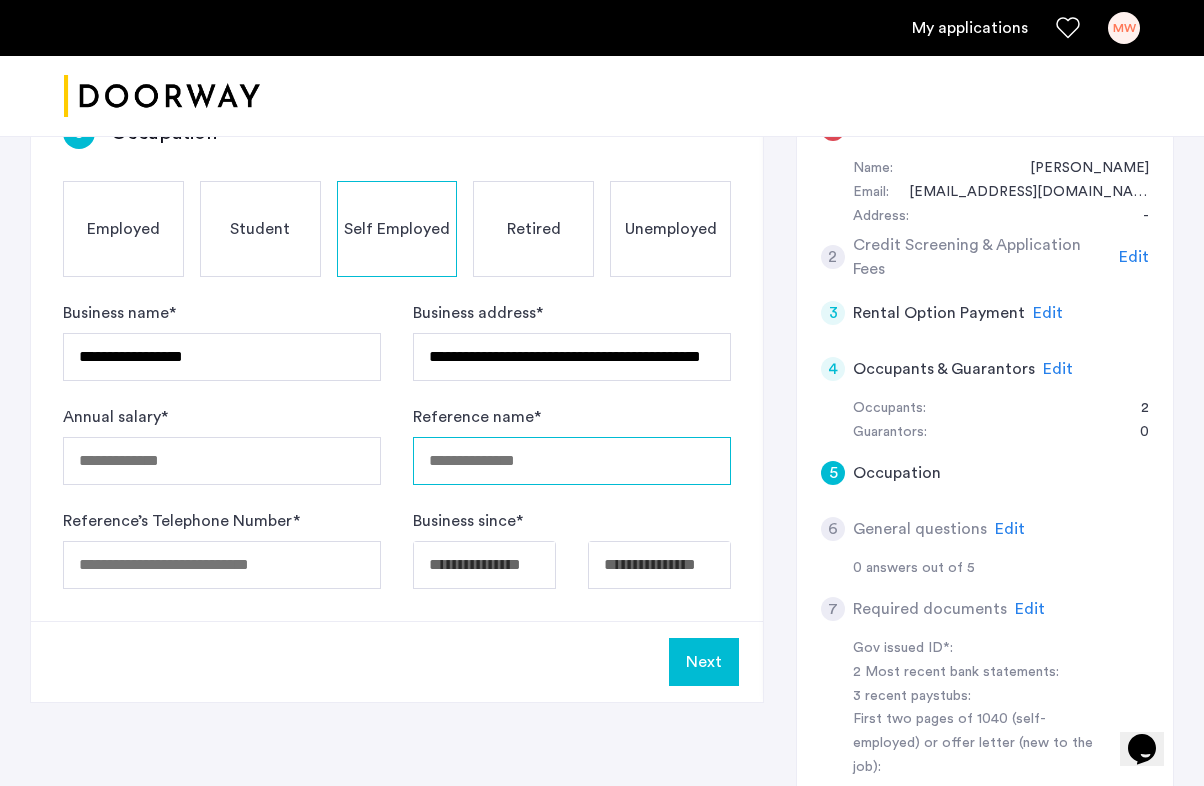 click on "Reference name  *" at bounding box center [572, 461] 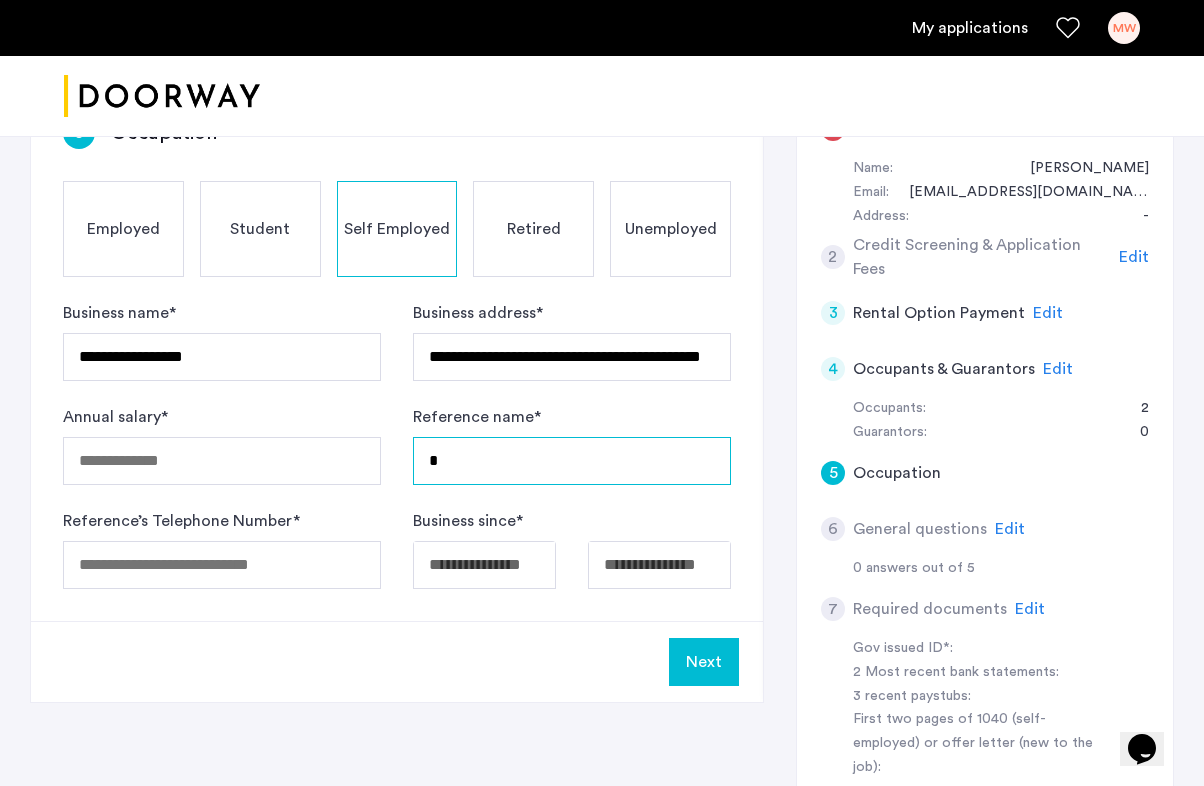 type 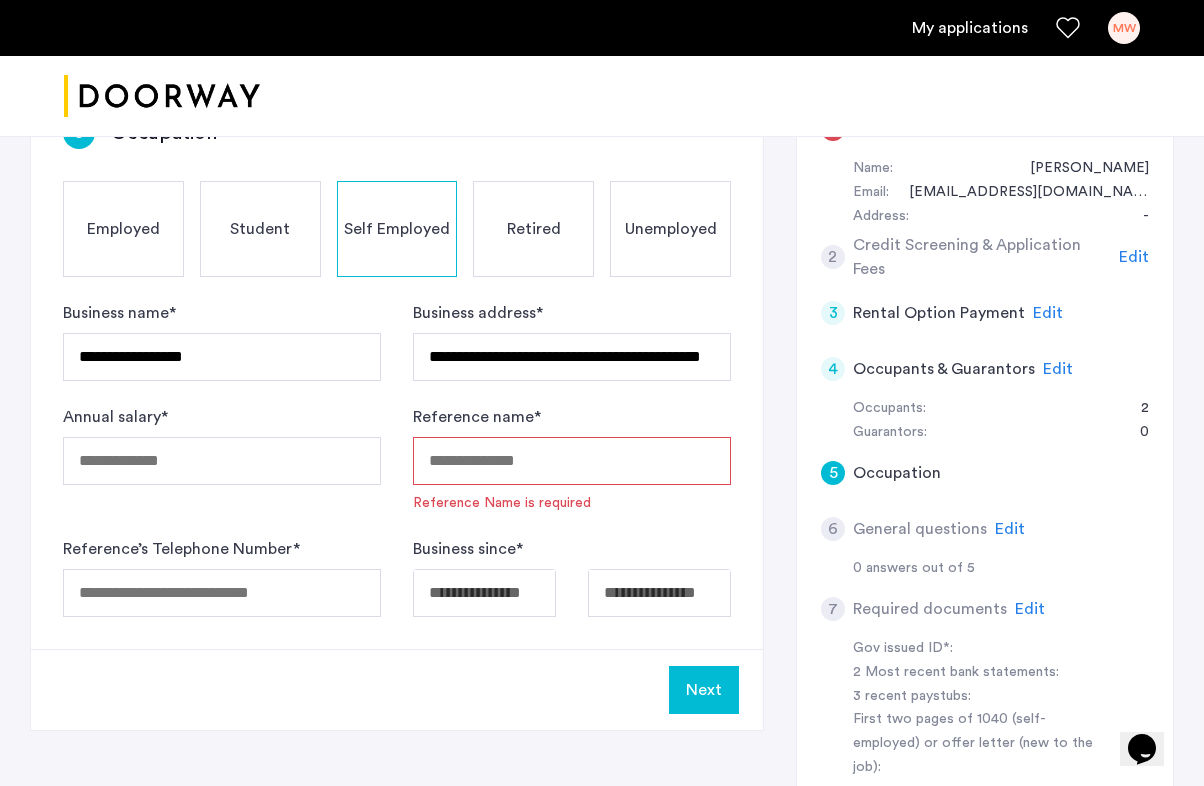 click on "Edit" 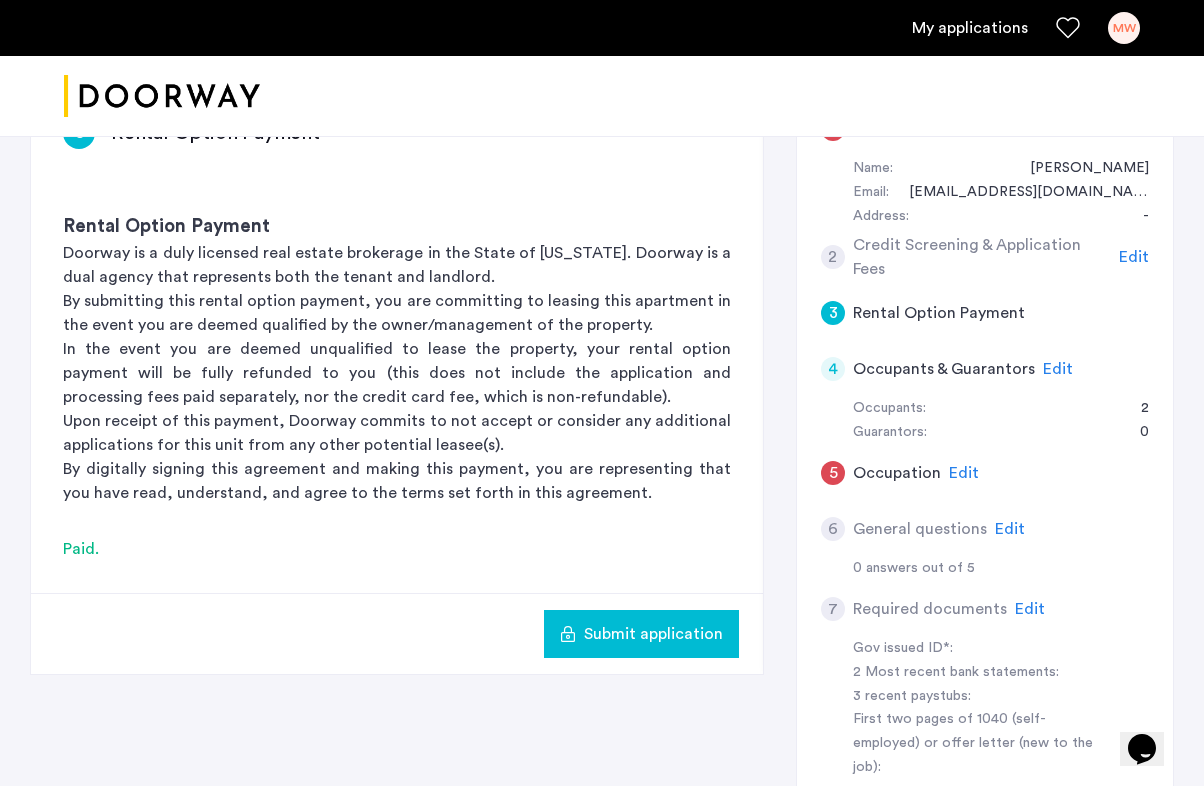 click on "Edit" 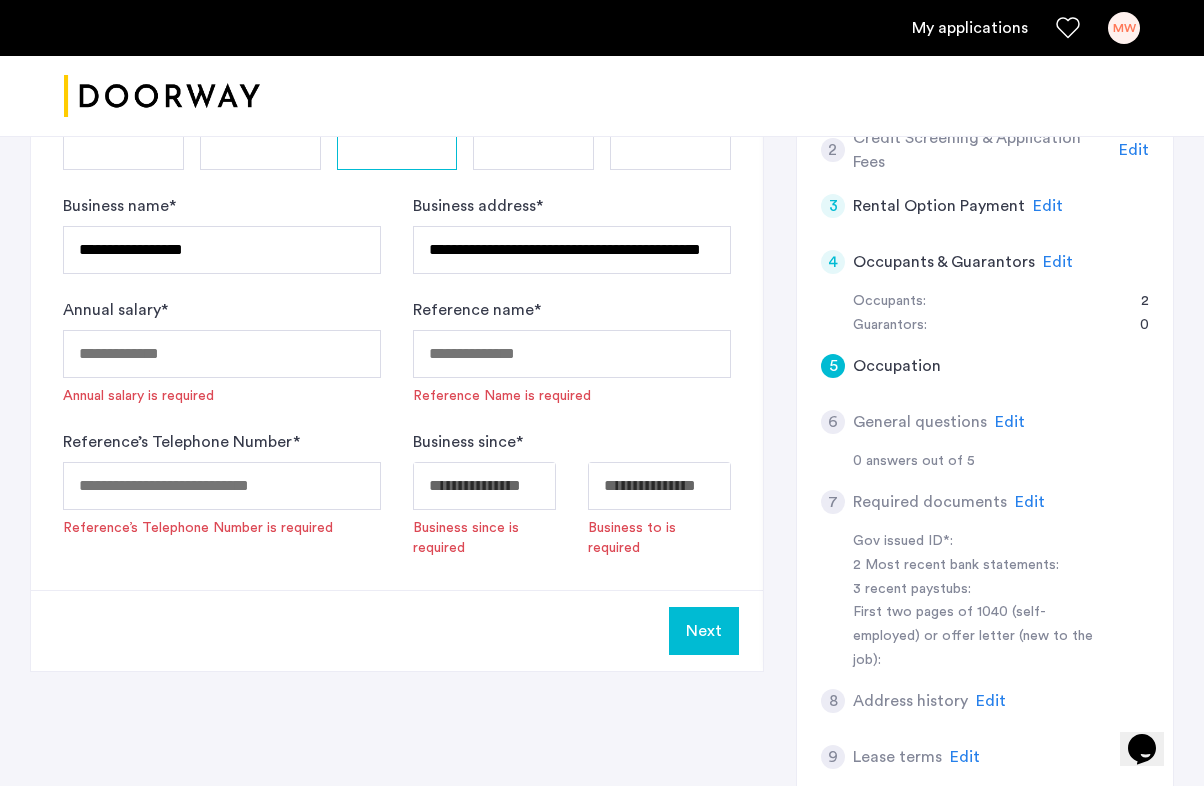 scroll, scrollTop: 481, scrollLeft: 0, axis: vertical 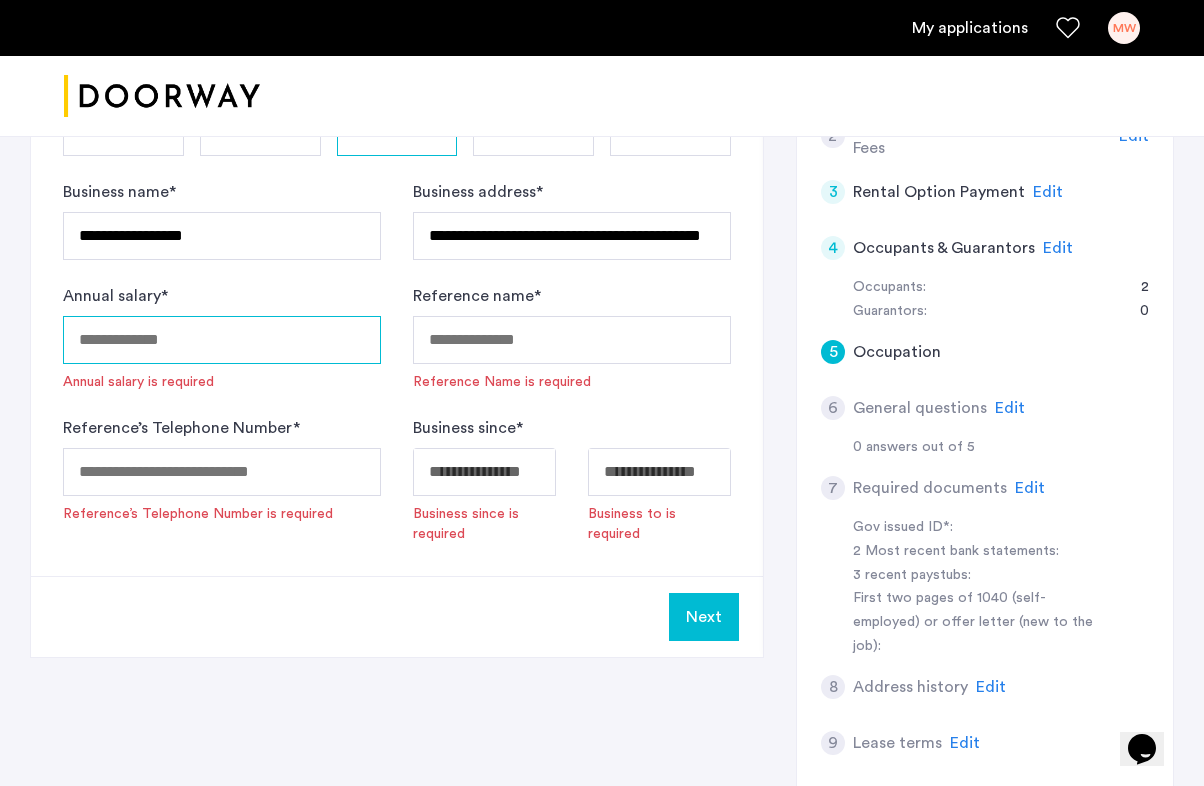click on "Annual salary  *" at bounding box center (222, 340) 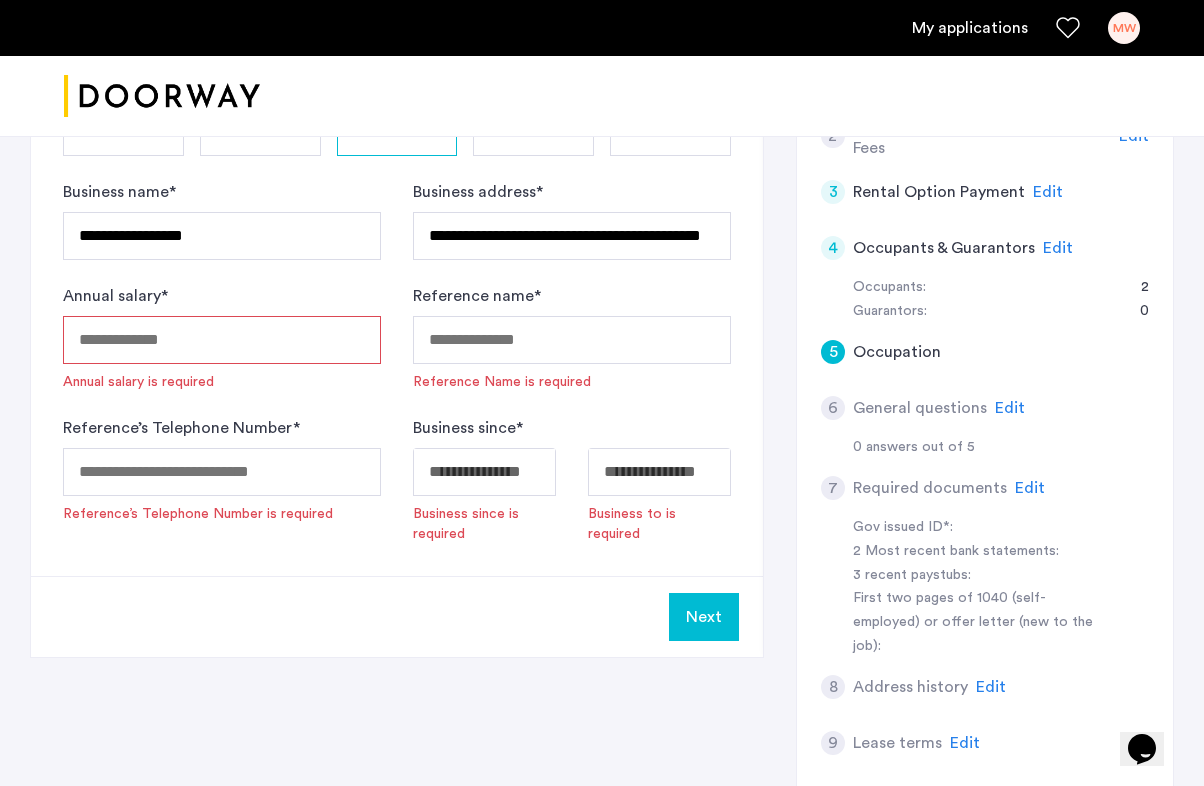 click on "Annual salary  *" at bounding box center (222, 340) 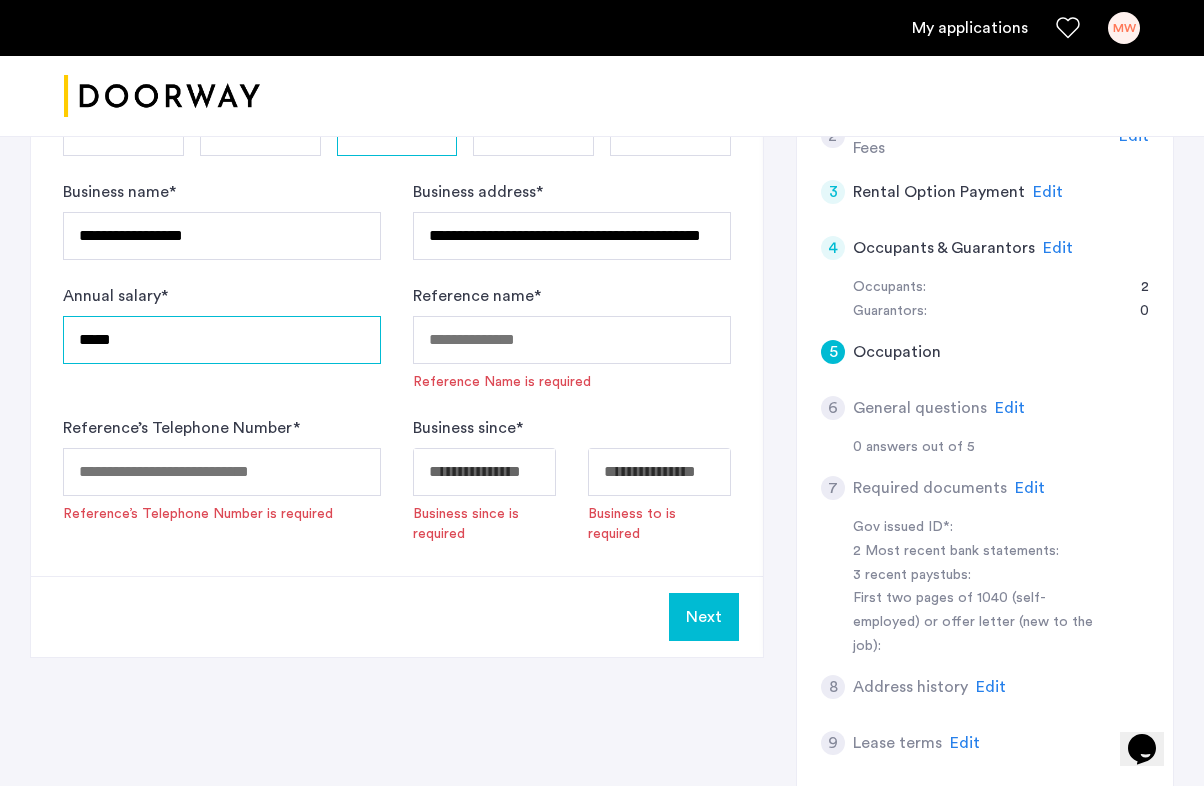 type on "*****" 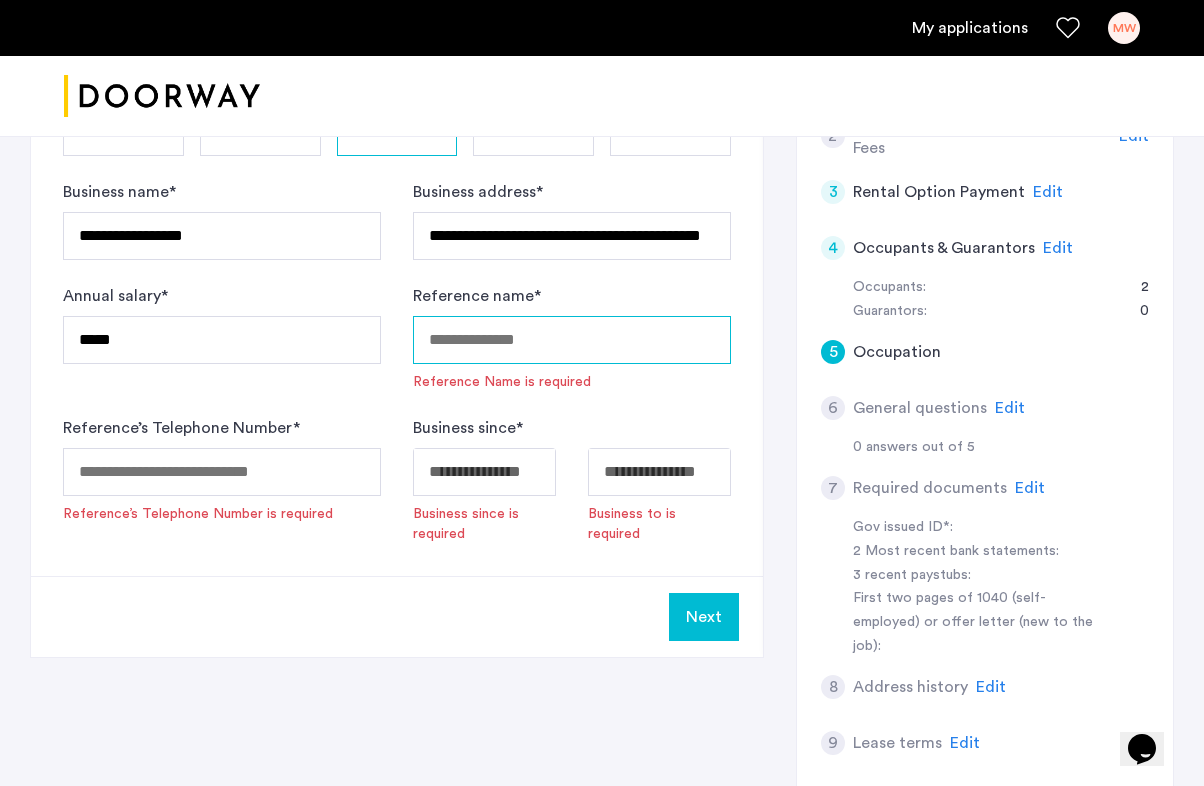 click on "Reference name  *" at bounding box center [572, 340] 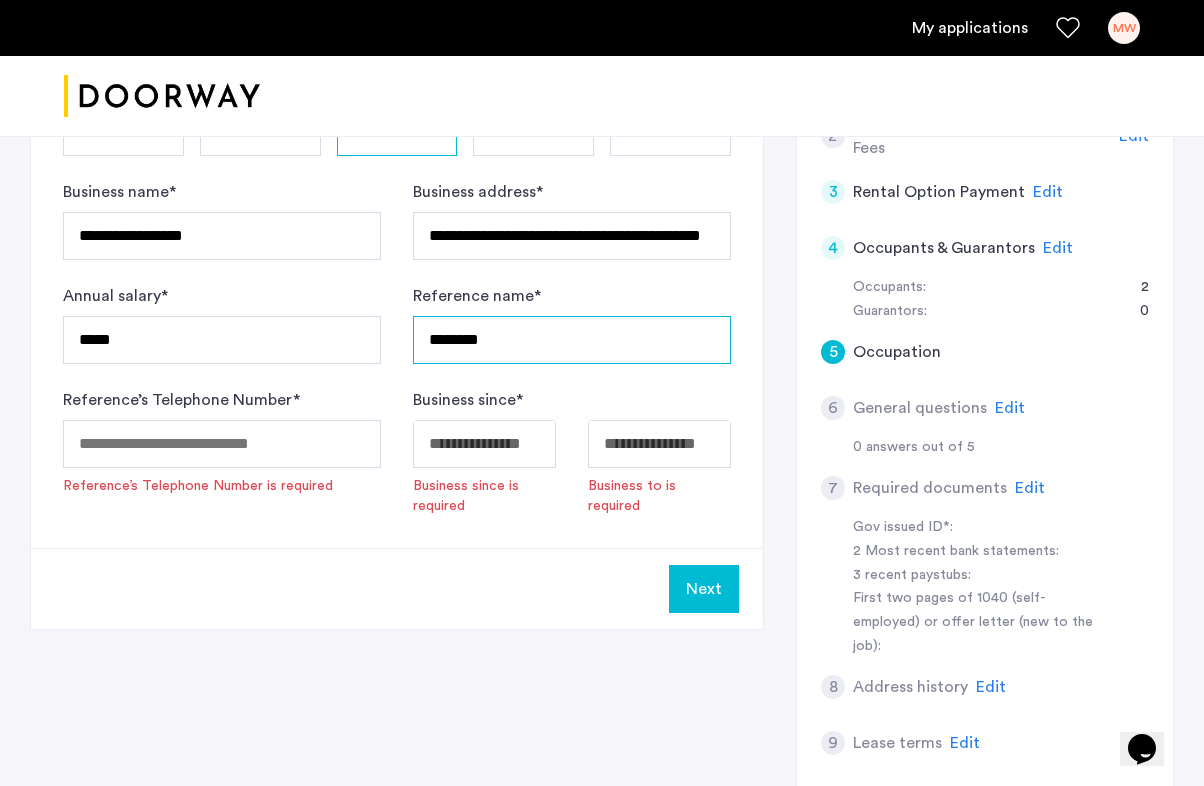type on "********" 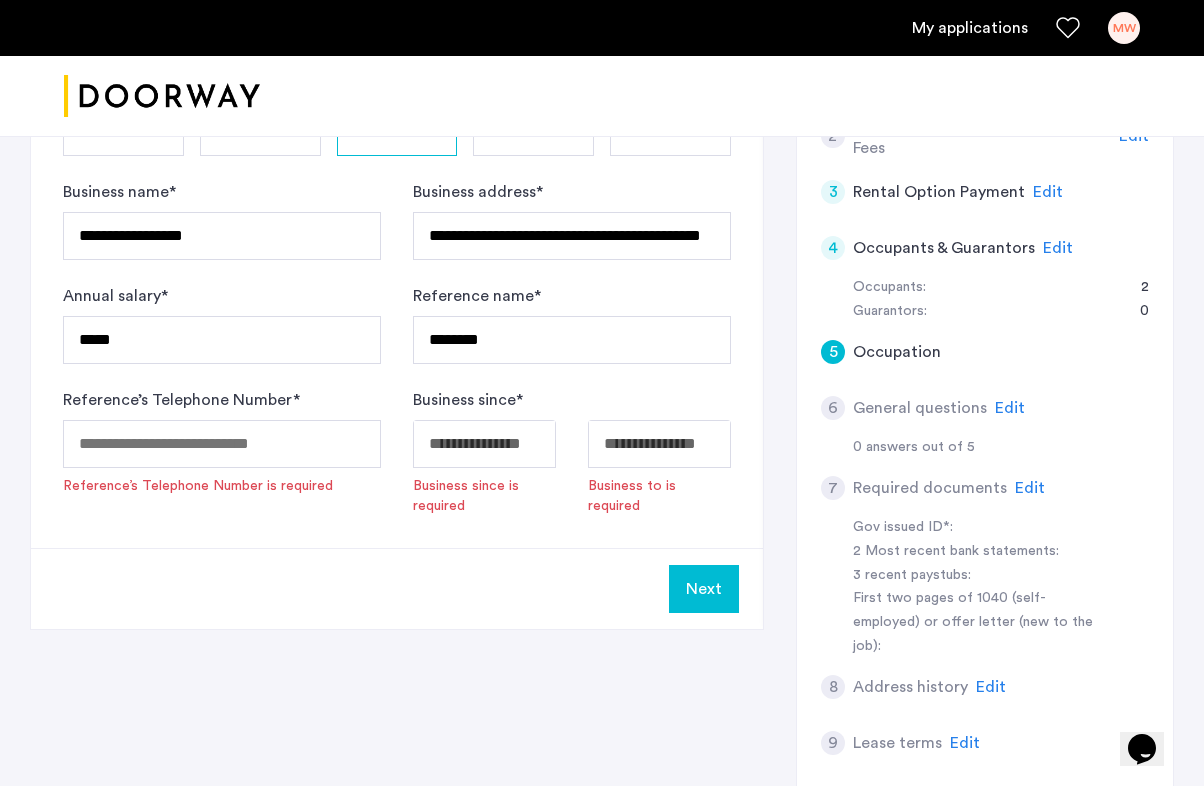 click on "Business since  *  Business since is required   Business to is required" 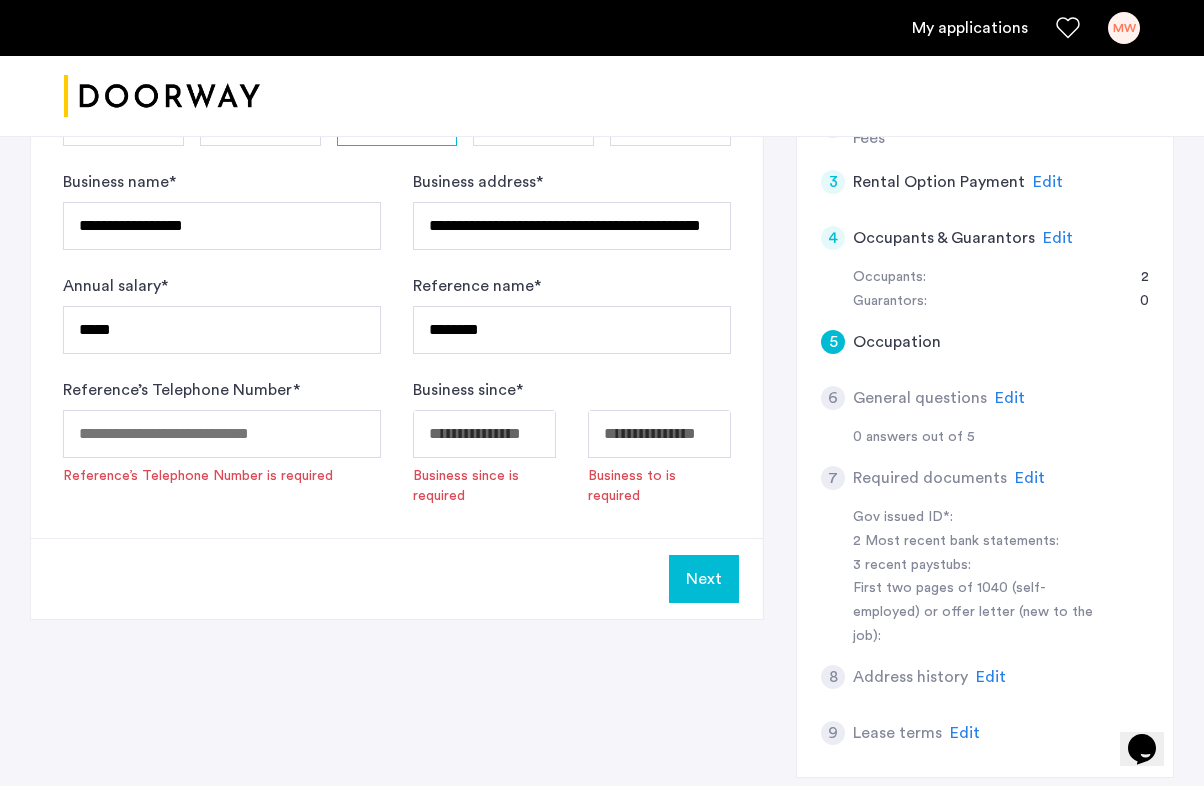 scroll, scrollTop: 496, scrollLeft: 0, axis: vertical 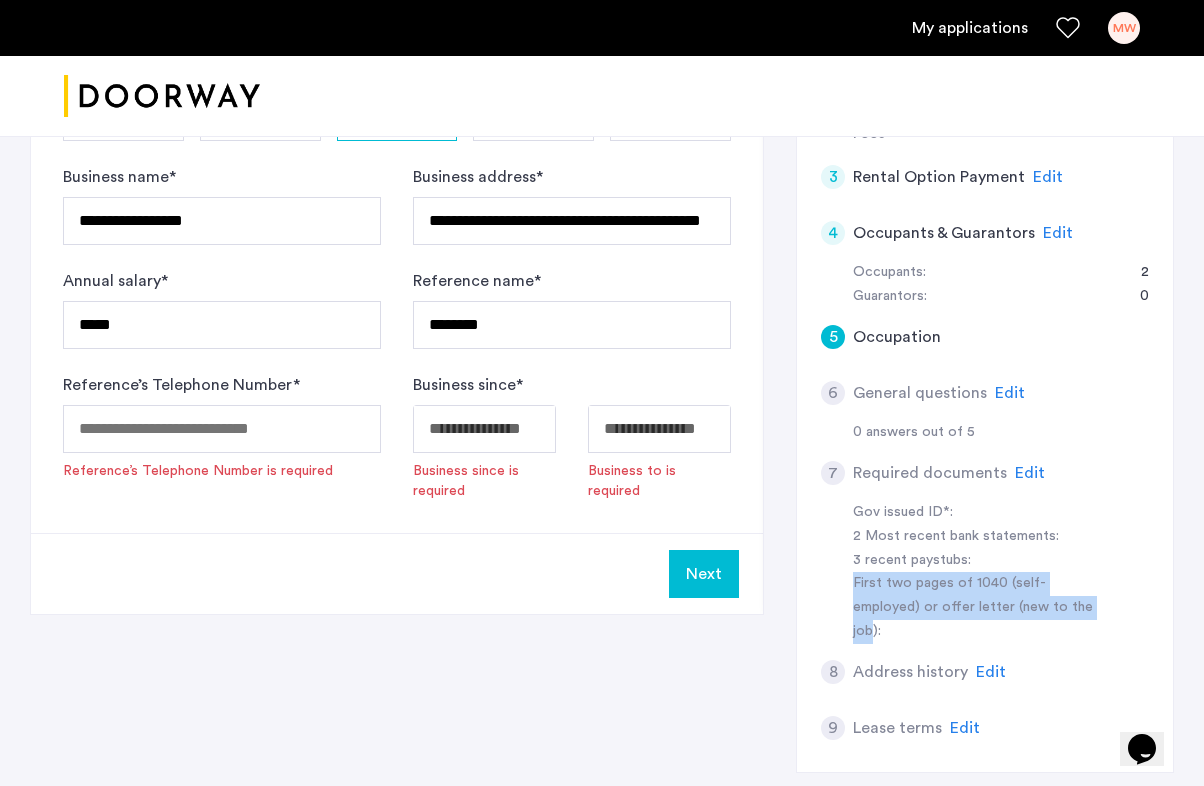 drag, startPoint x: 1032, startPoint y: 618, endPoint x: 838, endPoint y: 588, distance: 196.30588 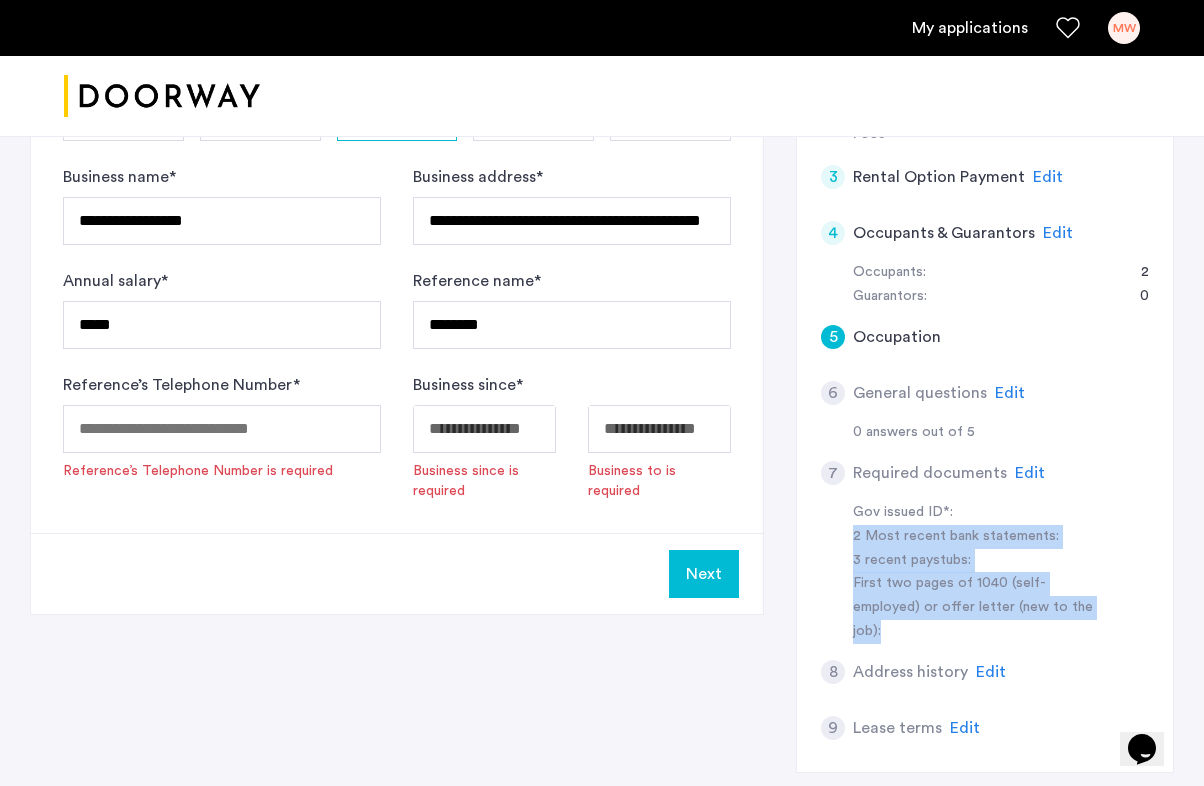 drag, startPoint x: 1071, startPoint y: 609, endPoint x: 837, endPoint y: 530, distance: 246.97571 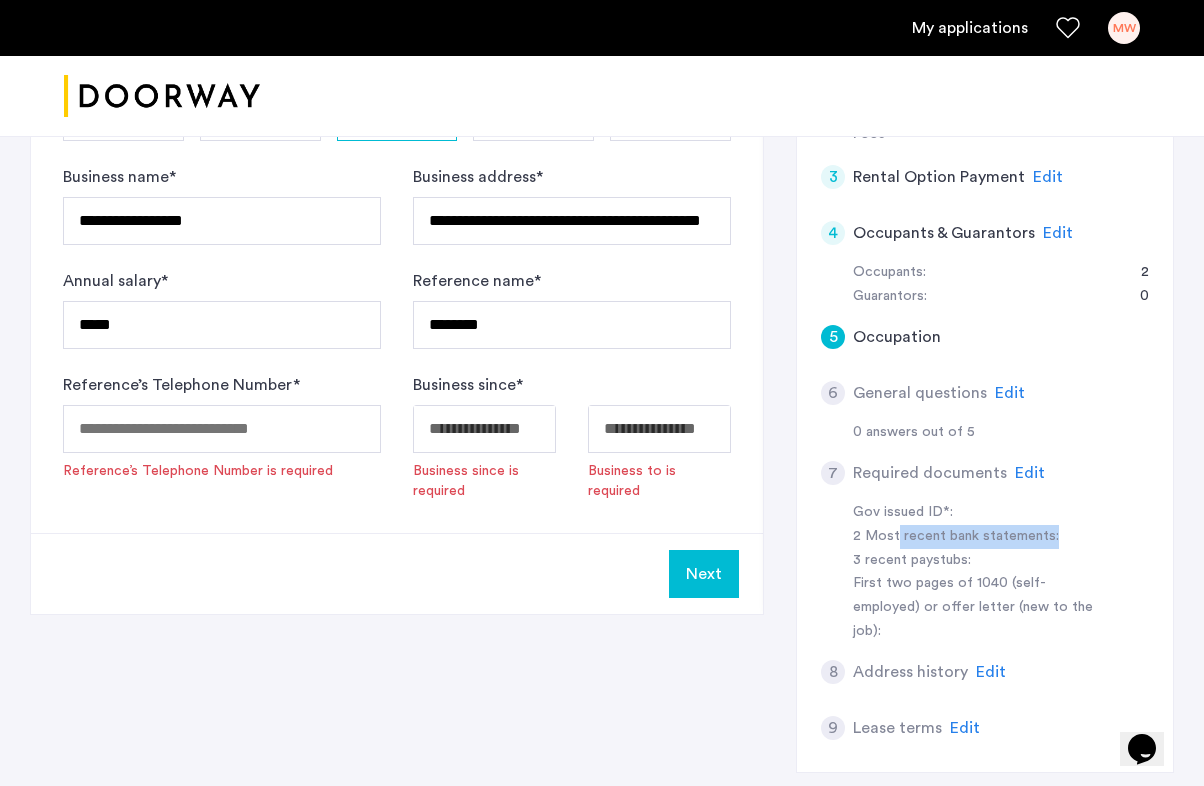 drag, startPoint x: 1064, startPoint y: 533, endPoint x: 891, endPoint y: 533, distance: 173 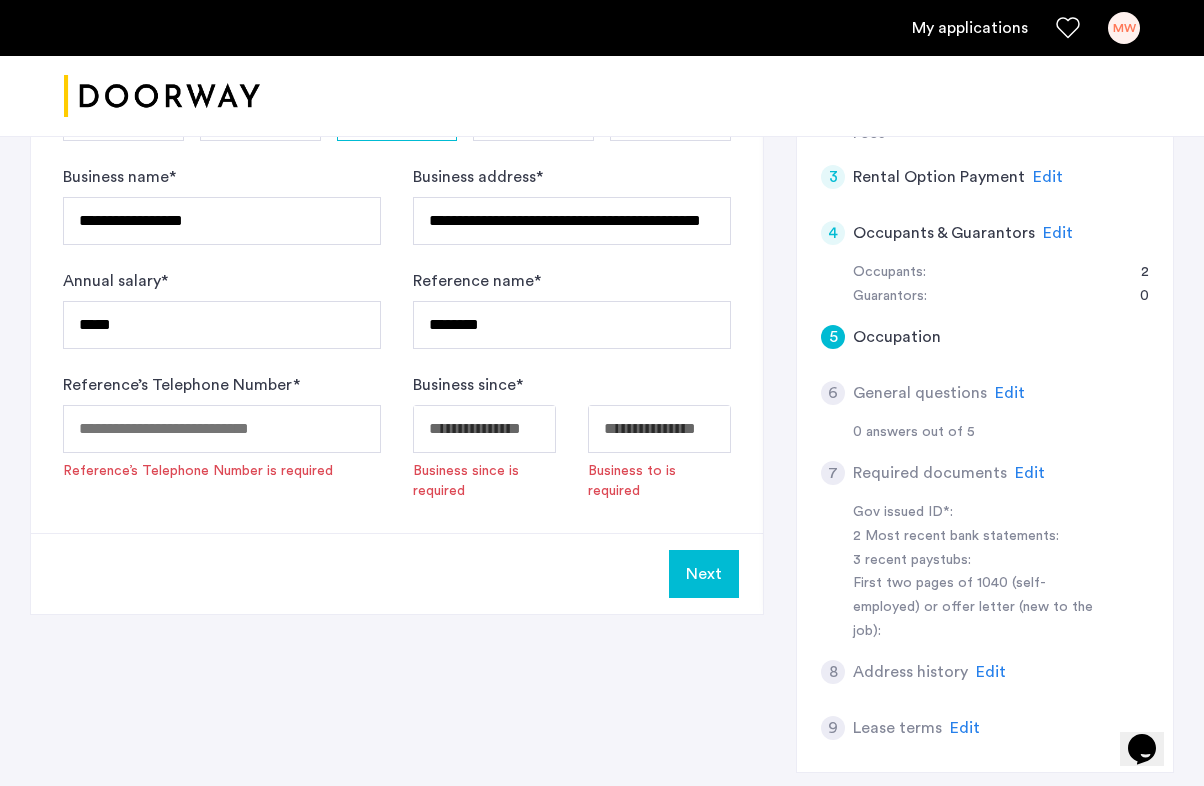 click on "2 Most recent bank statements:" 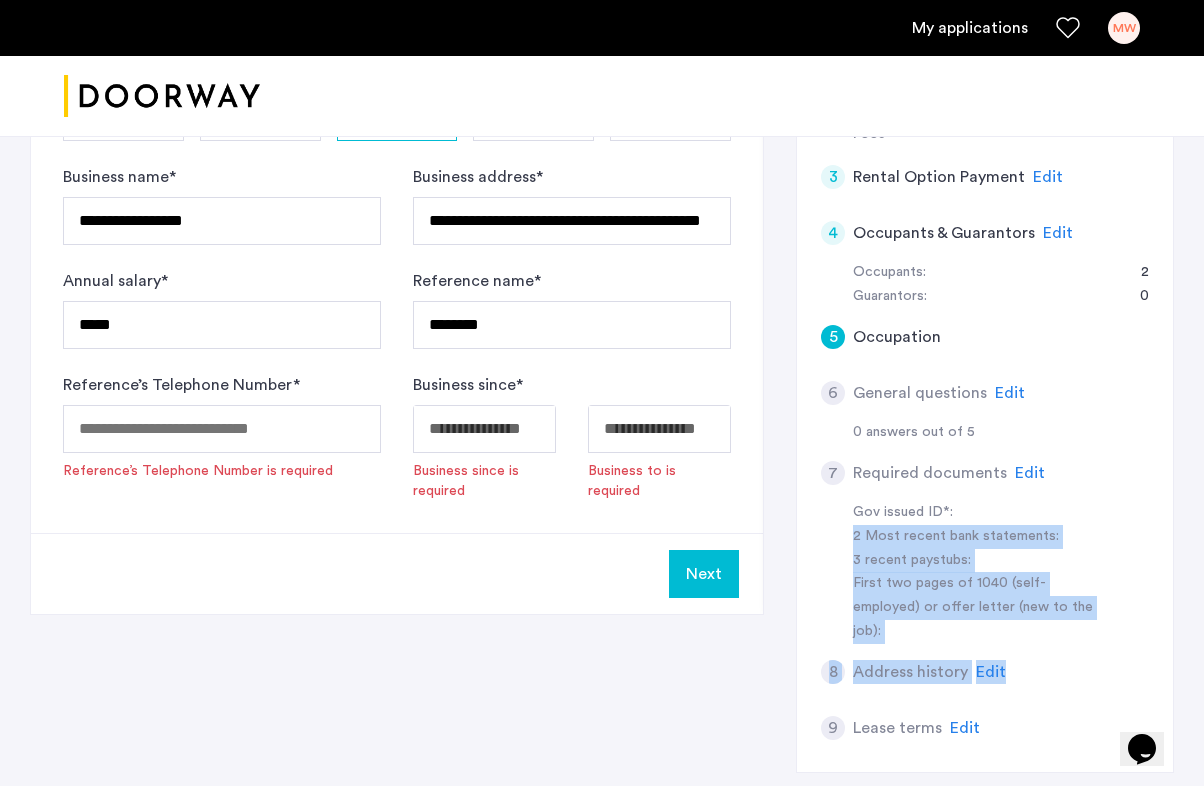 drag, startPoint x: 853, startPoint y: 533, endPoint x: 1174, endPoint y: 677, distance: 351.81955 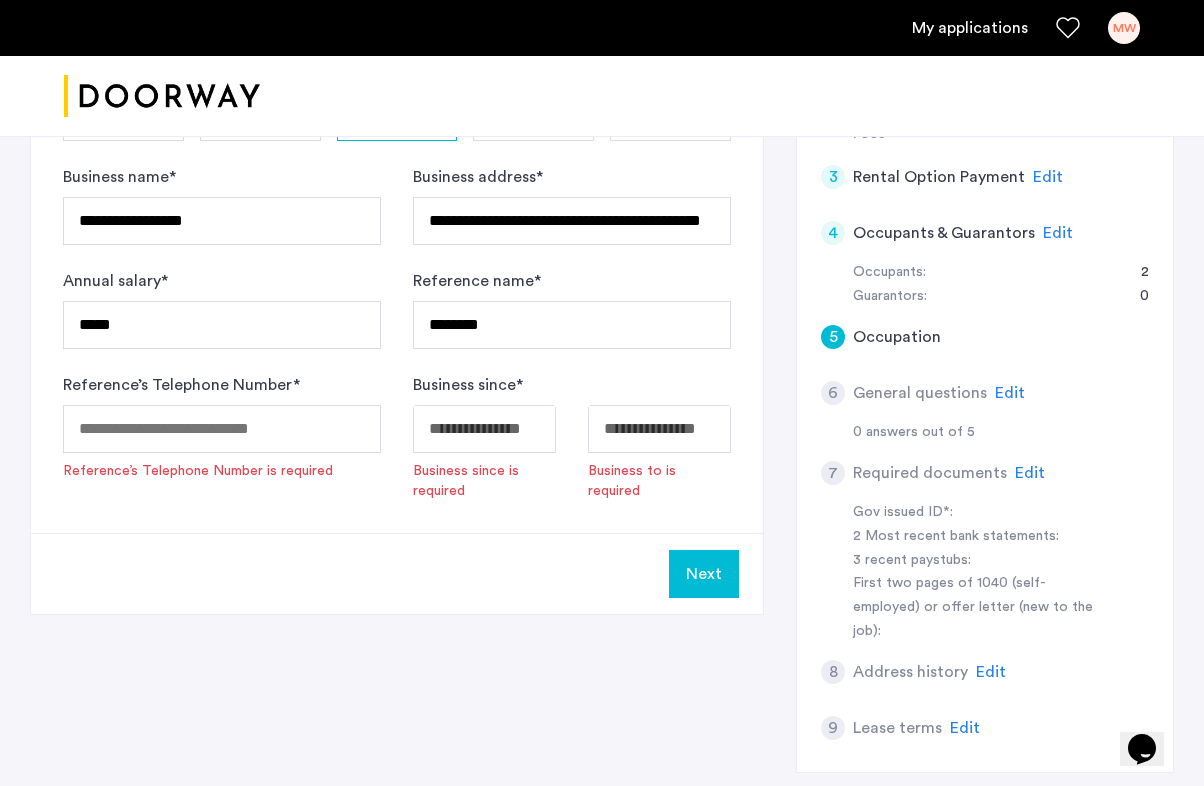 click on "3 recent paystubs:" 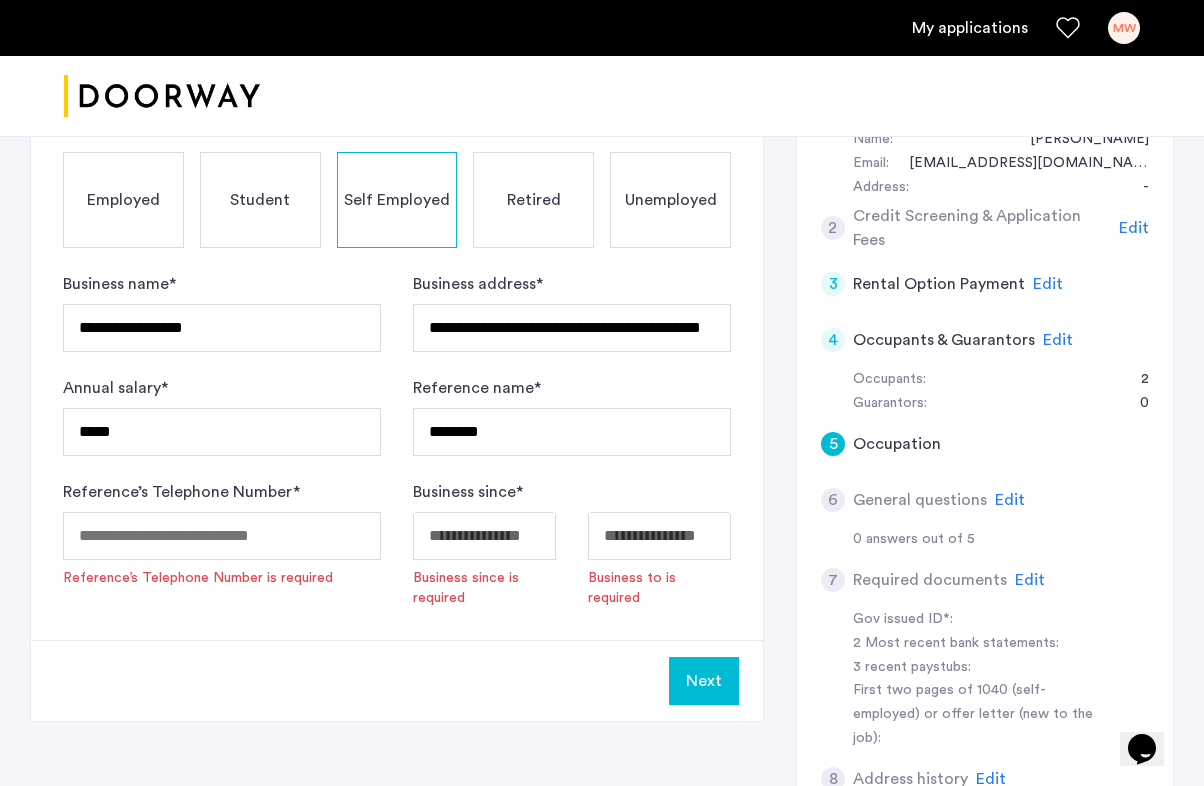 scroll, scrollTop: 385, scrollLeft: 0, axis: vertical 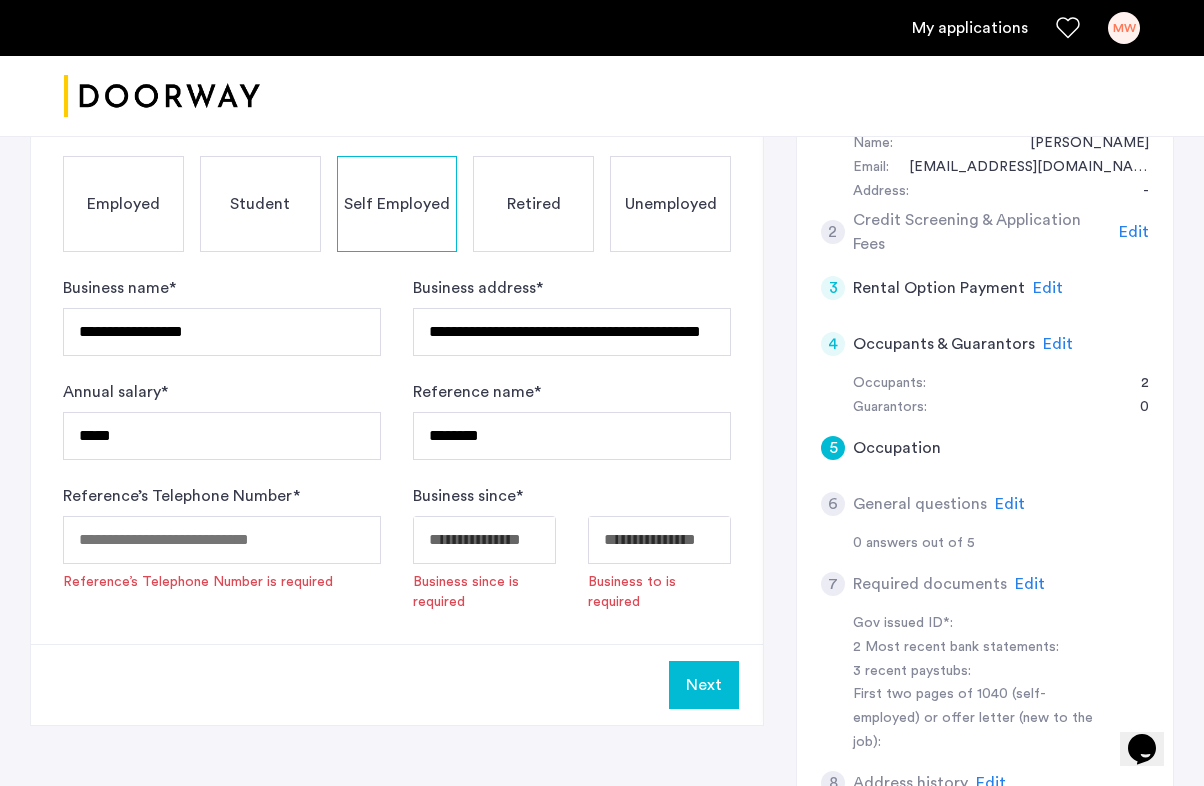 click on "0 answers out of 5" 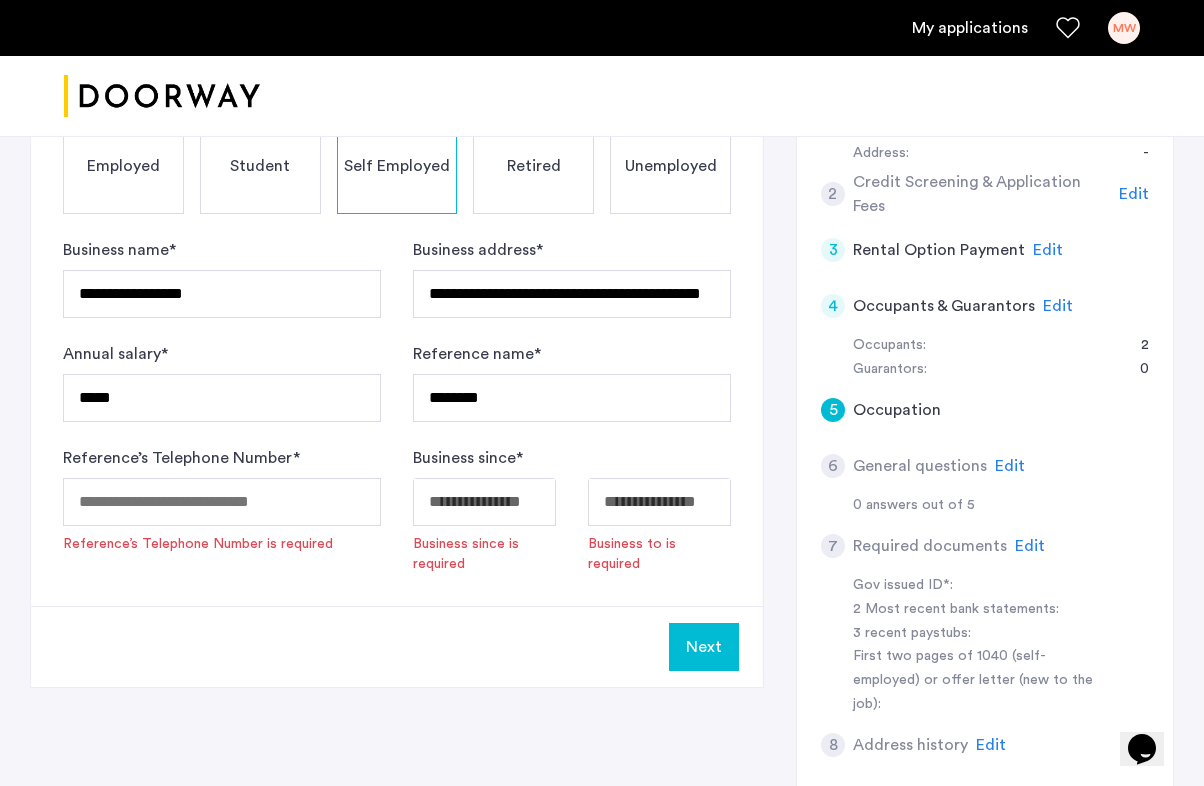 scroll, scrollTop: 429, scrollLeft: 0, axis: vertical 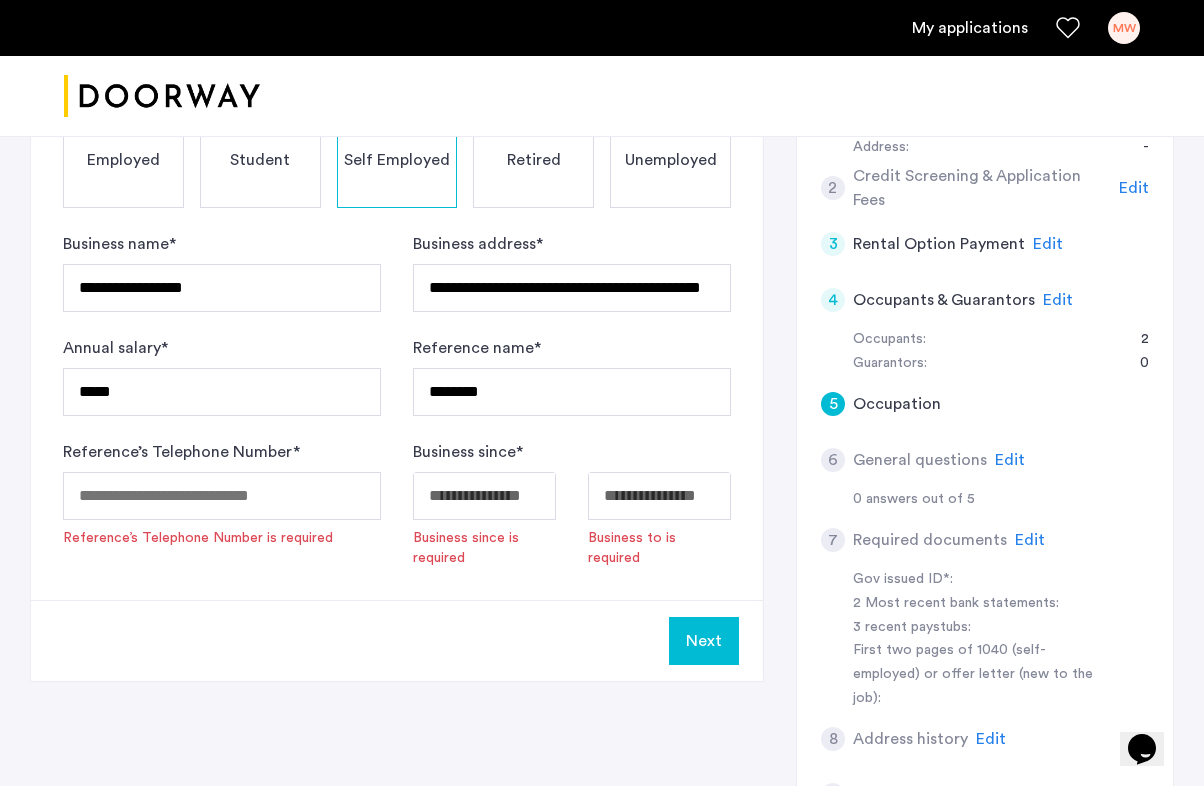 click on "**********" at bounding box center [602, -36] 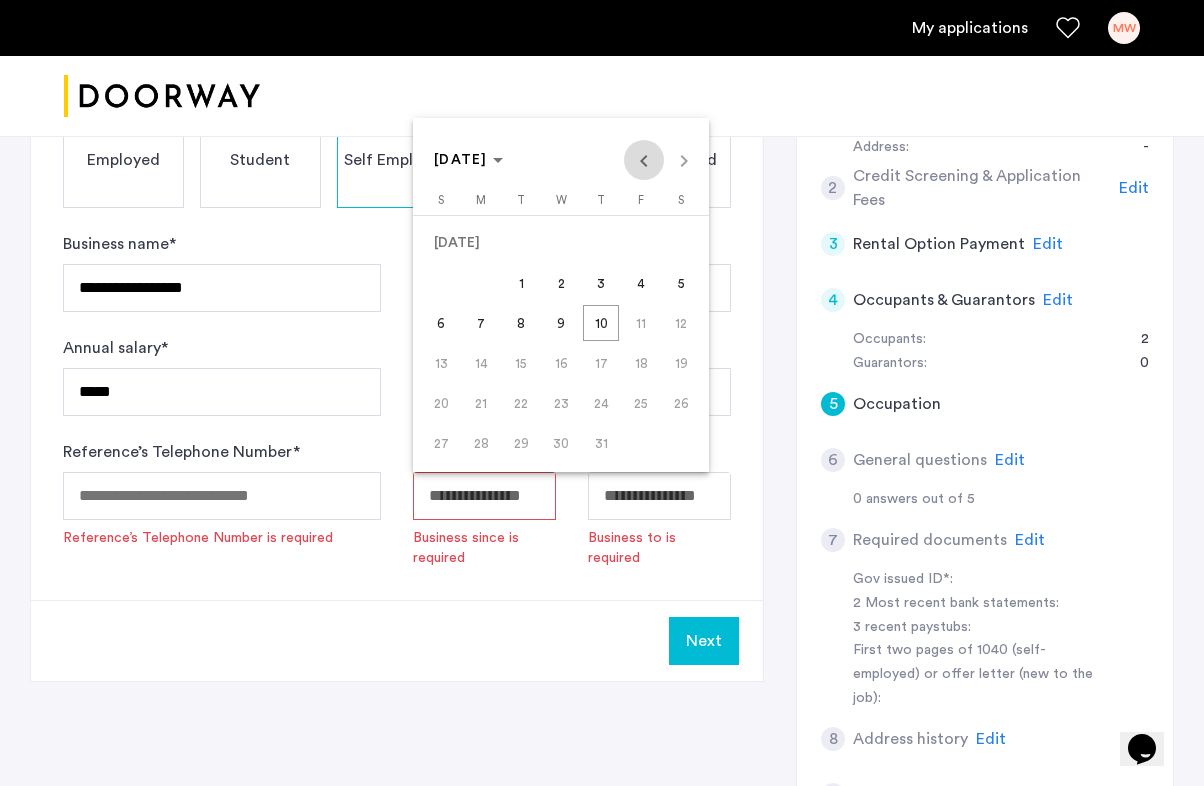 click at bounding box center (644, 160) 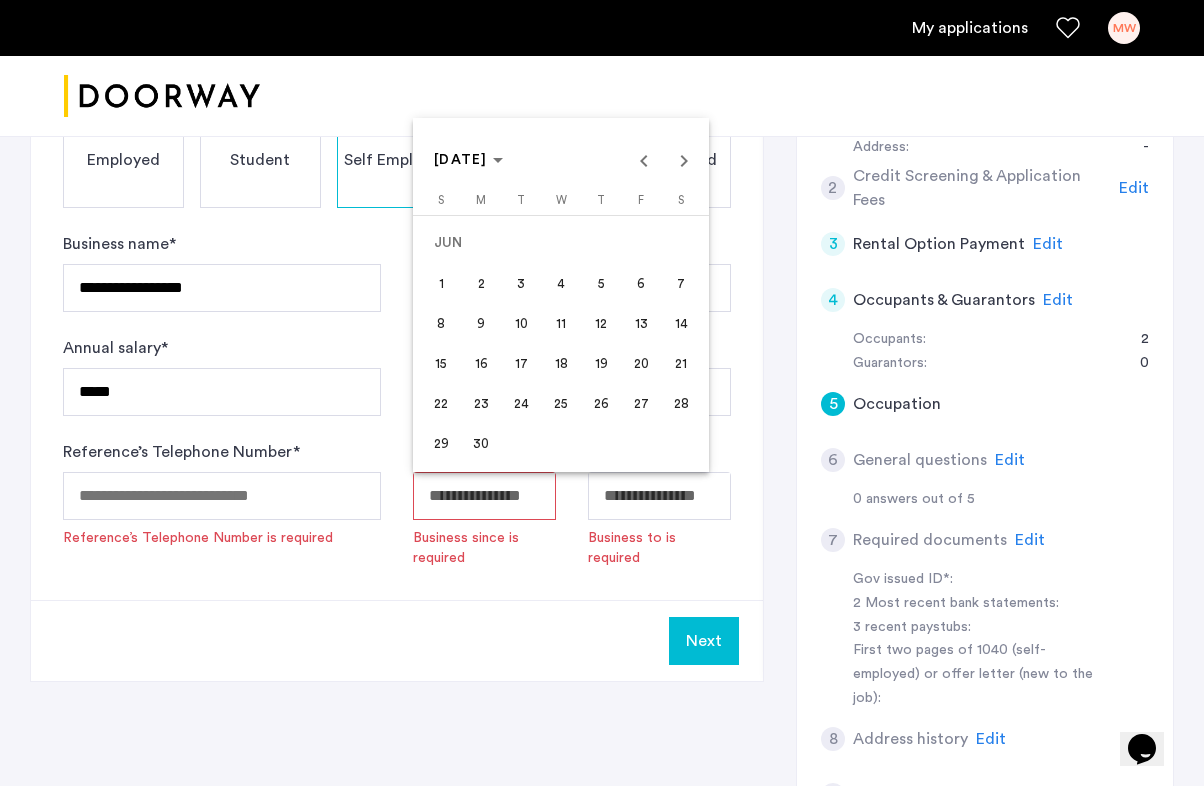 click at bounding box center [602, 393] 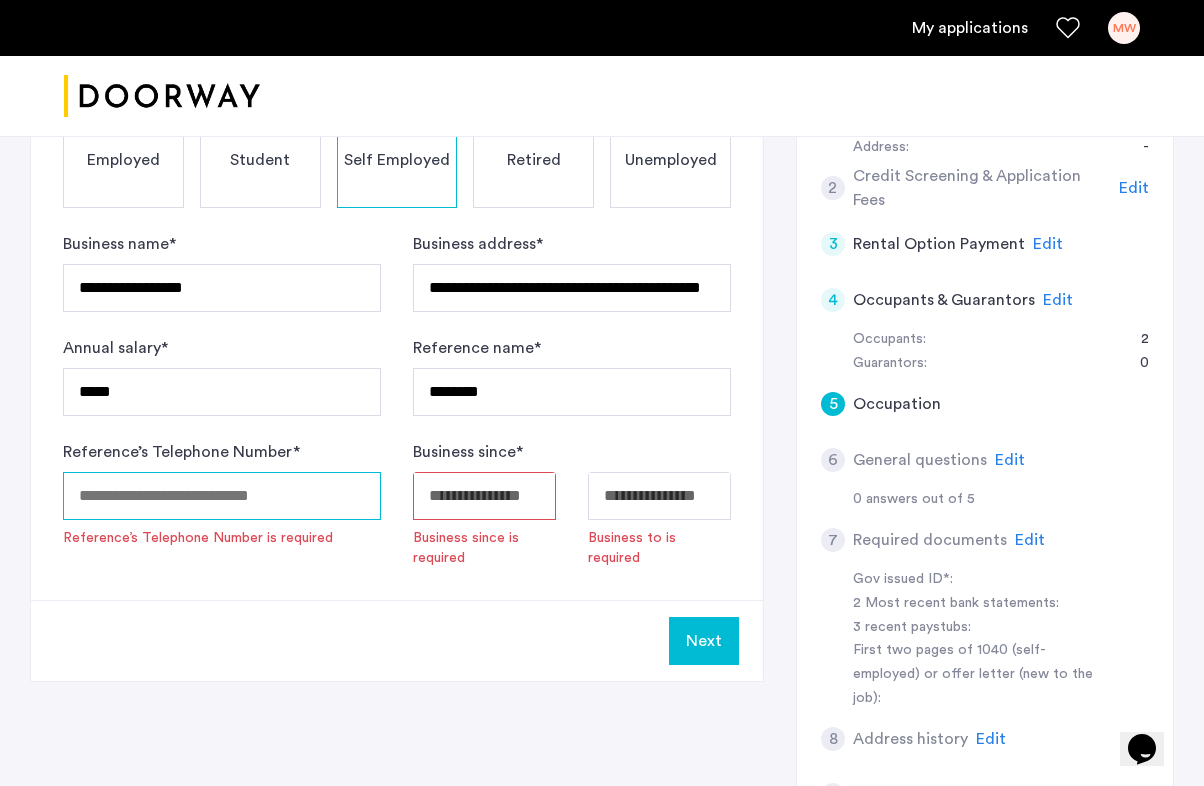 click on "Reference’s Telephone Number  *" at bounding box center [222, 496] 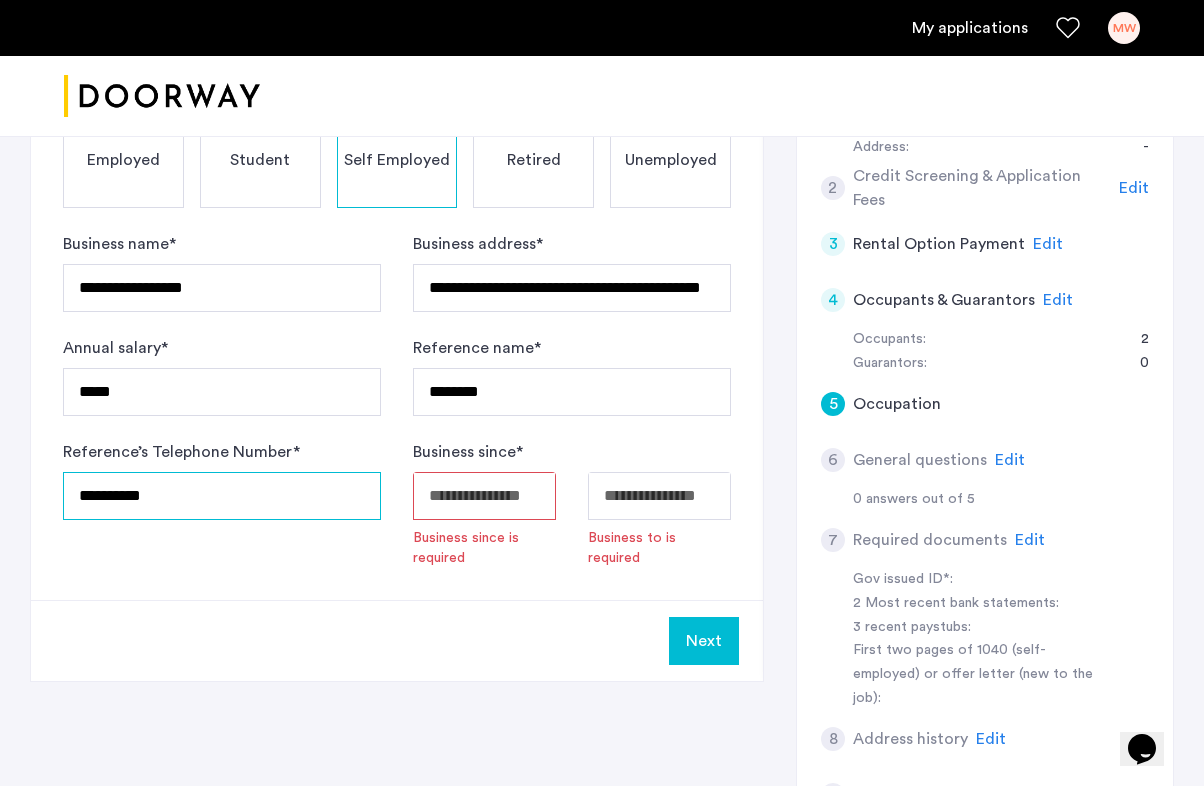 type on "**********" 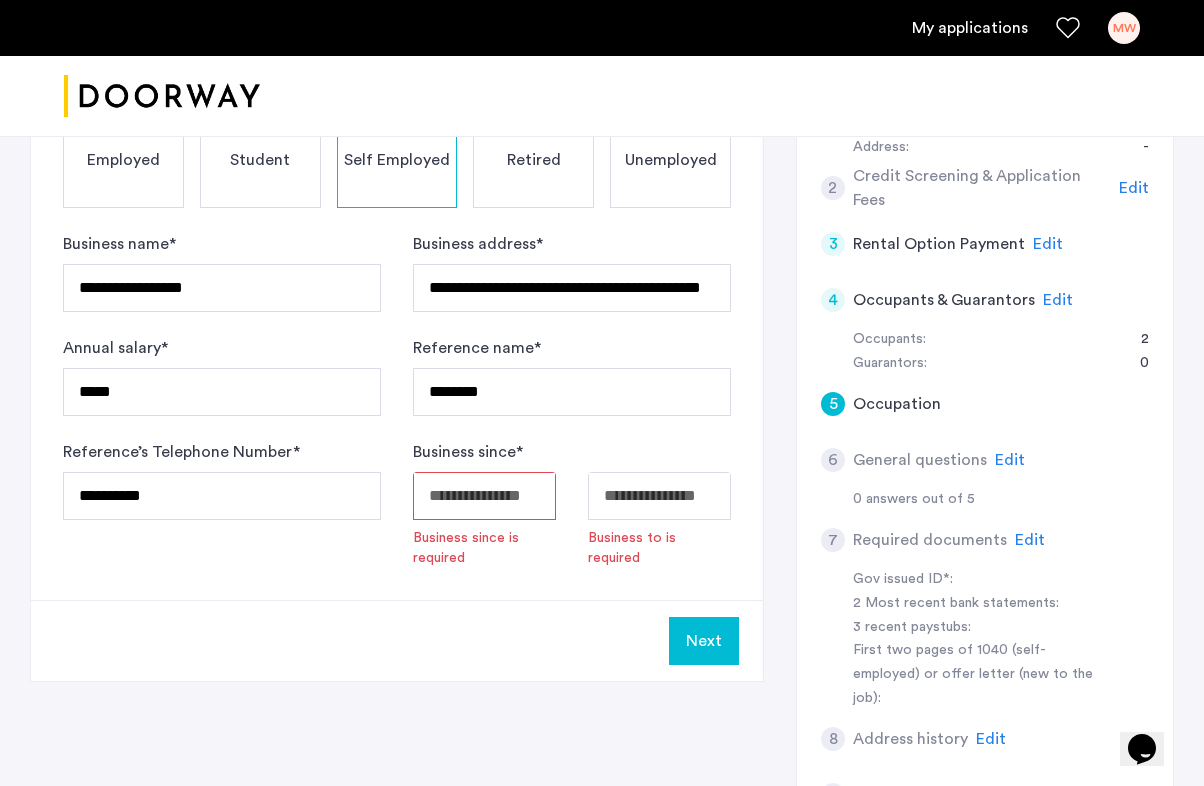 click on "**********" at bounding box center [602, -36] 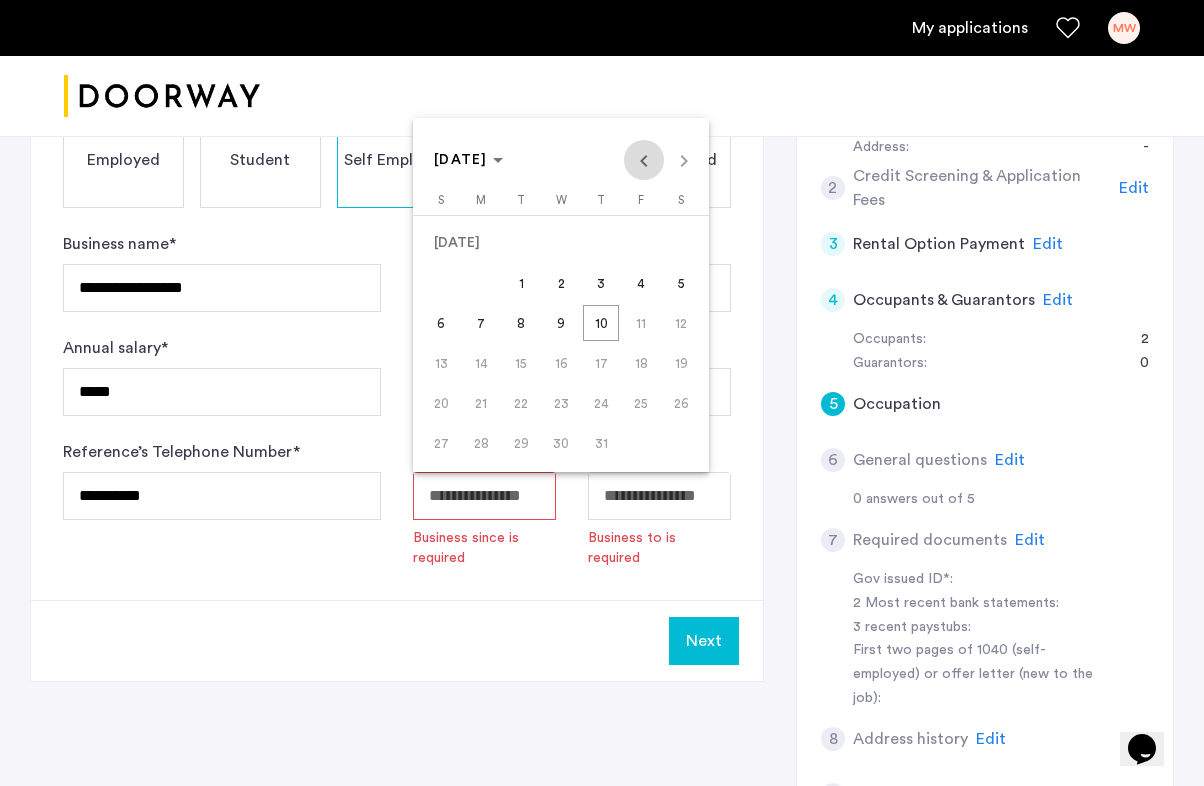click at bounding box center [644, 160] 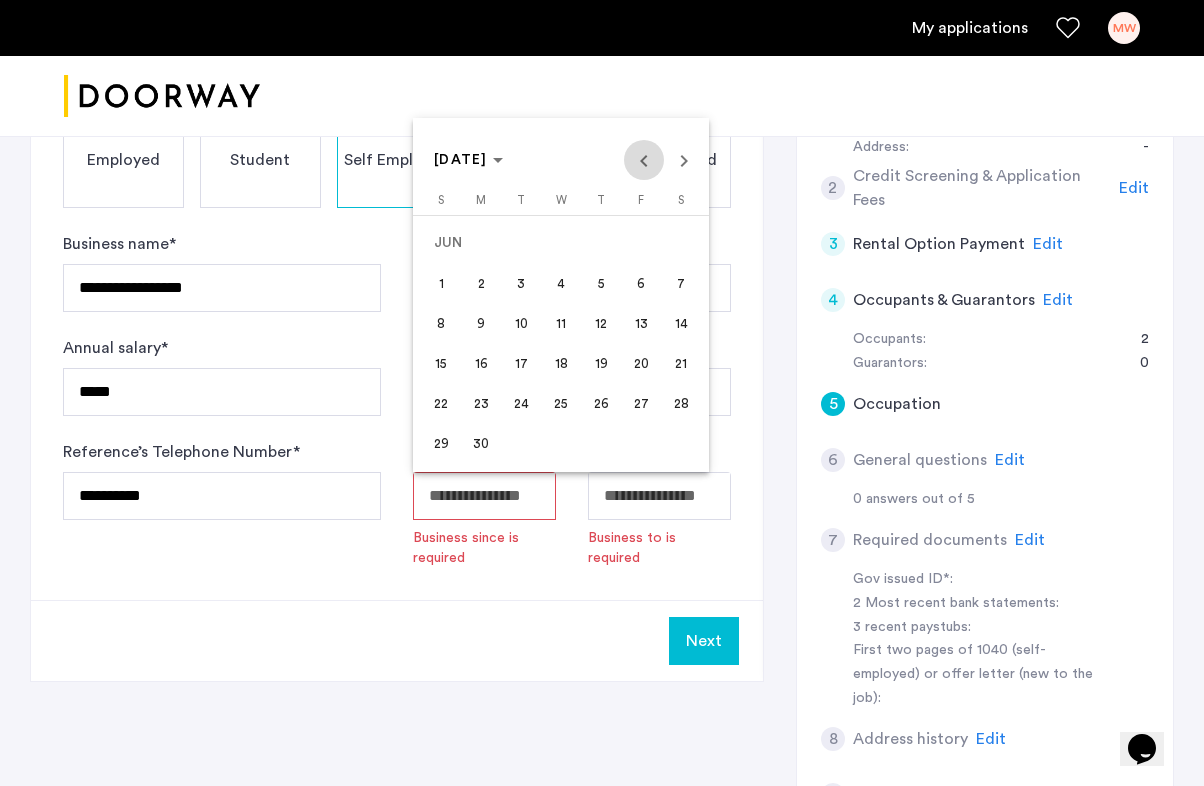 click at bounding box center (644, 160) 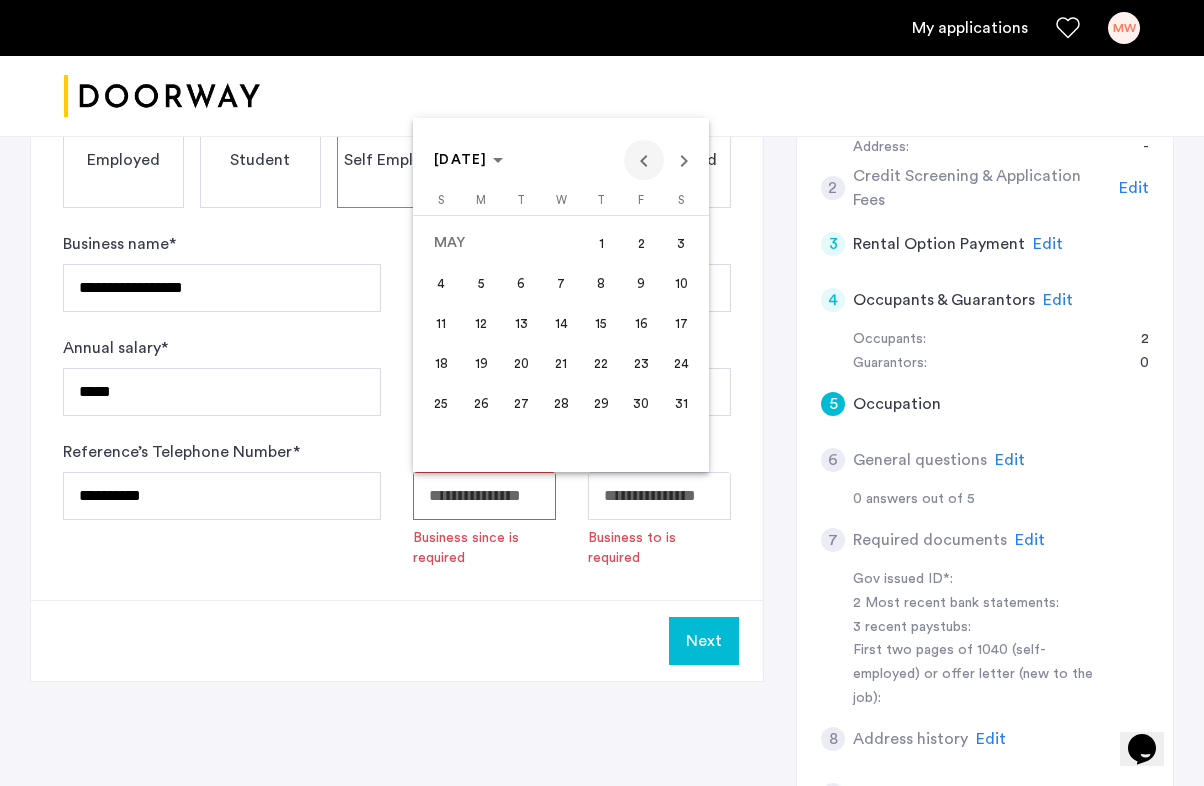 click at bounding box center (644, 160) 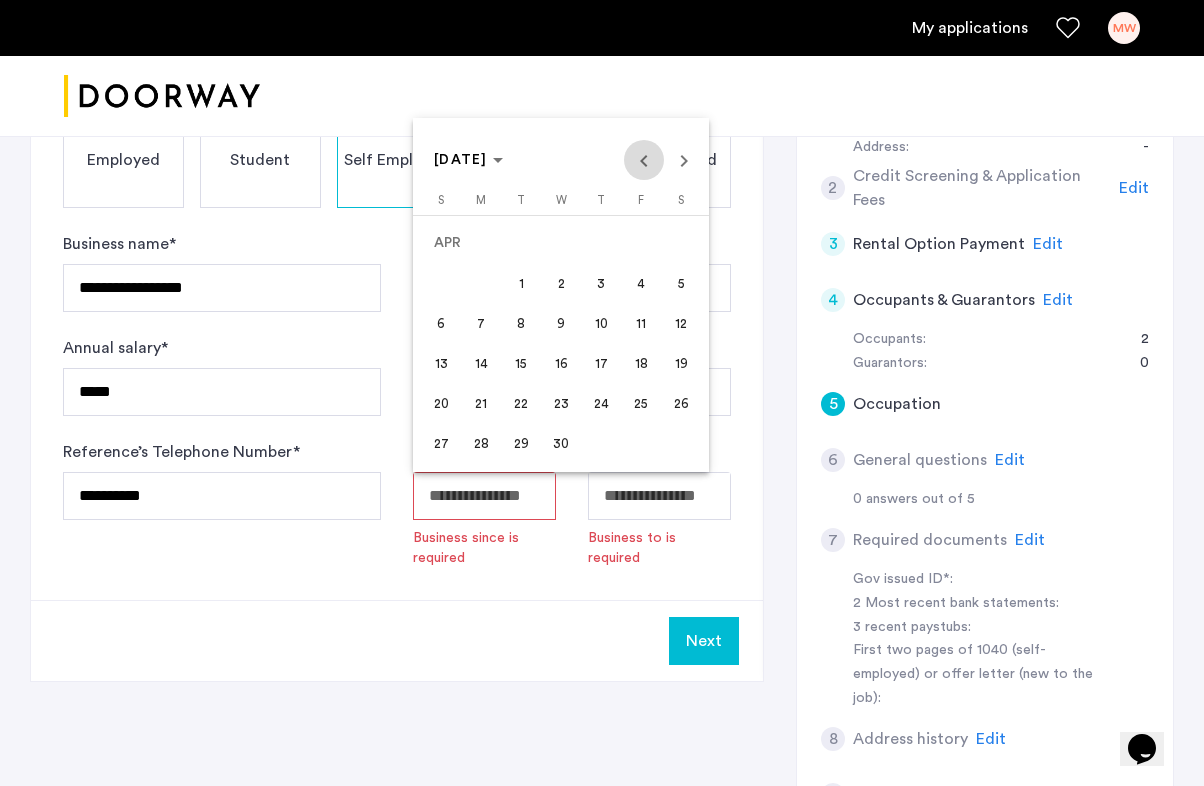 click at bounding box center (644, 160) 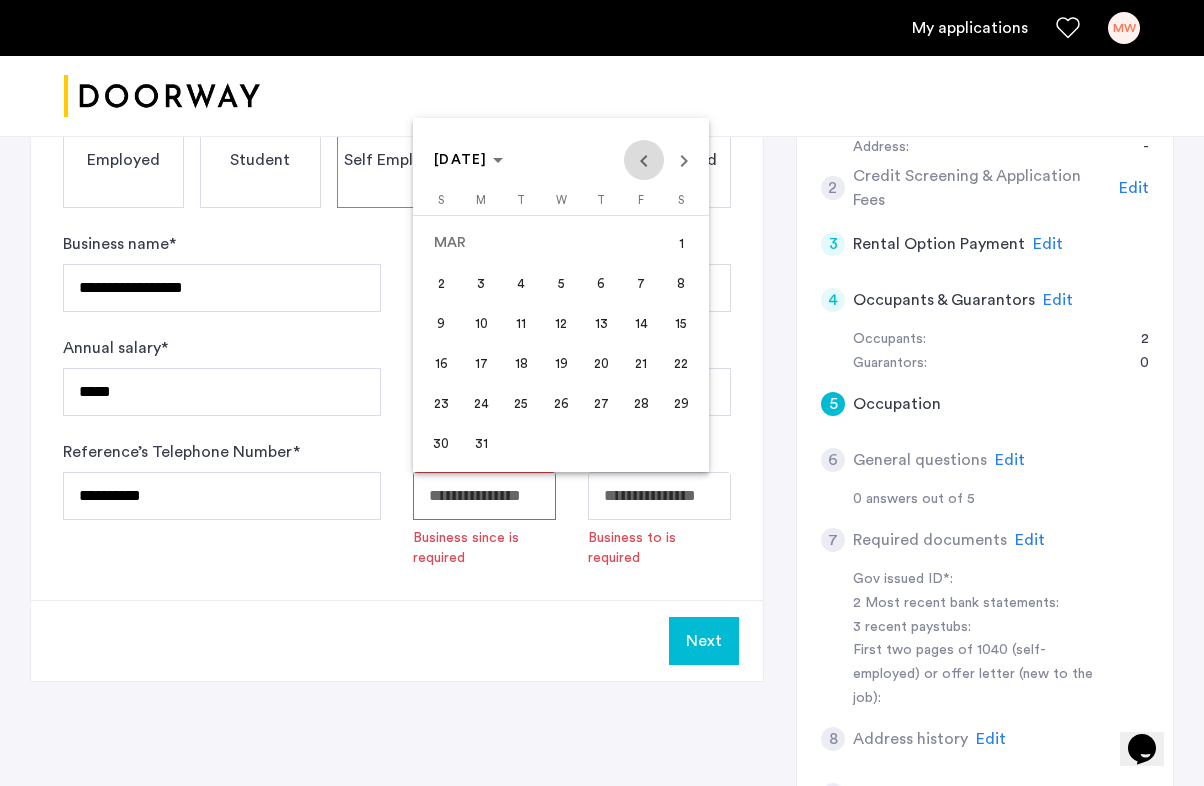 click at bounding box center [644, 160] 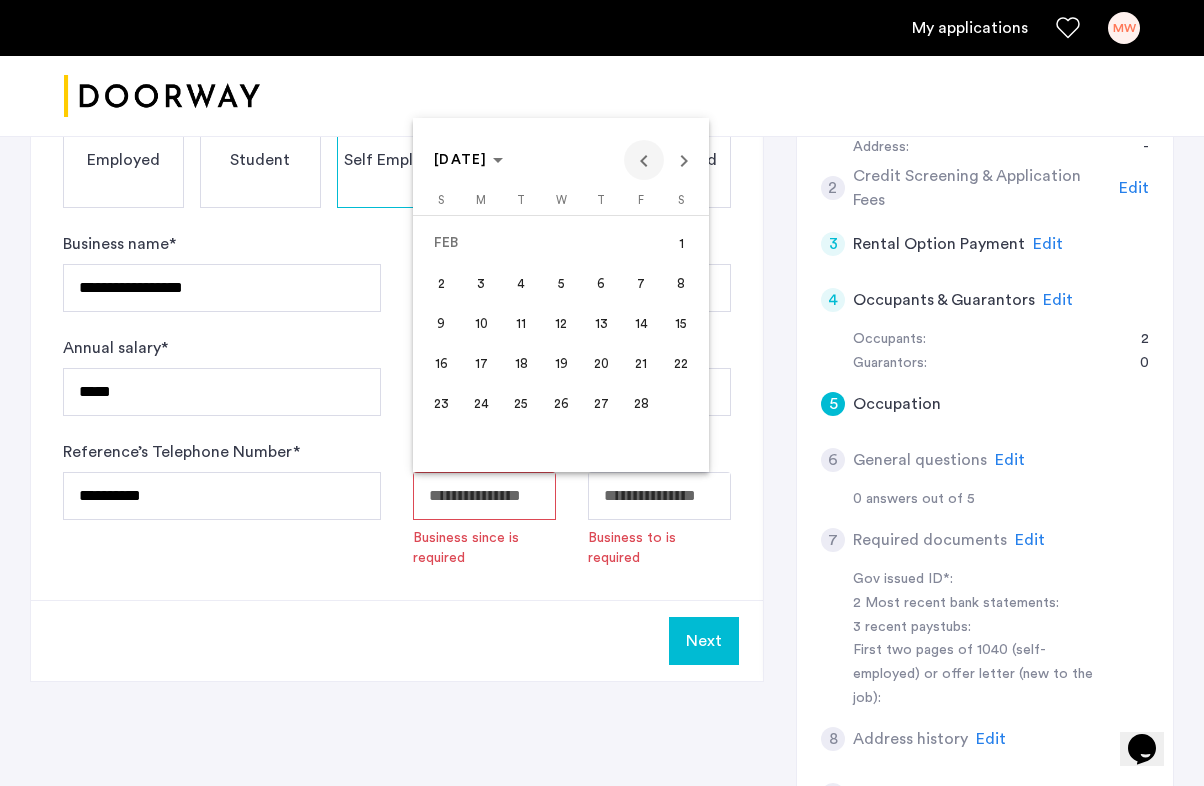 click at bounding box center [644, 160] 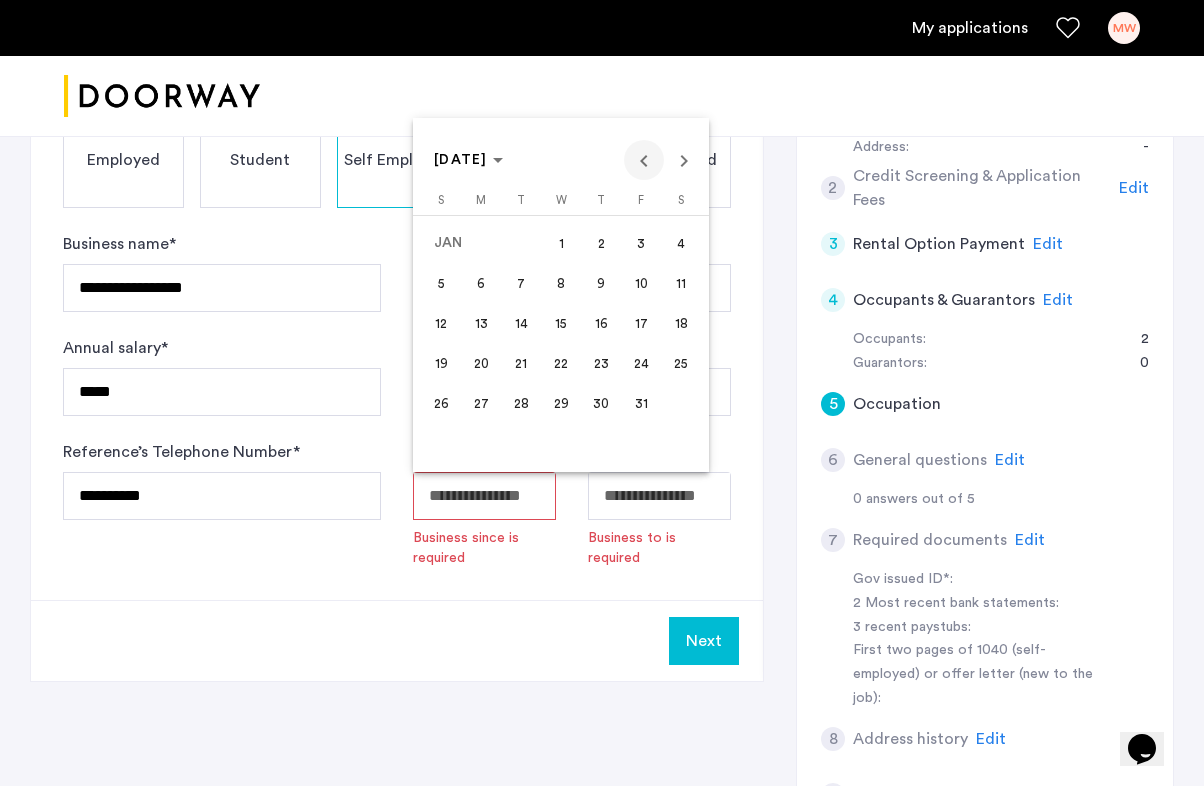 click at bounding box center (644, 160) 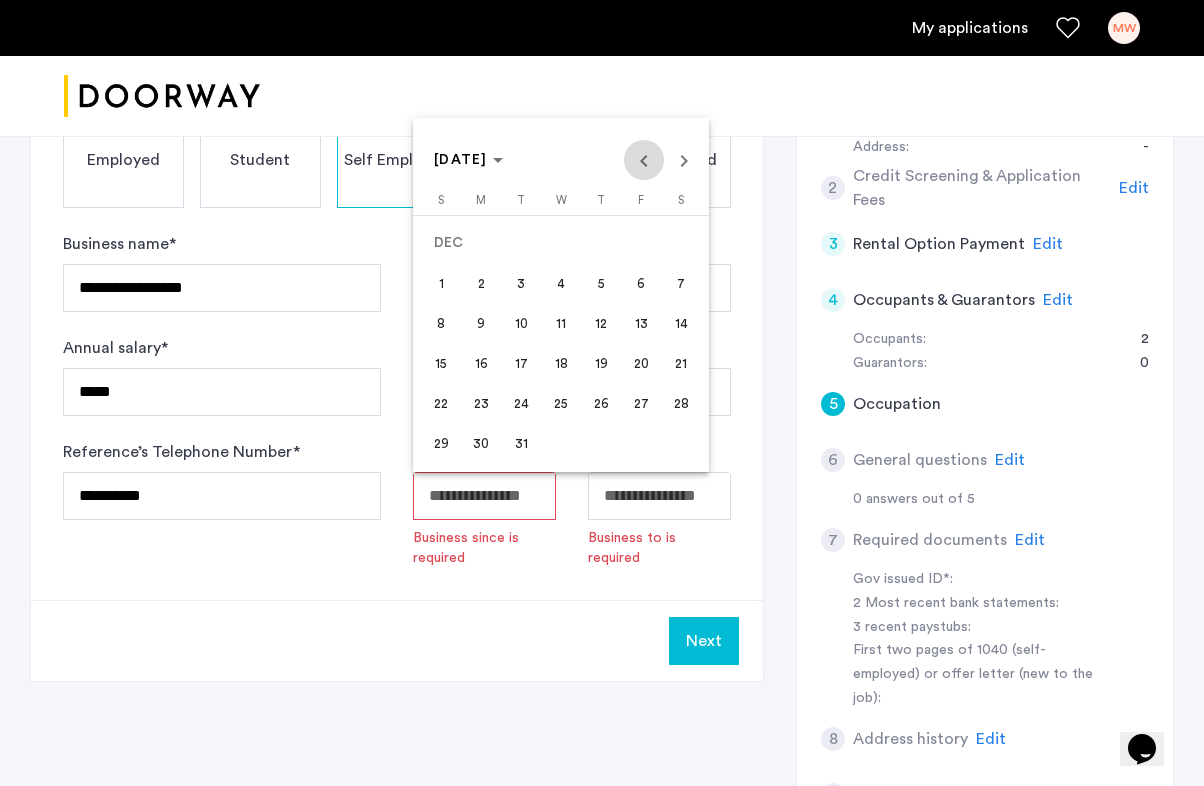 click at bounding box center (644, 160) 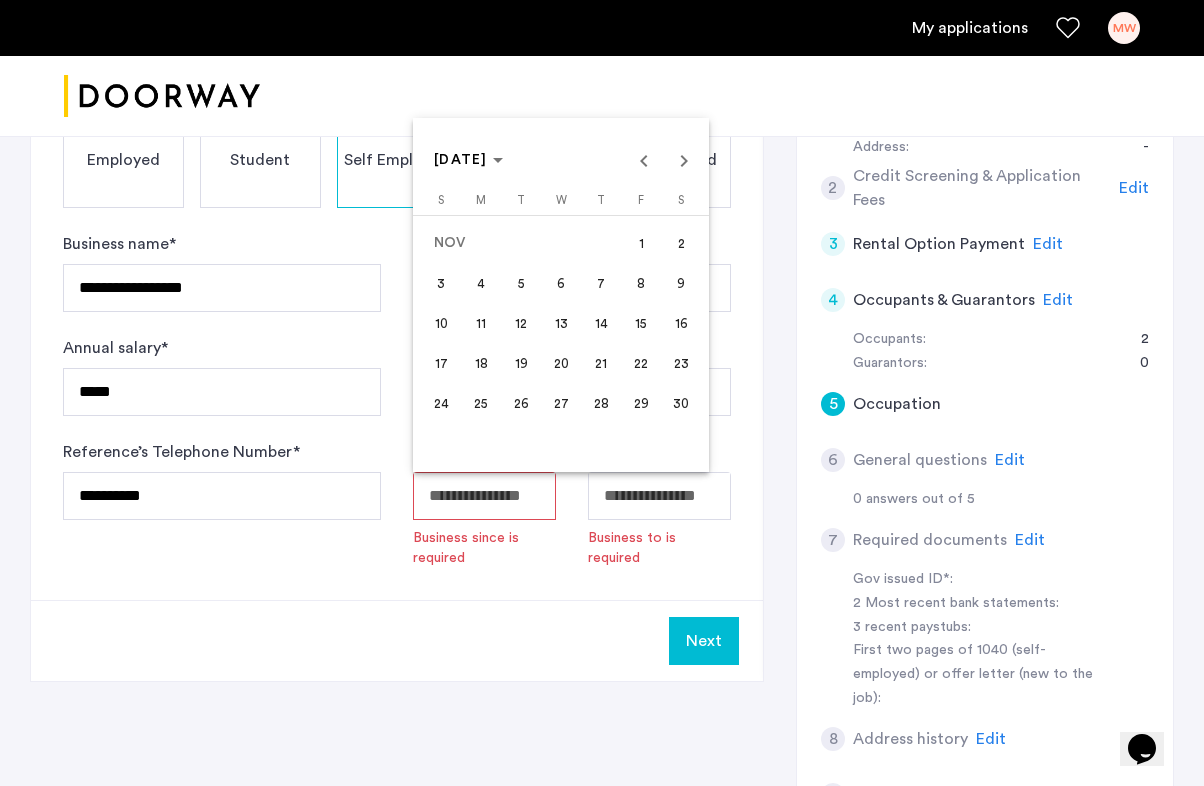 click at bounding box center (602, 393) 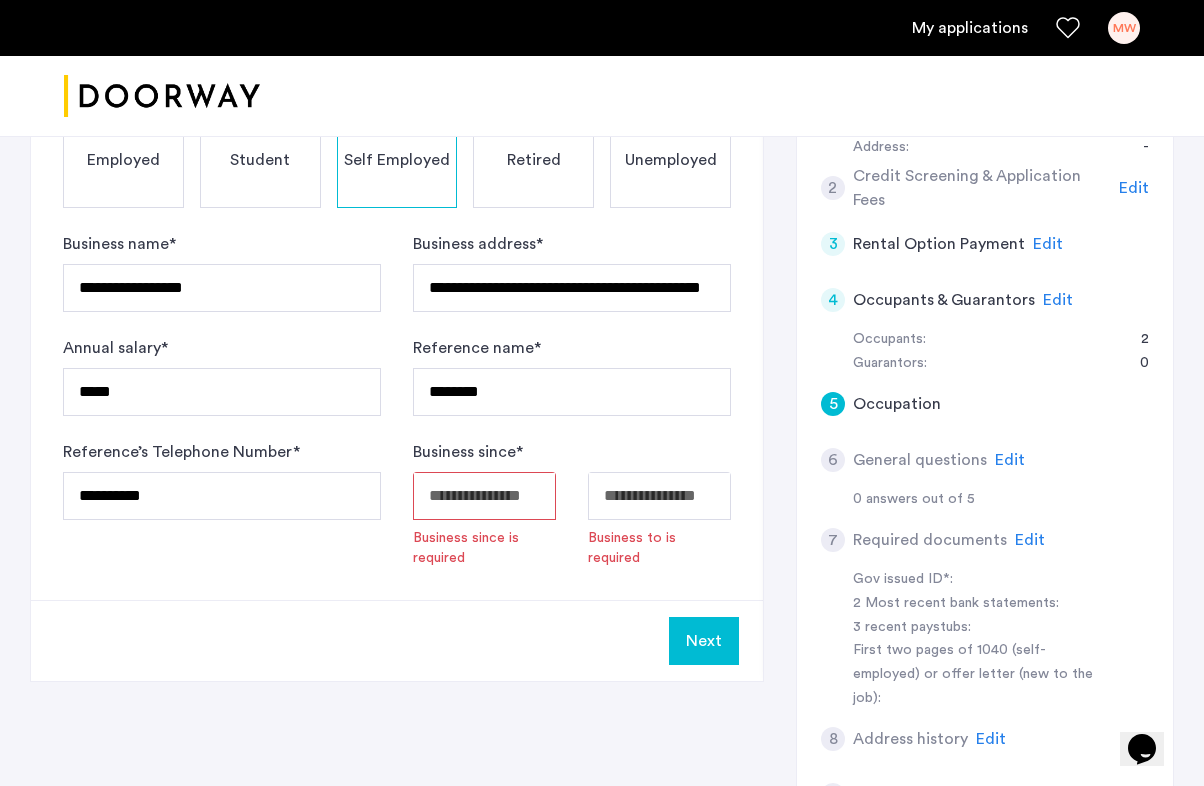 click at bounding box center (484, 496) 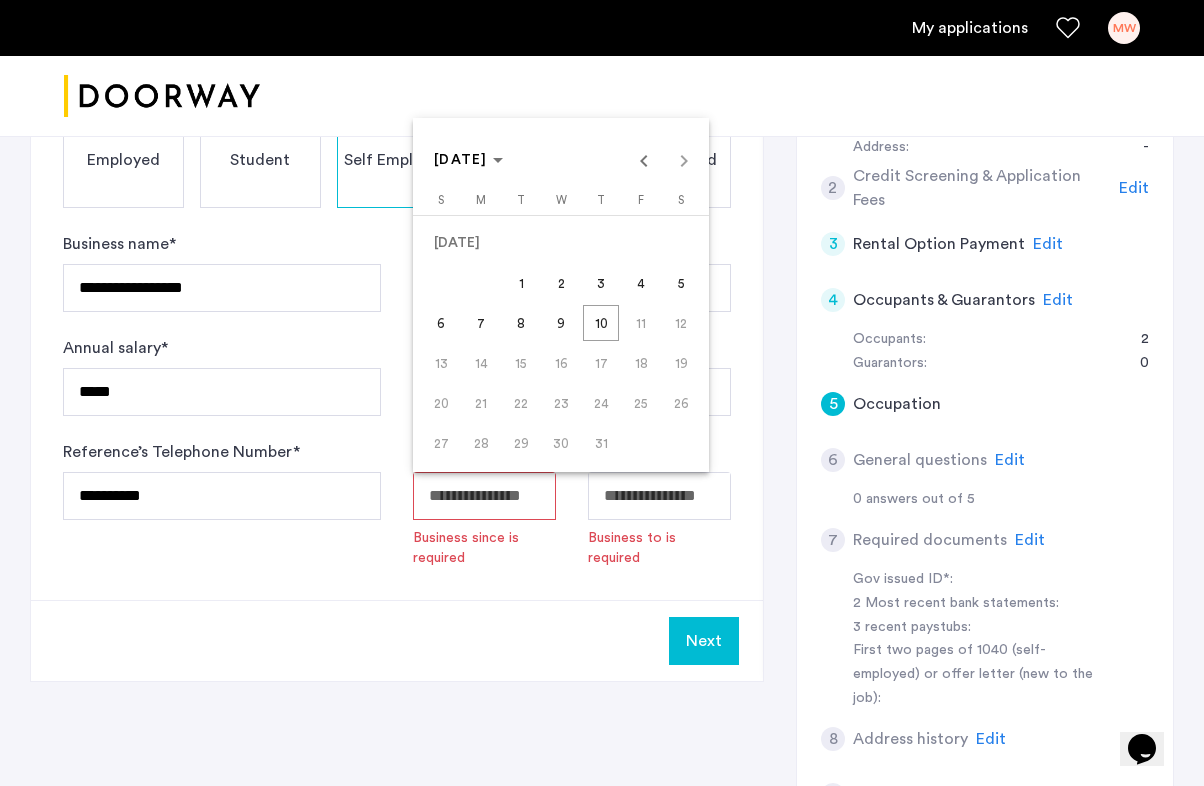 click on "**********" at bounding box center (602, -36) 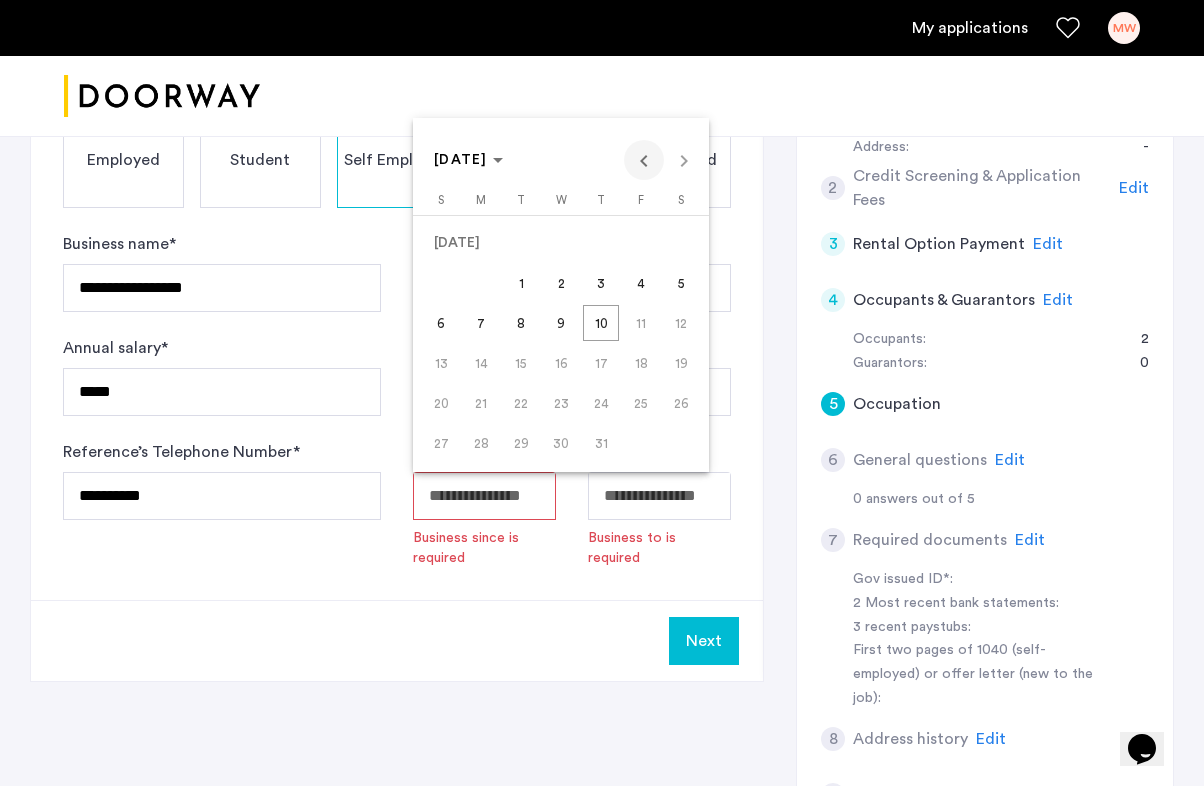 click at bounding box center [644, 160] 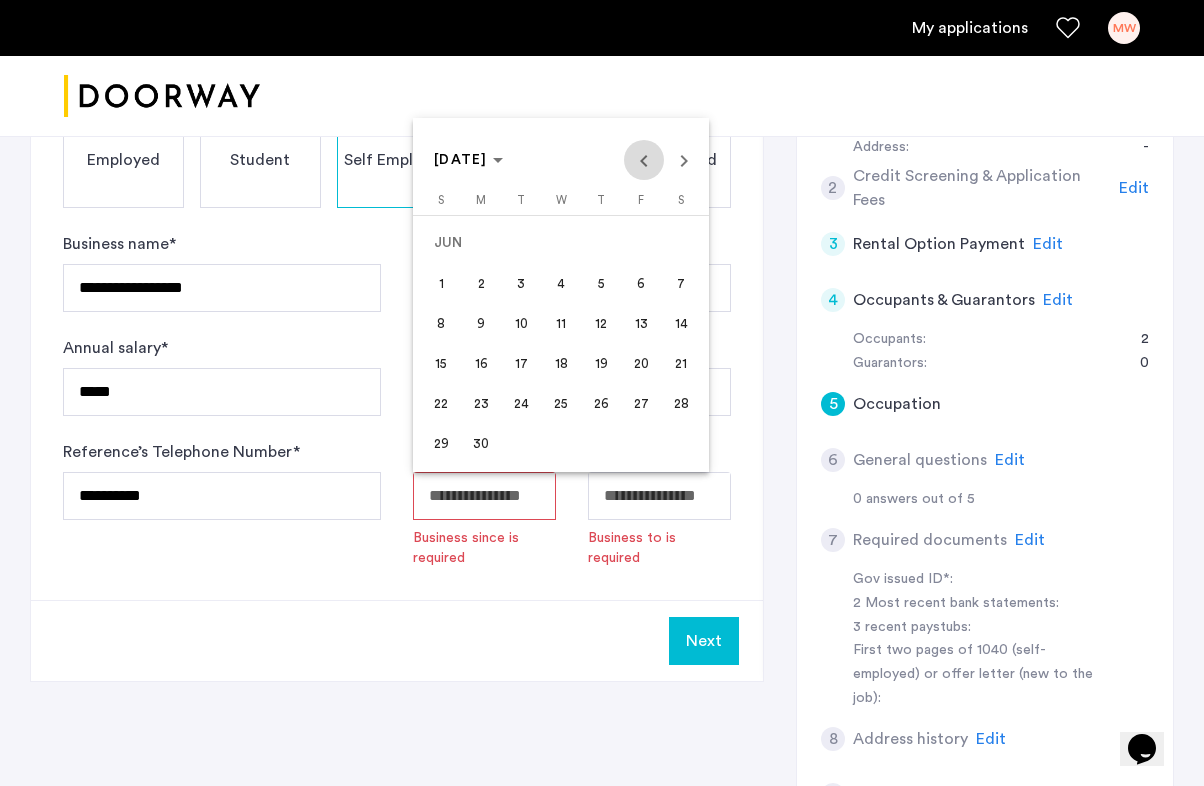 click at bounding box center (644, 160) 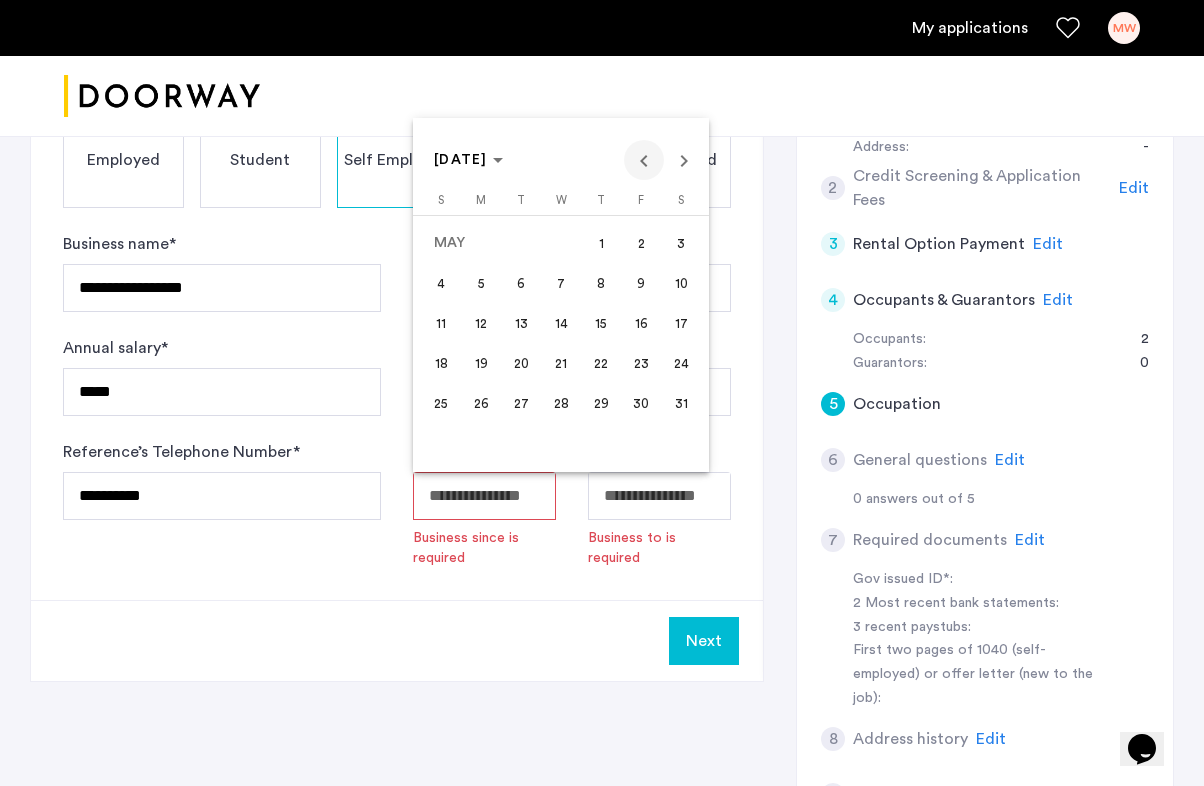 click at bounding box center [644, 160] 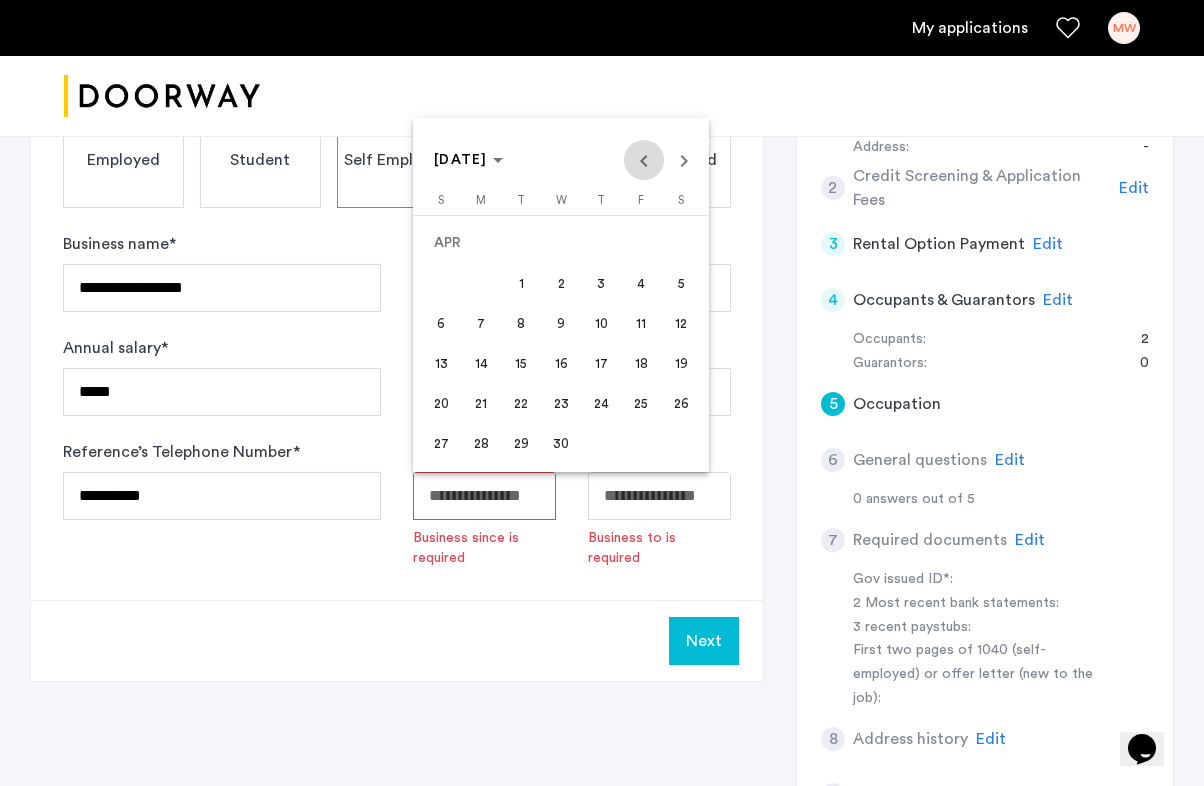 click at bounding box center (644, 160) 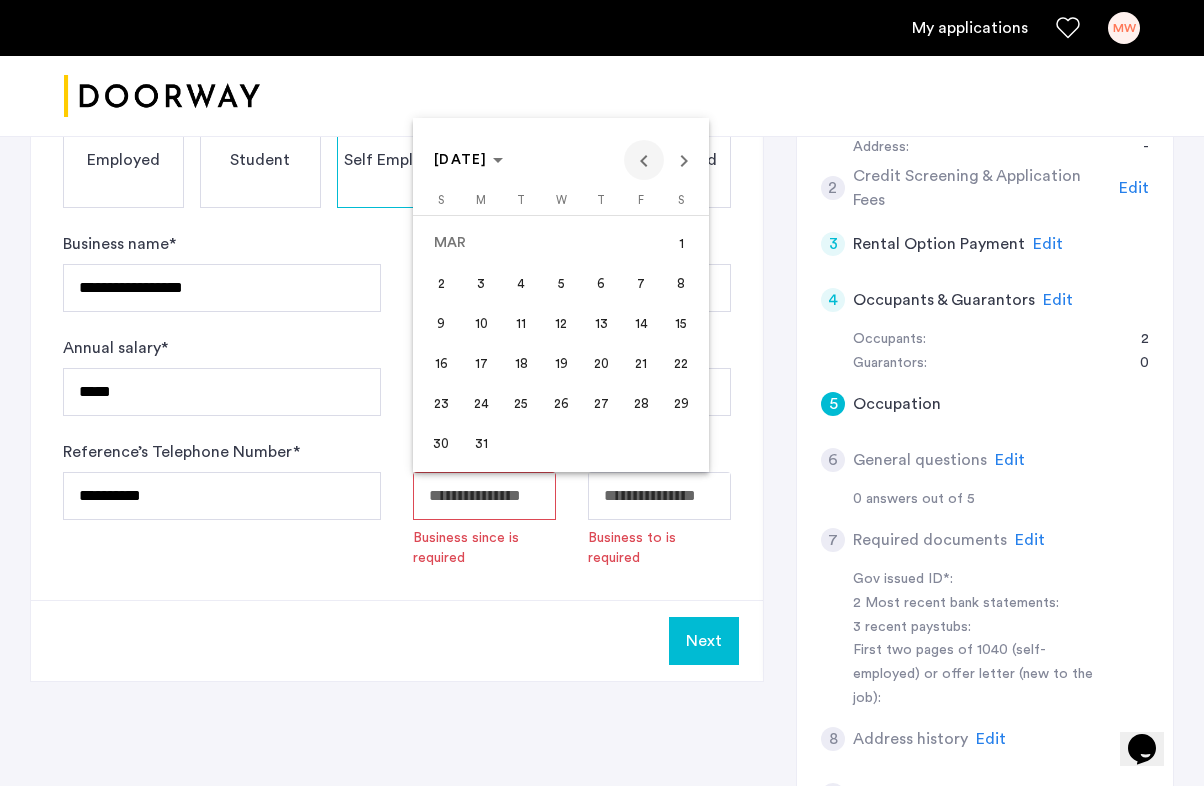 click at bounding box center [644, 160] 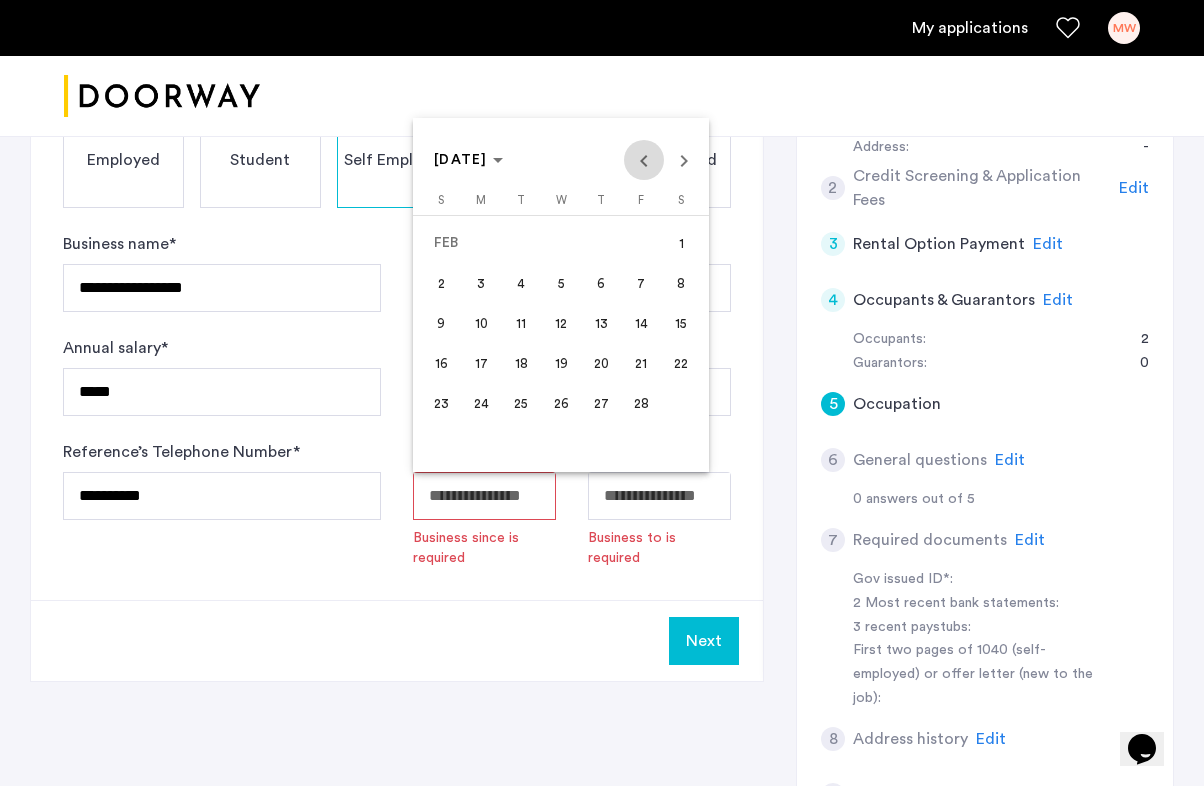 click at bounding box center (644, 160) 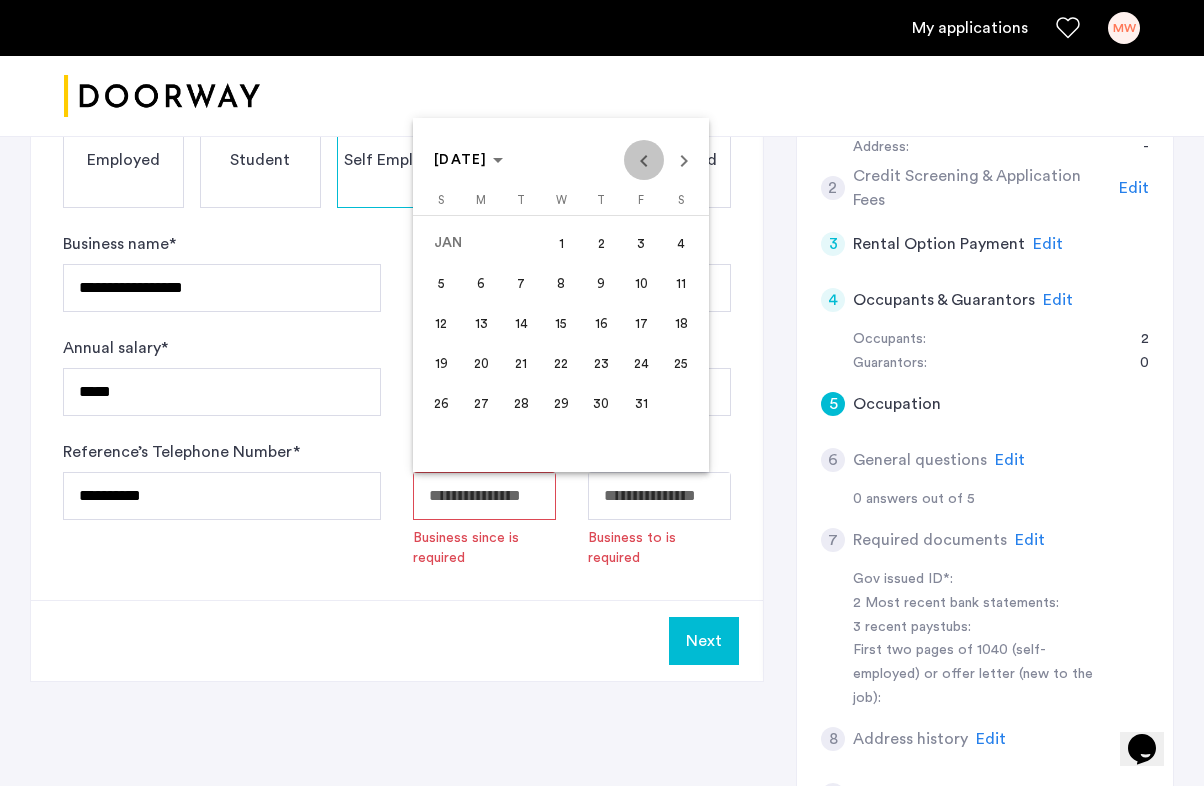 click at bounding box center (644, 160) 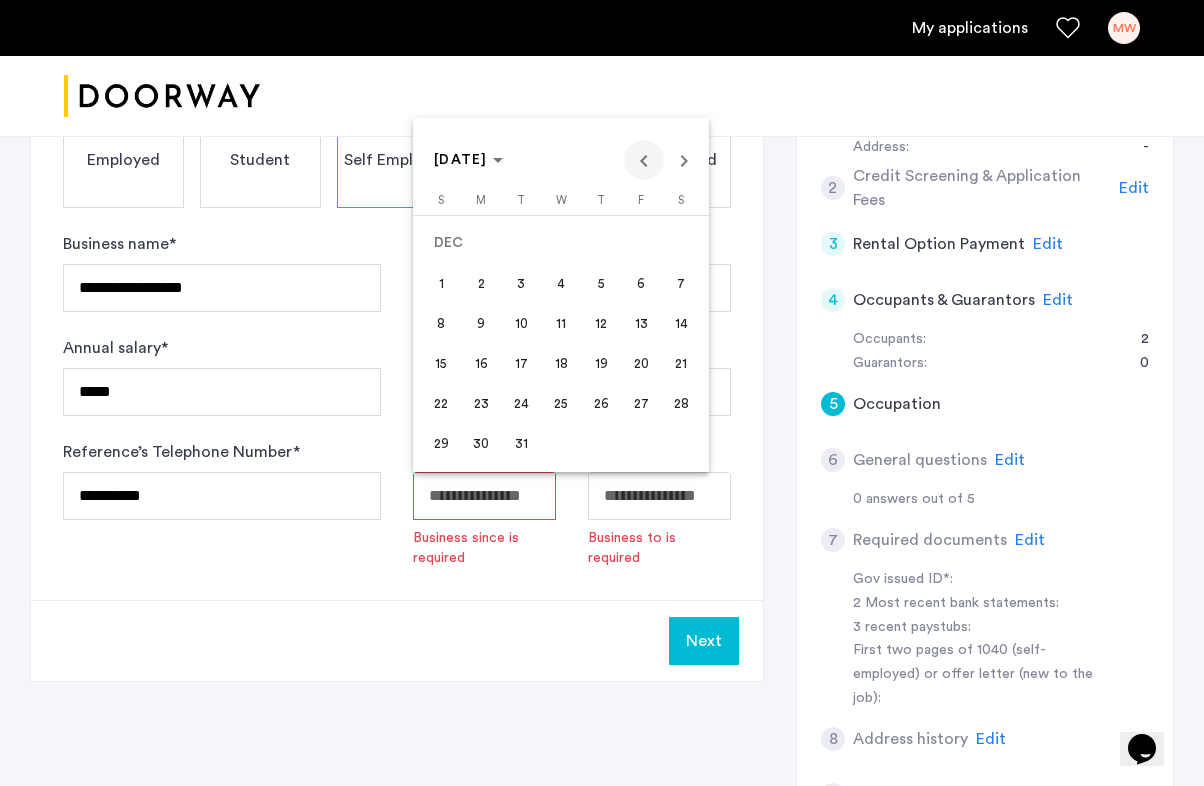 click at bounding box center (644, 160) 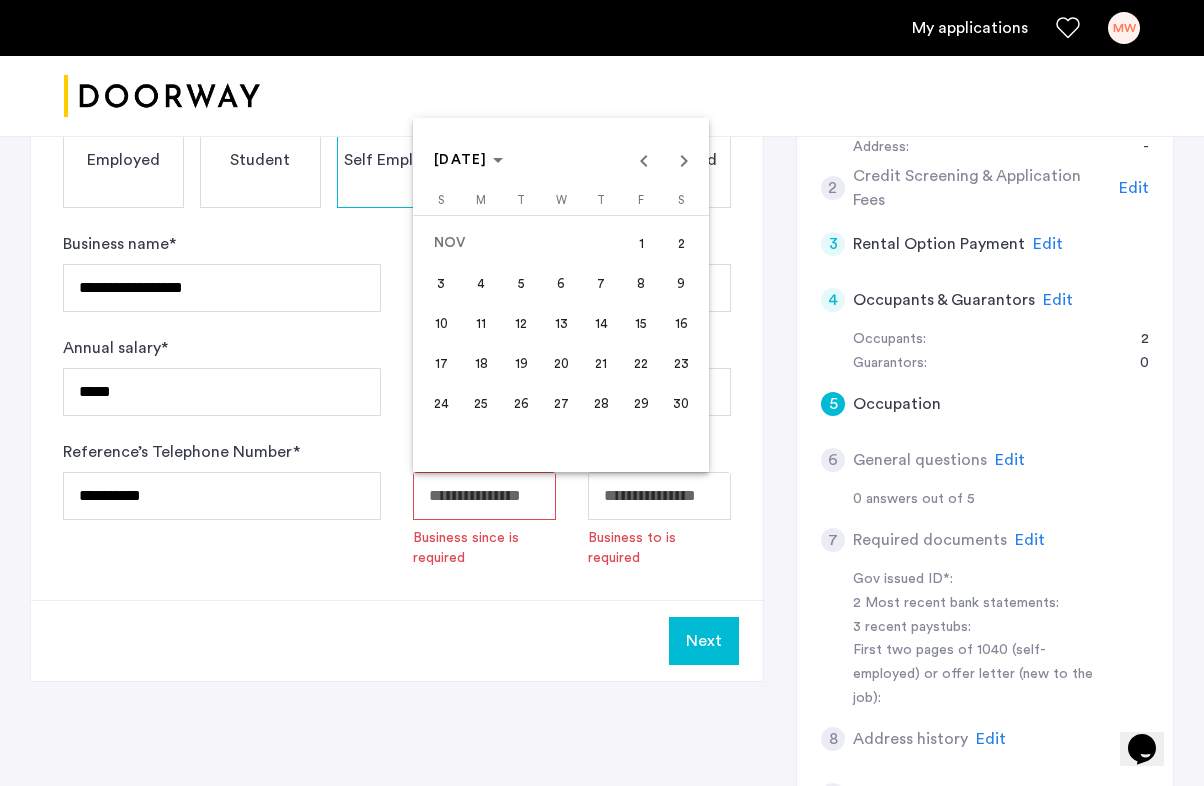 click on "1" at bounding box center (641, 243) 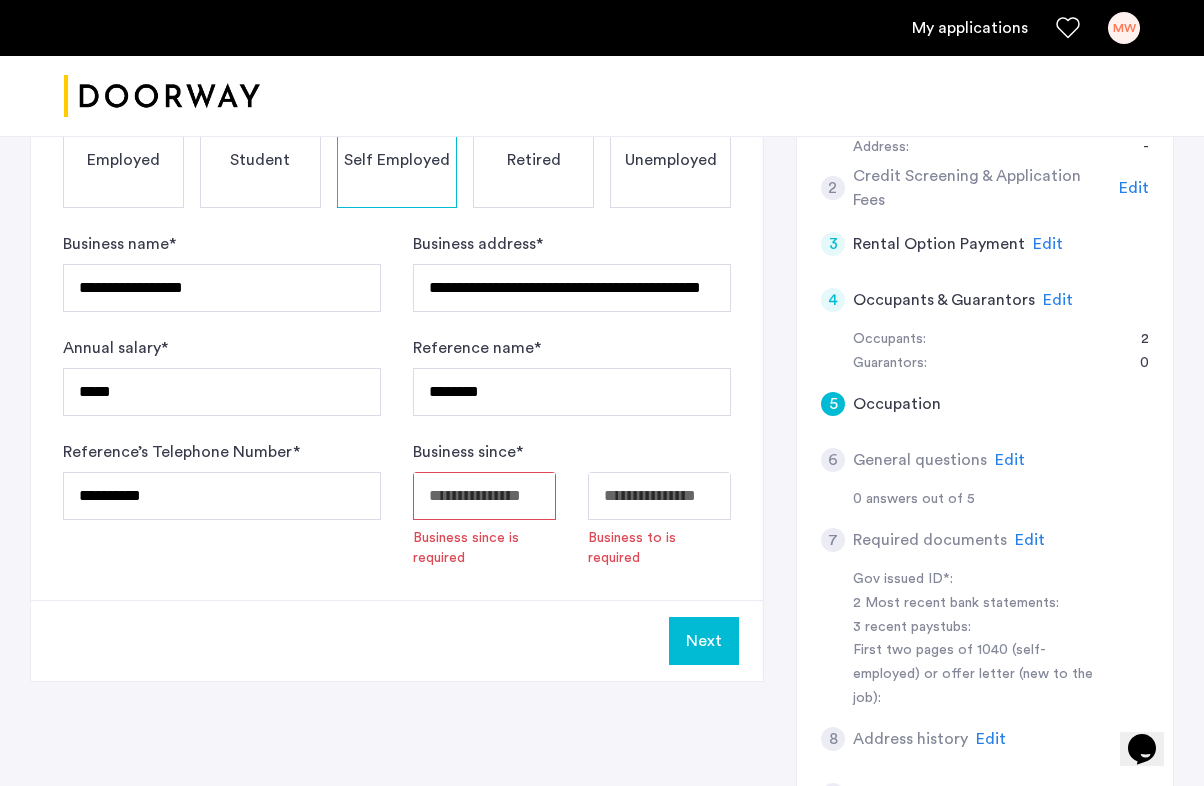 type on "**********" 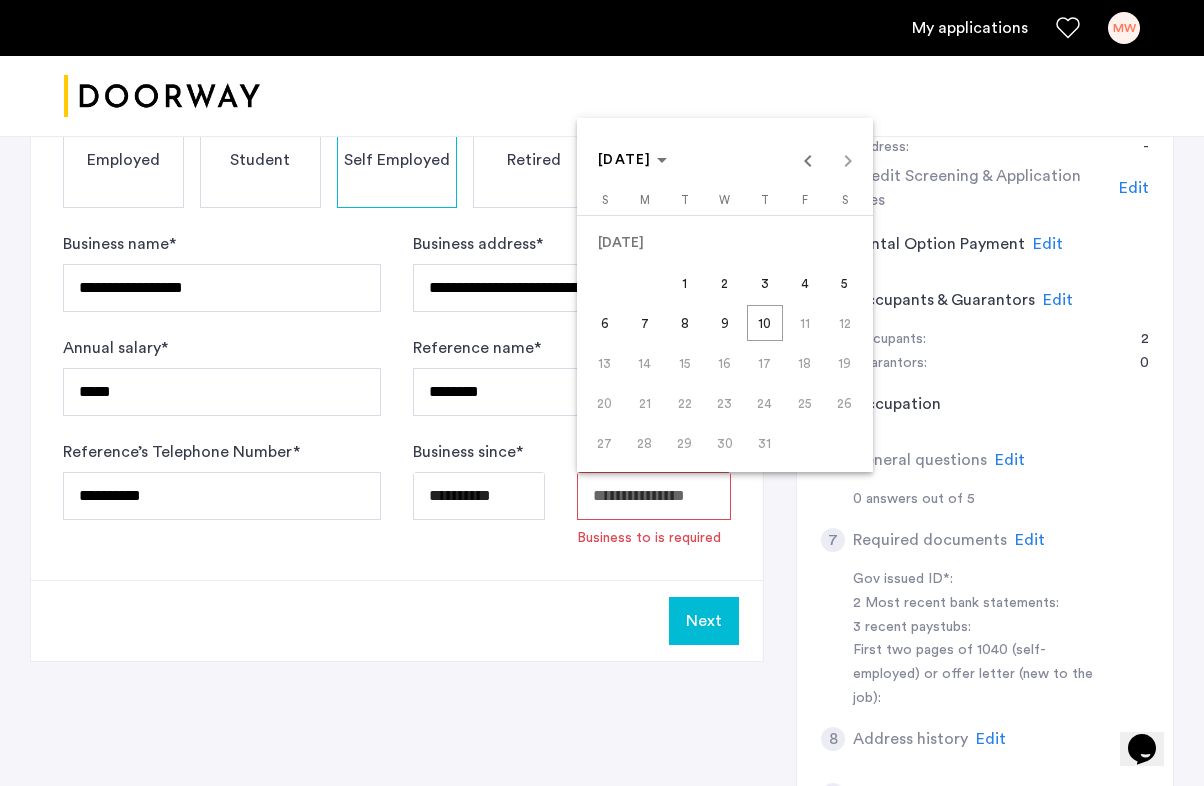 click on "**********" at bounding box center [602, -36] 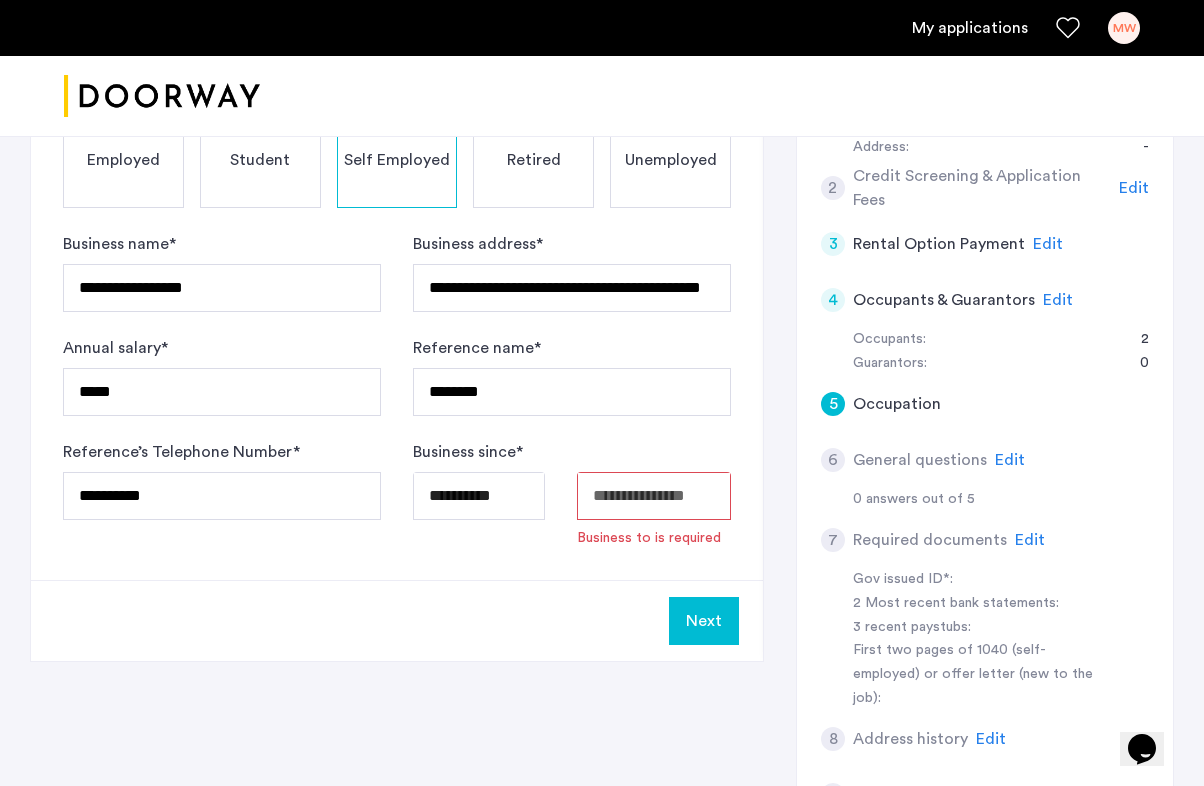 type on "**********" 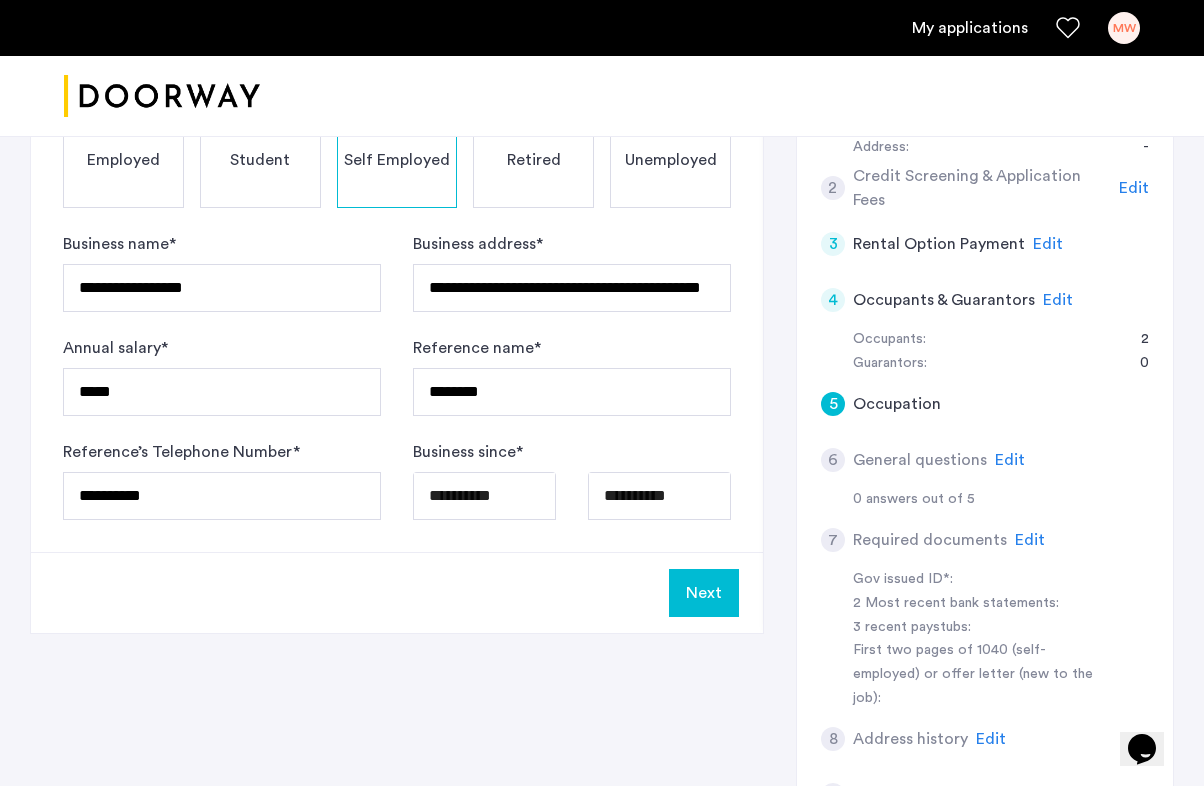 click on "Next" 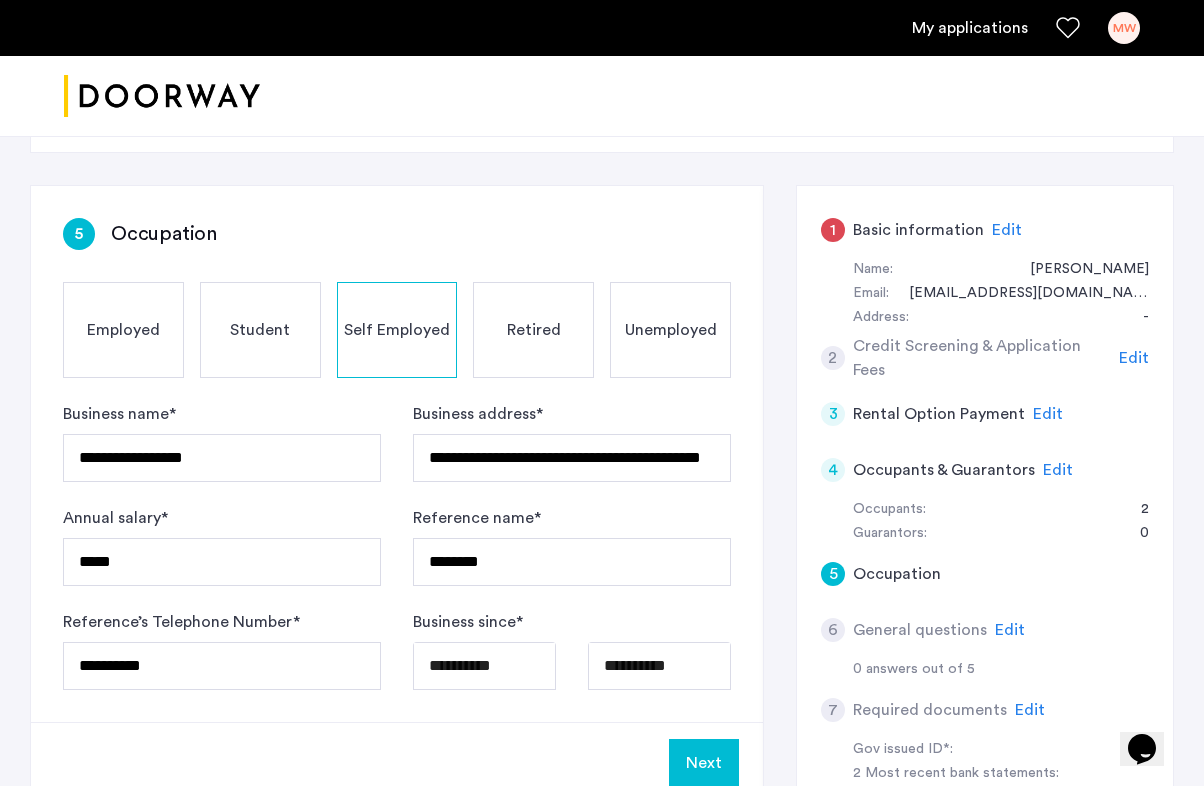 scroll, scrollTop: 258, scrollLeft: 0, axis: vertical 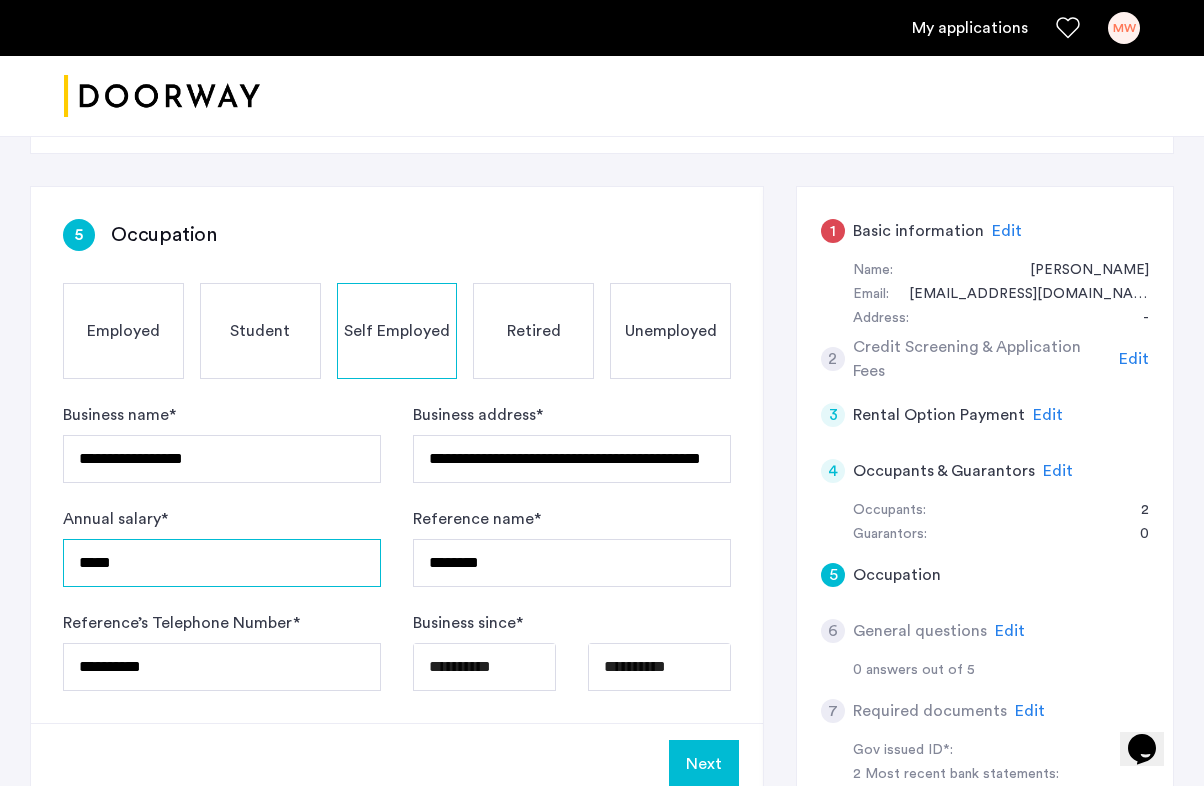 drag, startPoint x: 147, startPoint y: 572, endPoint x: 93, endPoint y: 572, distance: 54 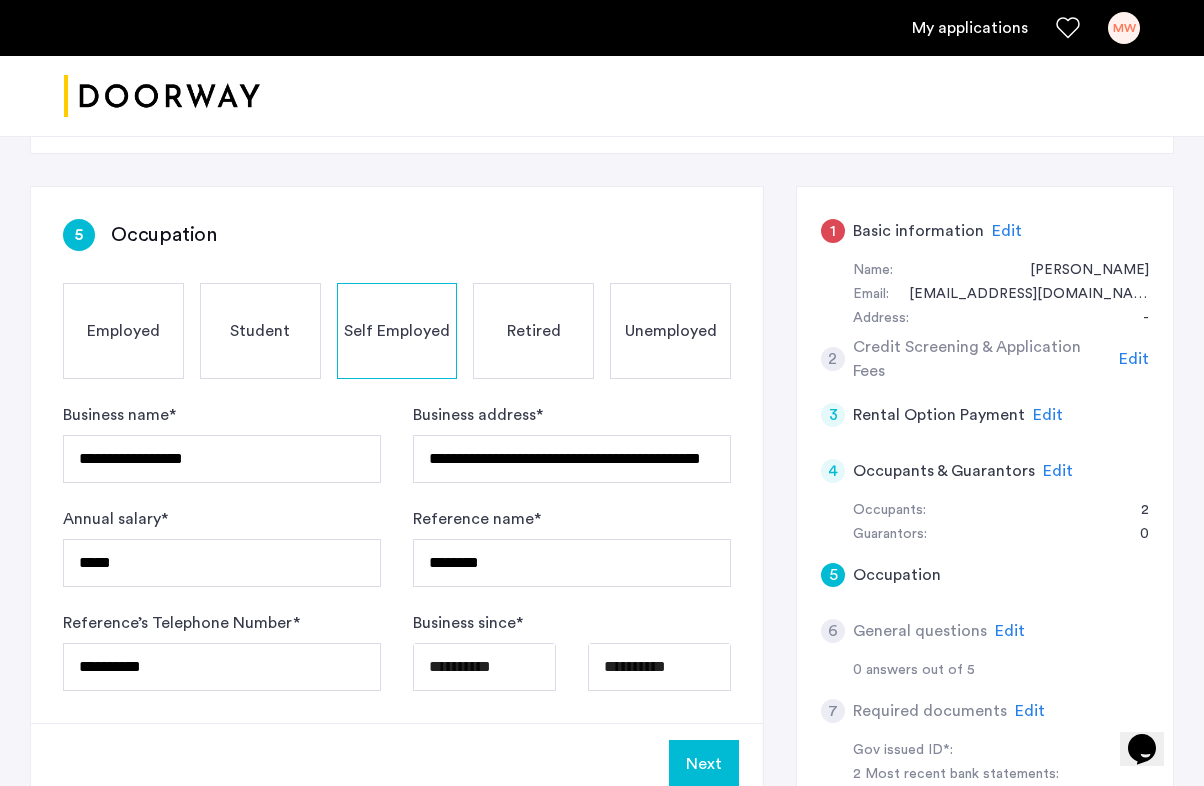 click on "**********" 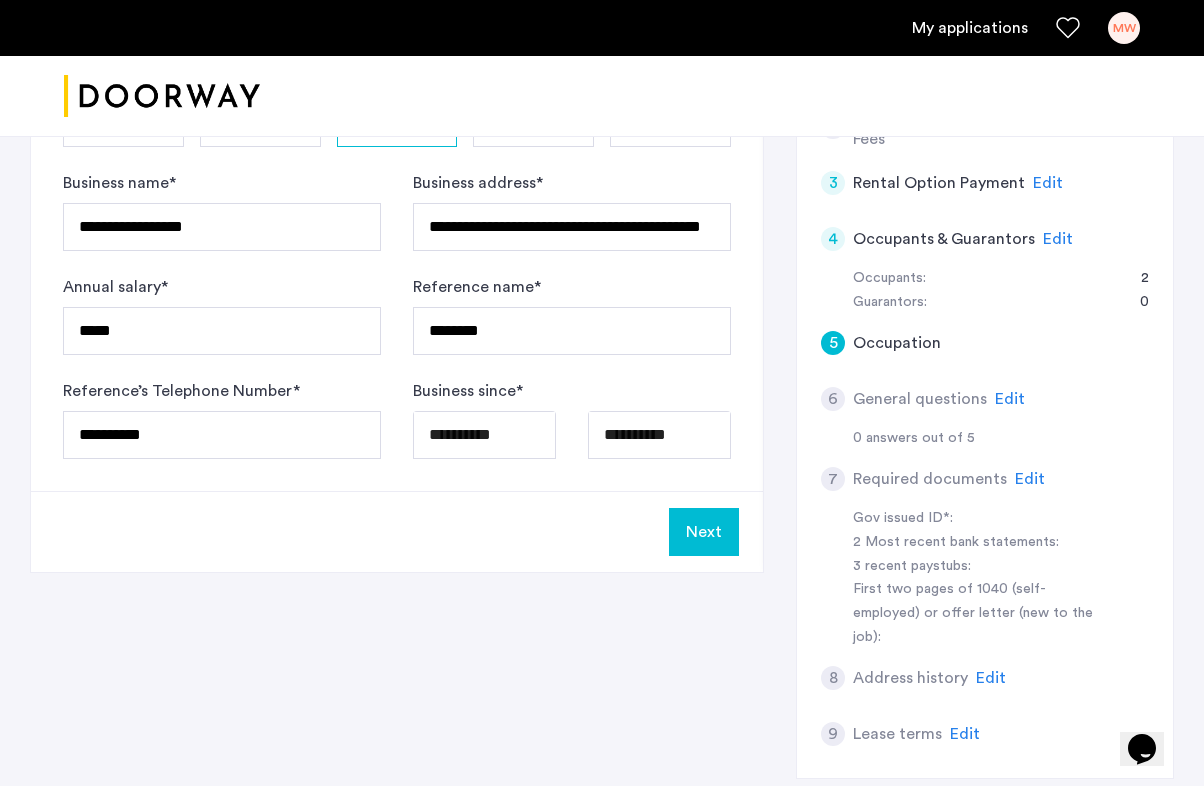 click on "Next" 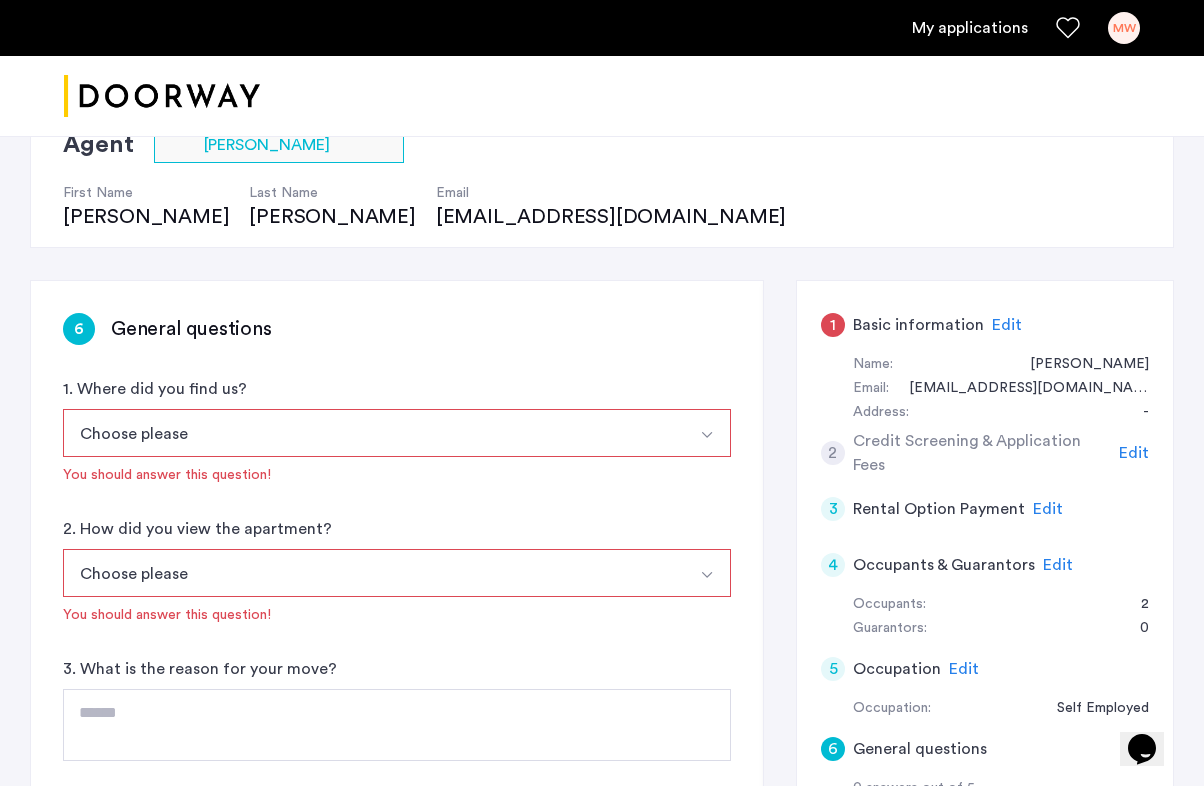 scroll, scrollTop: 191, scrollLeft: 0, axis: vertical 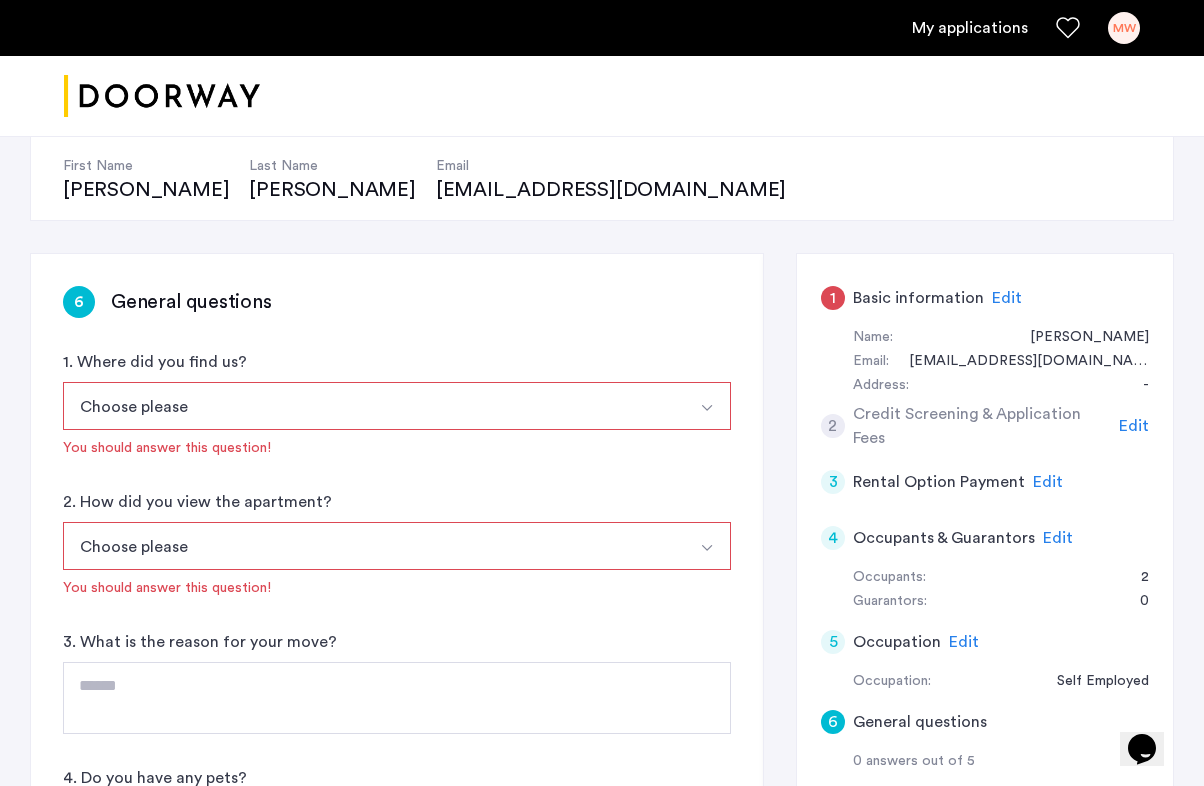 click on "Choose please" at bounding box center [373, 406] 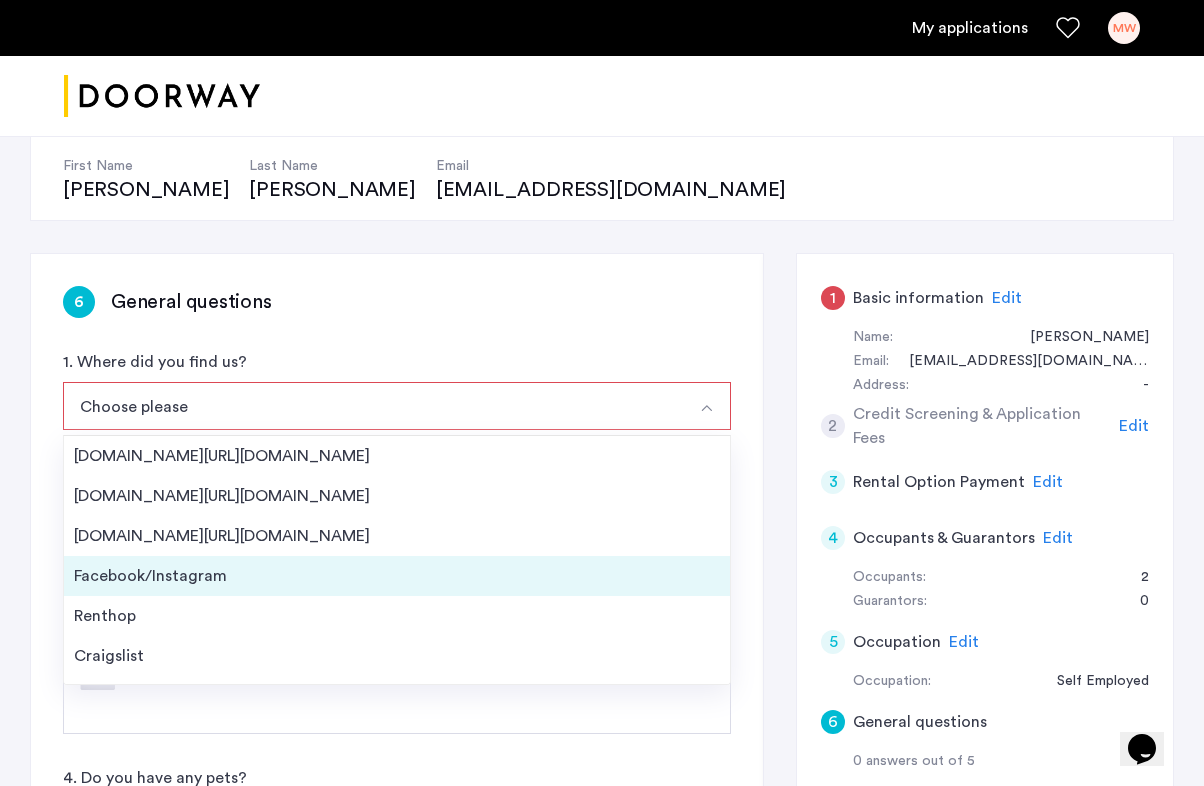 scroll, scrollTop: 32, scrollLeft: 0, axis: vertical 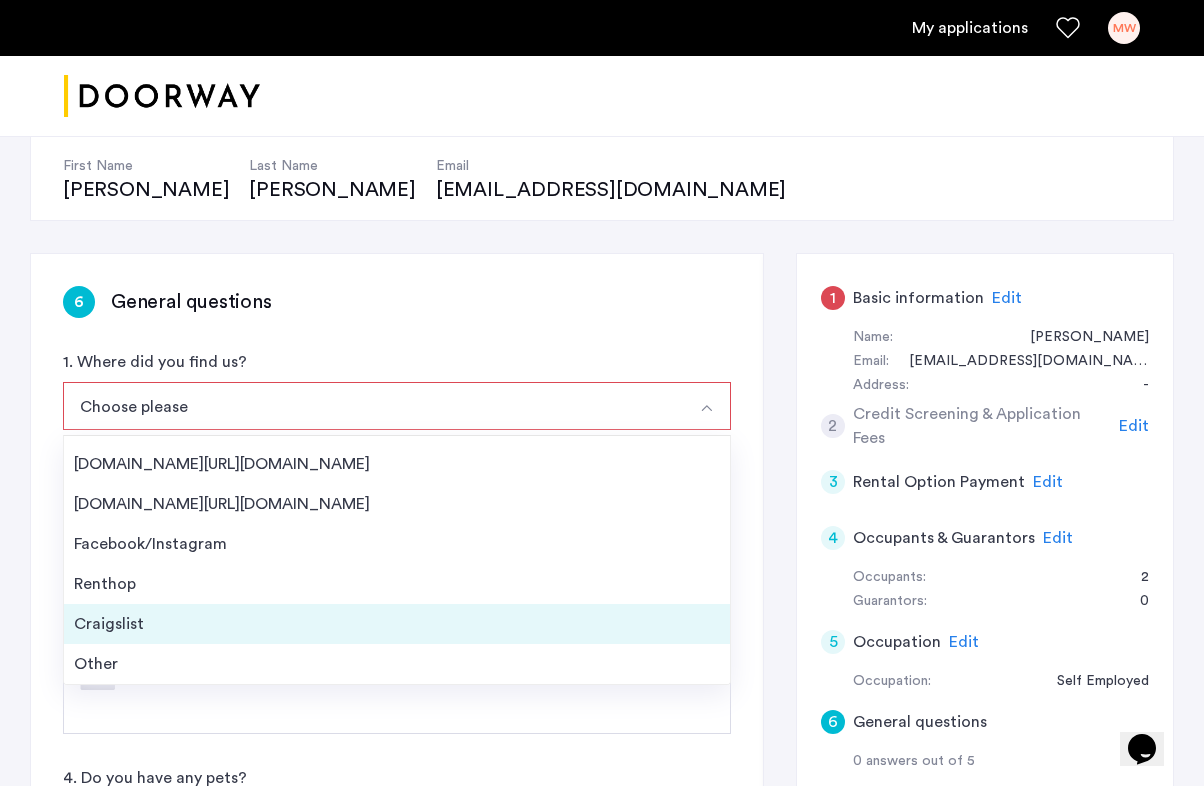 click on "Craigslist" at bounding box center [397, 624] 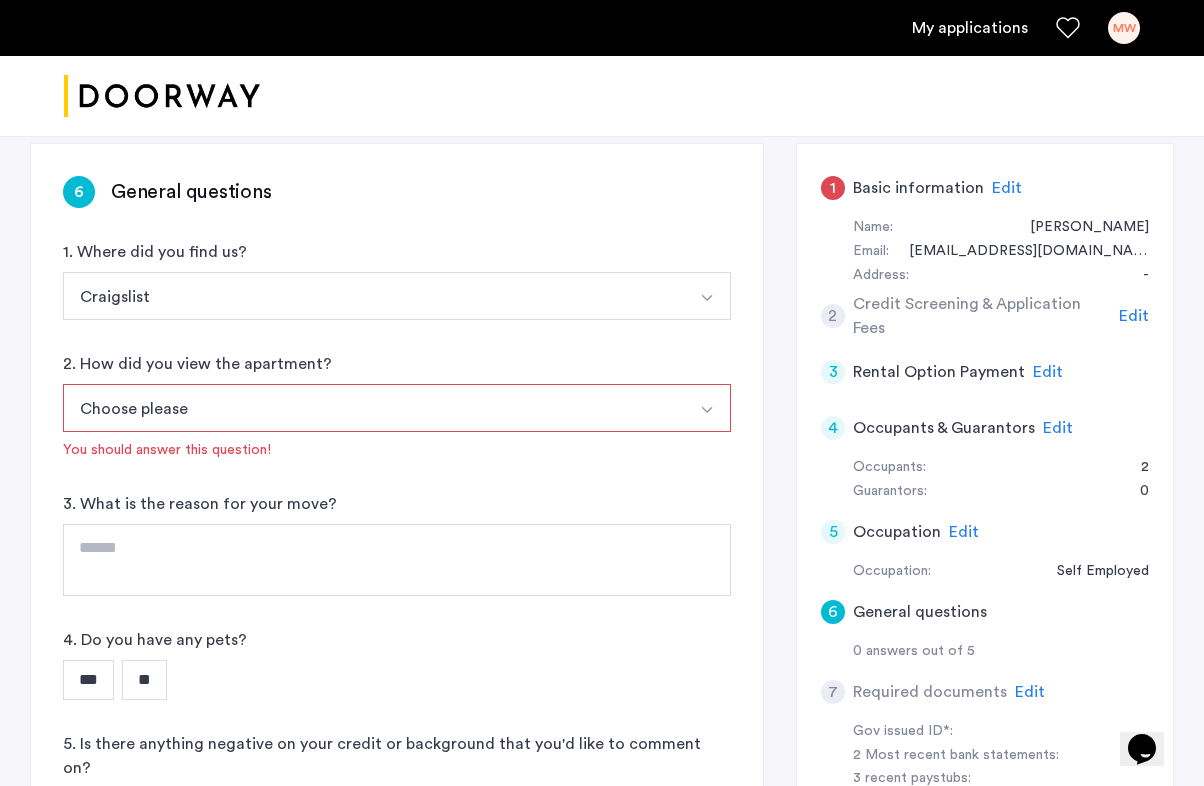scroll, scrollTop: 333, scrollLeft: 0, axis: vertical 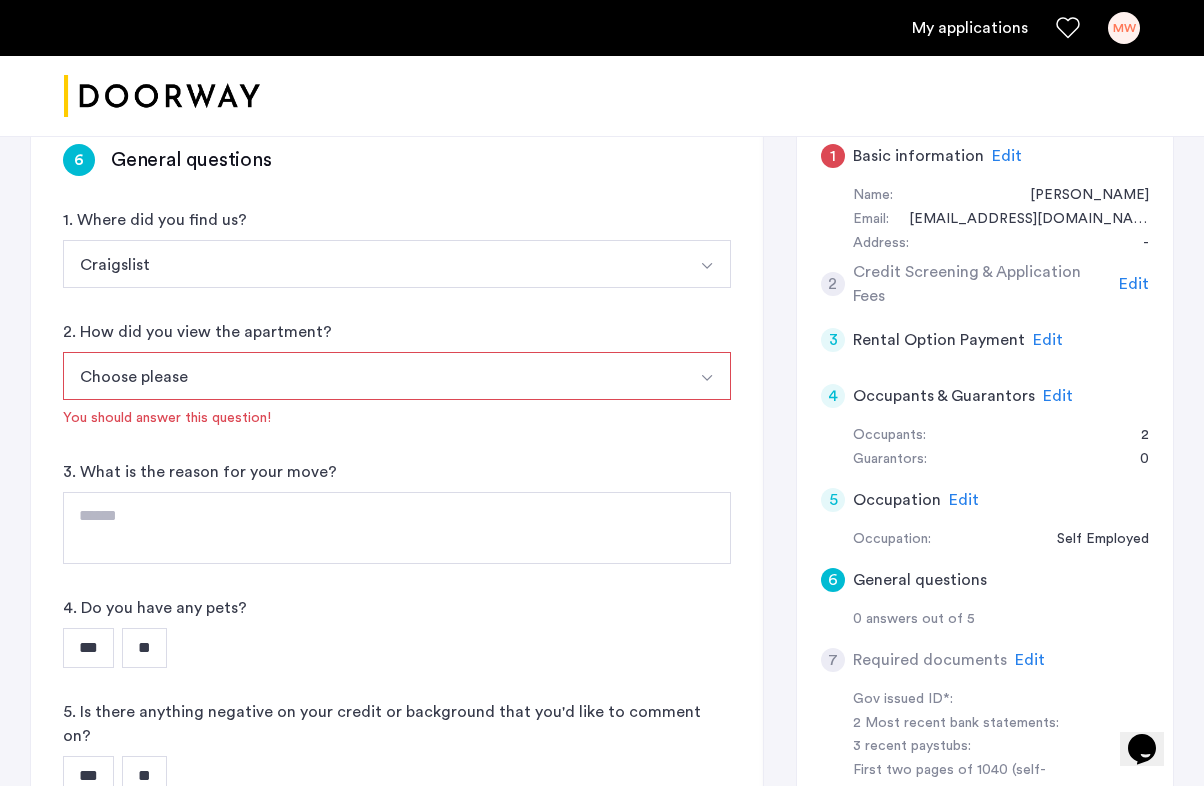 click on "Choose please" at bounding box center [373, 376] 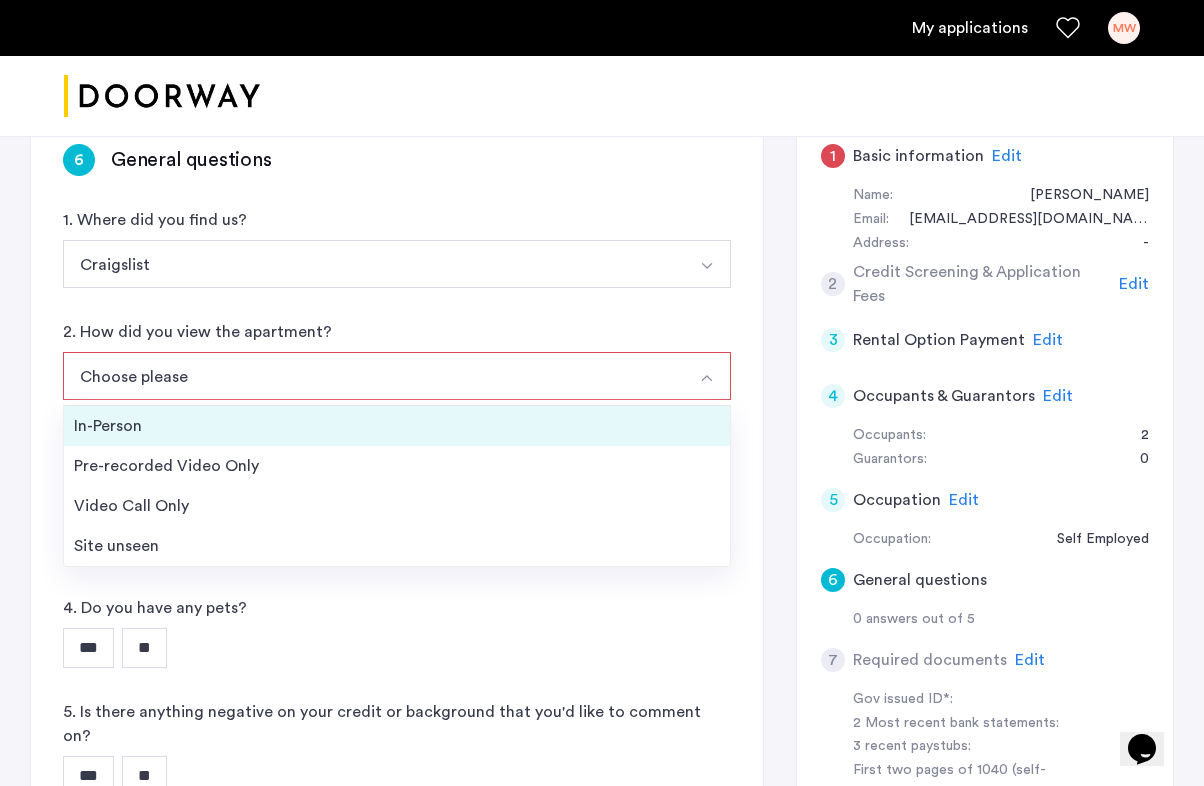 click on "In-Person" at bounding box center (397, 426) 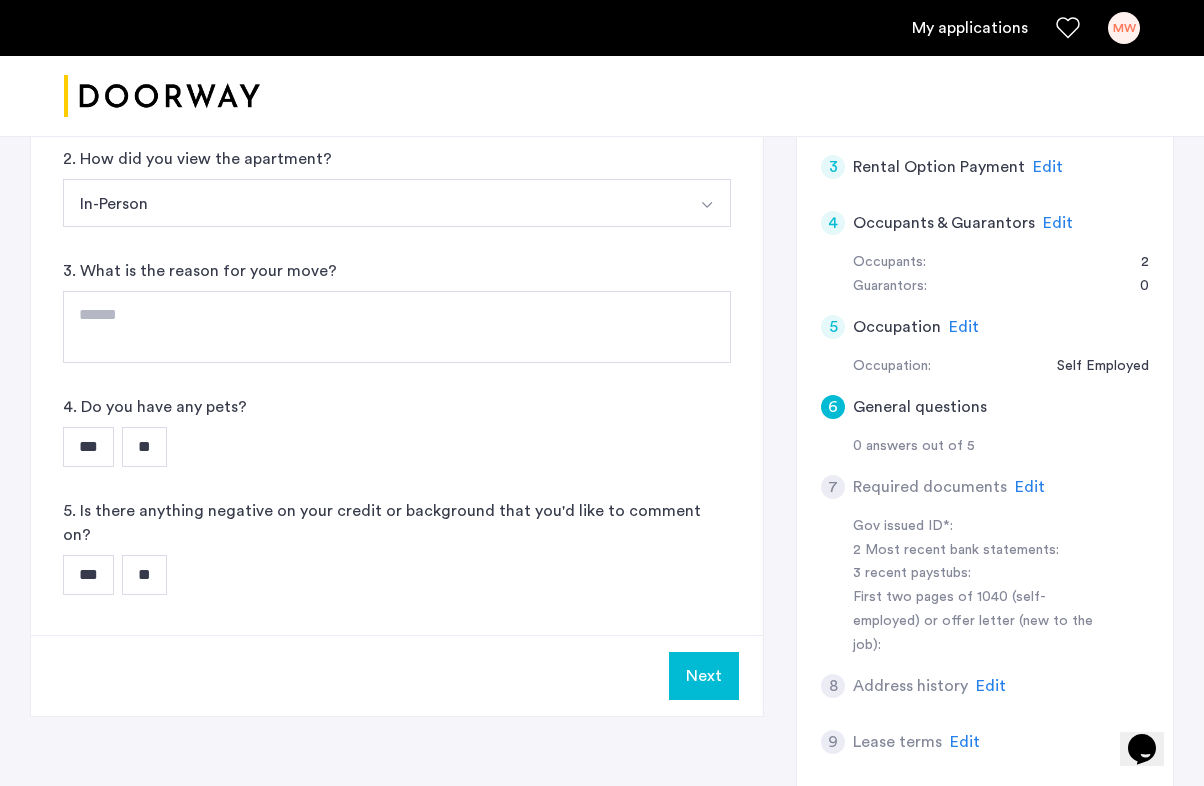 scroll, scrollTop: 508, scrollLeft: 0, axis: vertical 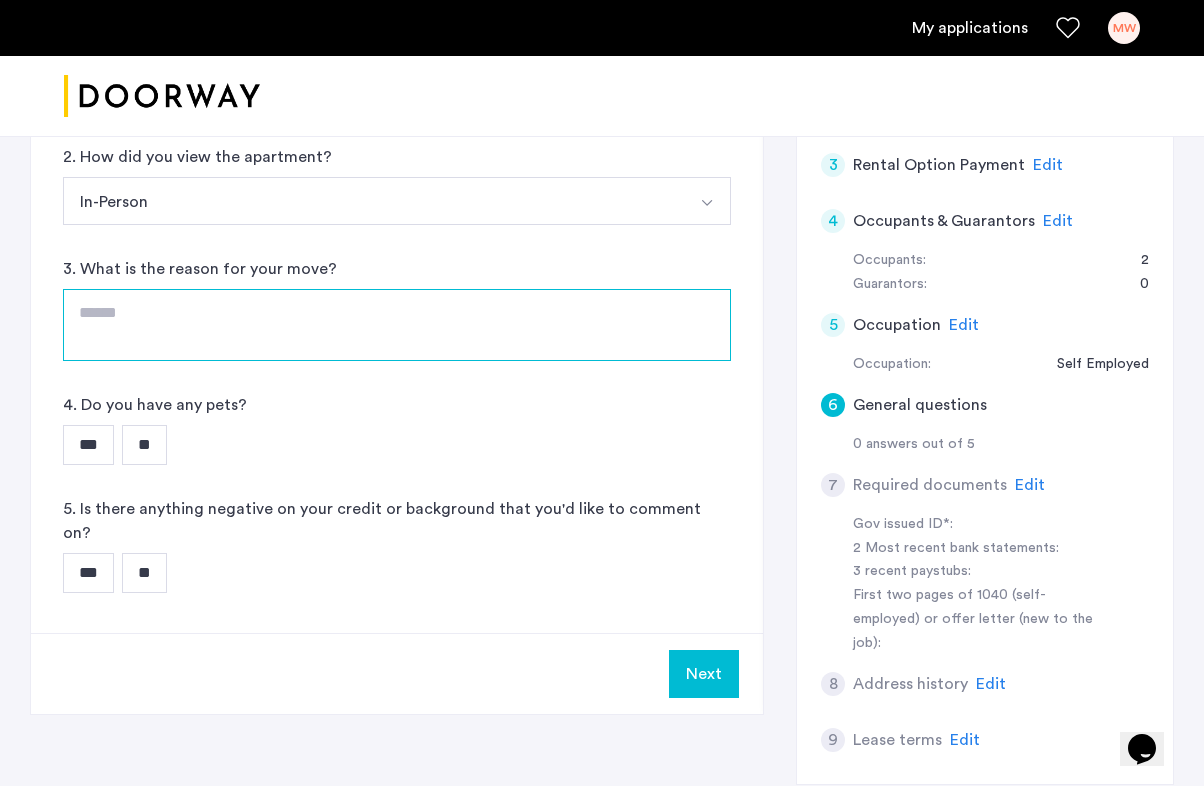 click 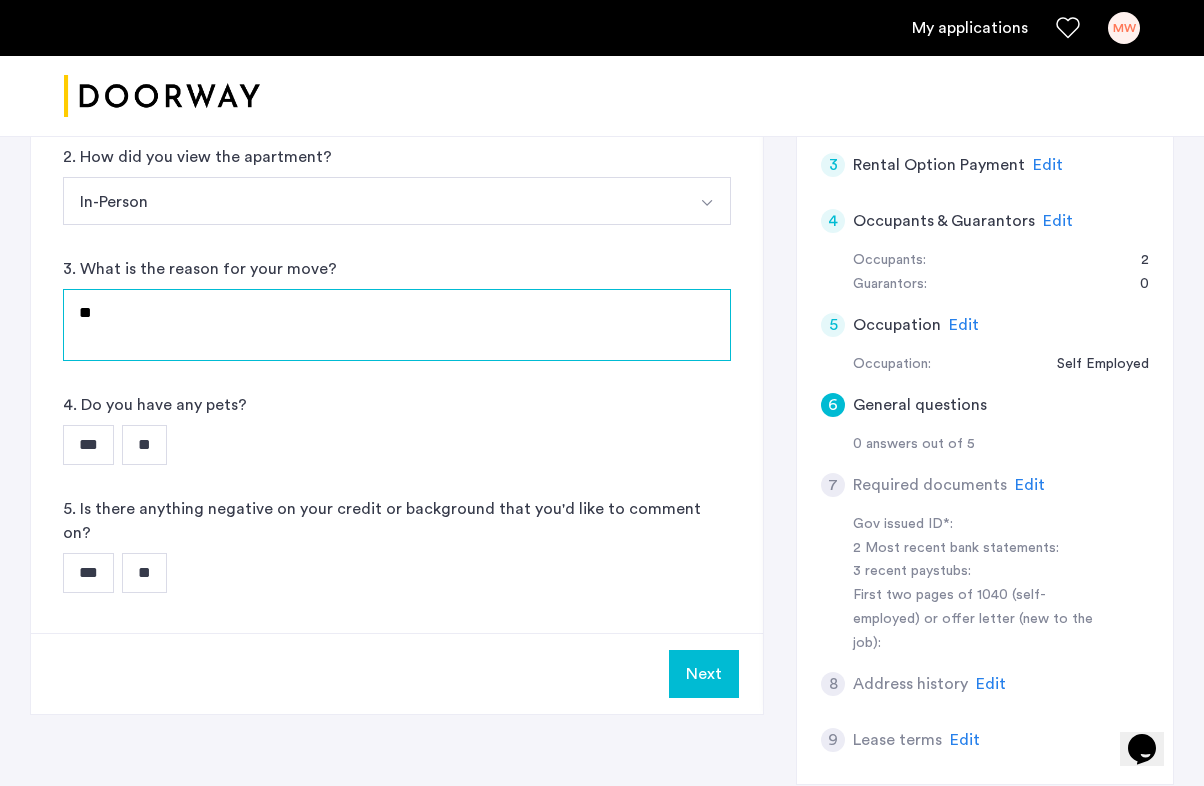 type on "*" 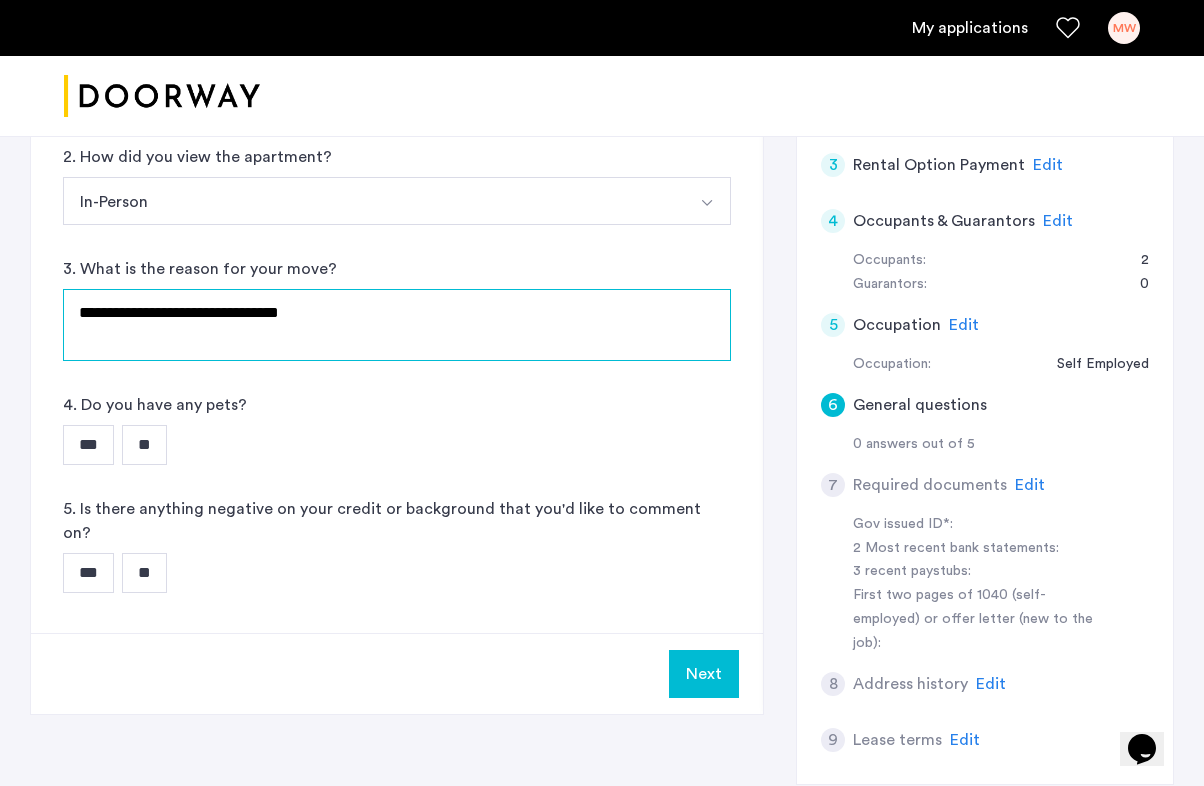 drag, startPoint x: 373, startPoint y: 306, endPoint x: -4, endPoint y: 303, distance: 377.01193 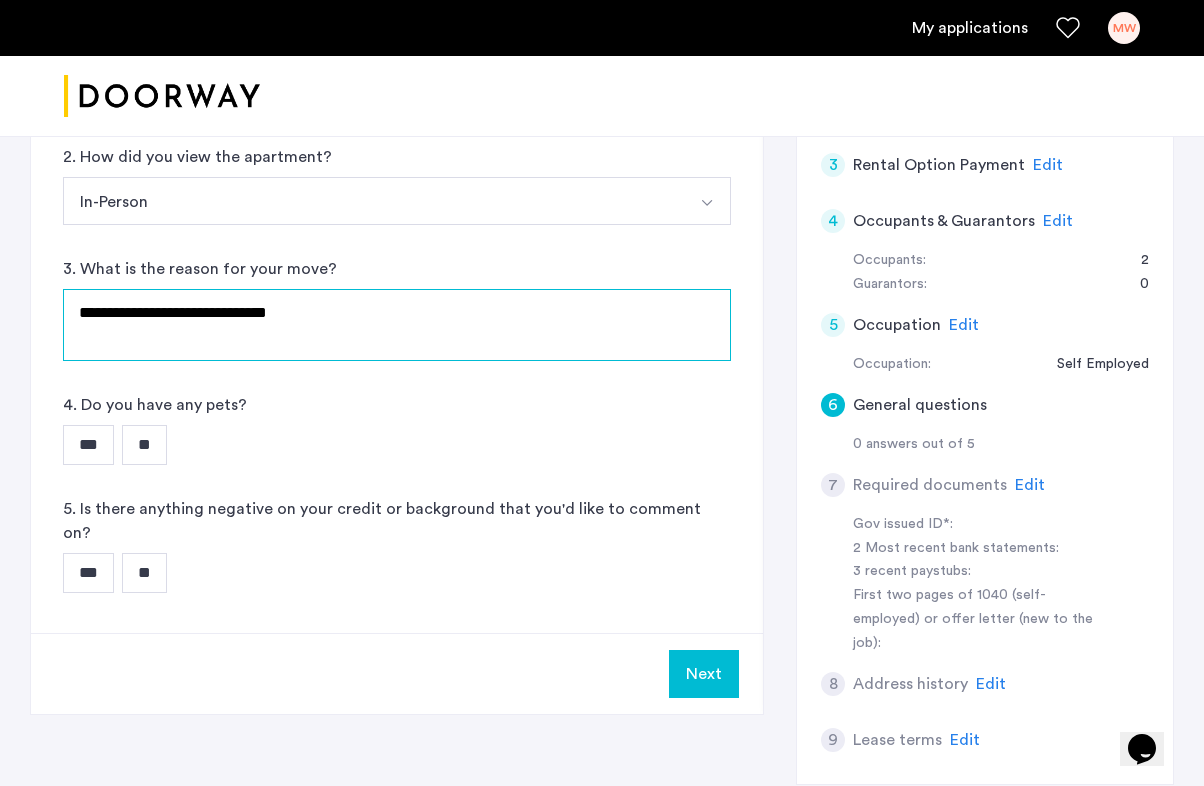type on "**********" 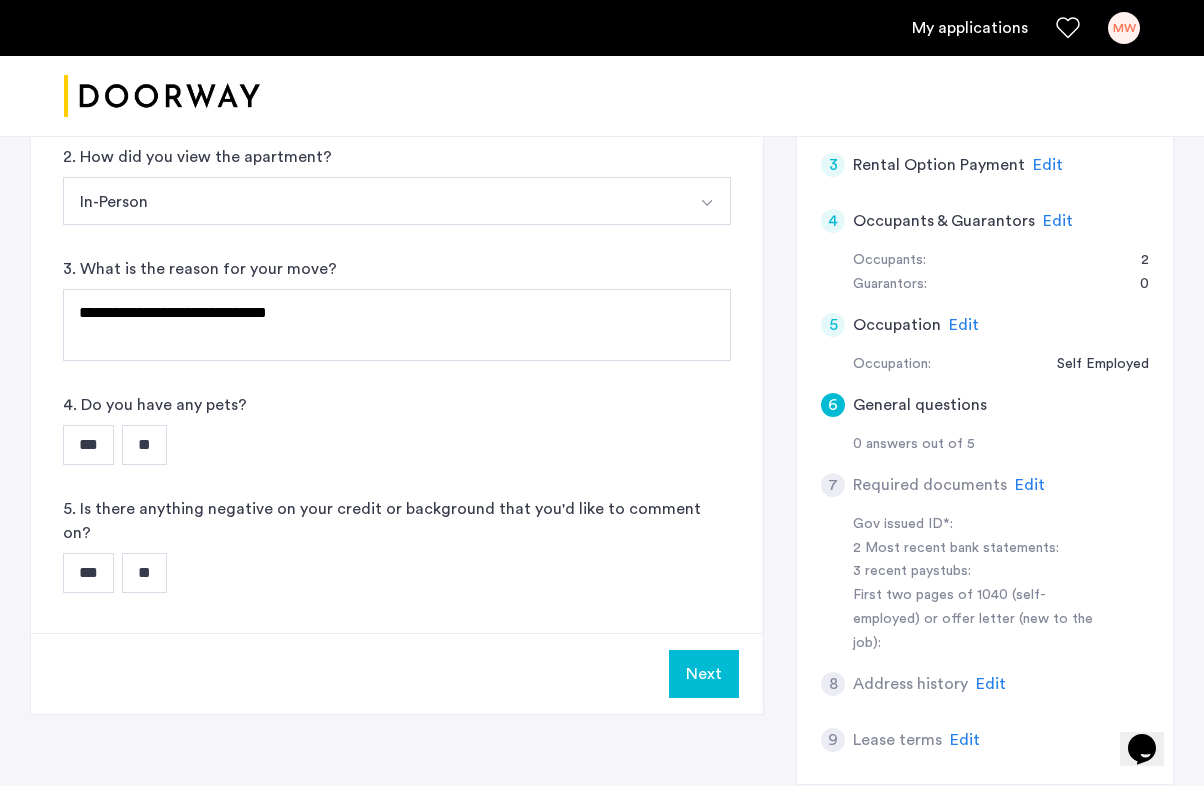 click on "**" at bounding box center [144, 445] 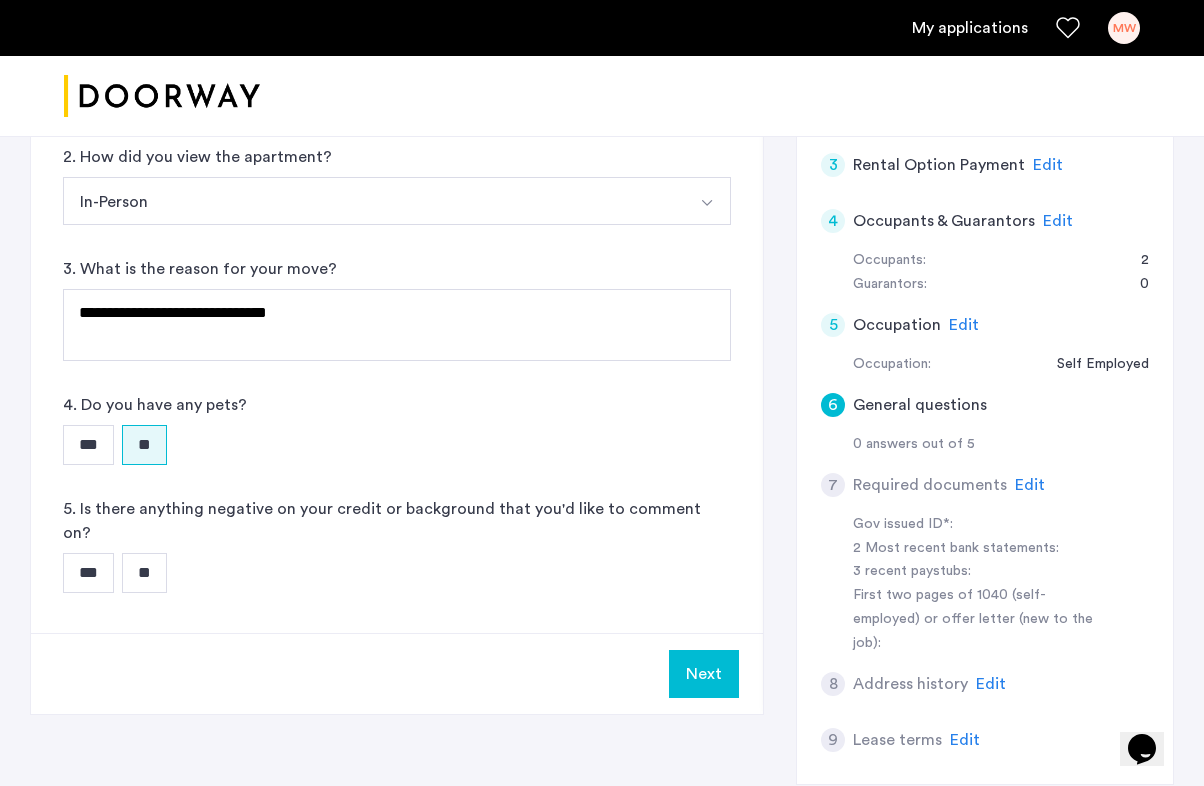 click on "**" at bounding box center (144, 573) 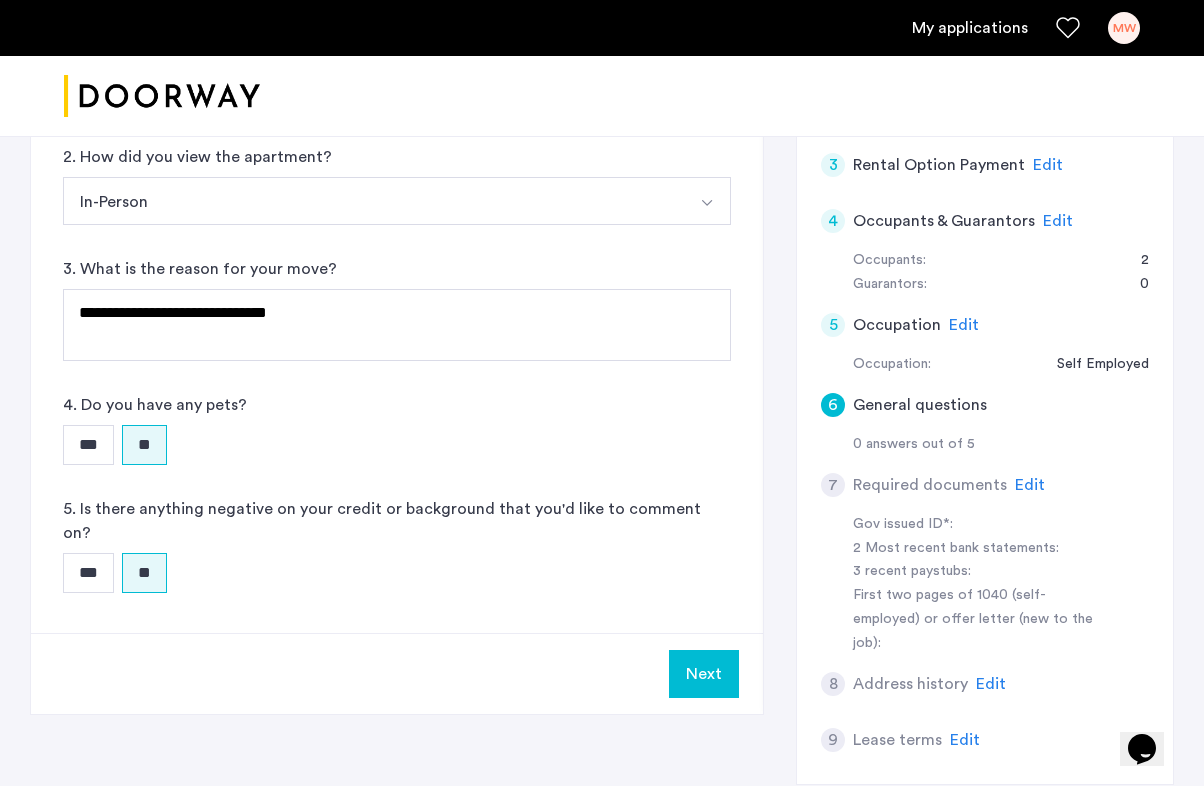 click on "Next" at bounding box center [704, 674] 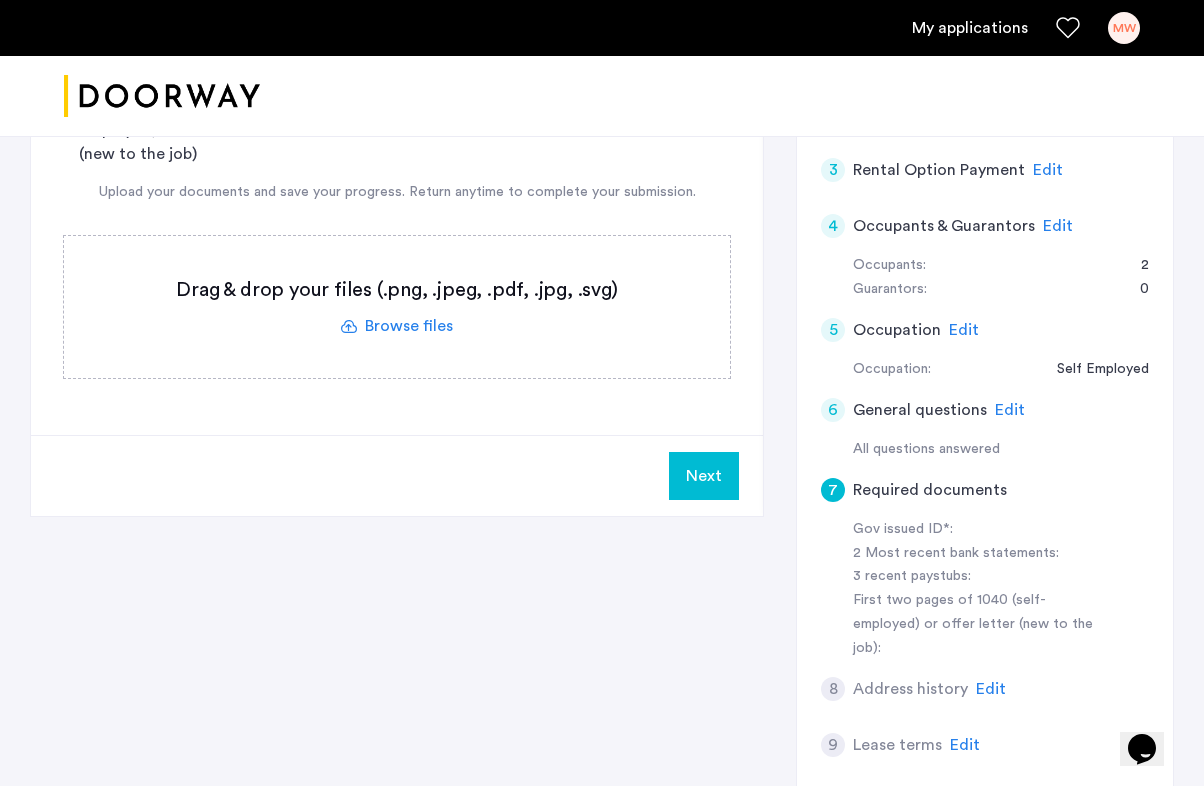 scroll, scrollTop: 504, scrollLeft: 0, axis: vertical 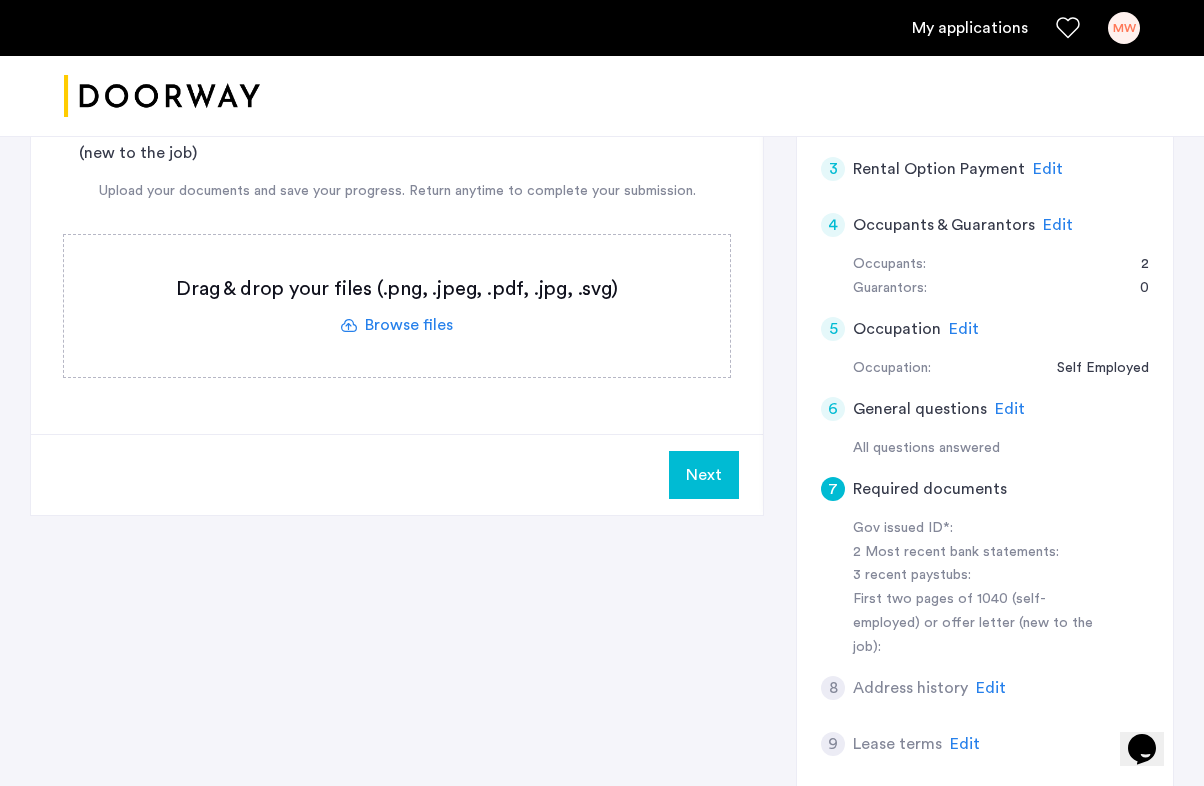 click on "Edit" 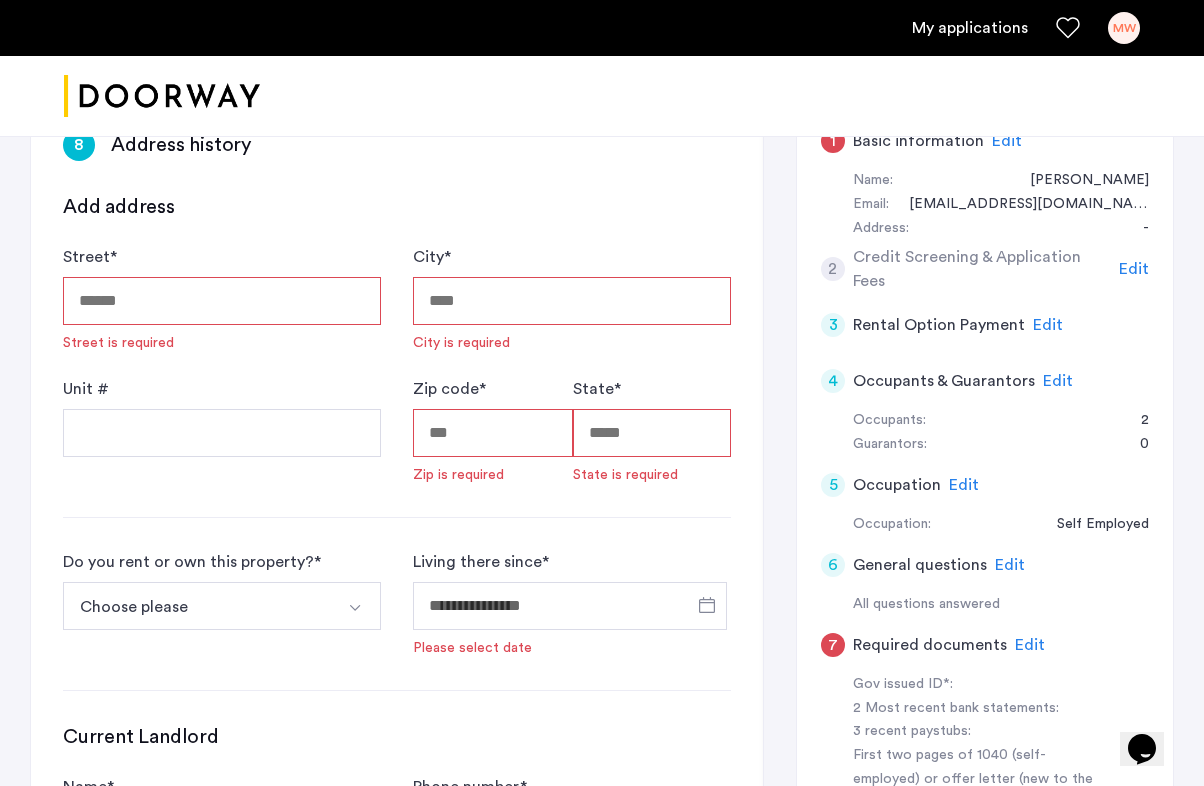 scroll, scrollTop: 335, scrollLeft: 0, axis: vertical 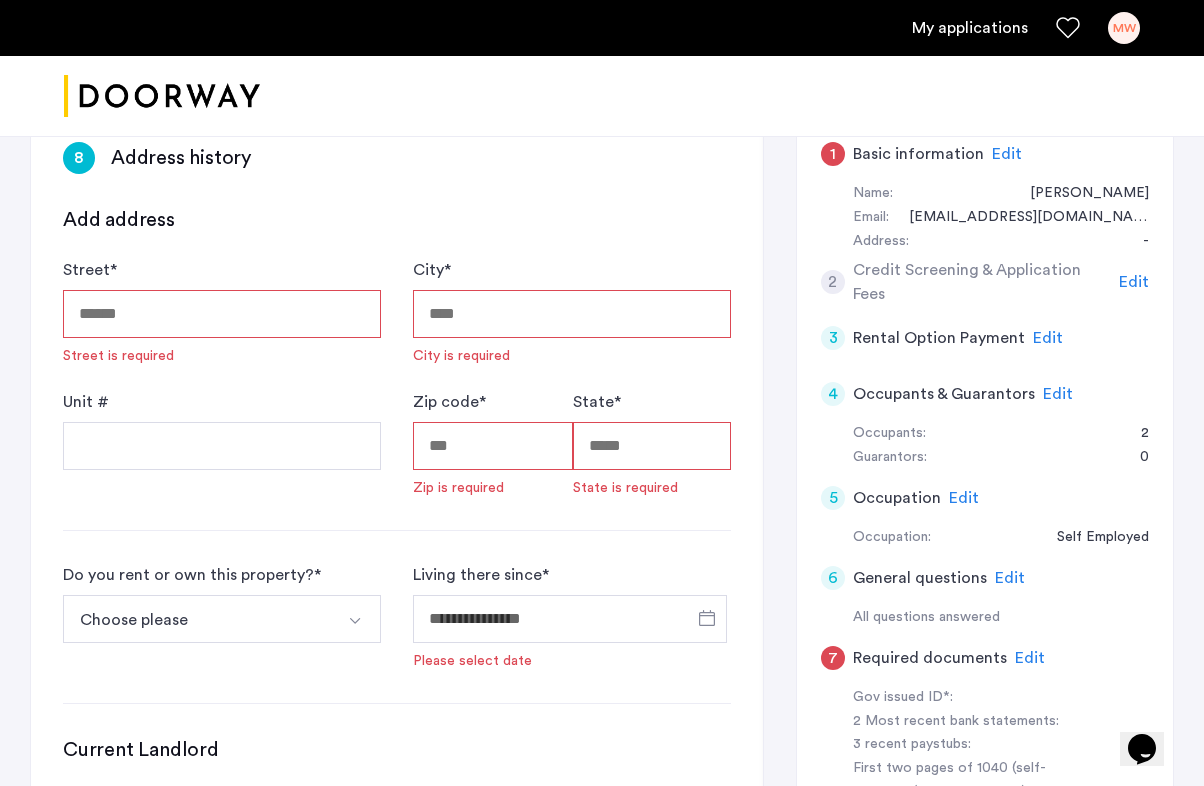 click on "Street  *" at bounding box center (222, 314) 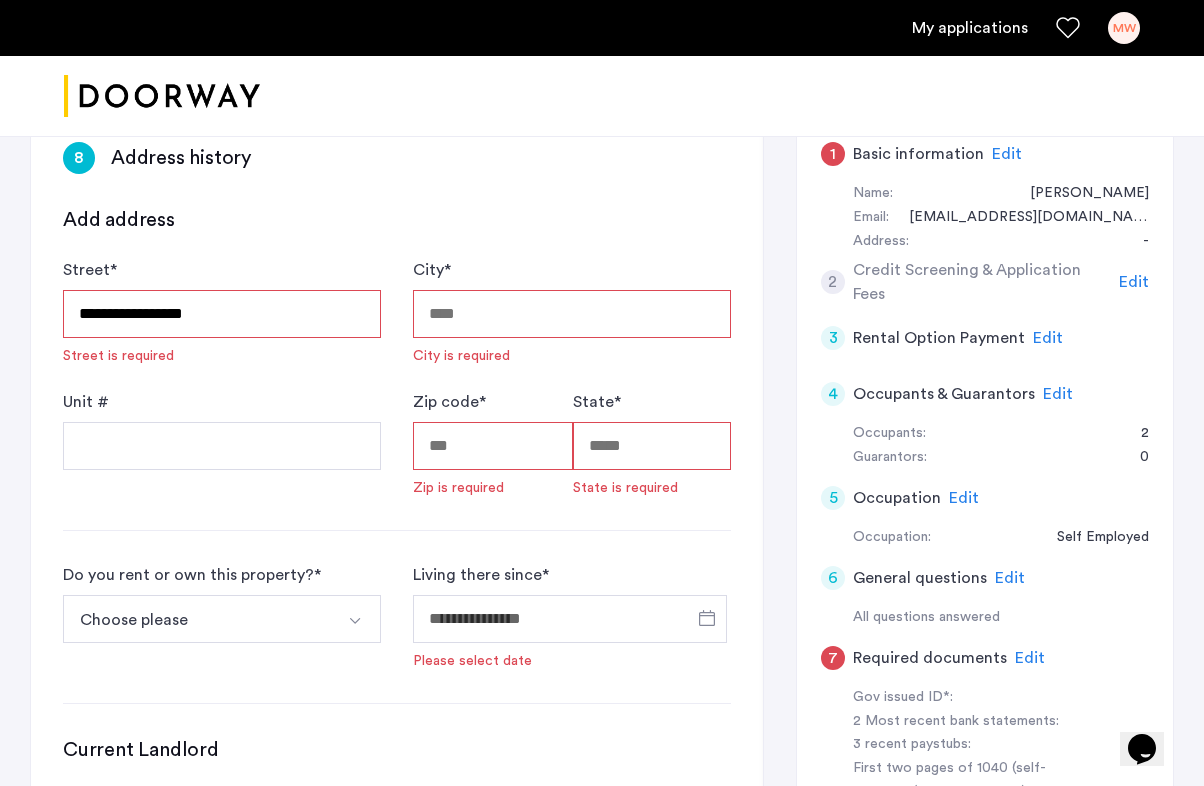 type on "**********" 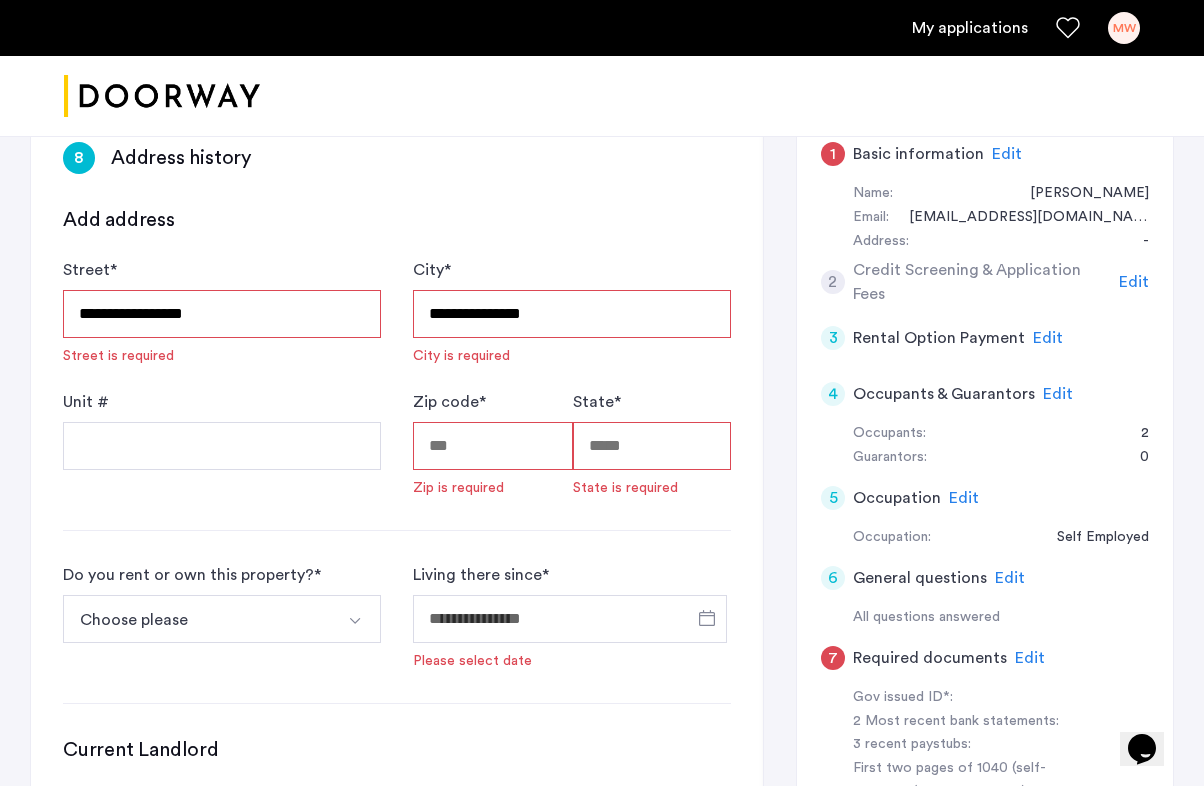 type on "*****" 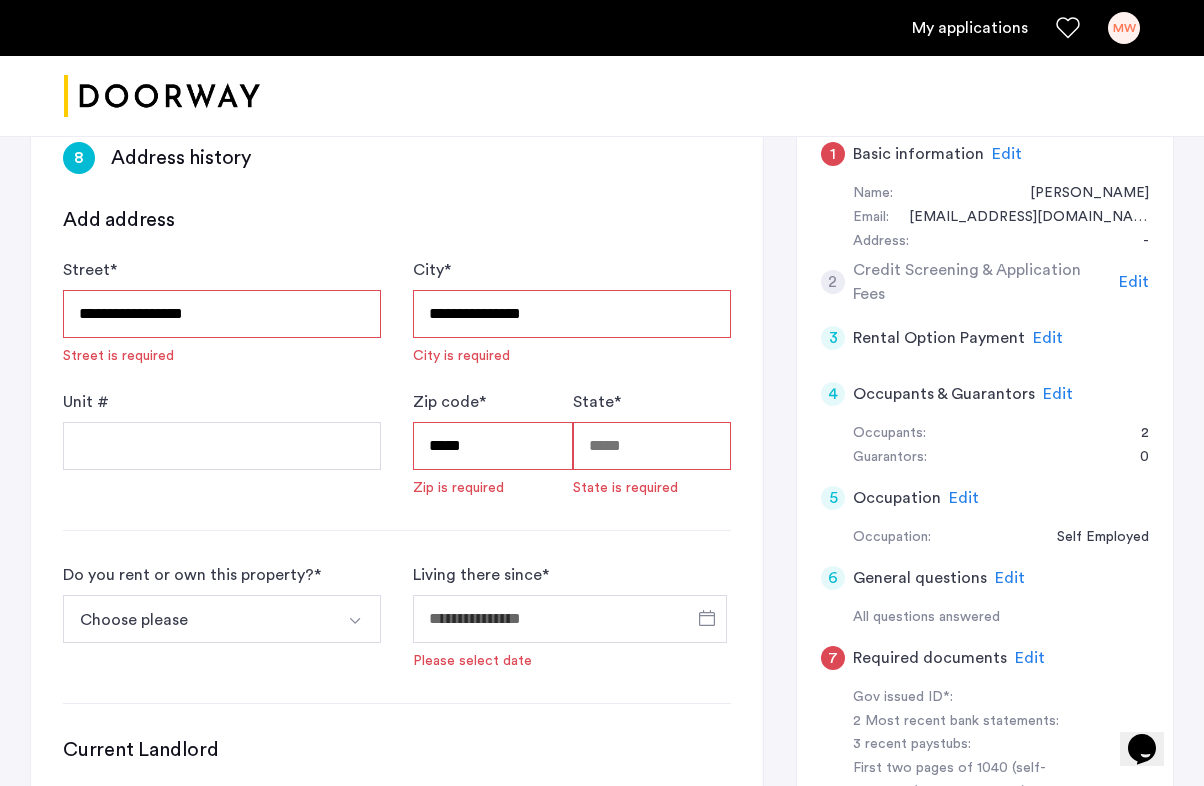 type on "**" 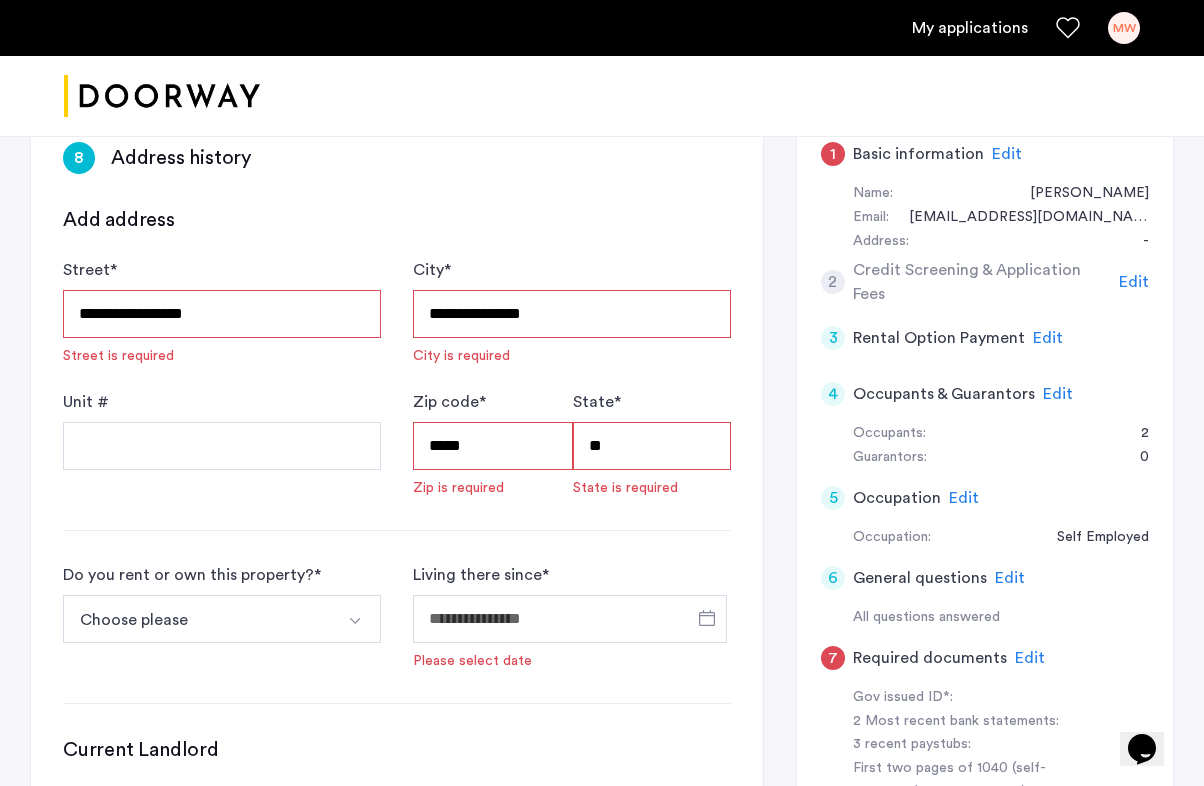 type on "**********" 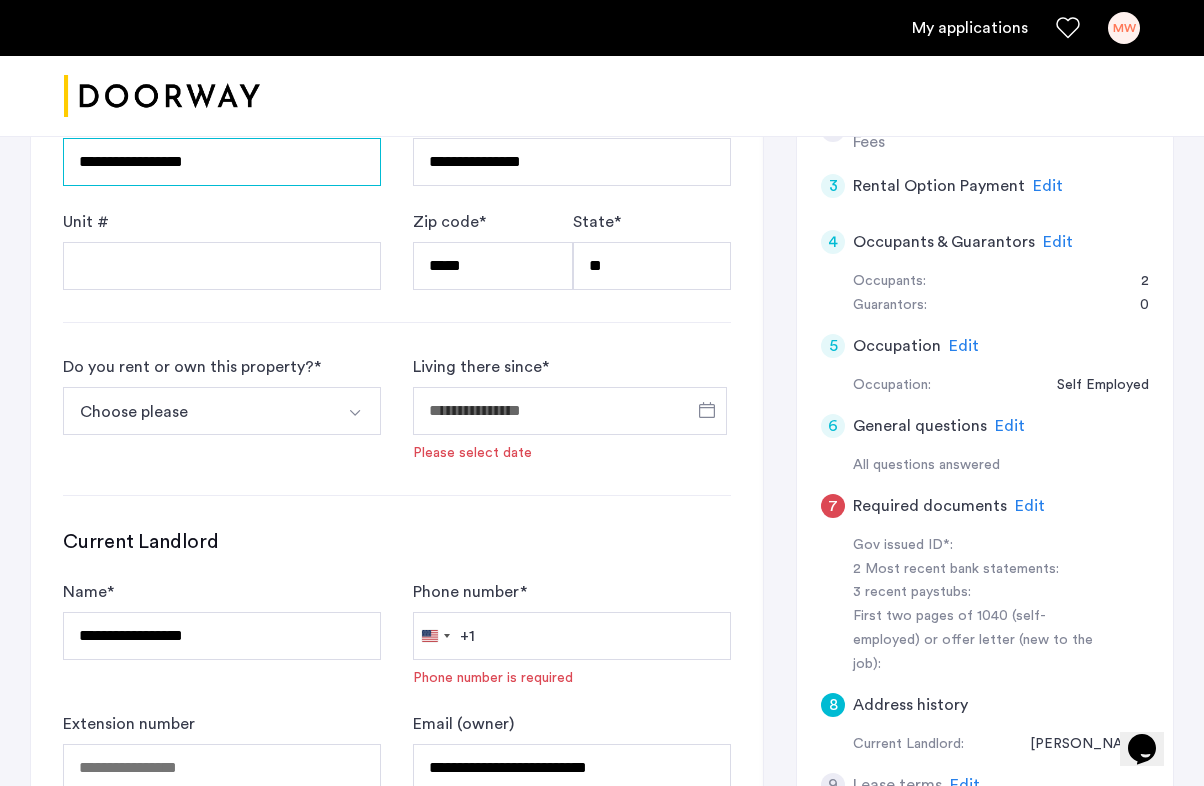 scroll, scrollTop: 510, scrollLeft: 0, axis: vertical 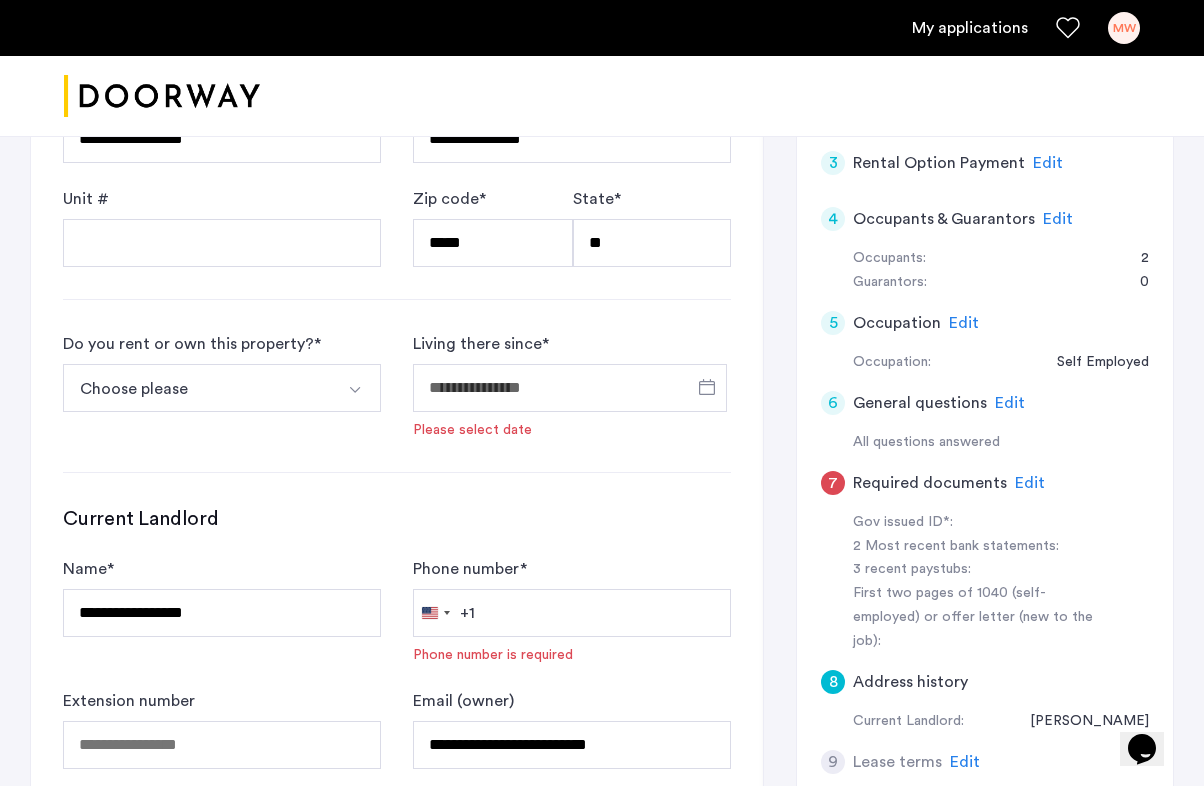 click at bounding box center [355, 390] 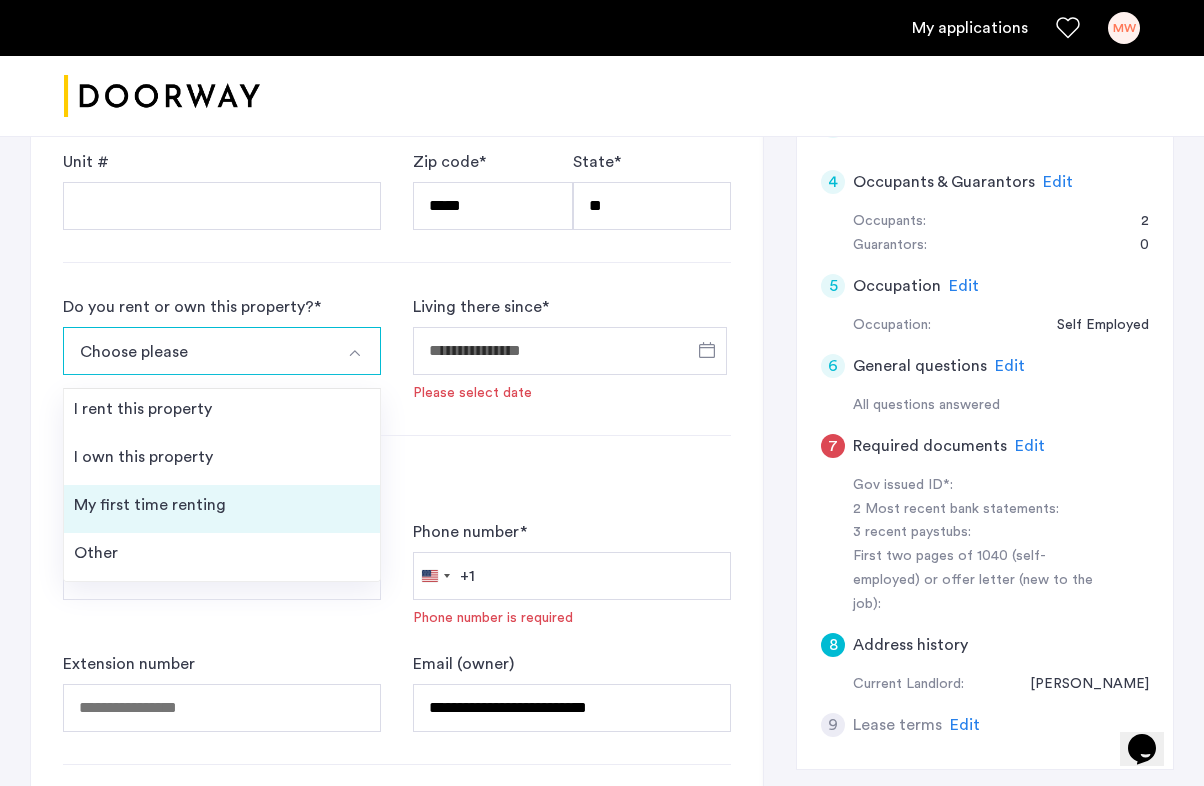scroll, scrollTop: 526, scrollLeft: 0, axis: vertical 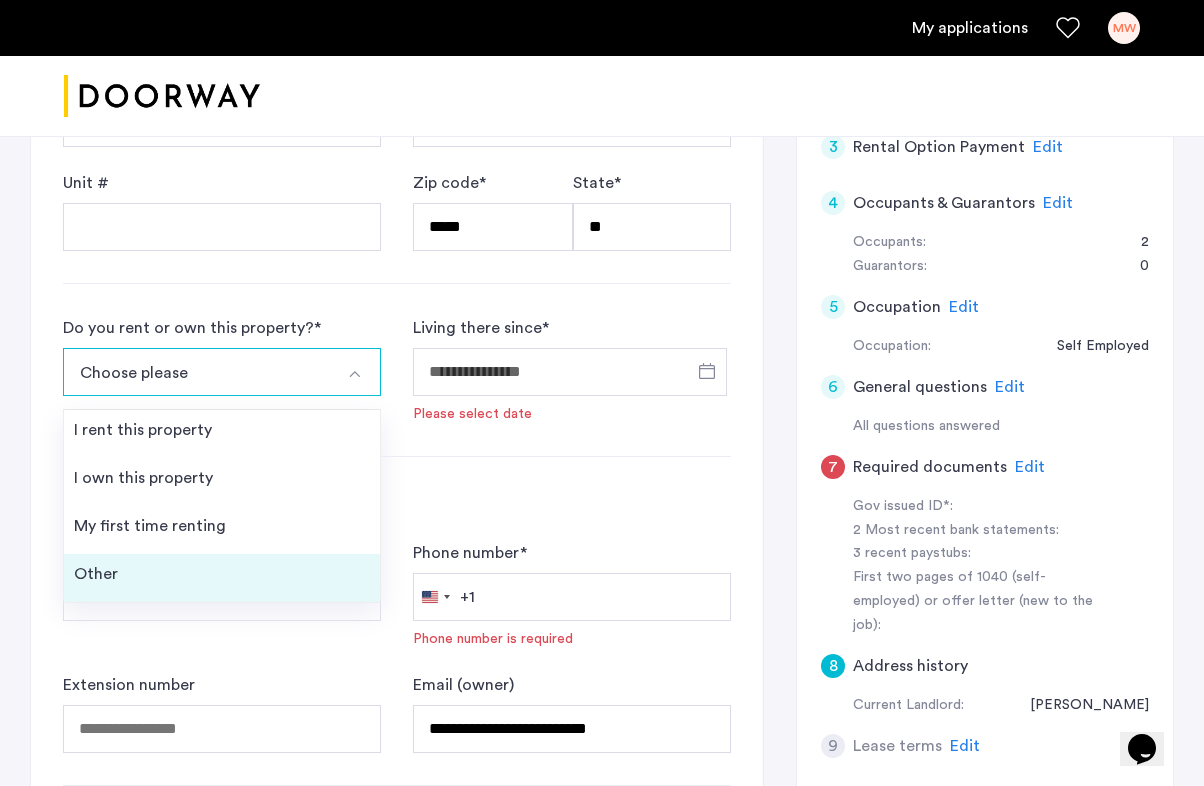 click on "Other" at bounding box center (222, 578) 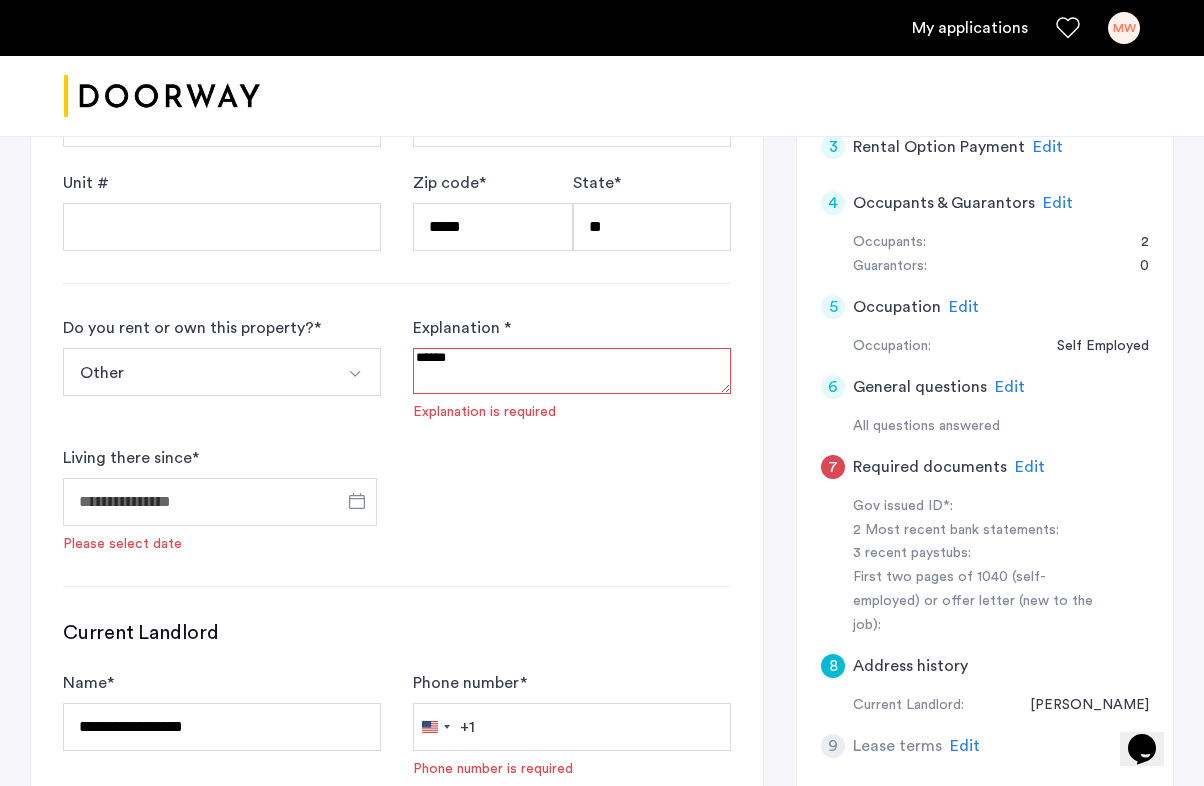 click at bounding box center [572, 371] 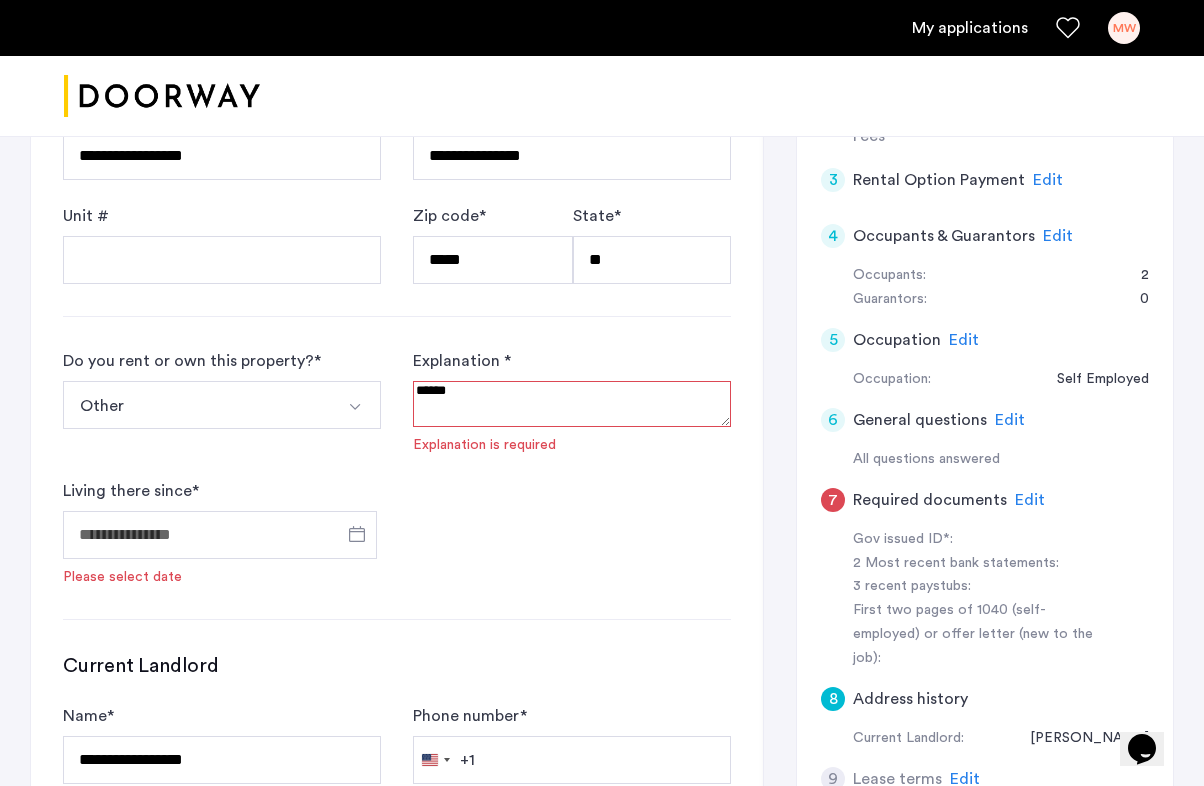 scroll, scrollTop: 491, scrollLeft: 0, axis: vertical 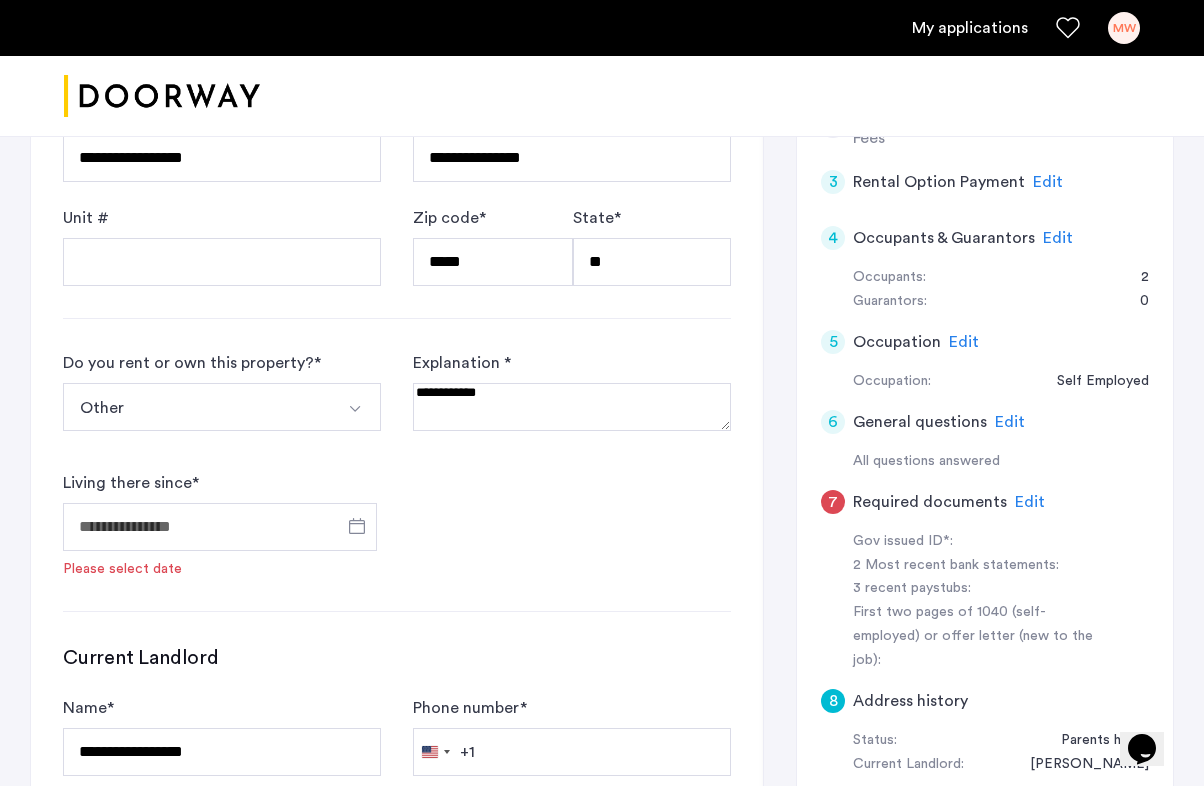 type on "**********" 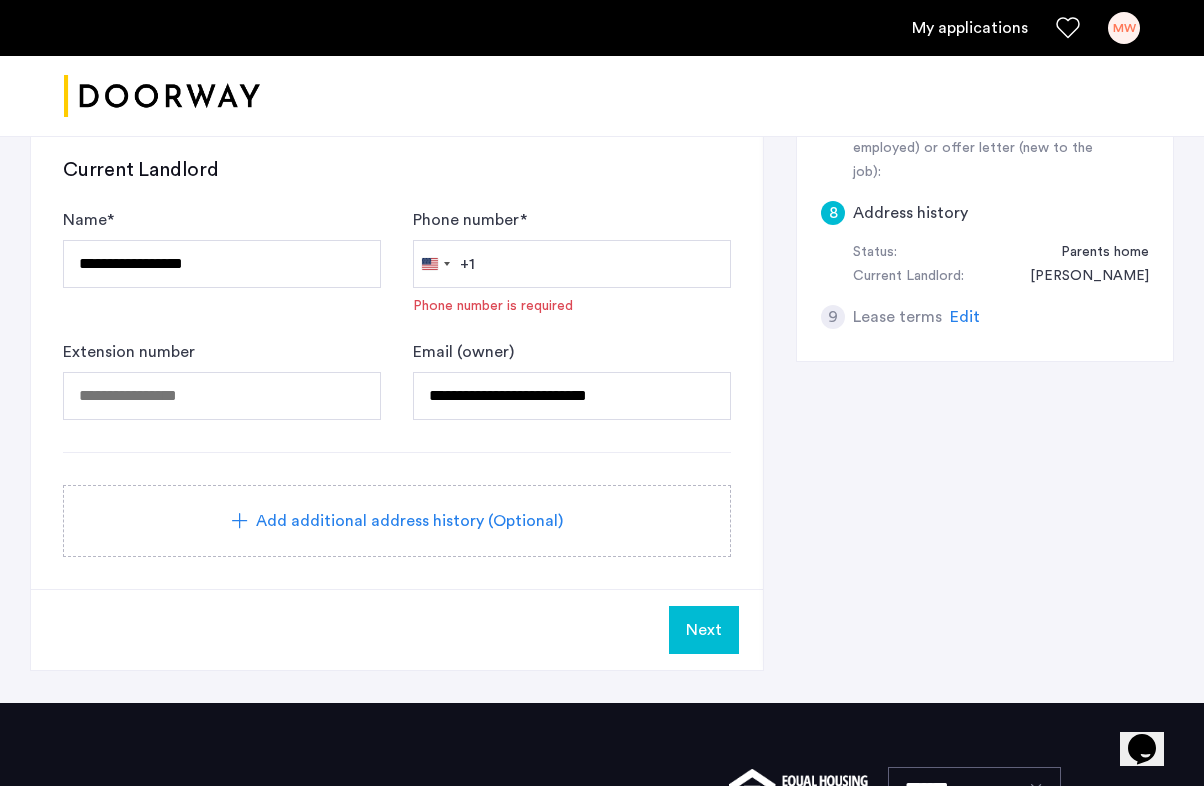 scroll, scrollTop: 976, scrollLeft: 0, axis: vertical 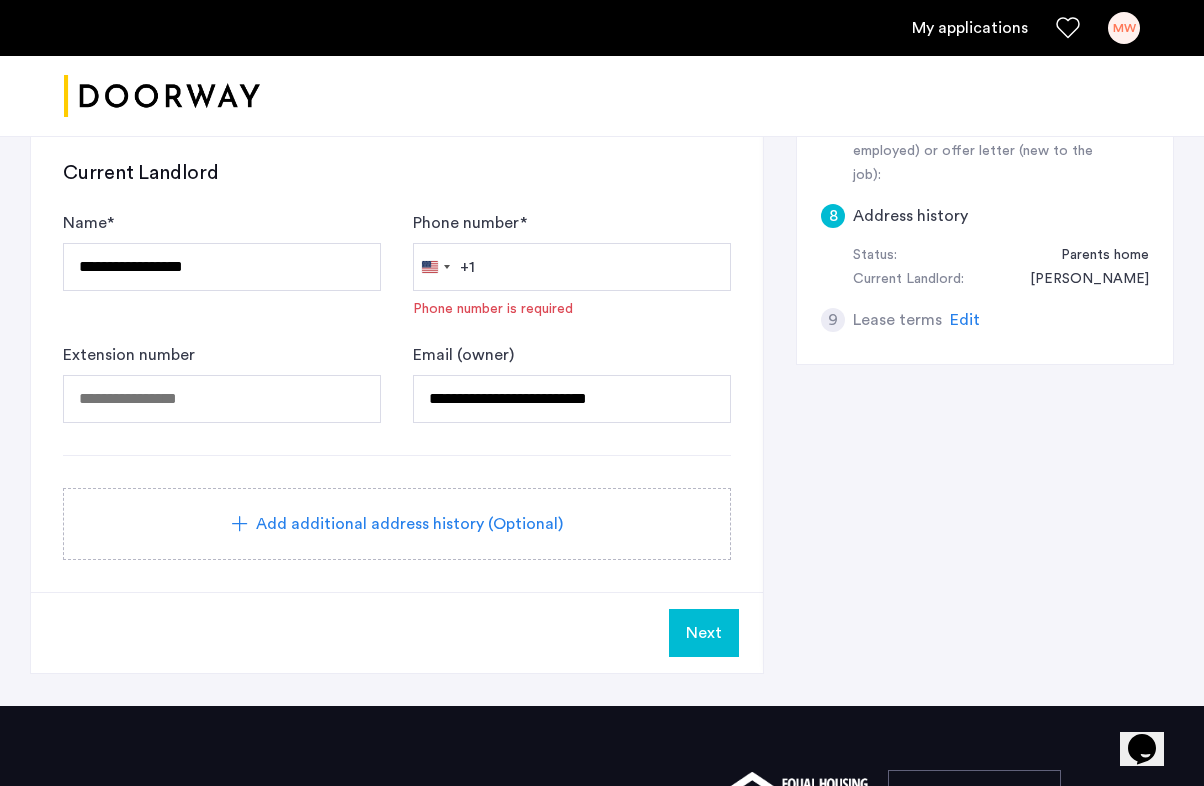 click on "Add additional address history (Optional)" 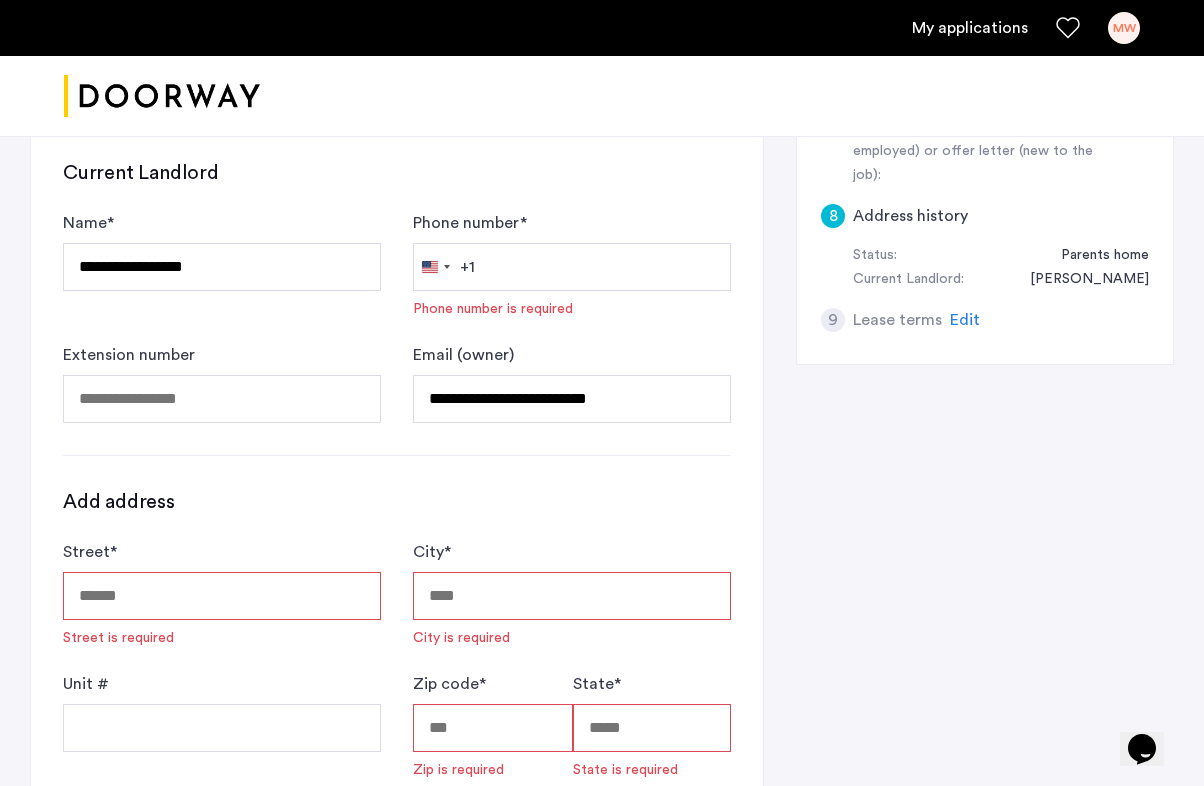 scroll, scrollTop: 1200, scrollLeft: 0, axis: vertical 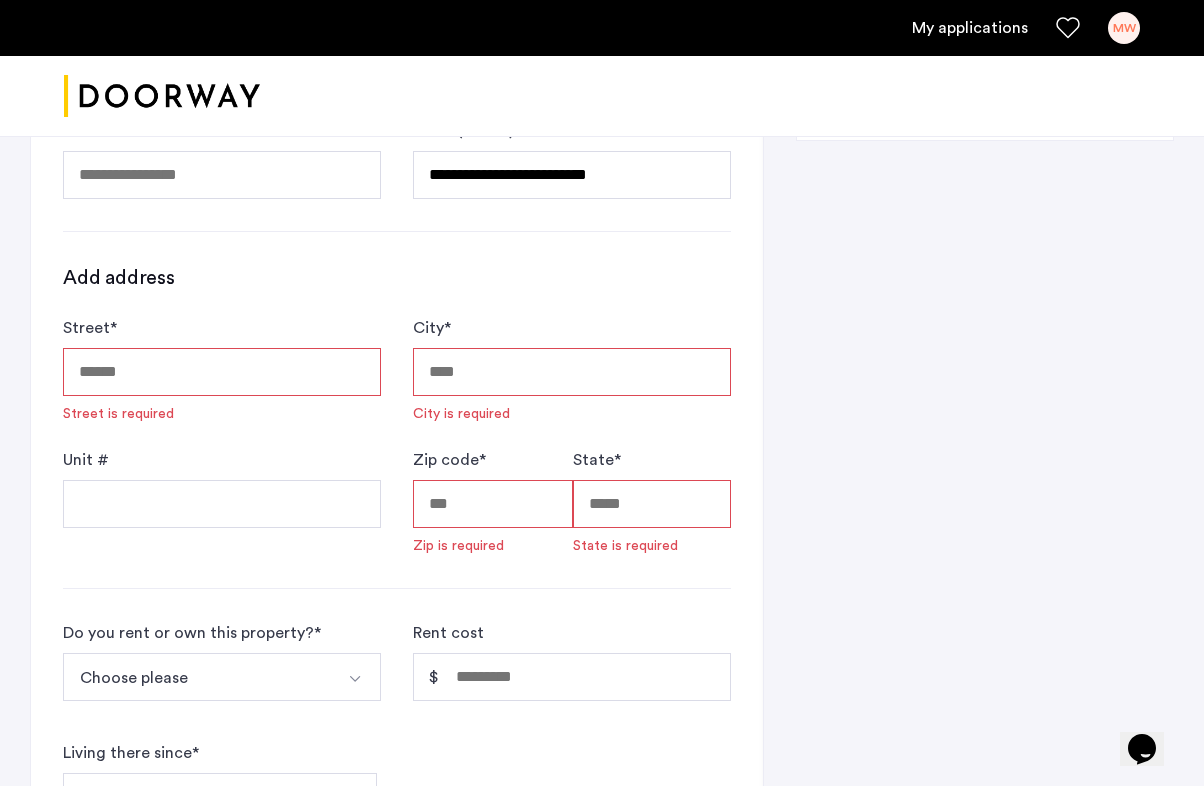 click on "Street  *" at bounding box center (222, 372) 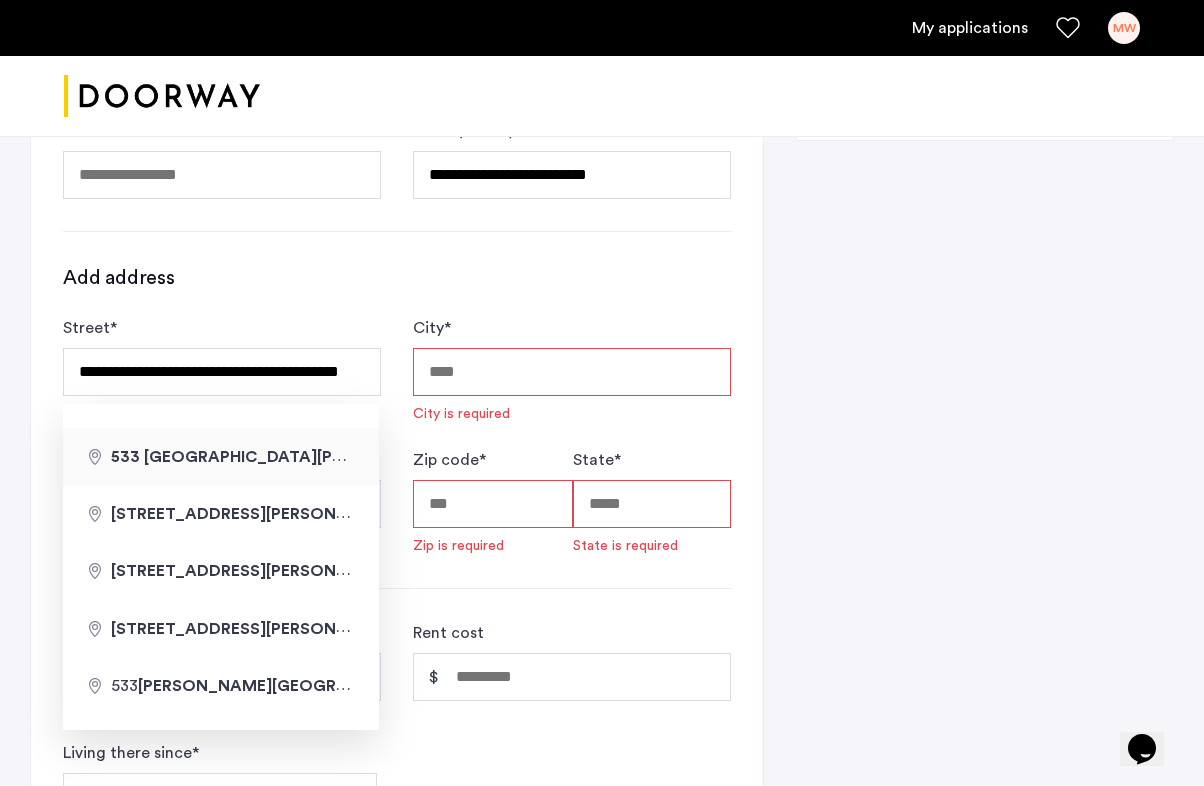 type on "**********" 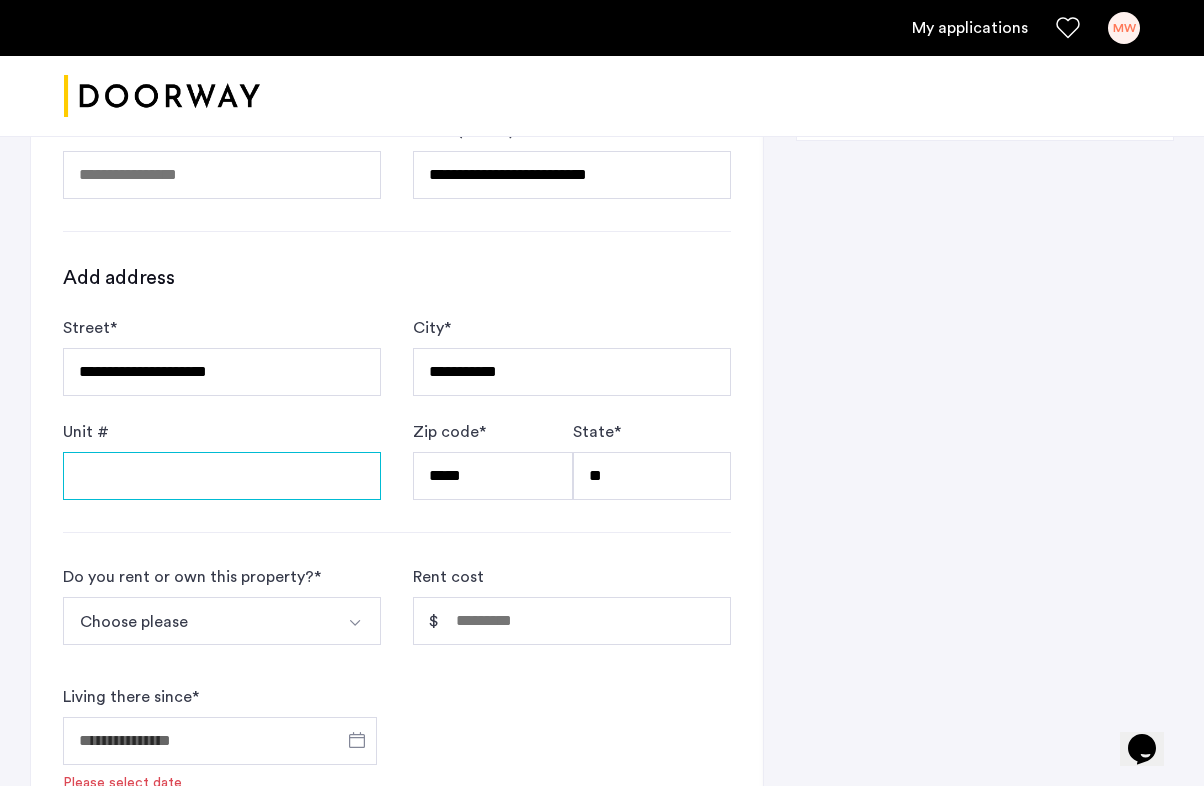 click on "Unit #" at bounding box center (222, -447) 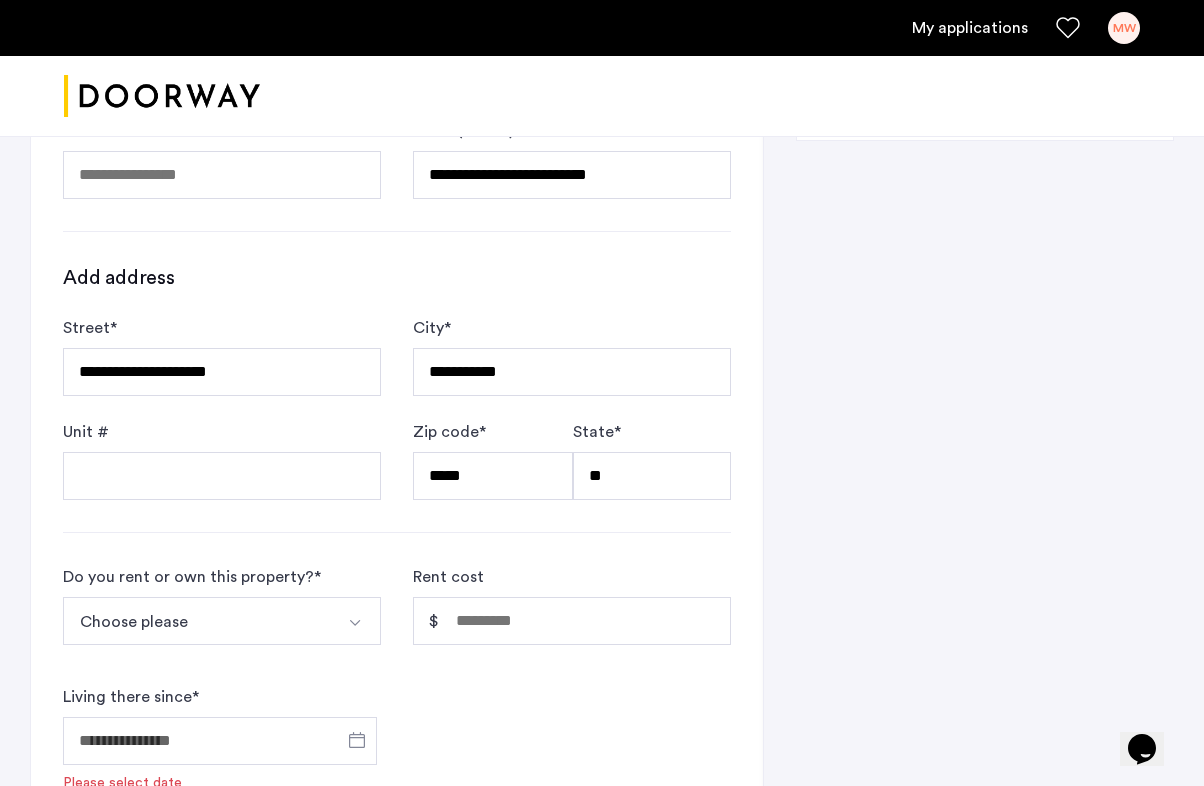 click on "**********" 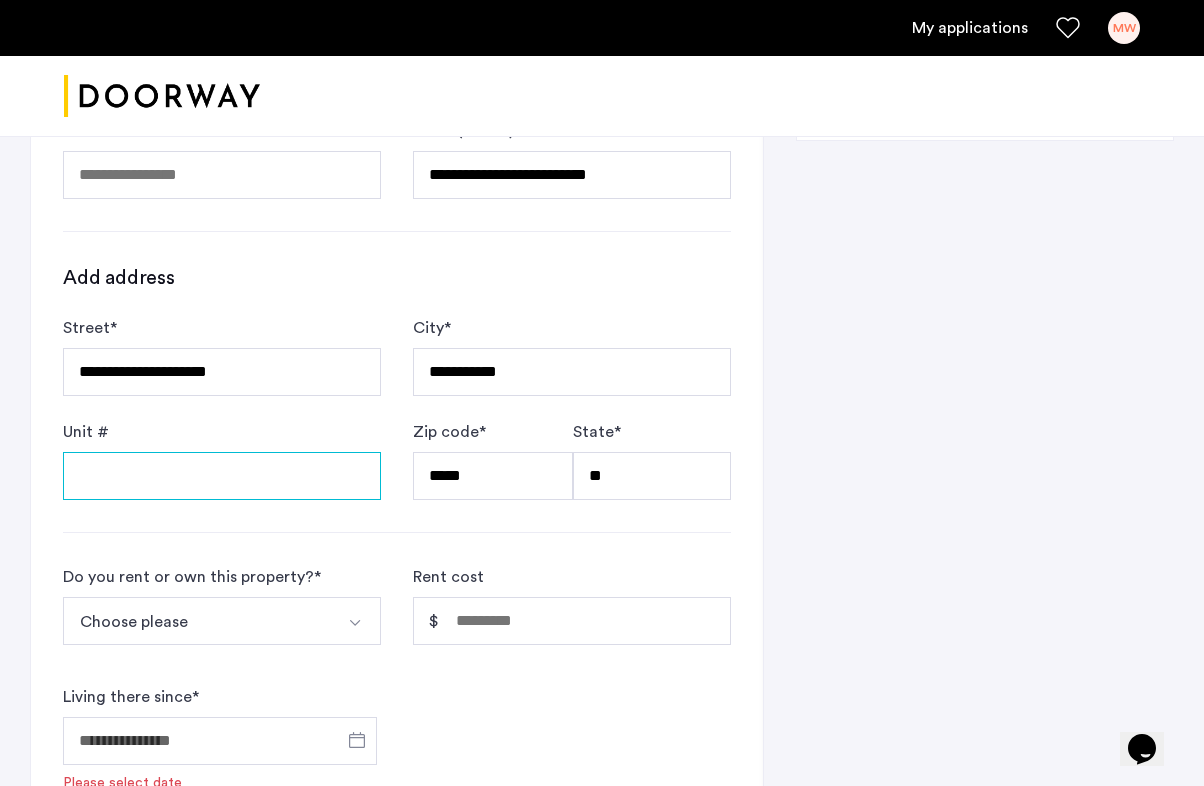 click on "Unit #" at bounding box center (222, 476) 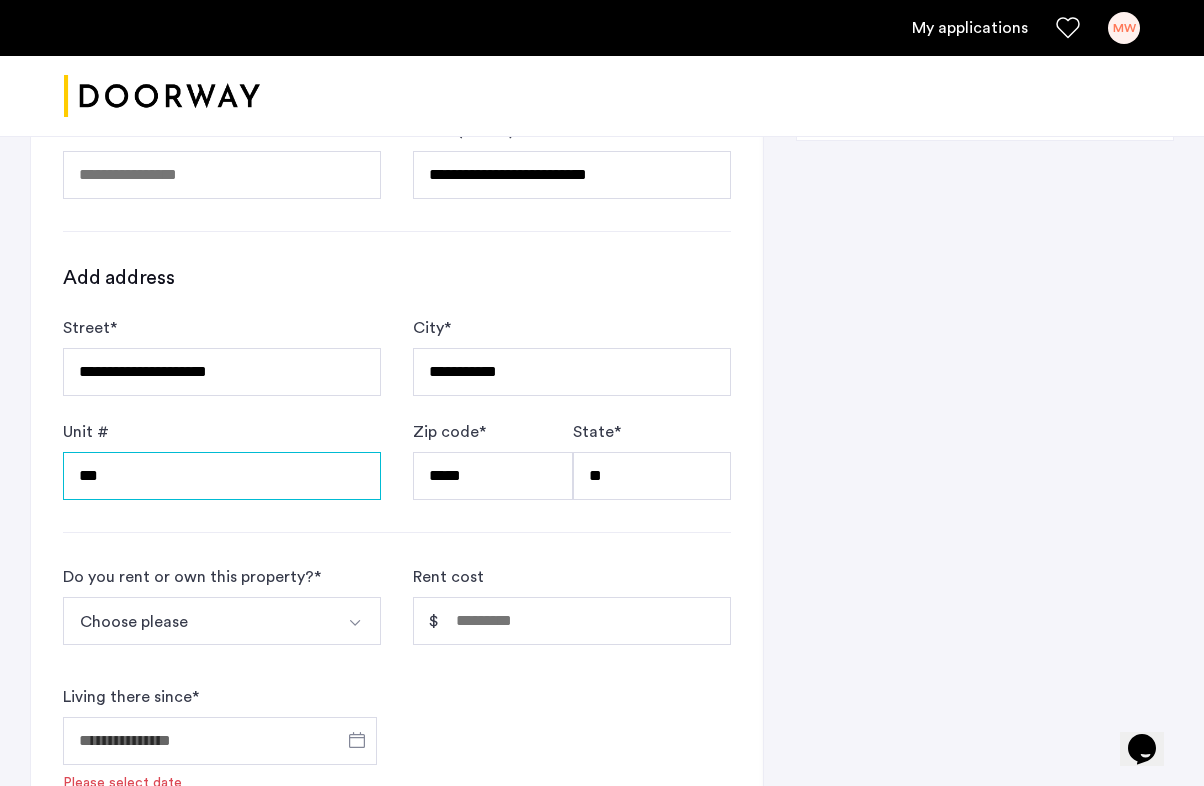 type on "***" 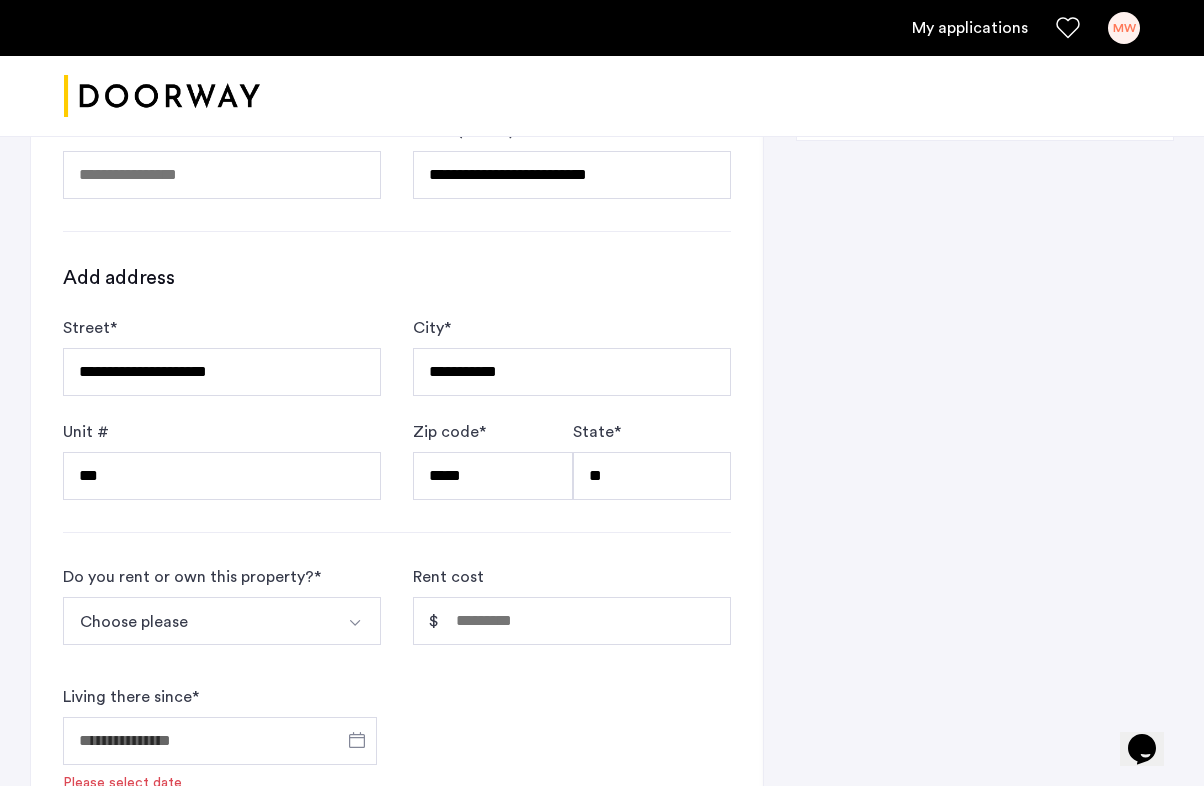 click on "**********" 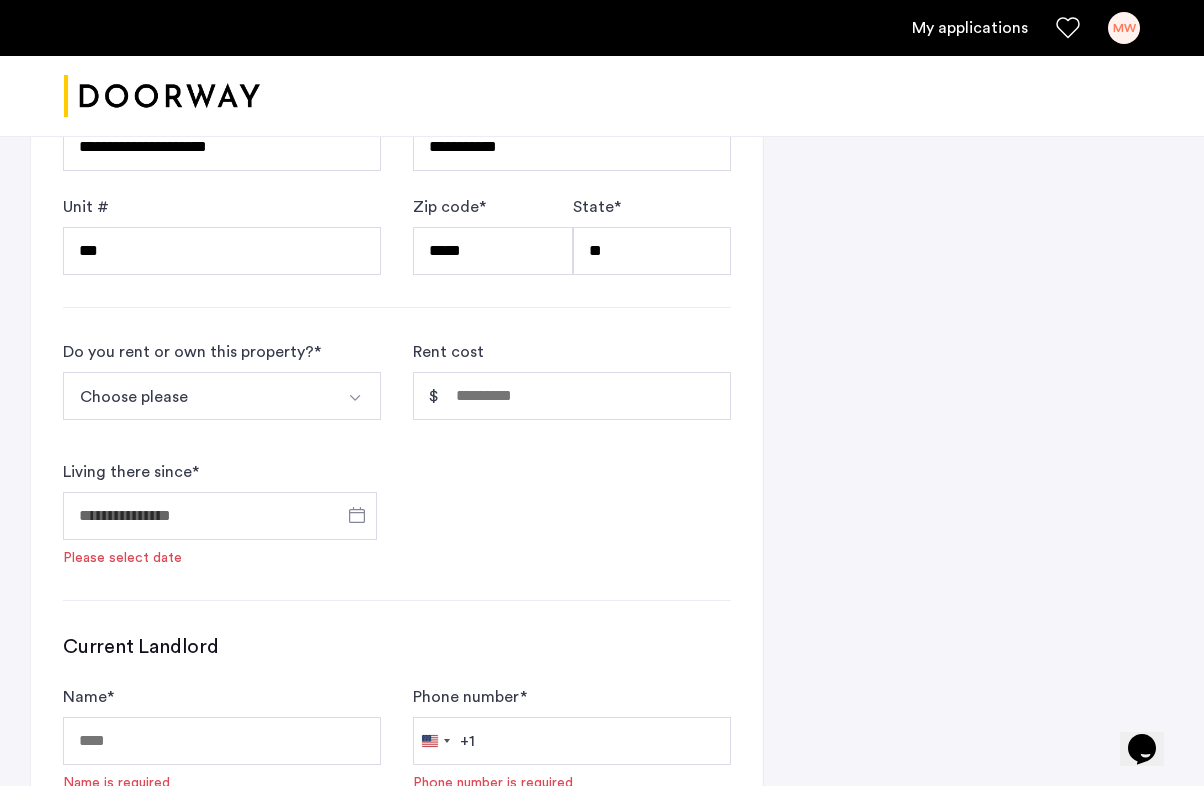 scroll, scrollTop: 1424, scrollLeft: 0, axis: vertical 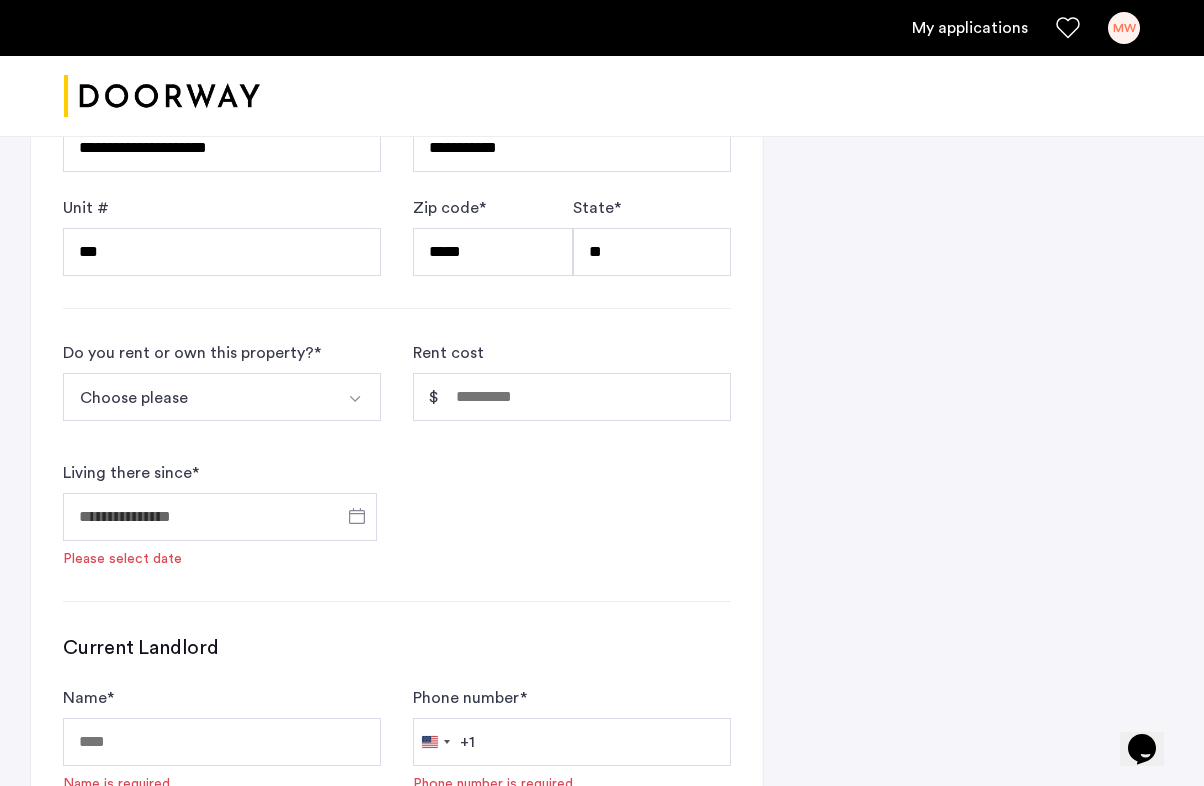 click on "Choose please" at bounding box center (198, -526) 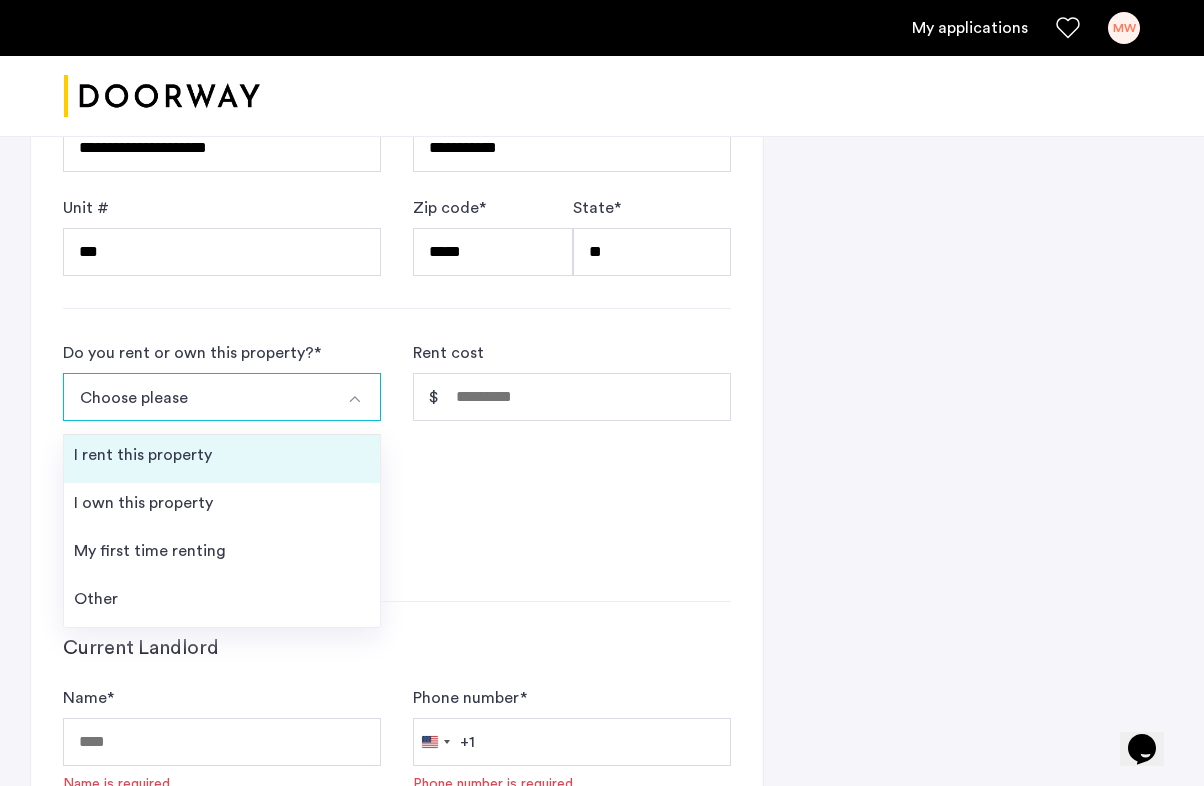 click on "I rent this property" at bounding box center (222, 459) 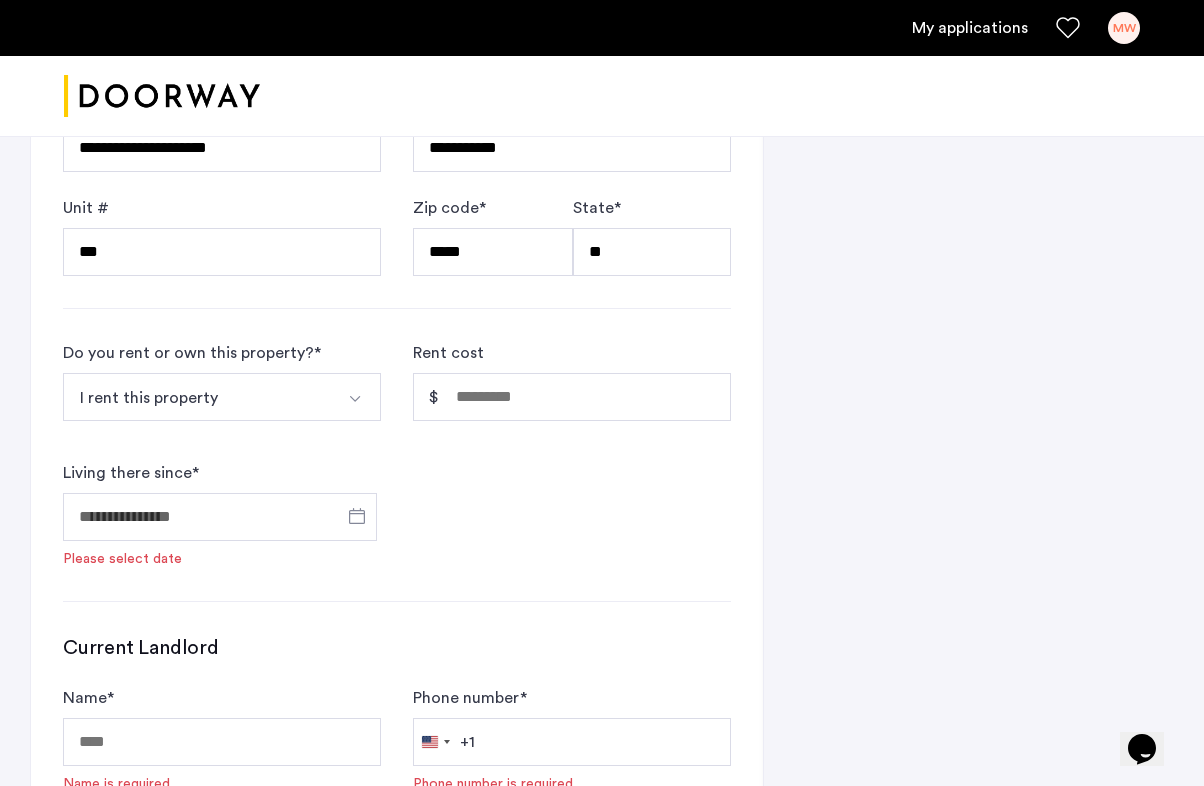 click on "Do you rent or own this property?  * I rent this property I rent this property I own this property My first time renting Other Rent cost Living there since  *  Please select date" 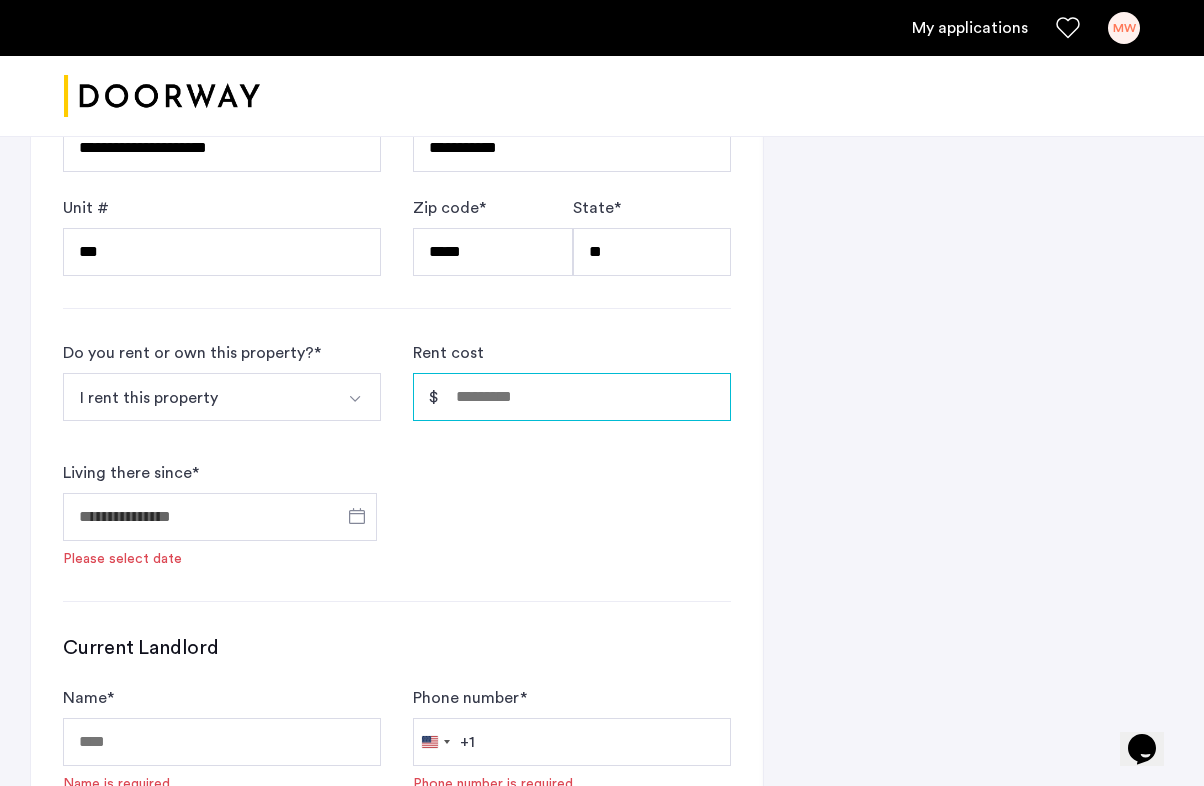 click on "Explanation *" at bounding box center (572, 397) 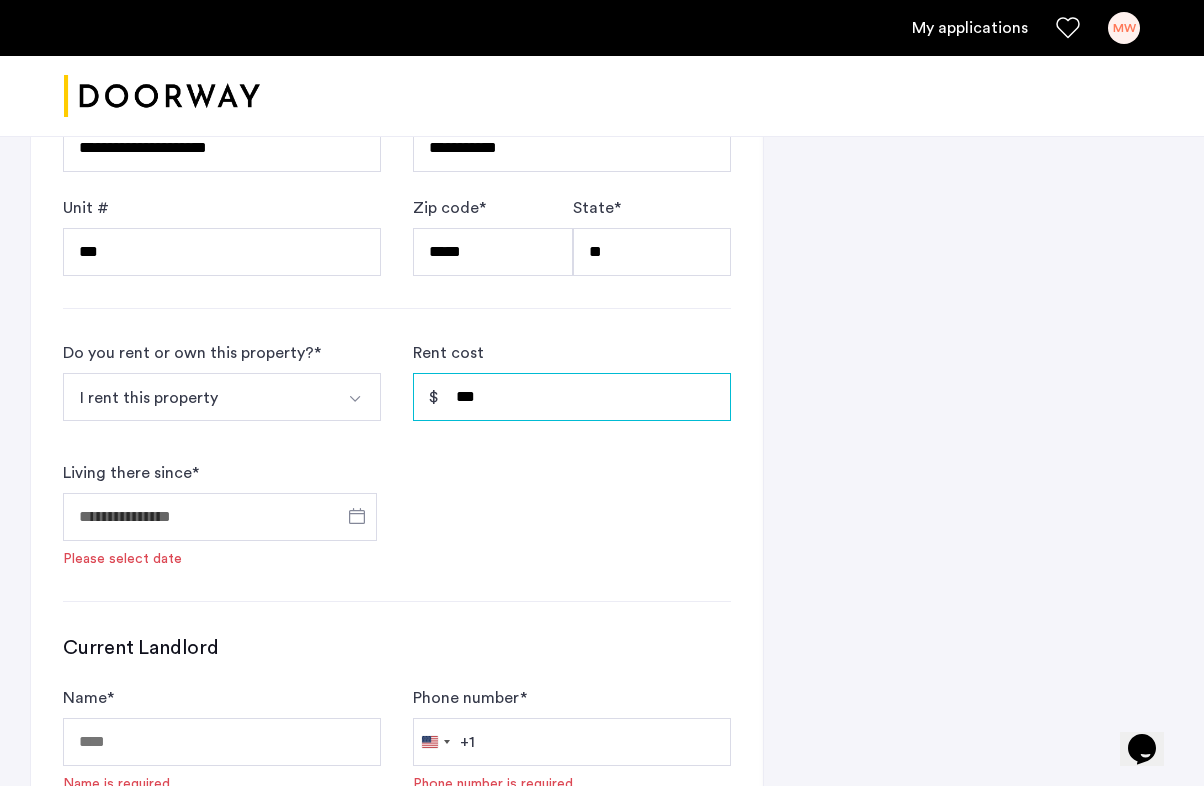 type on "***" 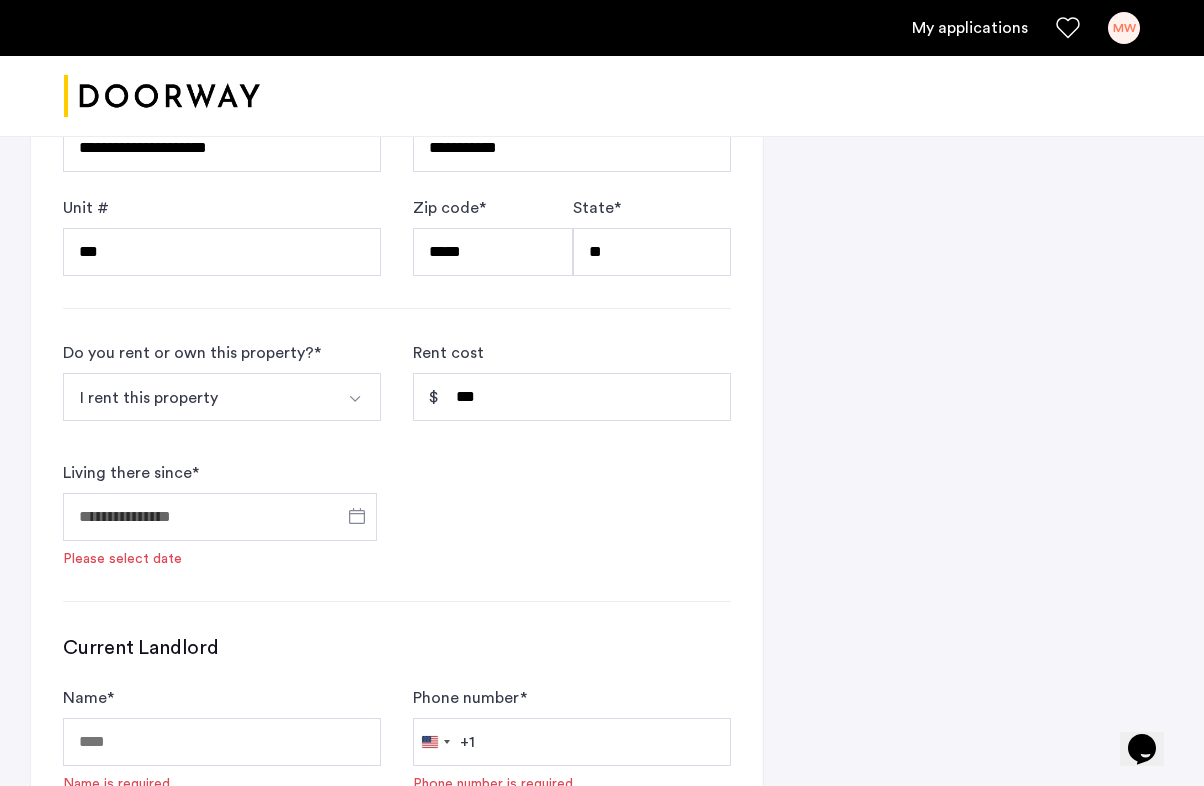 click on "Current Landlord" 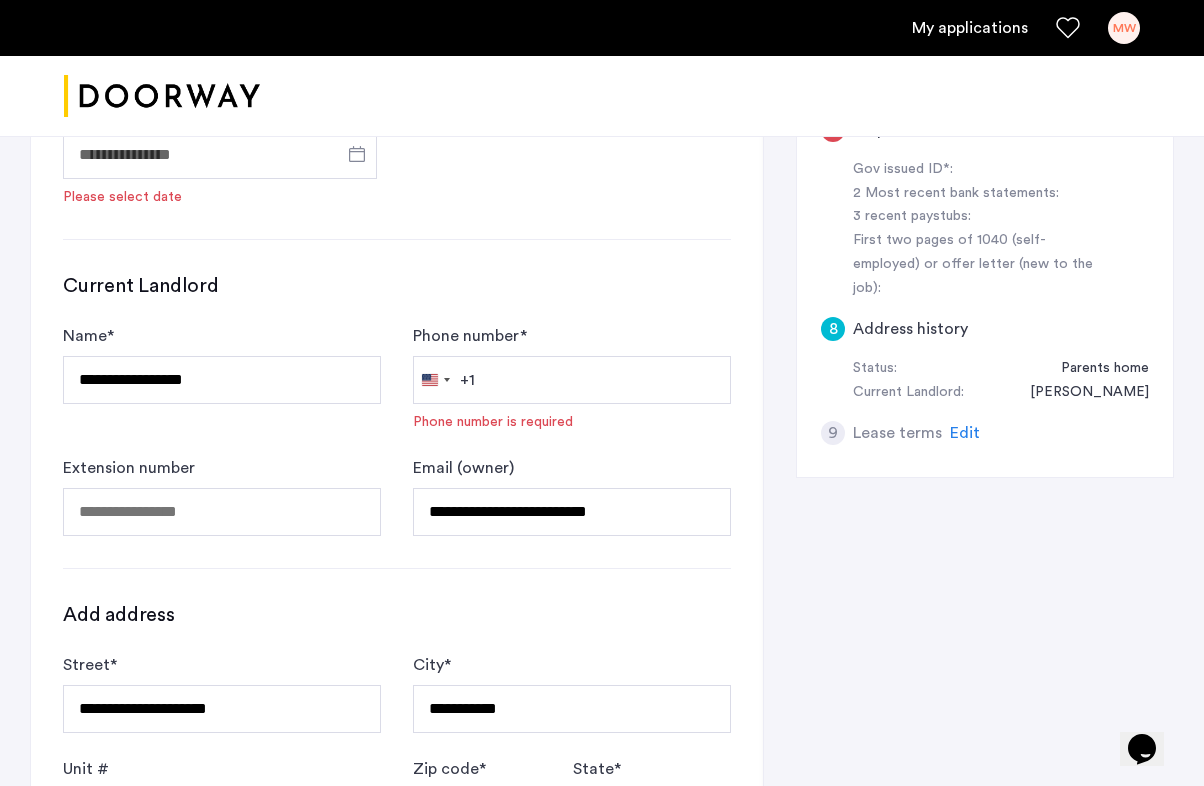 scroll, scrollTop: 865, scrollLeft: 0, axis: vertical 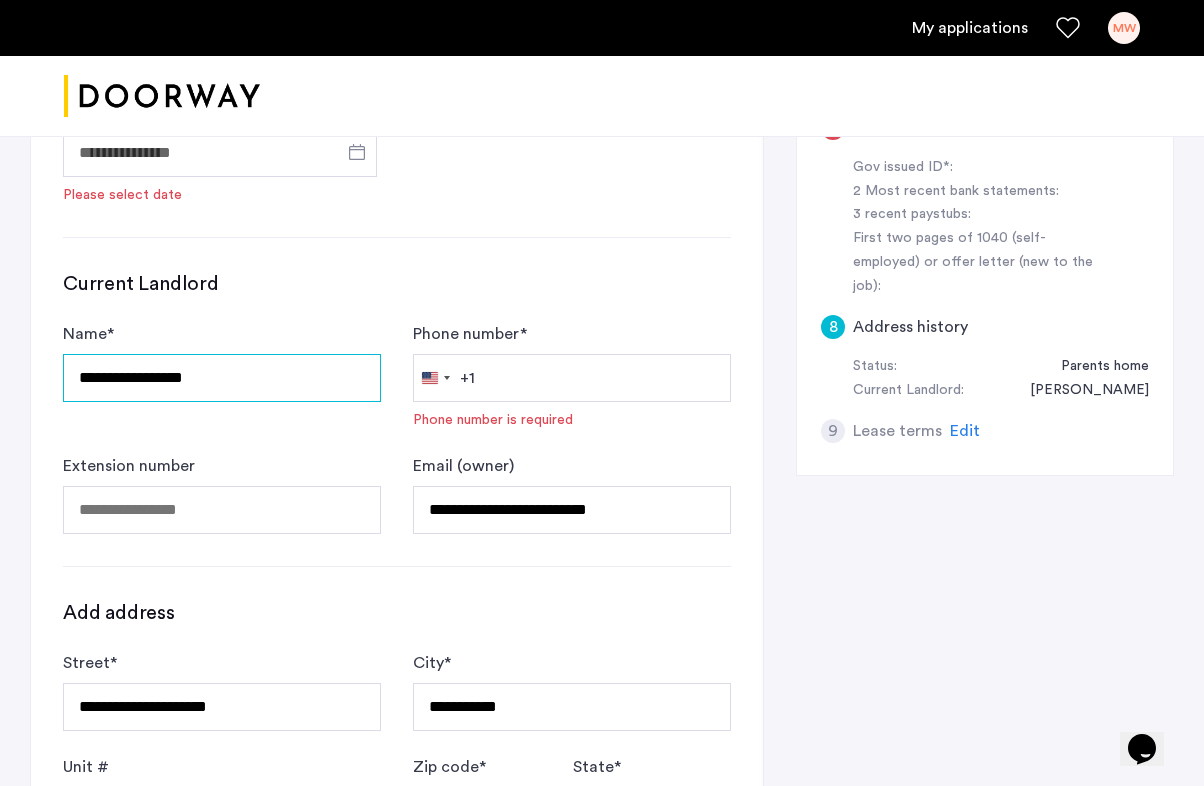 drag, startPoint x: 220, startPoint y: 376, endPoint x: 54, endPoint y: 366, distance: 166.30093 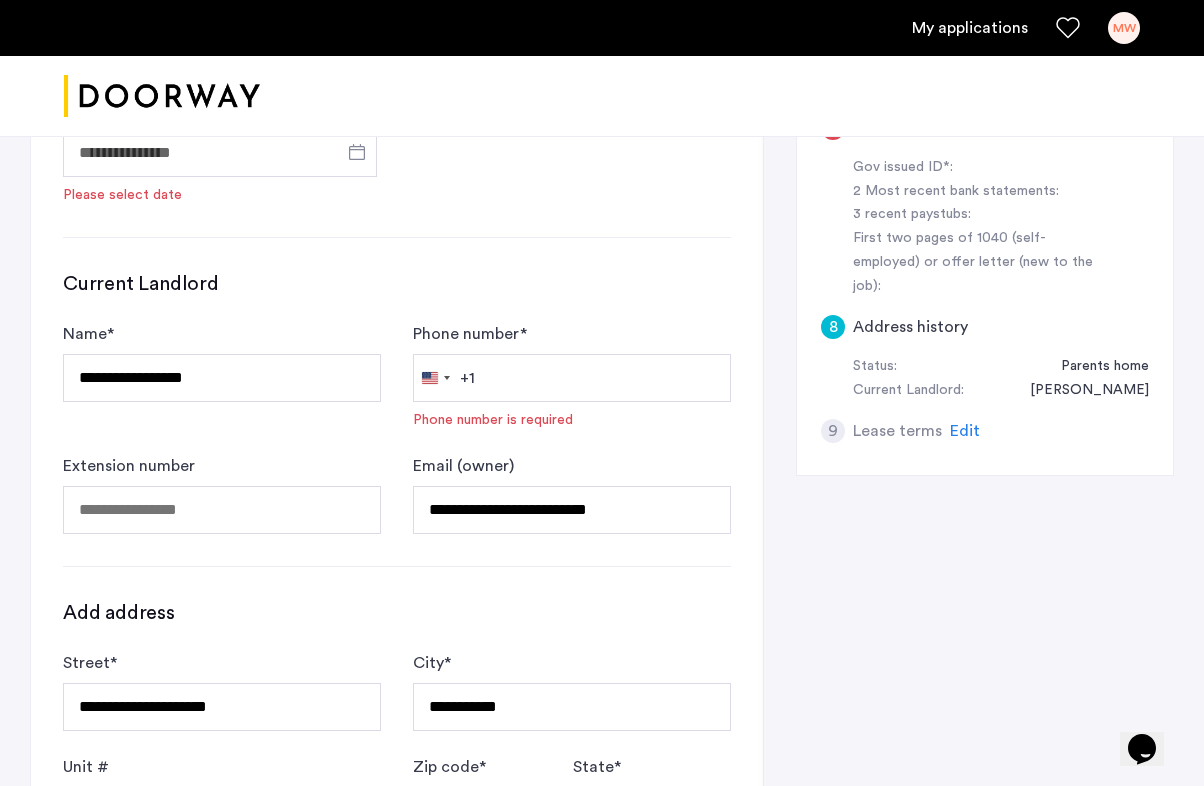 click on "**********" 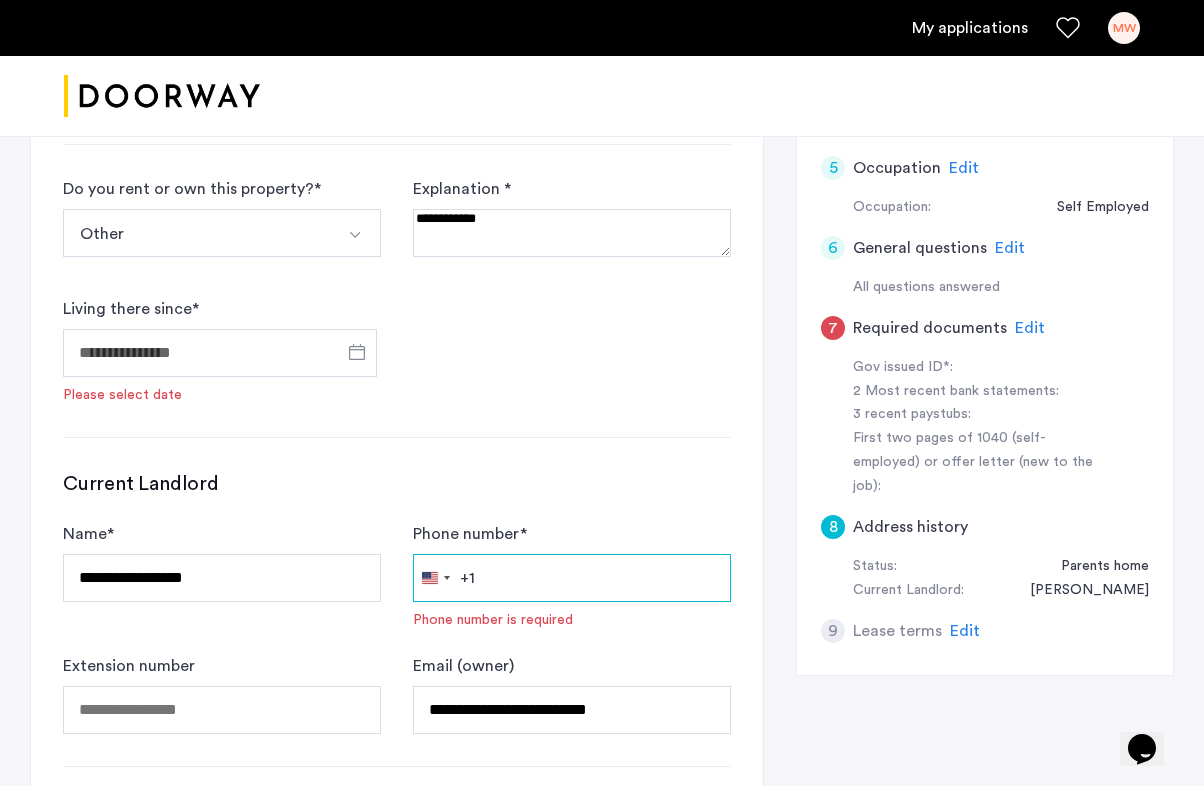 click on "Phone number  *" at bounding box center [572, 578] 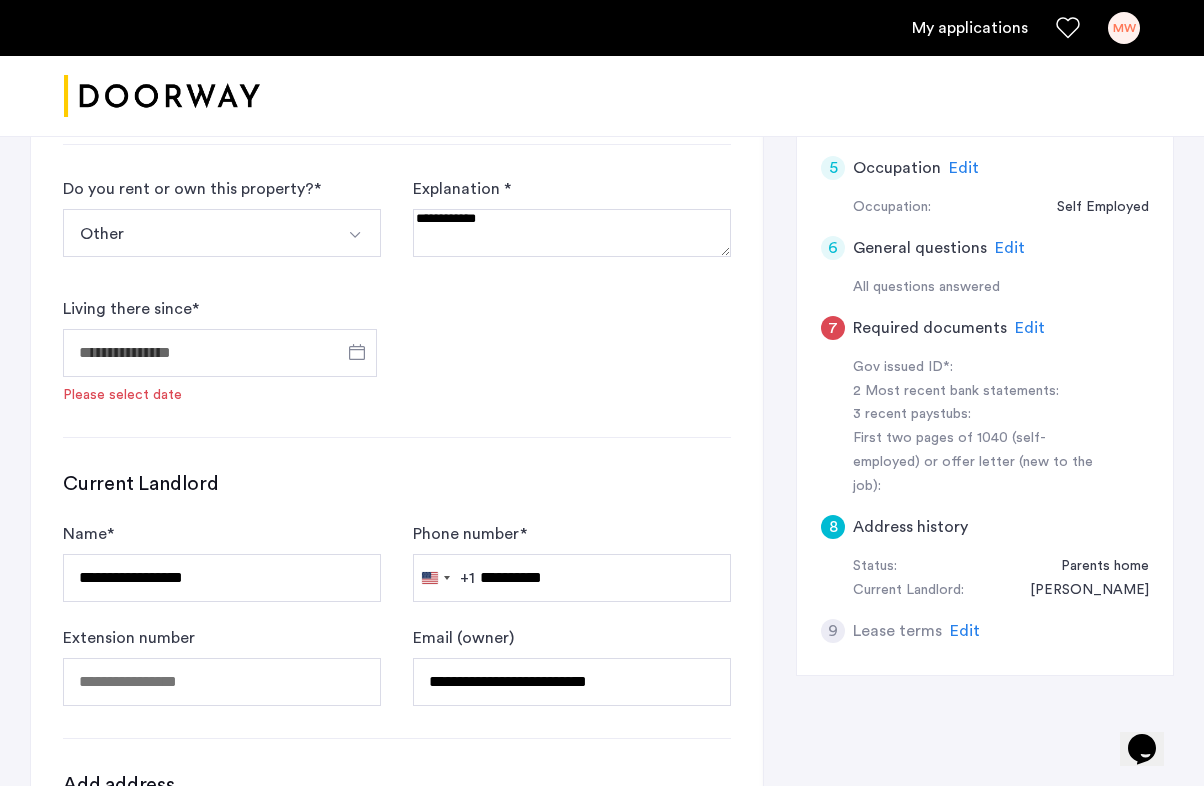 click on "Current Landlord" 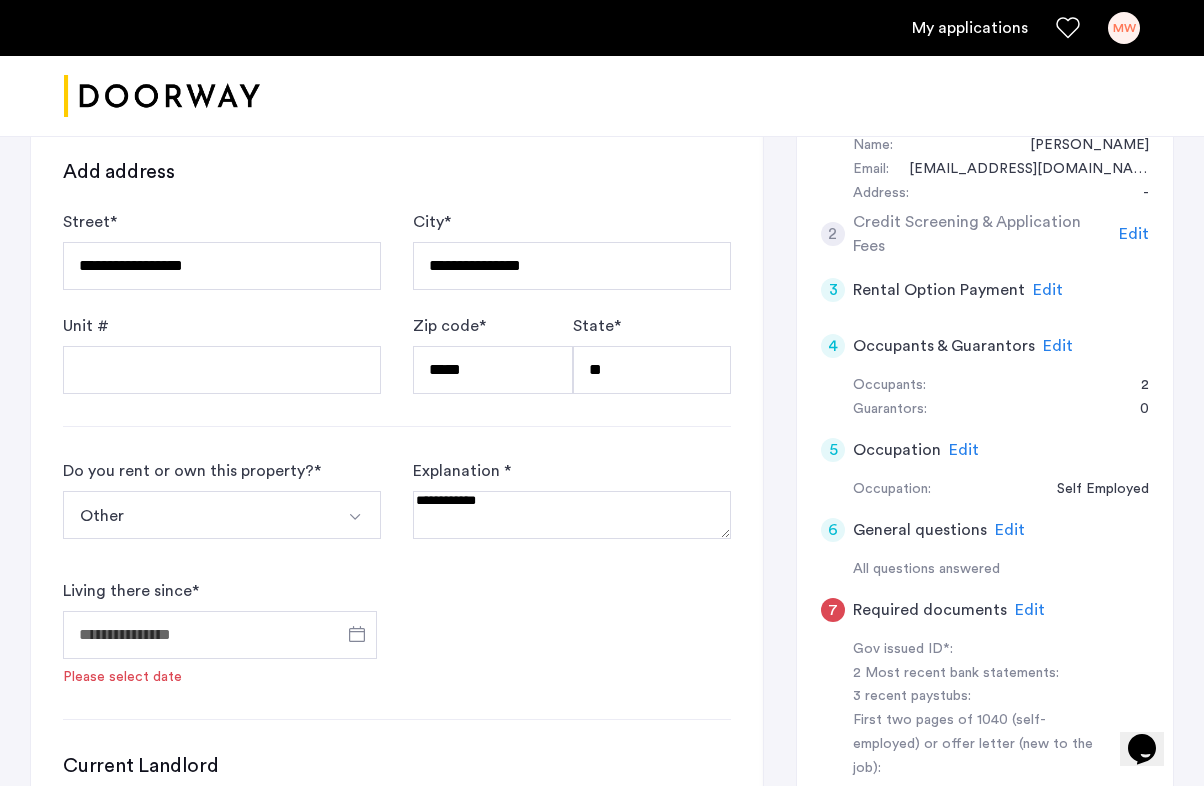 scroll, scrollTop: 384, scrollLeft: 0, axis: vertical 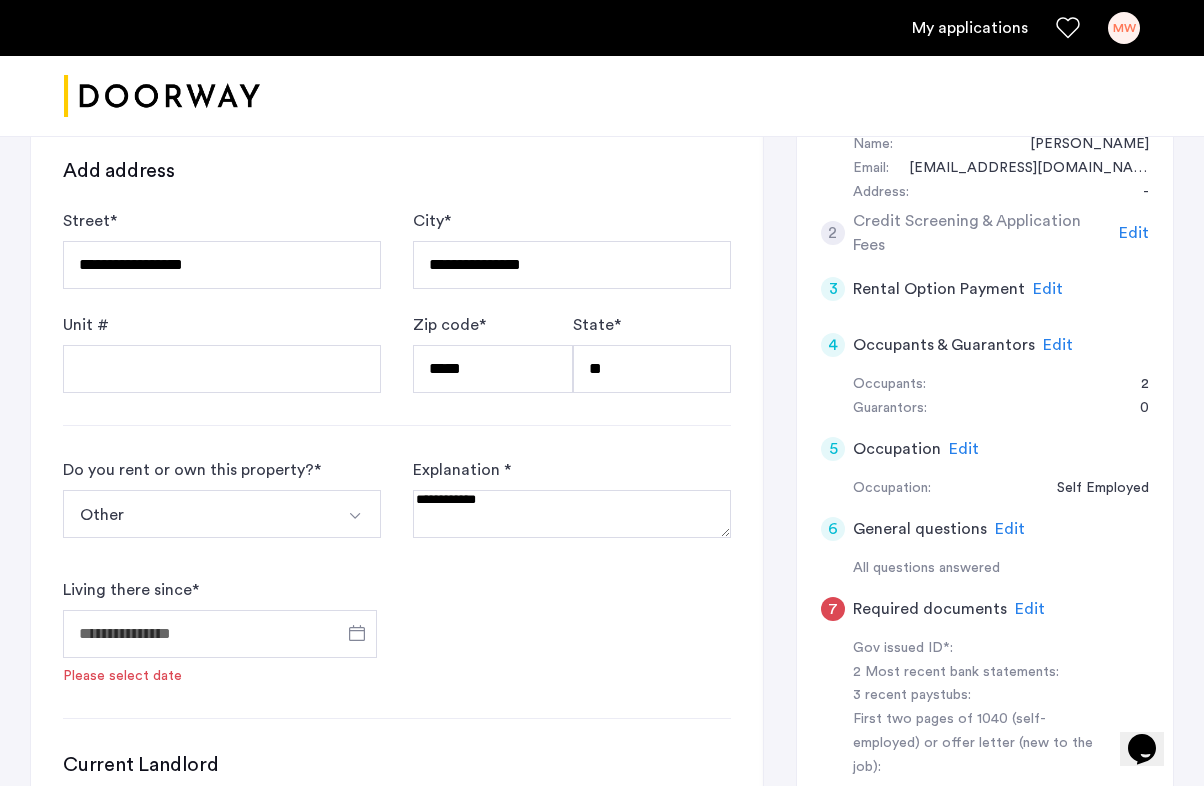 drag, startPoint x: 547, startPoint y: 510, endPoint x: 401, endPoint y: 495, distance: 146.76852 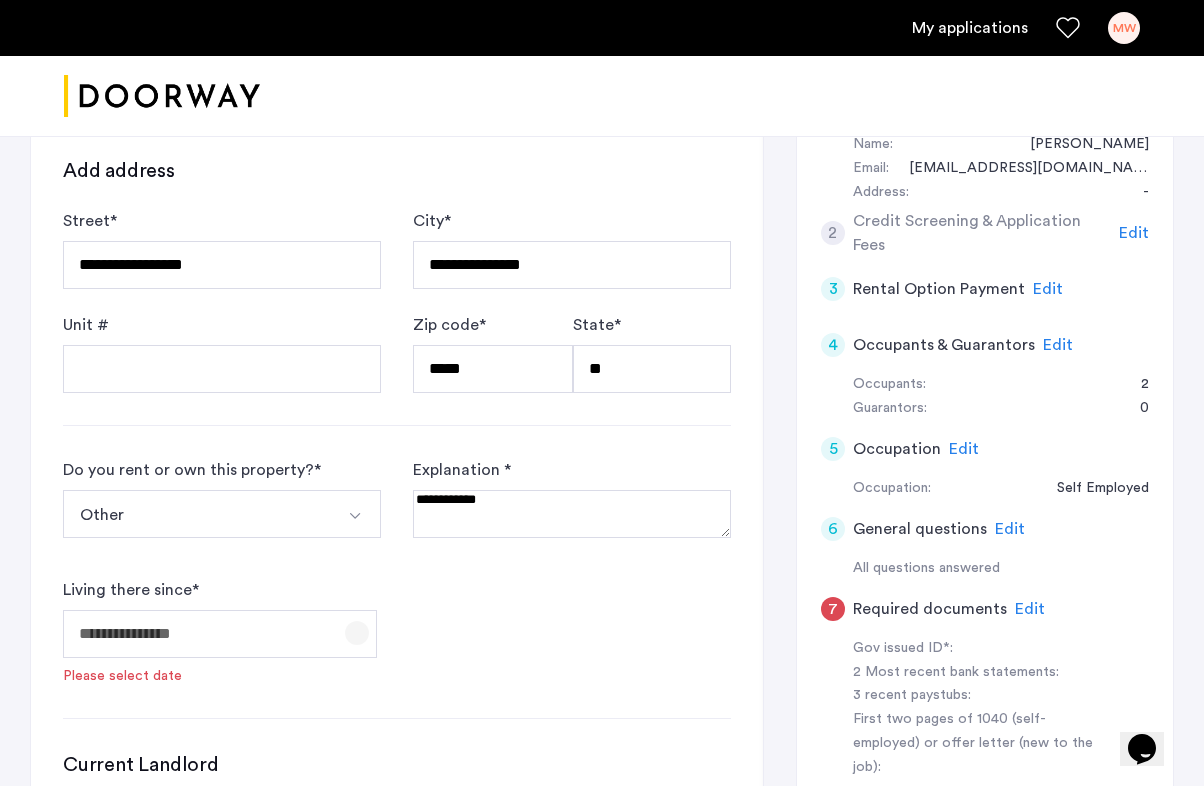 click 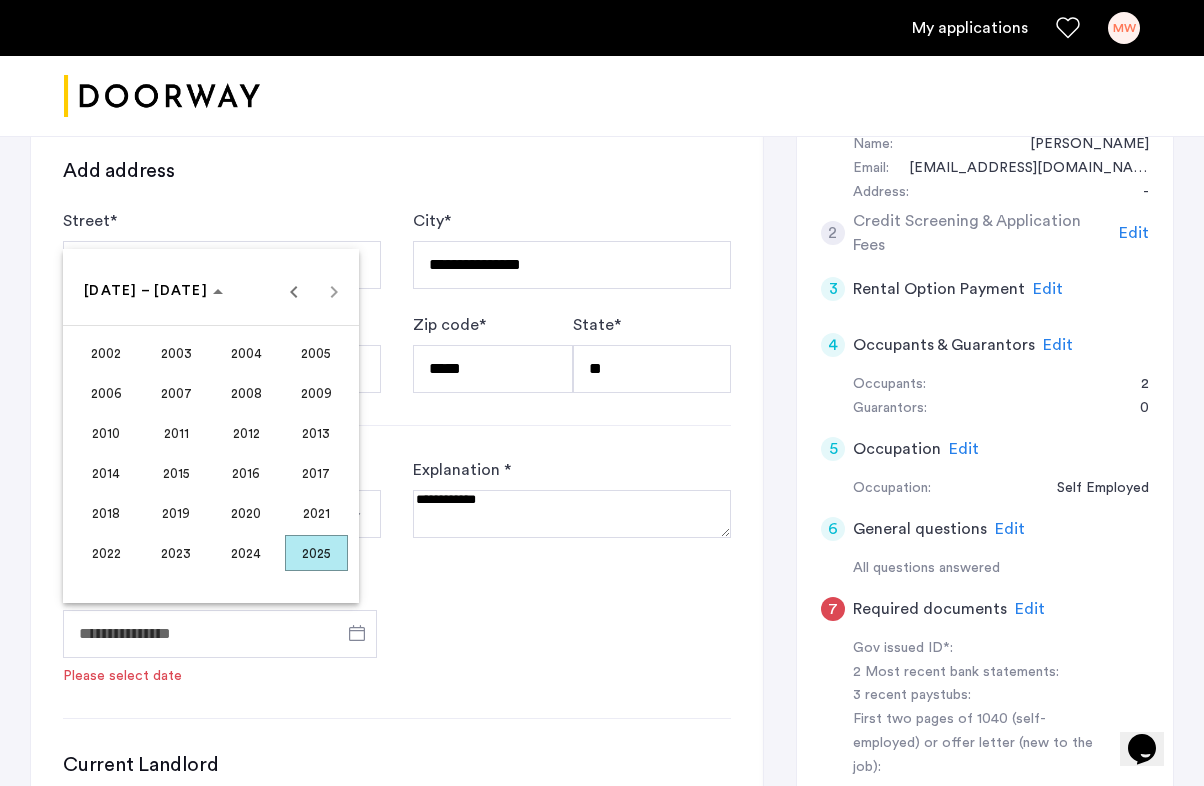click on "2023" at bounding box center [176, 553] 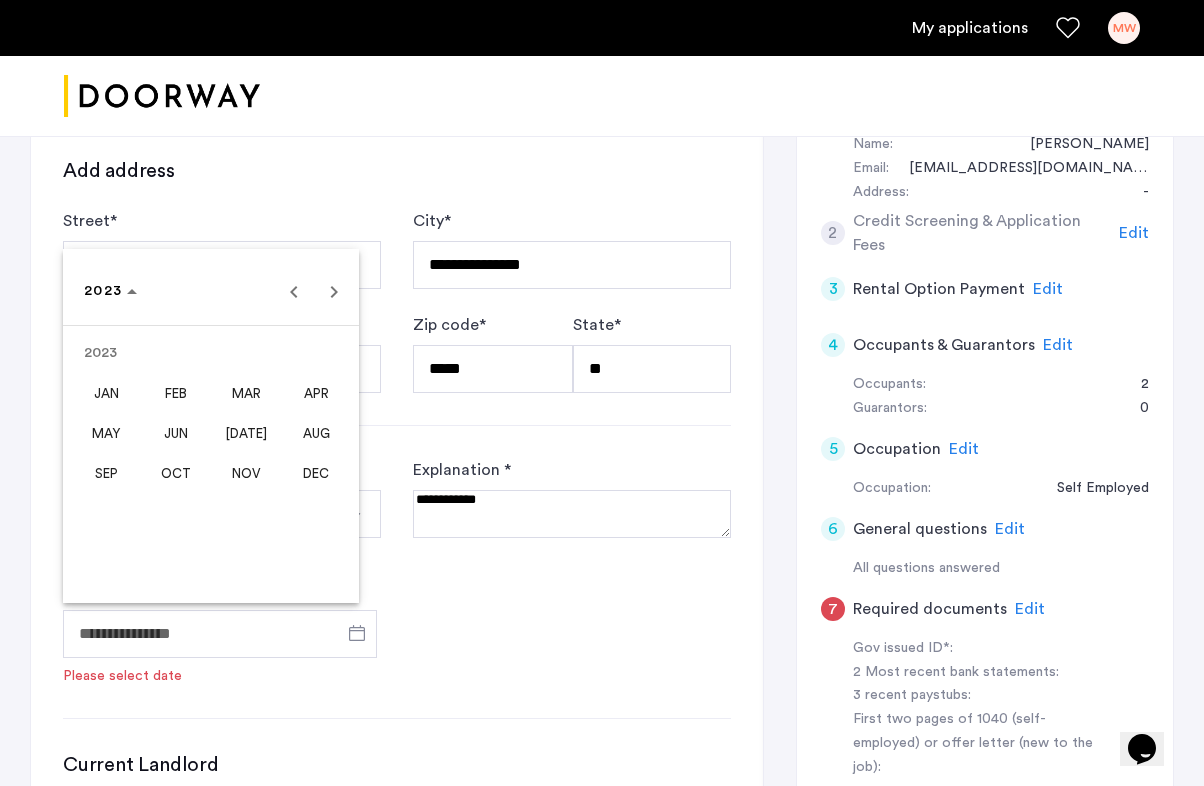 click on "SEP" at bounding box center [106, 473] 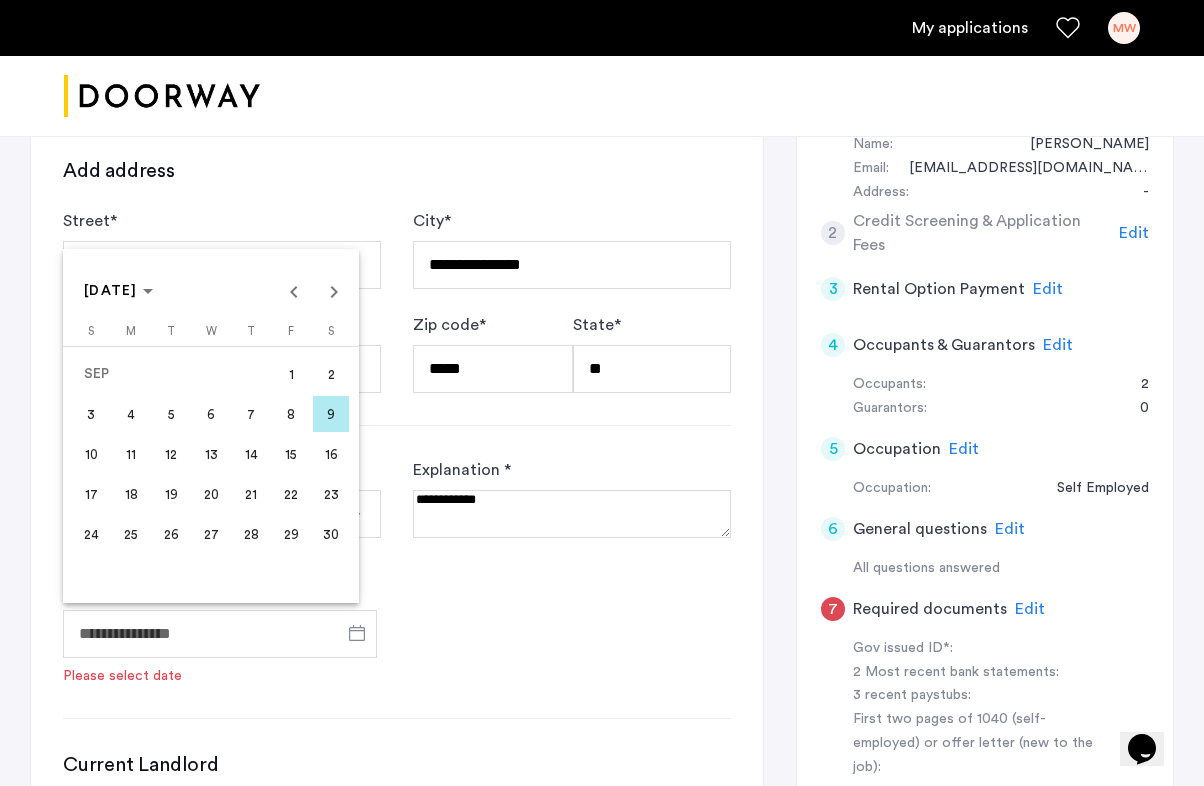click on "1" at bounding box center (291, 374) 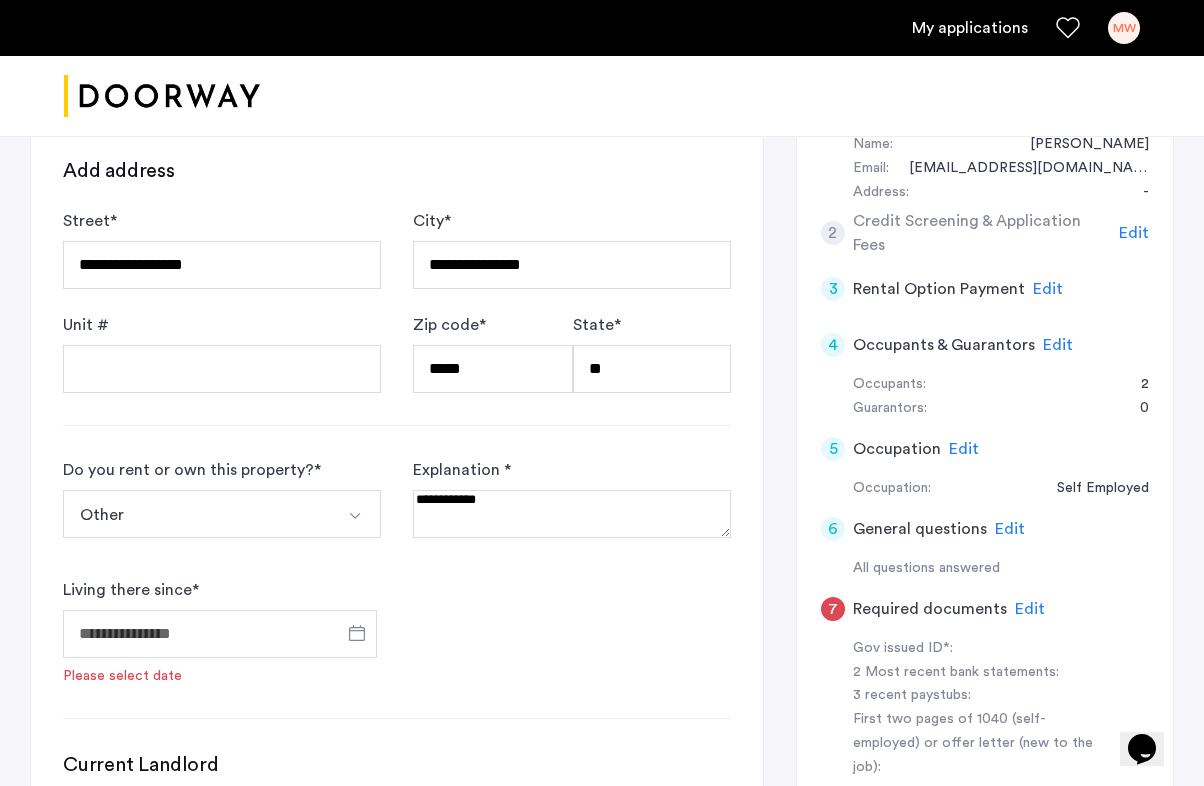 type on "**********" 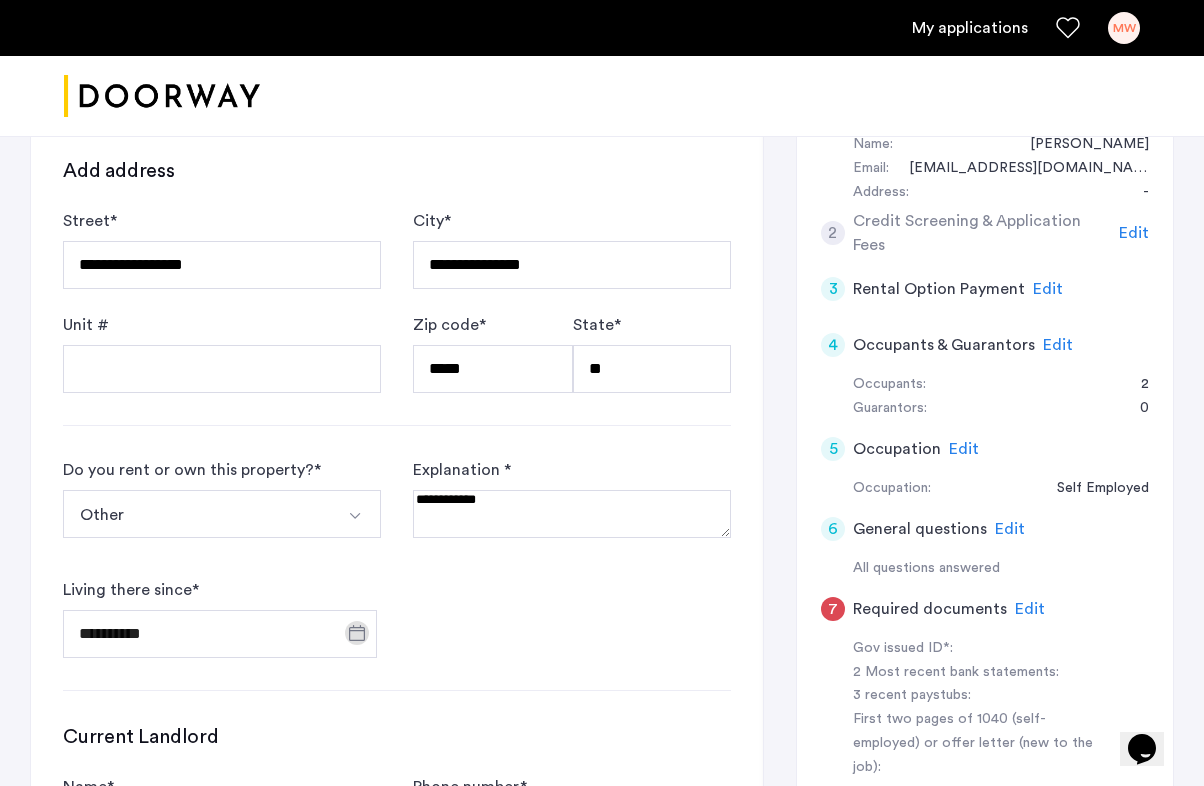 click on "**********" 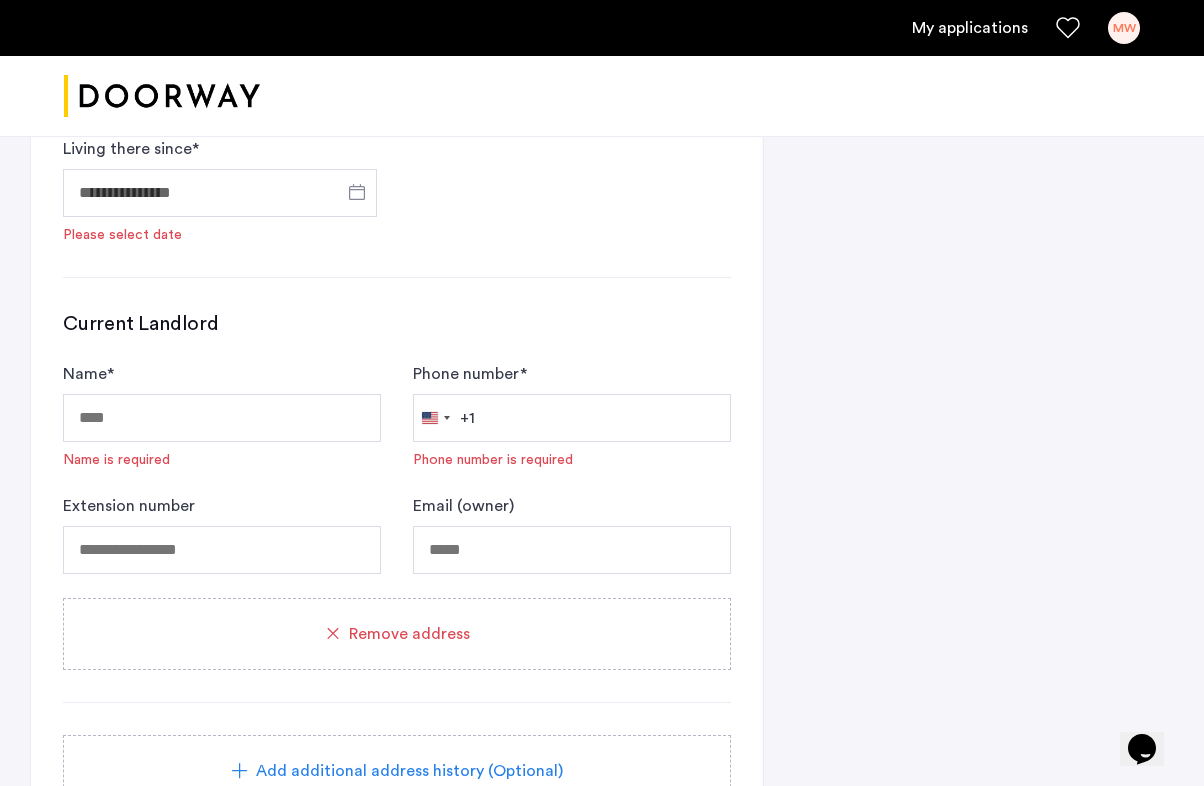 scroll, scrollTop: 1724, scrollLeft: 0, axis: vertical 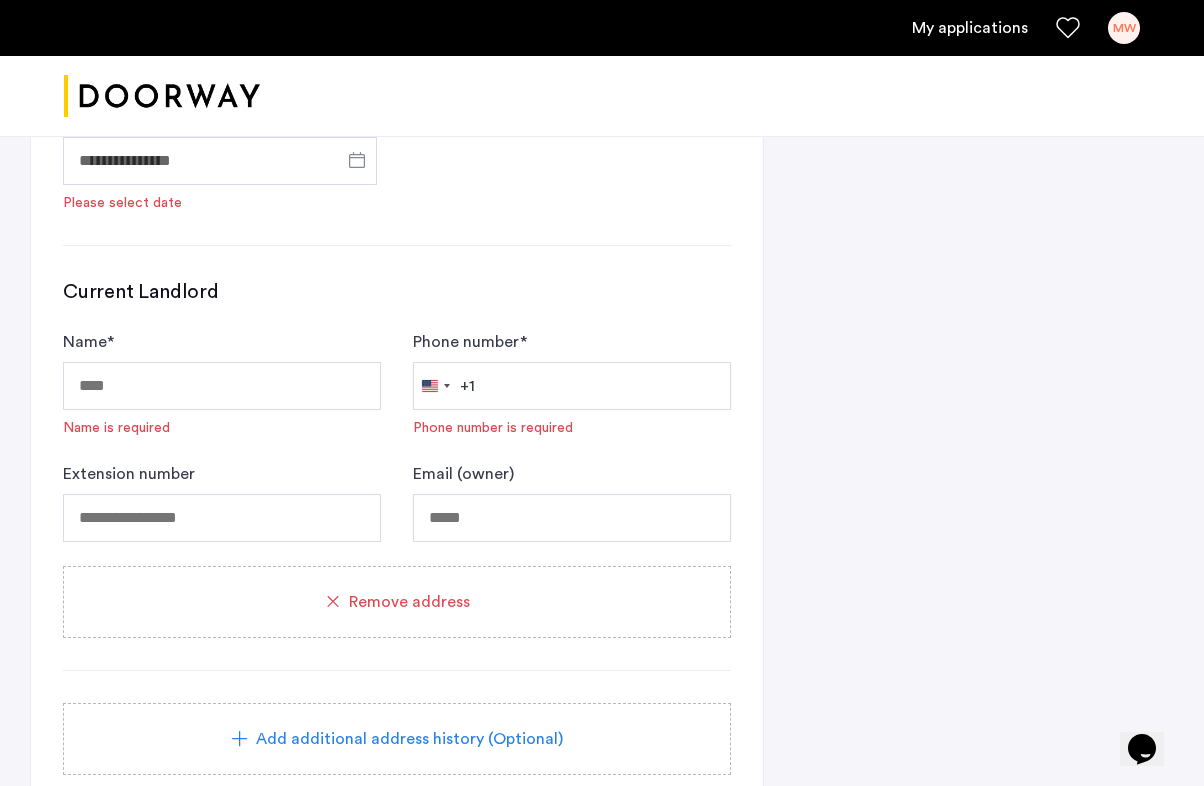 click on "Remove address" 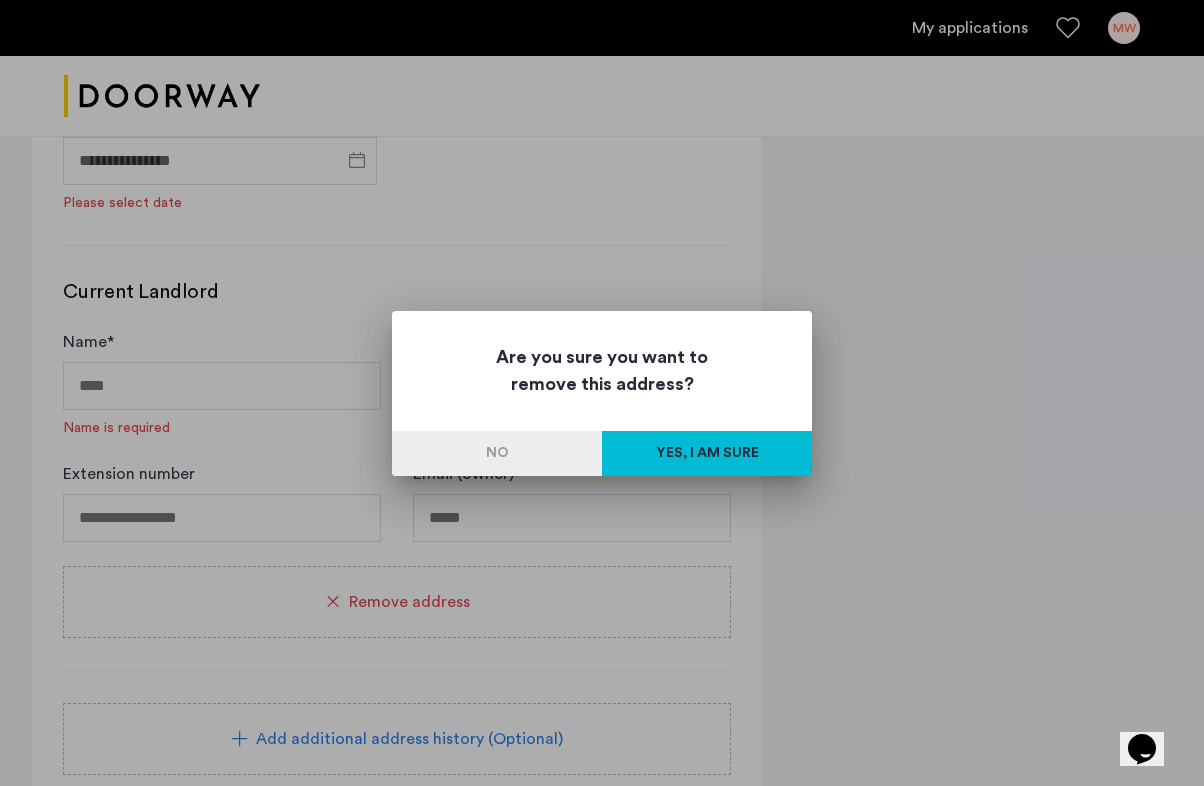 click on "Yes, I am sure" at bounding box center (707, 453) 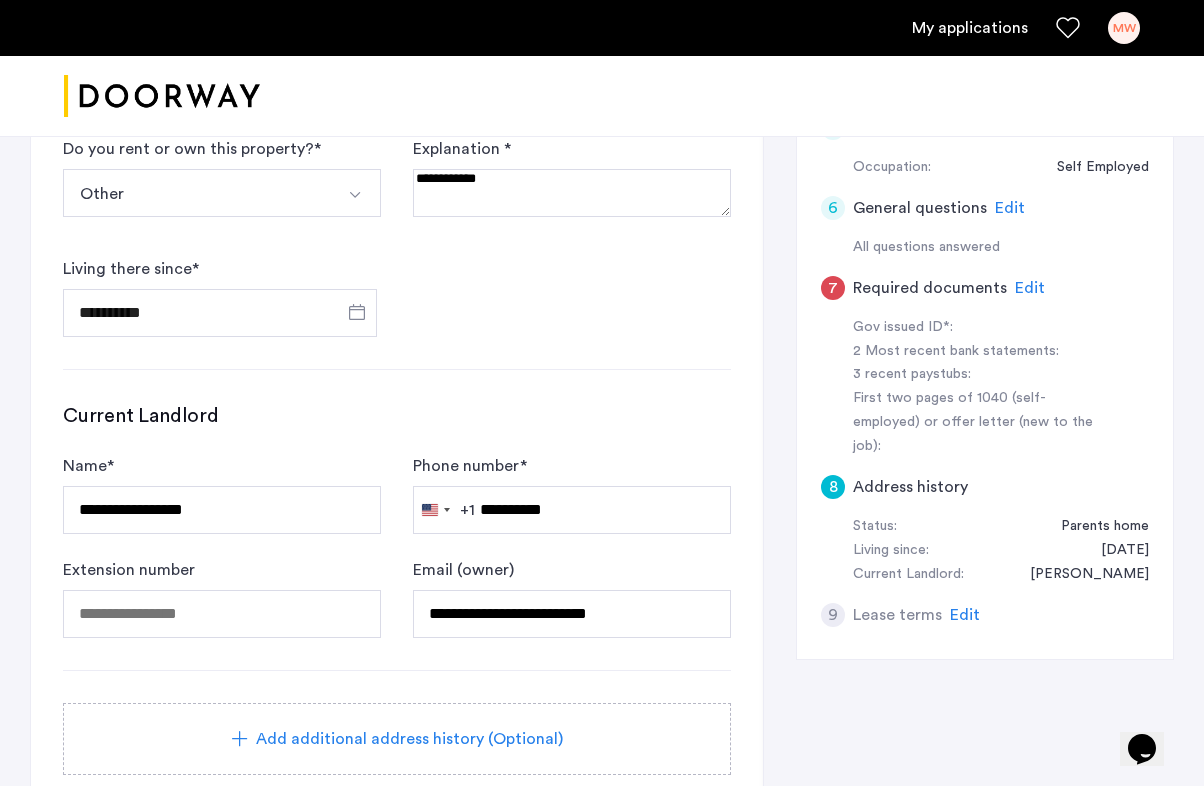 scroll, scrollTop: 1011, scrollLeft: 0, axis: vertical 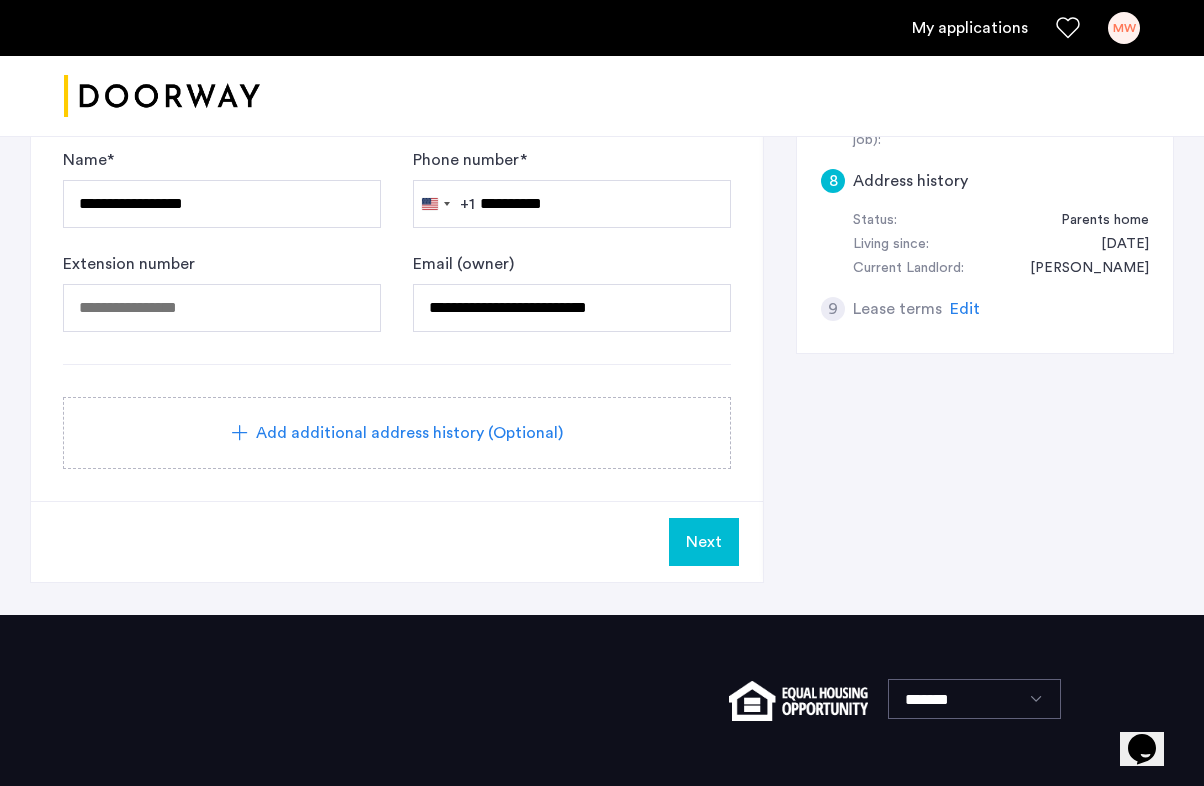 click on "Add additional address history (Optional)" 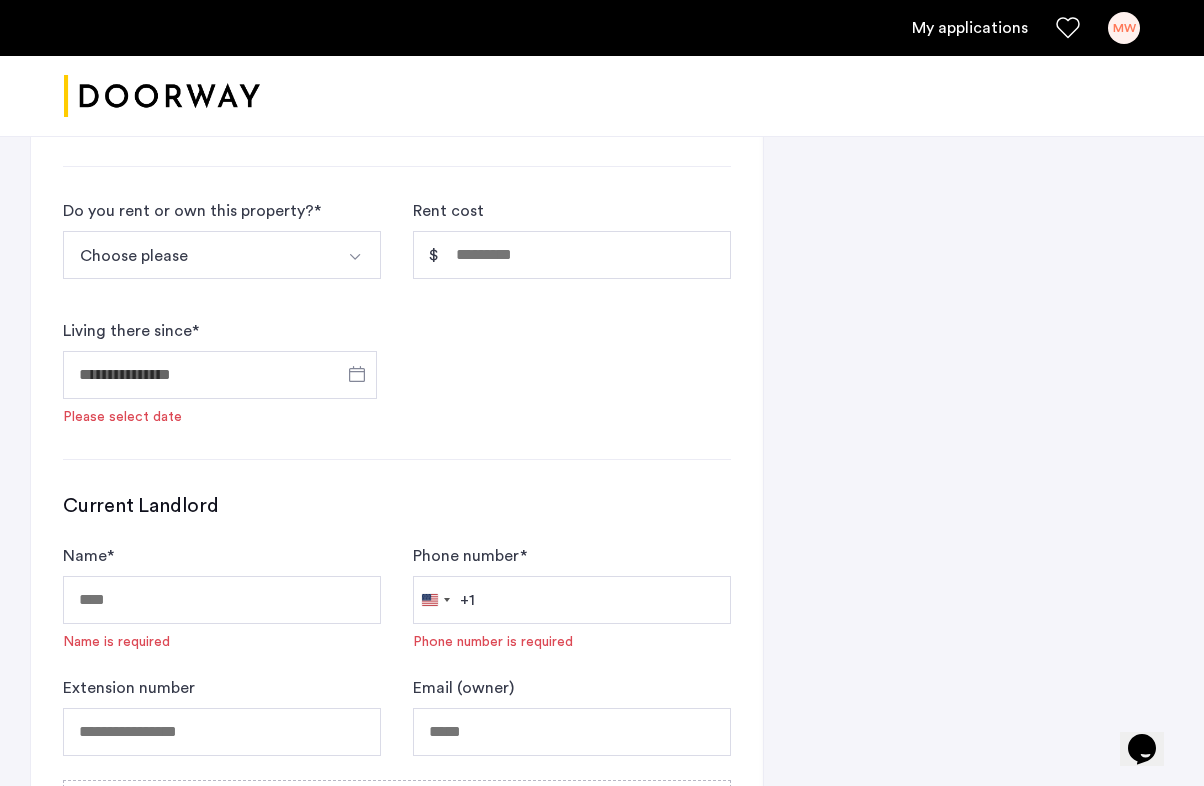 scroll, scrollTop: 1952, scrollLeft: 0, axis: vertical 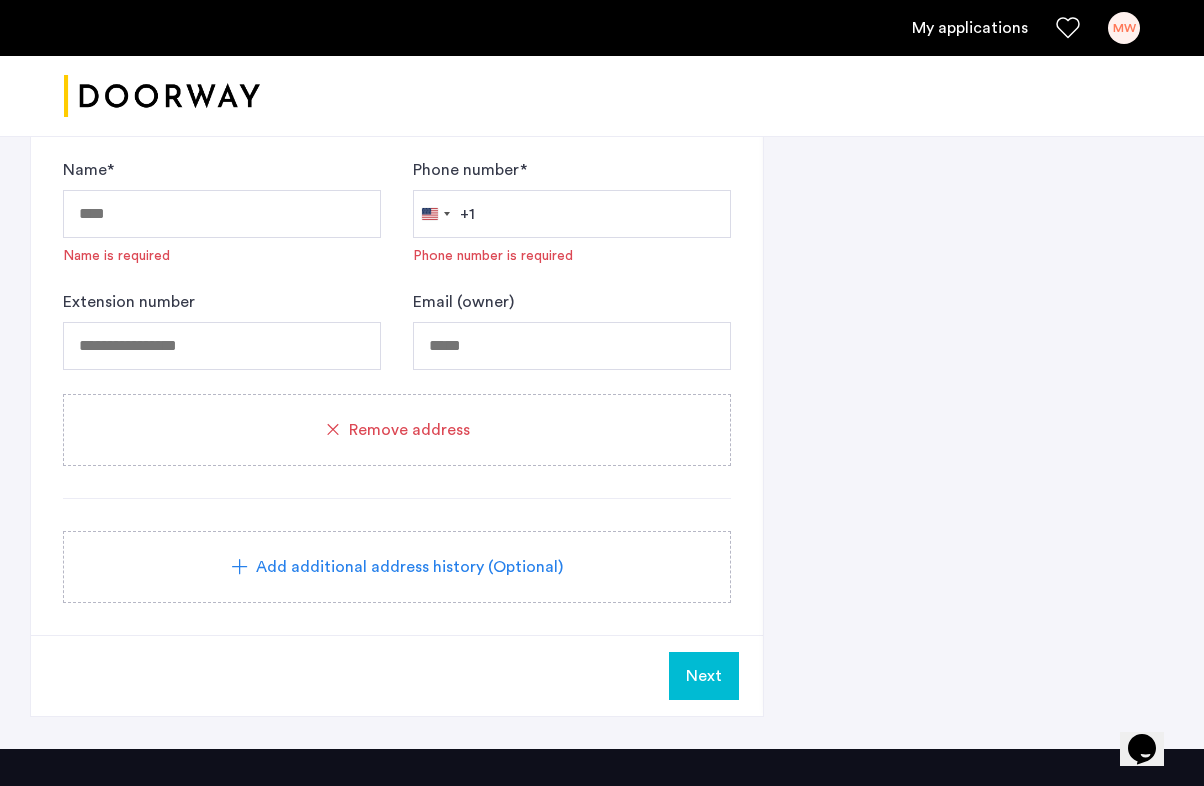 click on "Remove address" 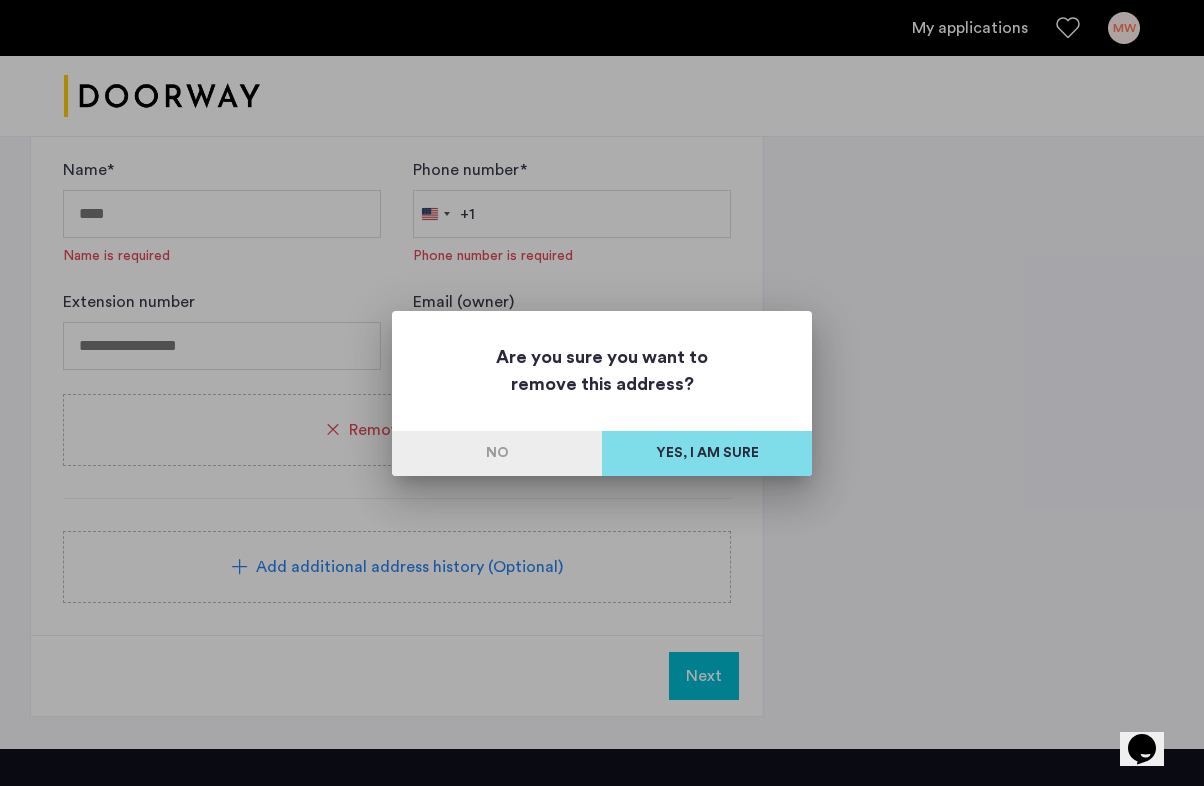 scroll, scrollTop: 0, scrollLeft: 0, axis: both 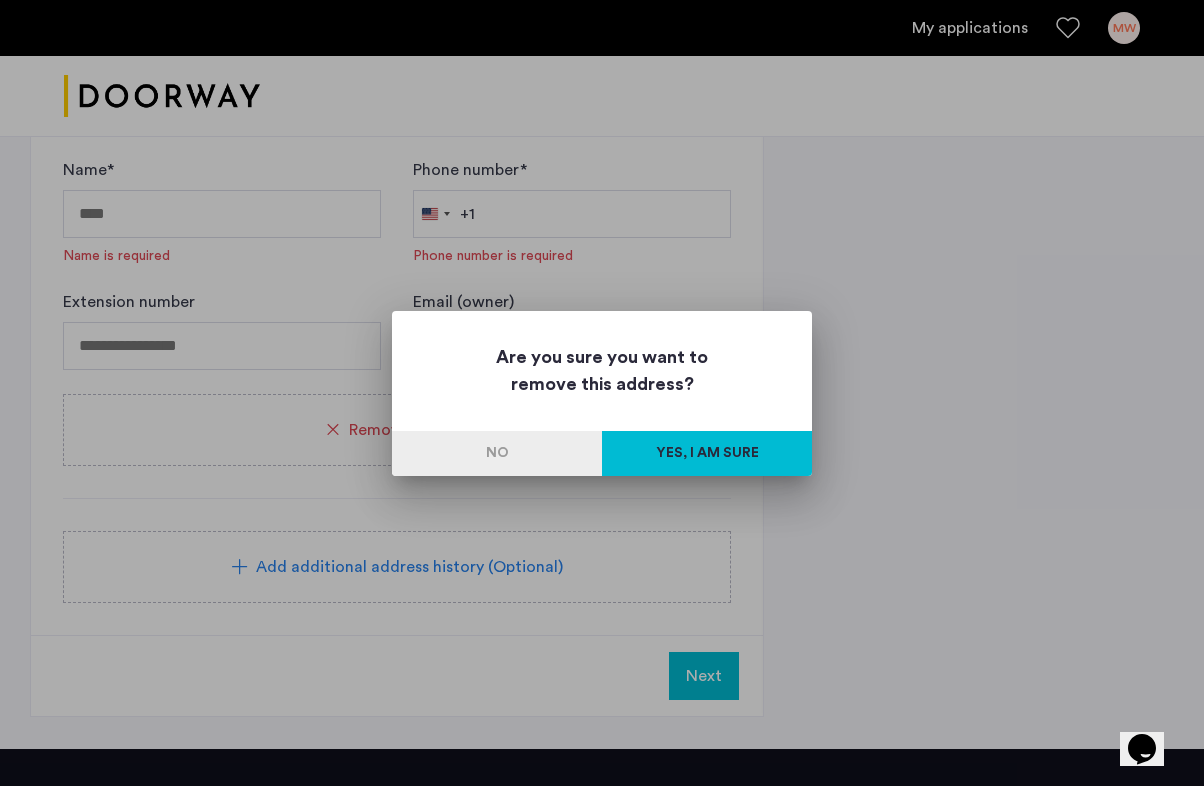 click on "Yes, I am sure" at bounding box center (707, 453) 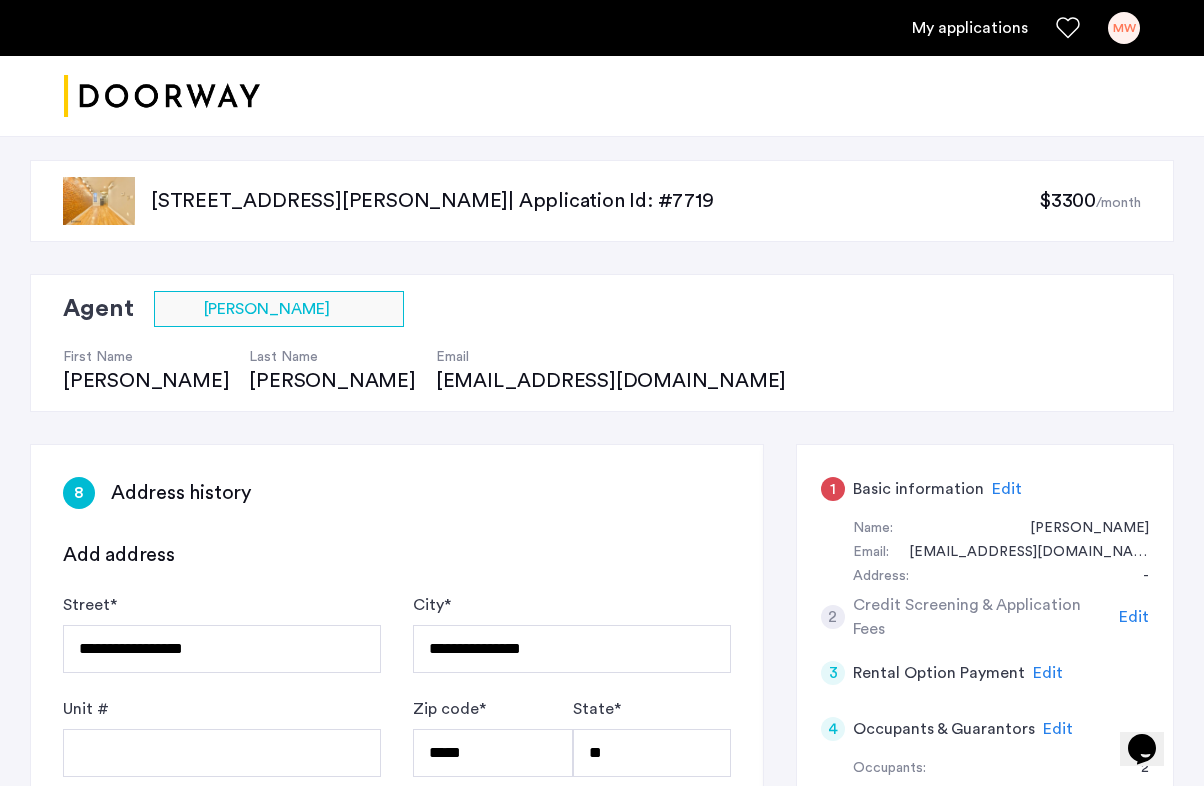 scroll, scrollTop: 304, scrollLeft: 0, axis: vertical 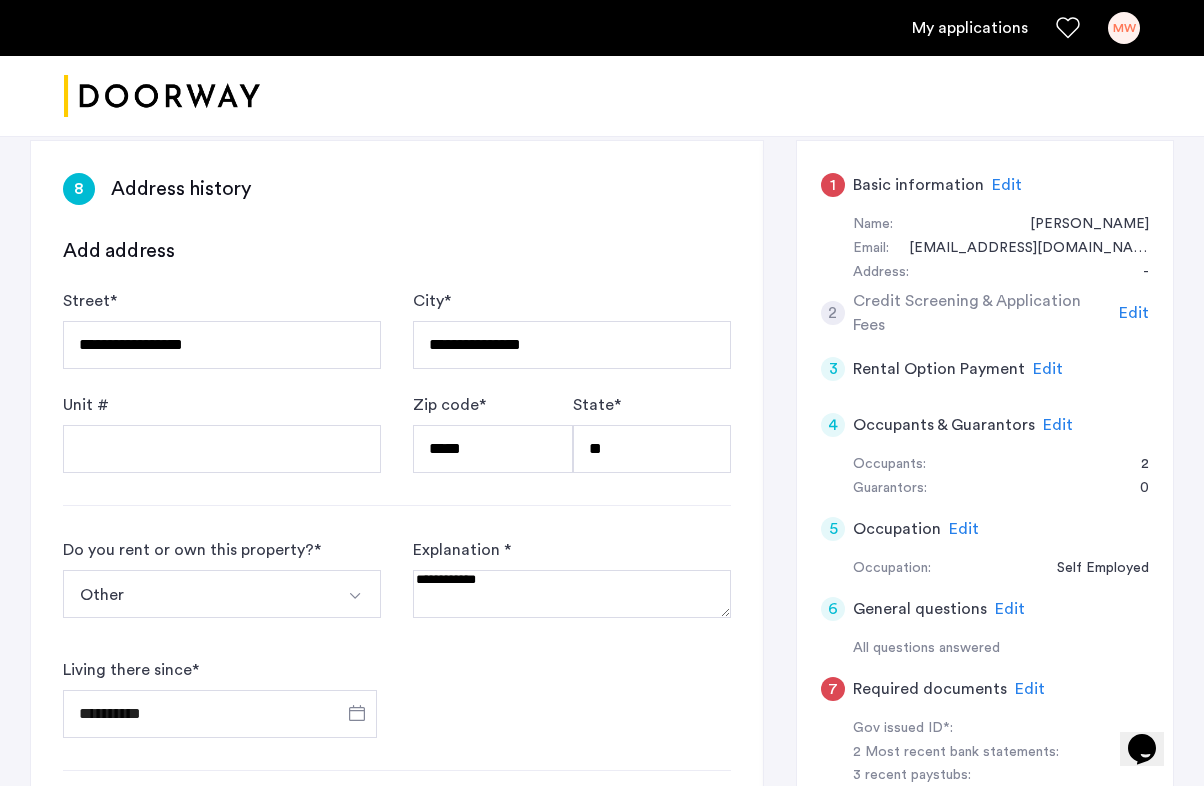 click on "Edit" 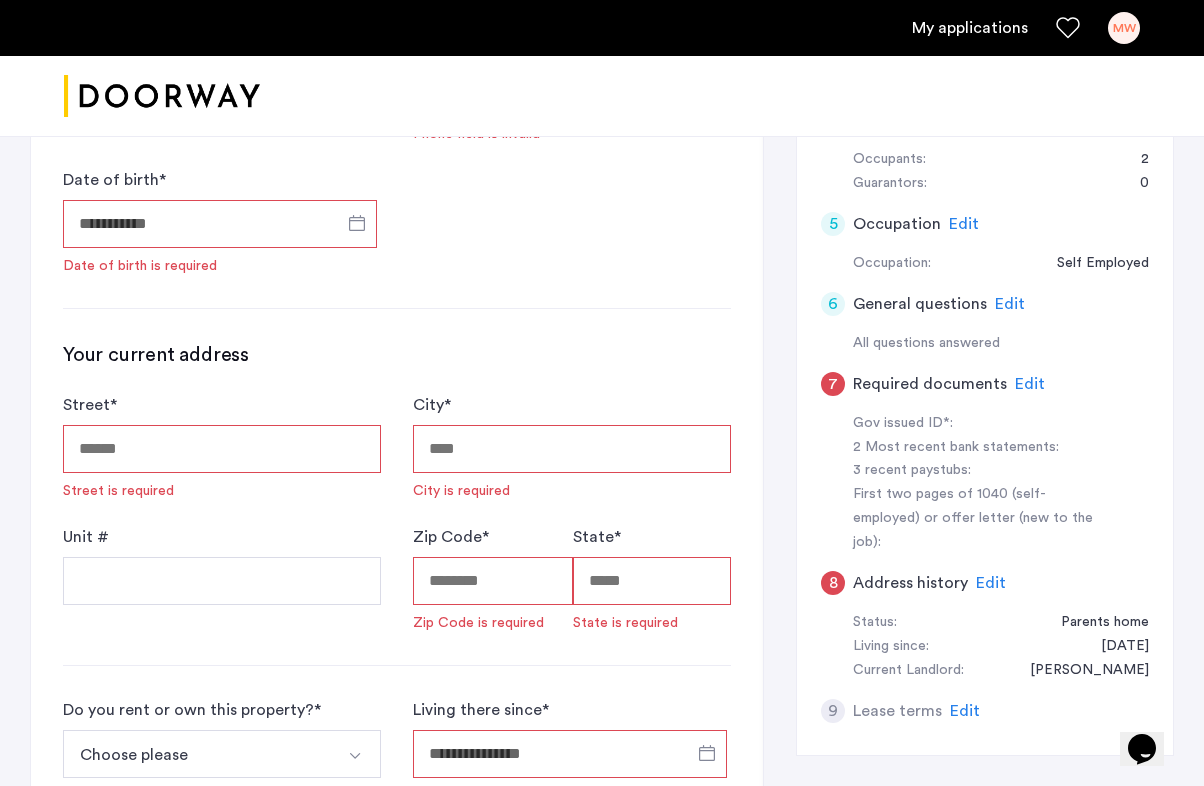 scroll, scrollTop: 610, scrollLeft: 0, axis: vertical 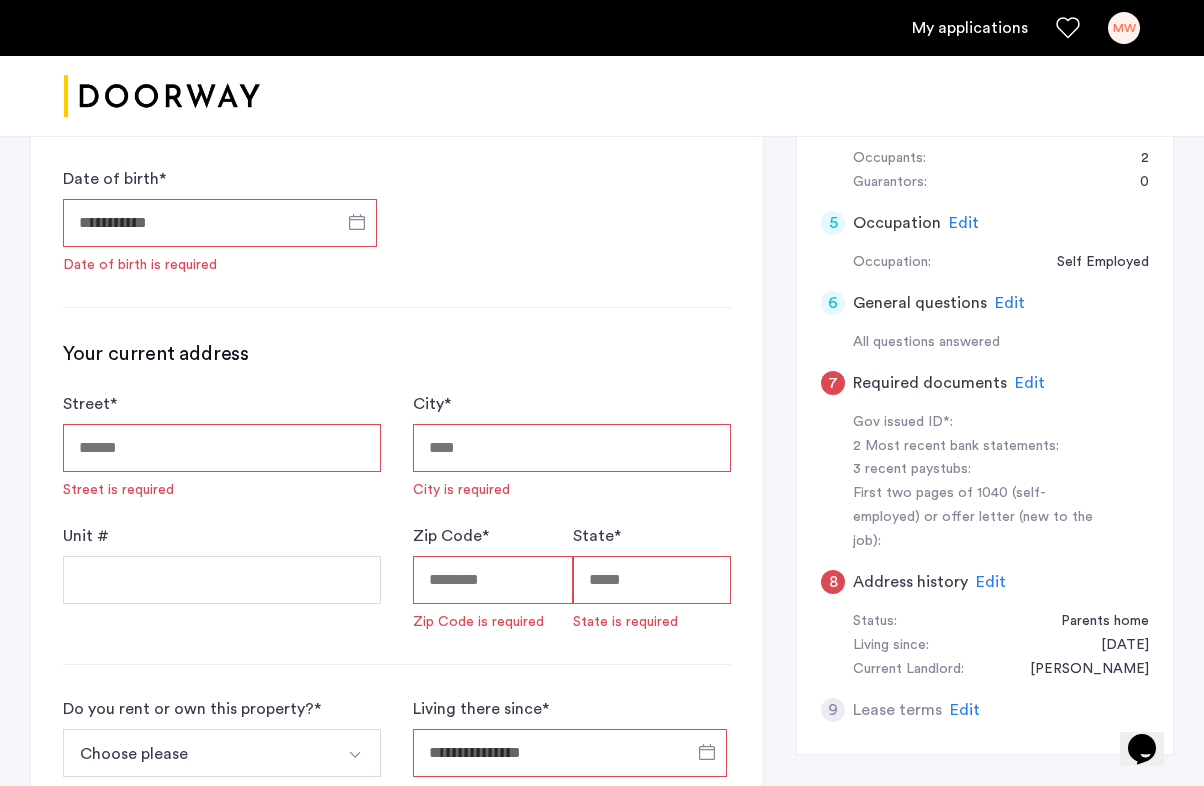click on "Street  *" at bounding box center [222, 448] 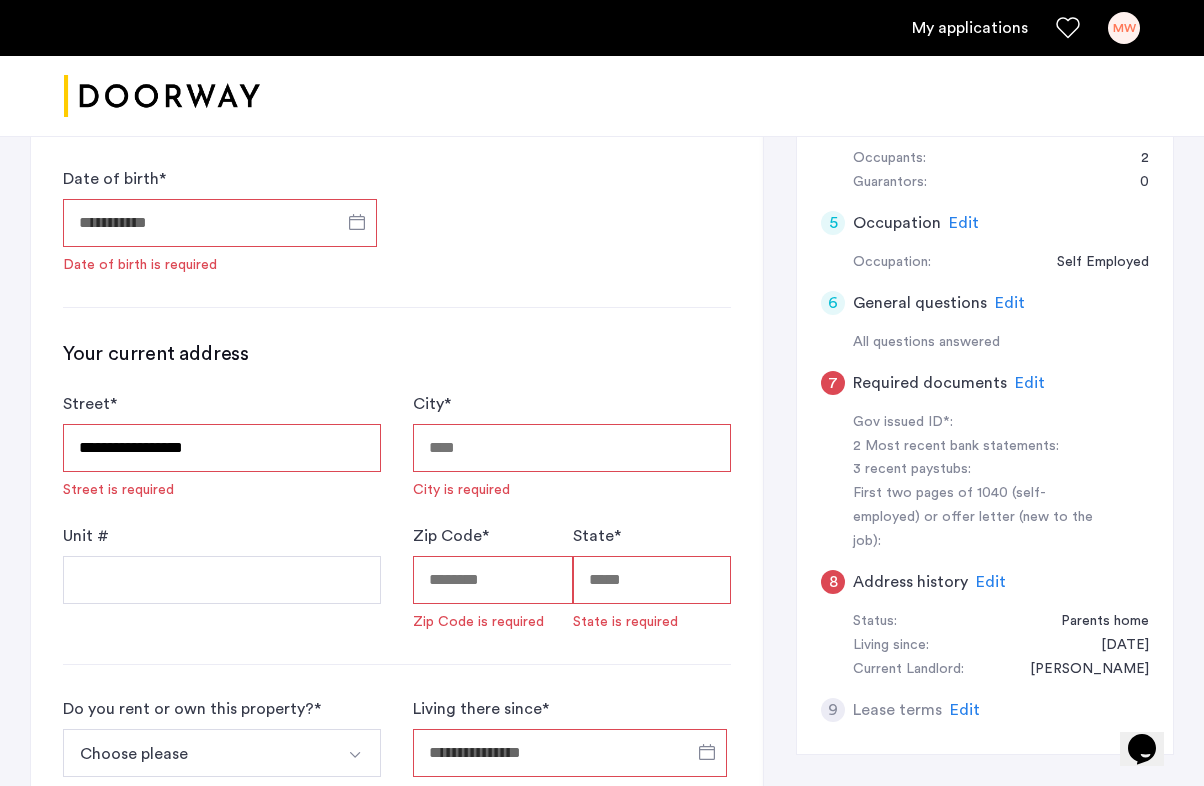type on "**********" 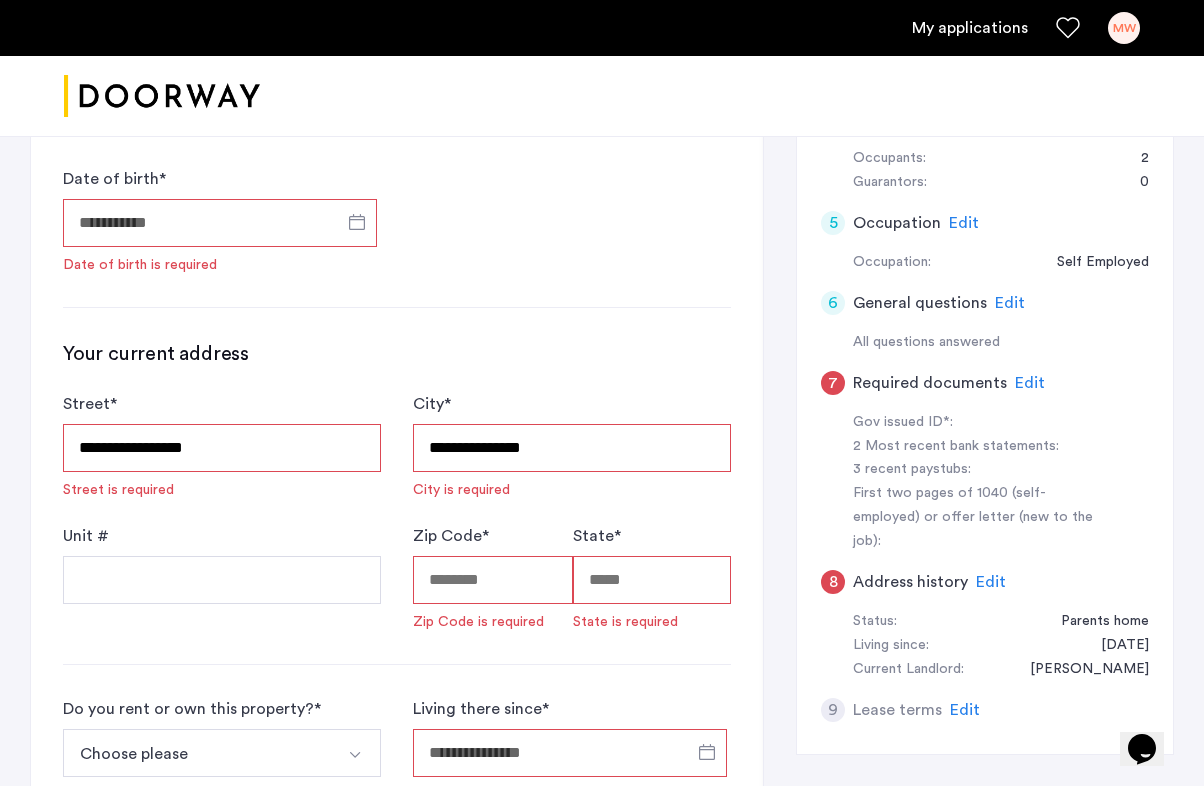 type on "*****" 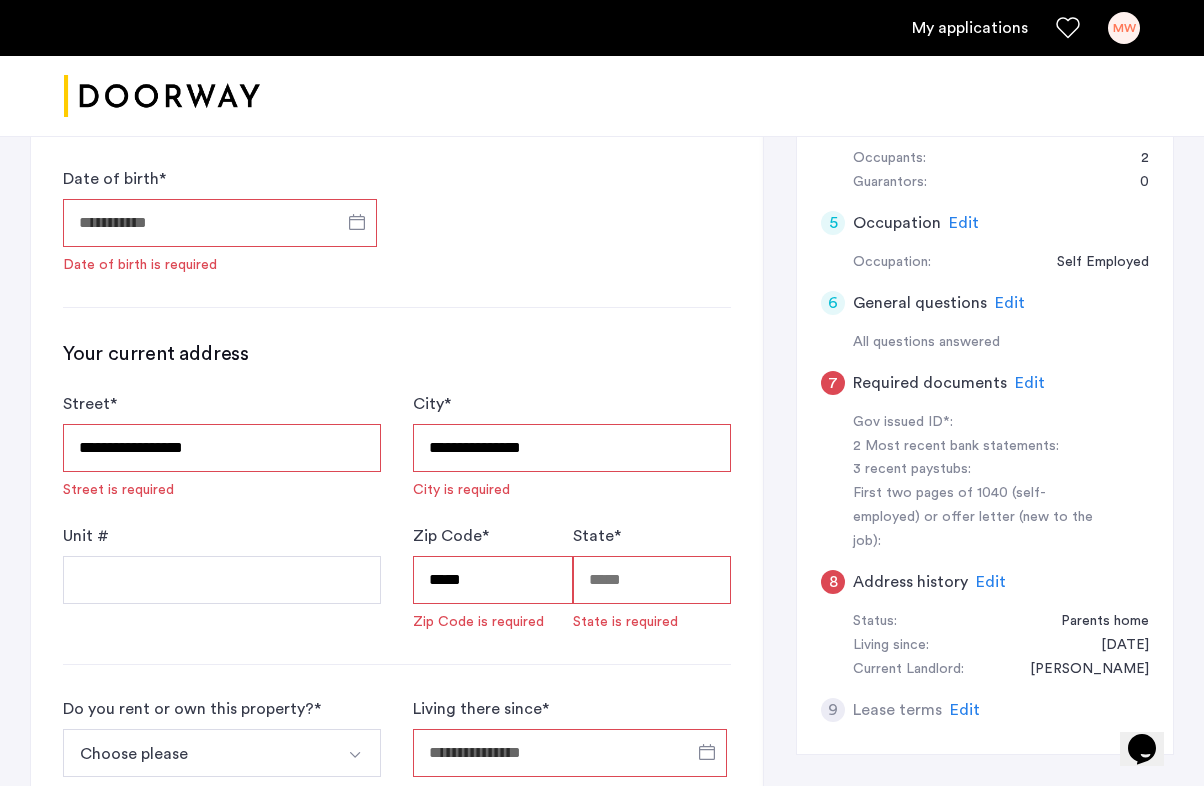 type on "**" 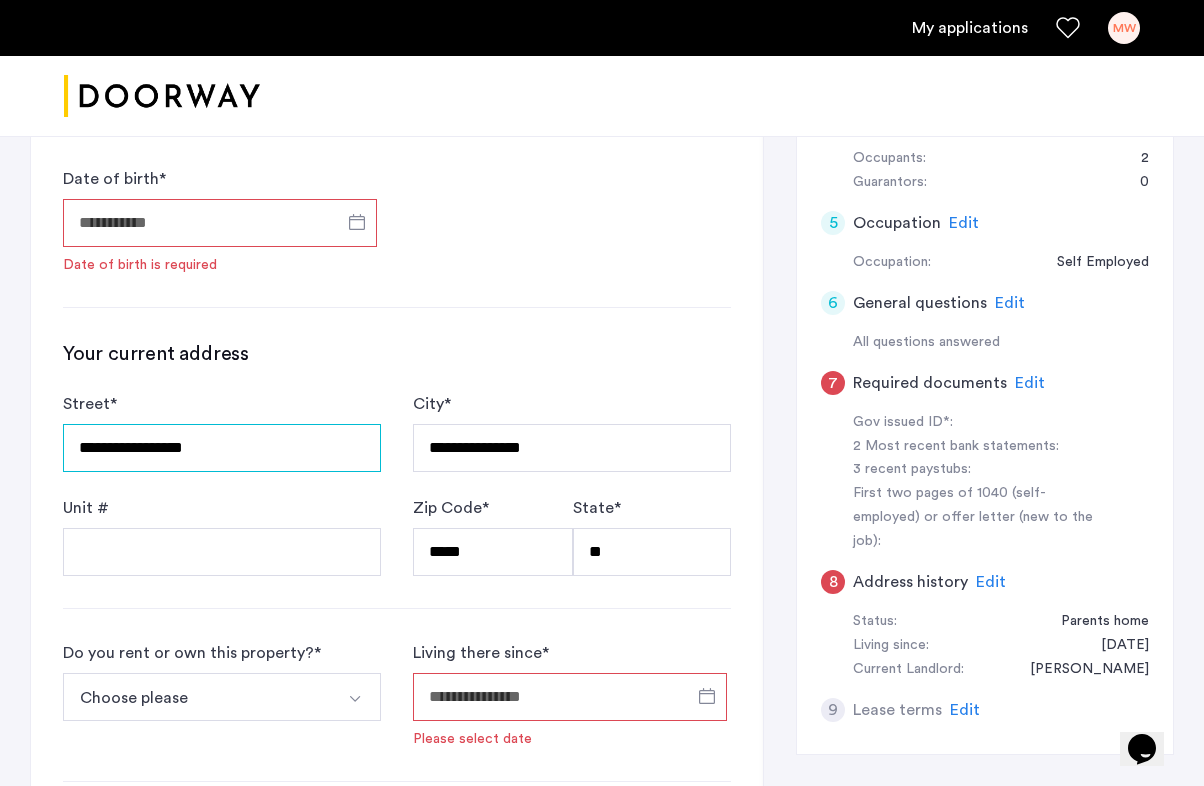 scroll, scrollTop: 876, scrollLeft: 0, axis: vertical 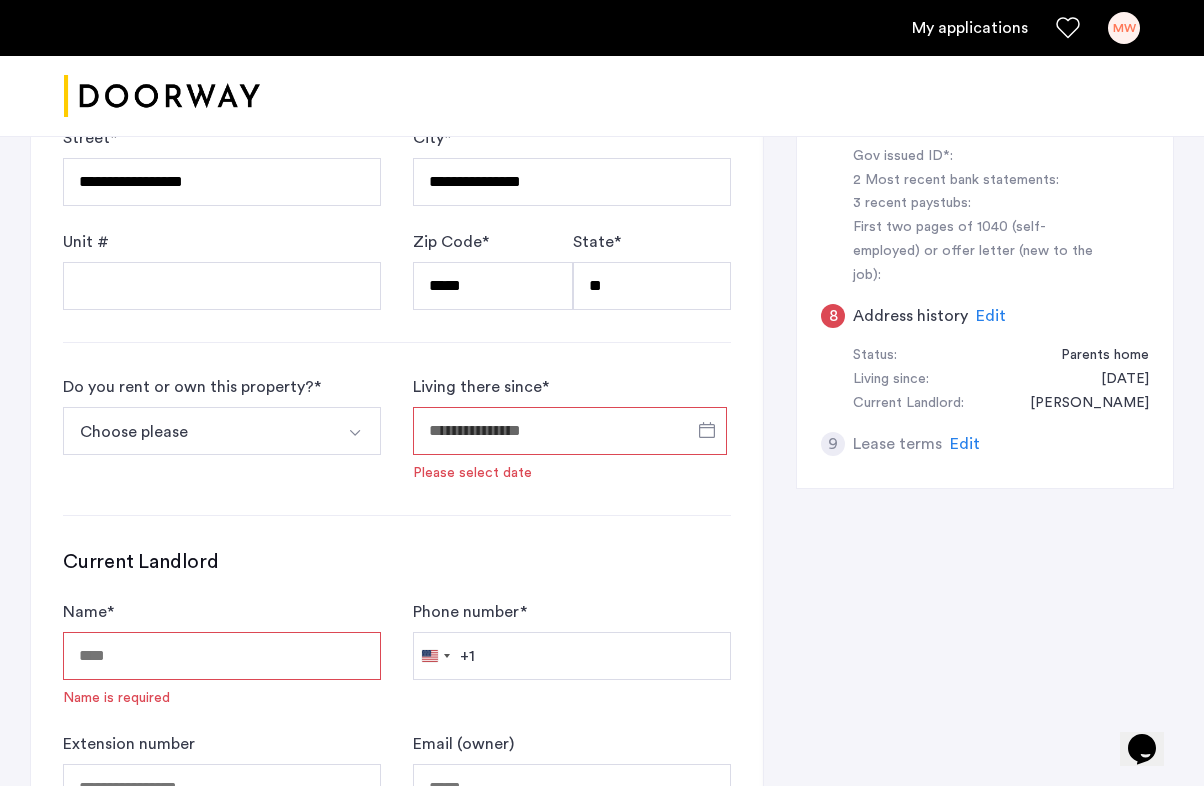 click at bounding box center (355, 433) 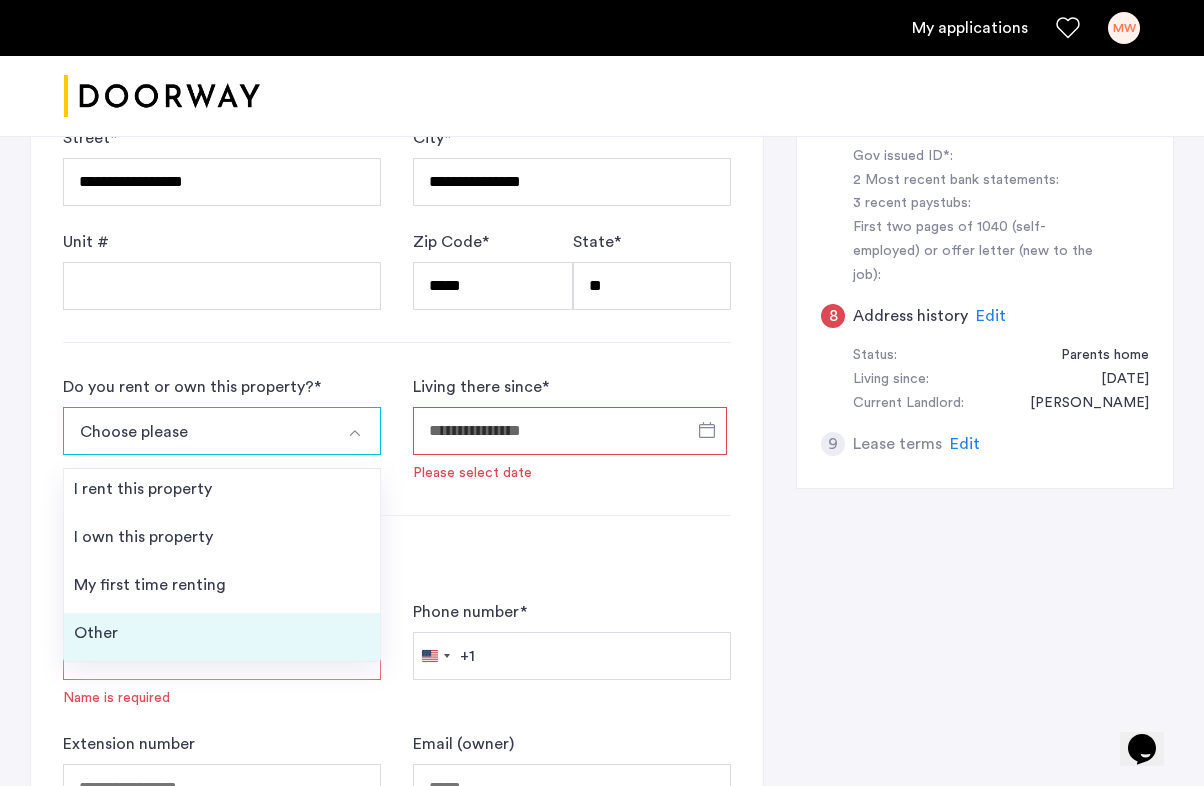 click on "Other" at bounding box center [222, 637] 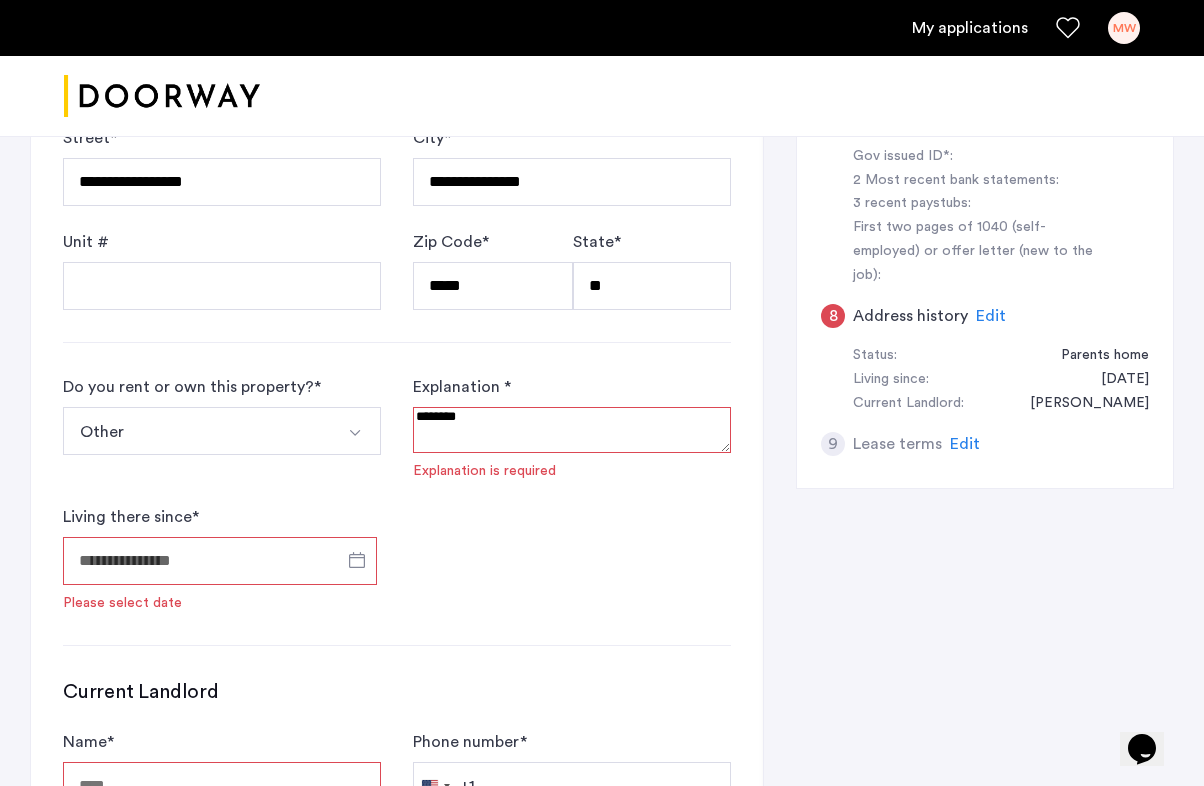 click at bounding box center [572, 430] 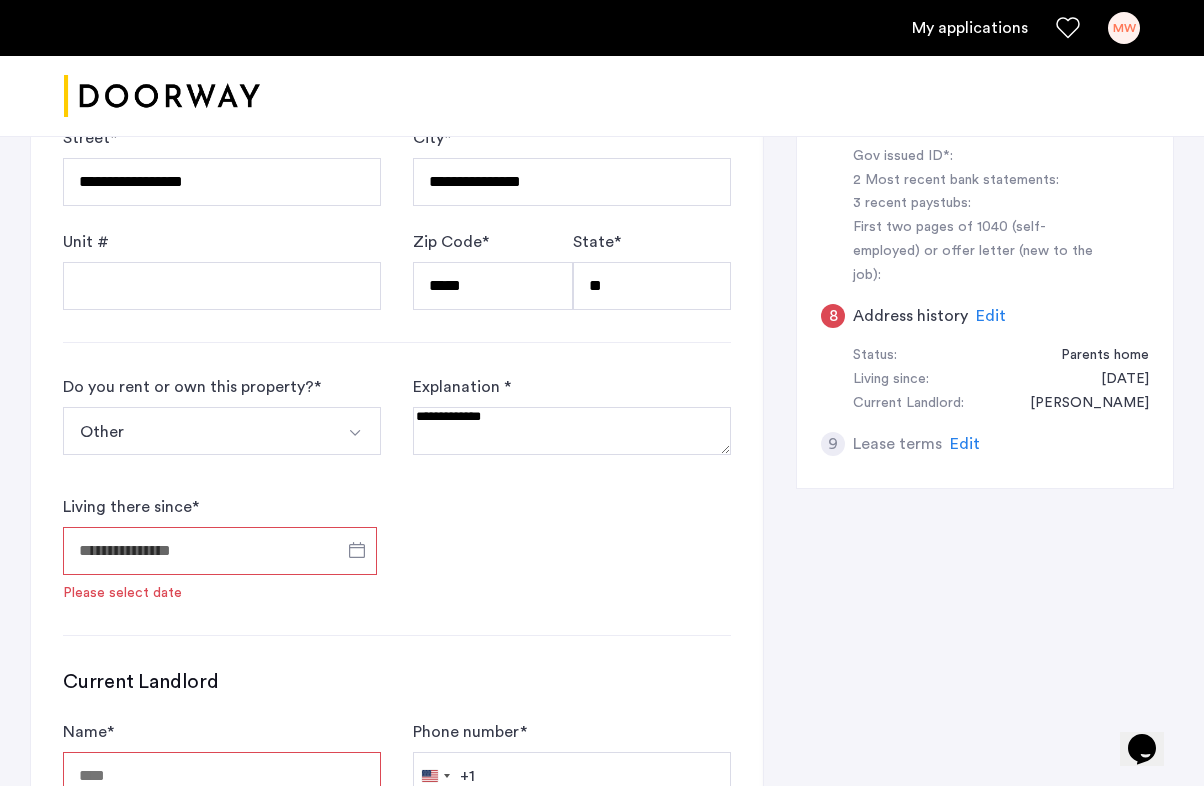 scroll, scrollTop: 1139, scrollLeft: 0, axis: vertical 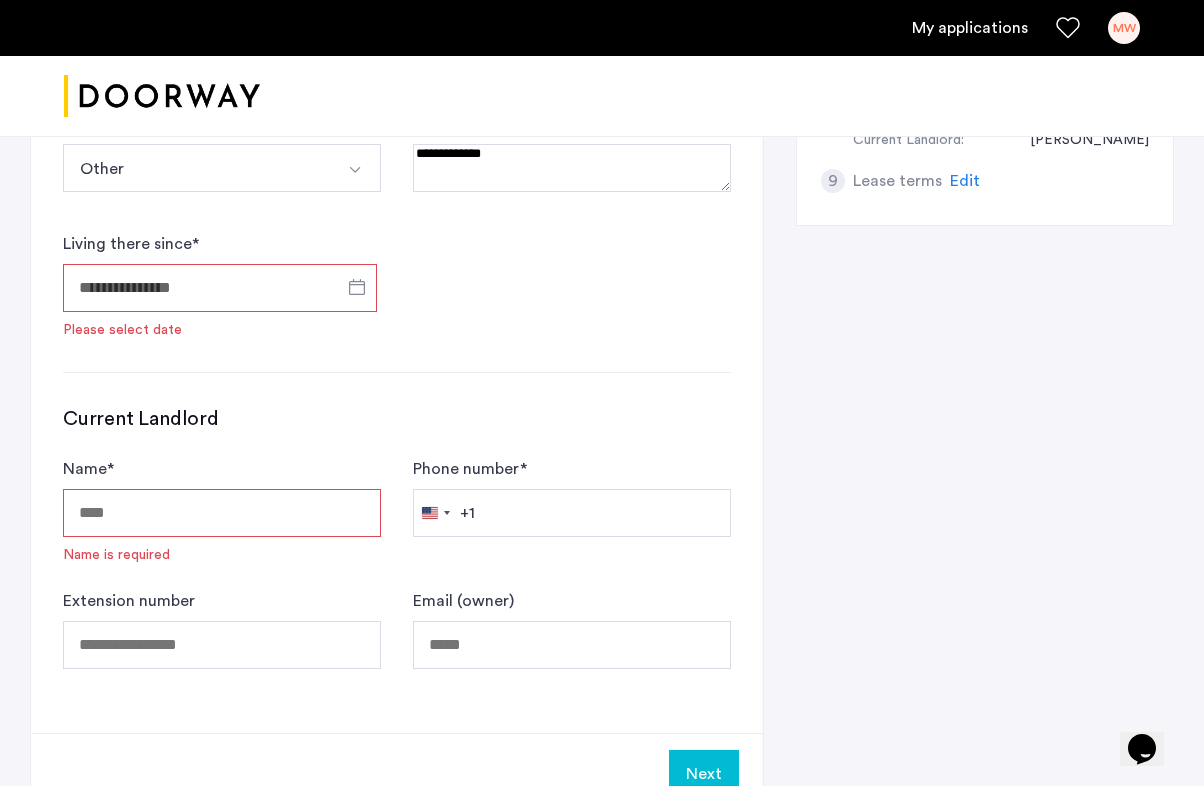 type on "**********" 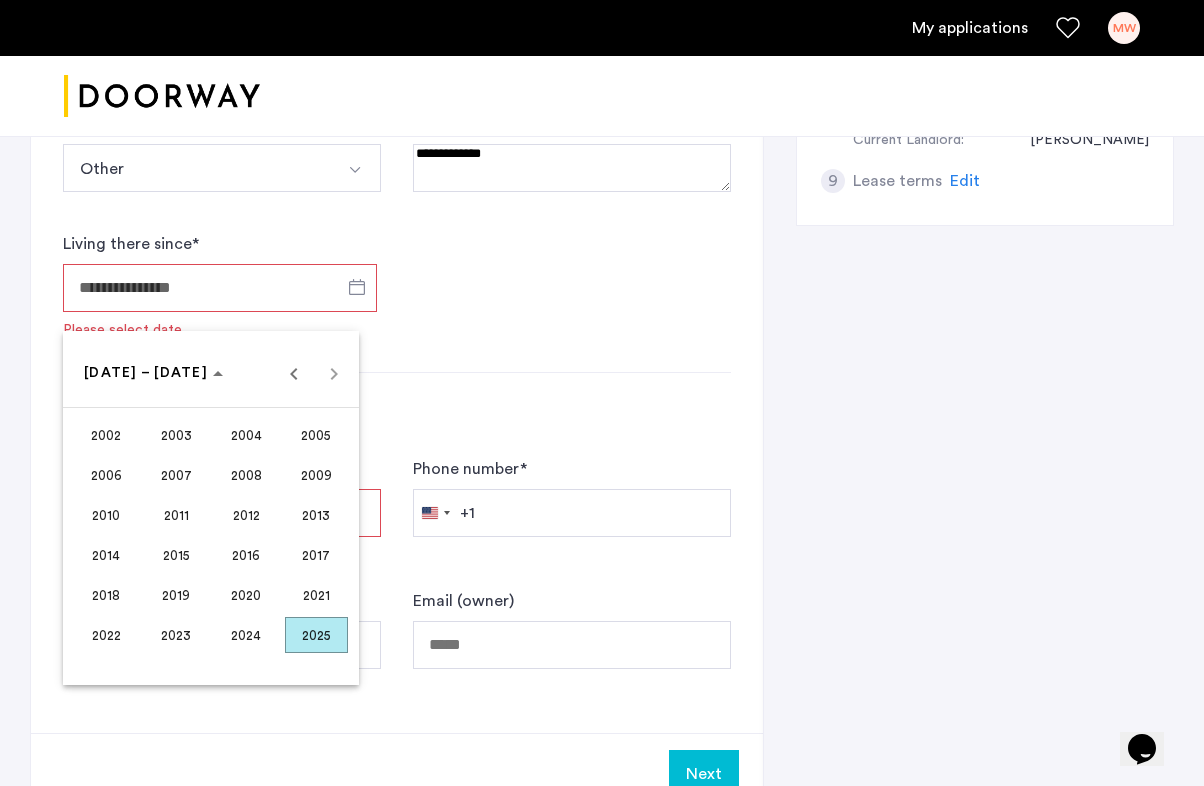 click on "2023" at bounding box center [176, 635] 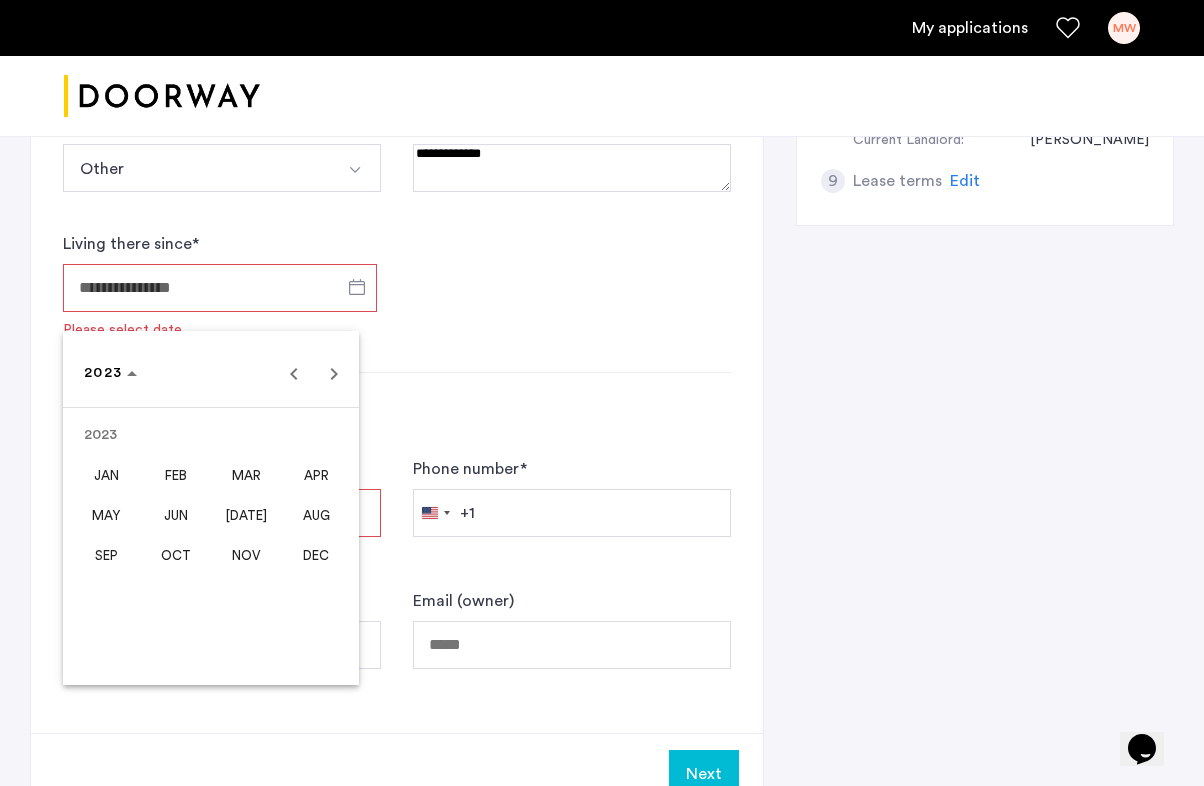 click on "SEP" at bounding box center [106, 555] 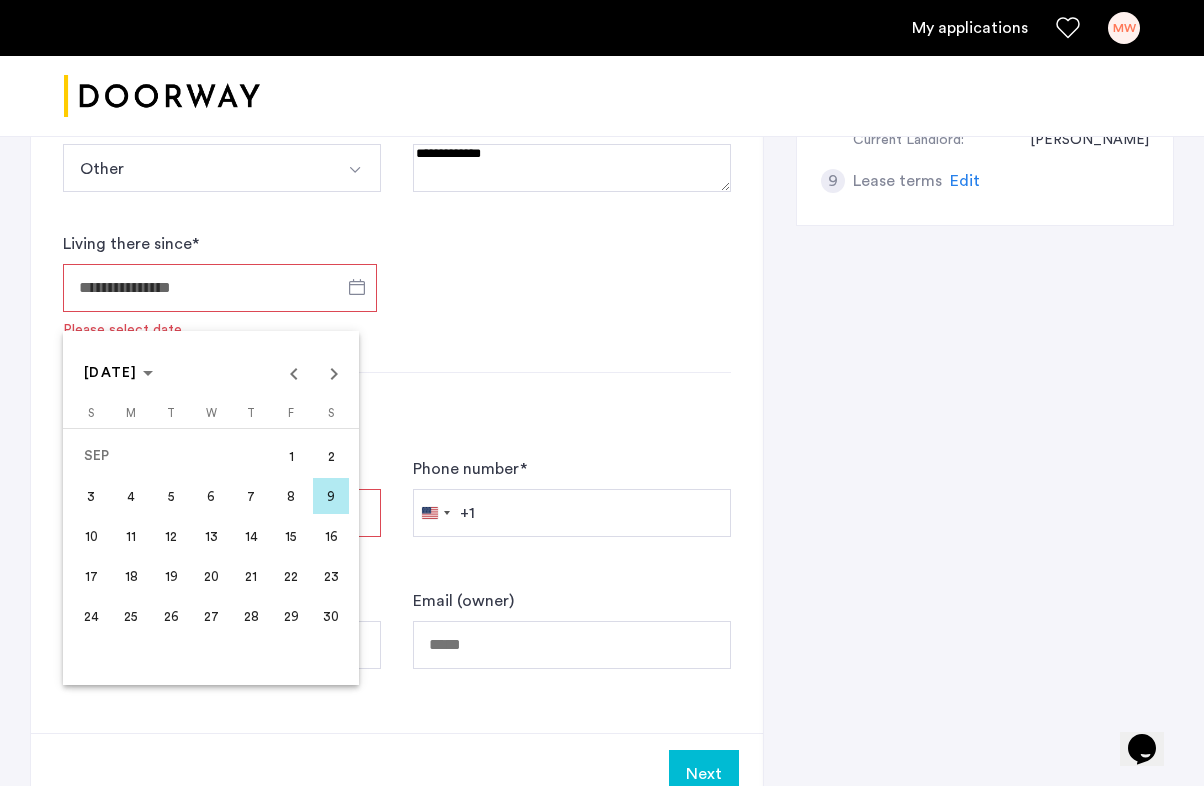 click on "1" at bounding box center (291, 456) 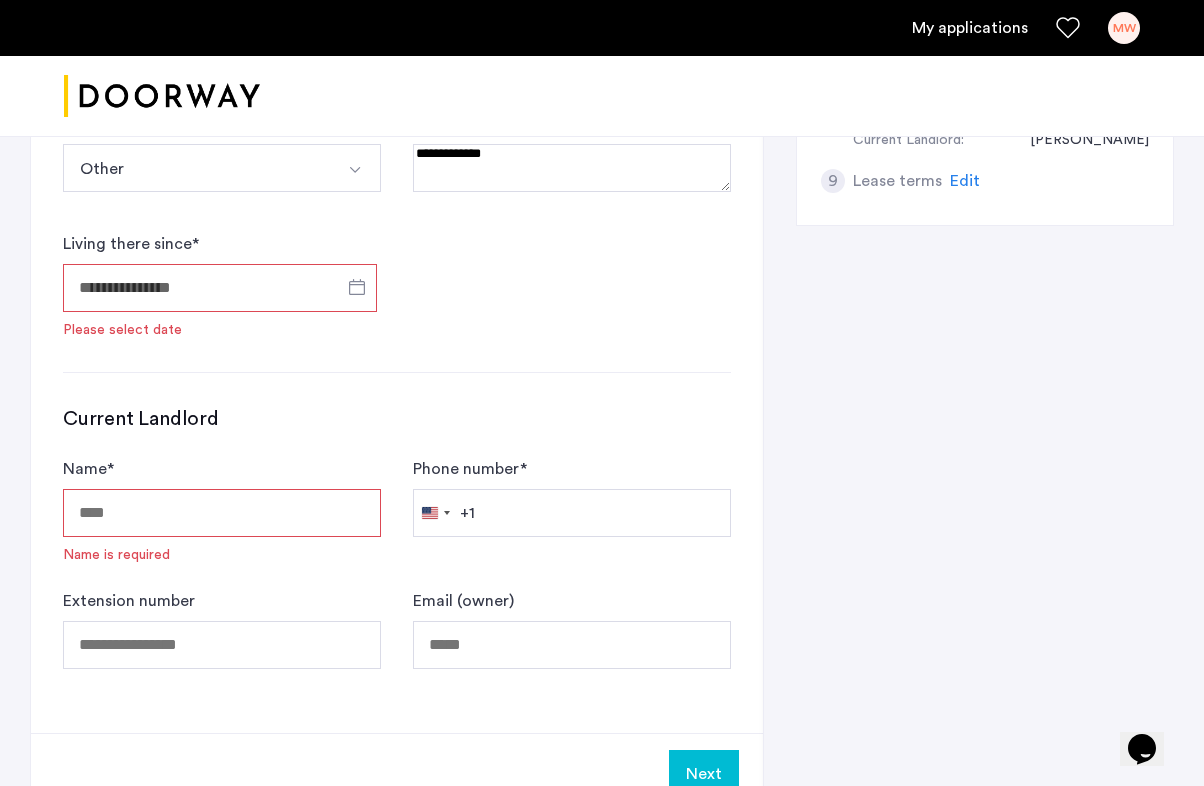 type on "**********" 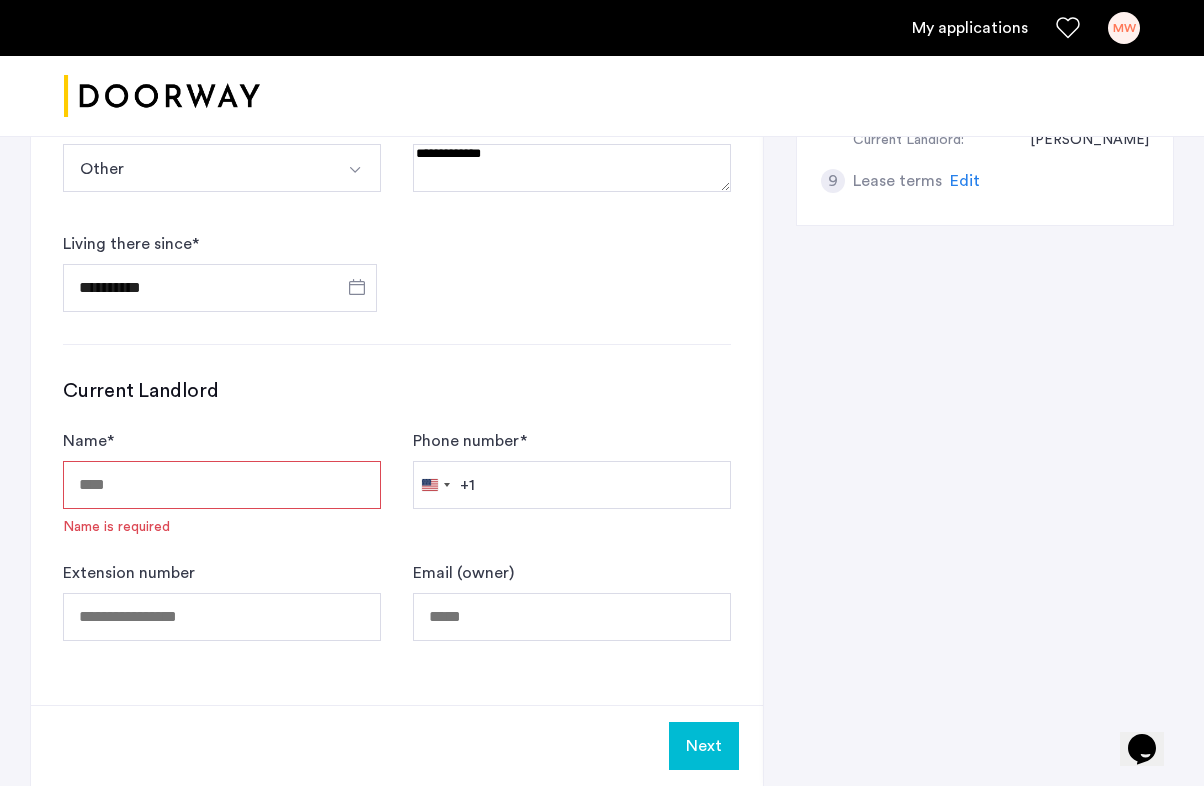 click on "Name  *" at bounding box center [222, 485] 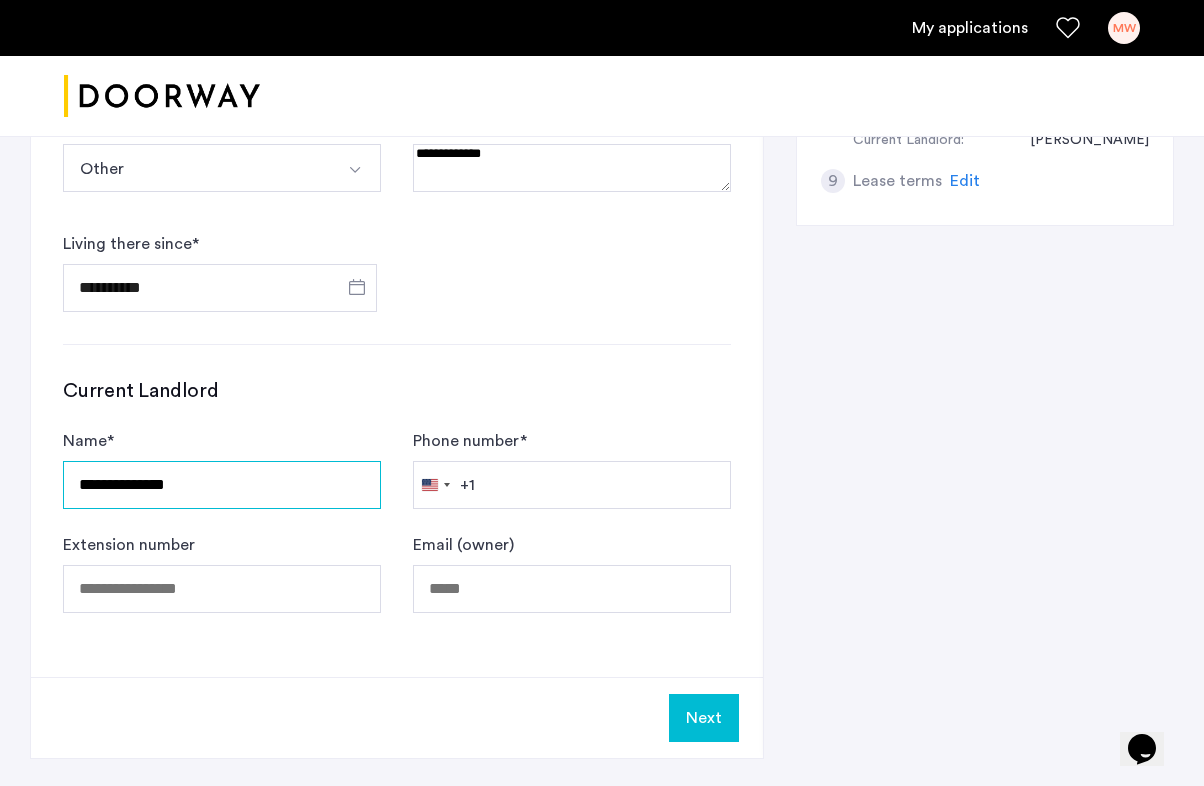 type on "**********" 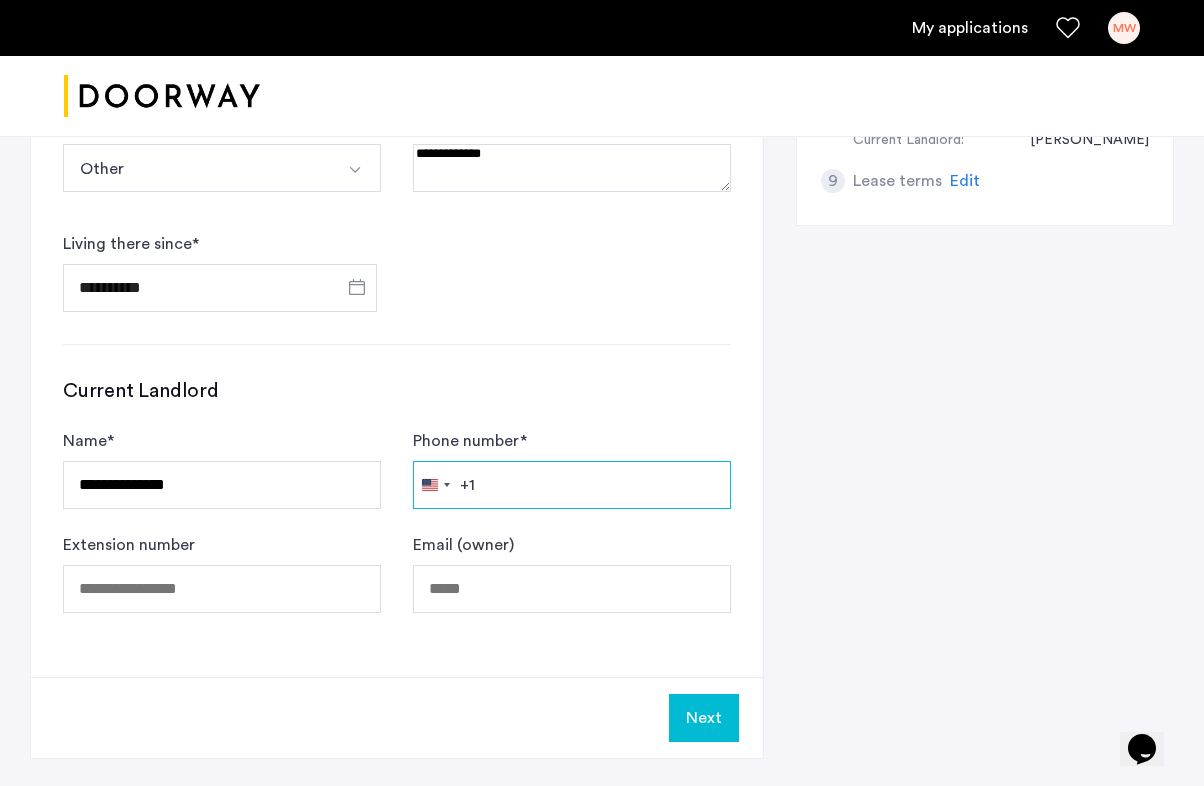 click on "Phone number  *" at bounding box center (572, 485) 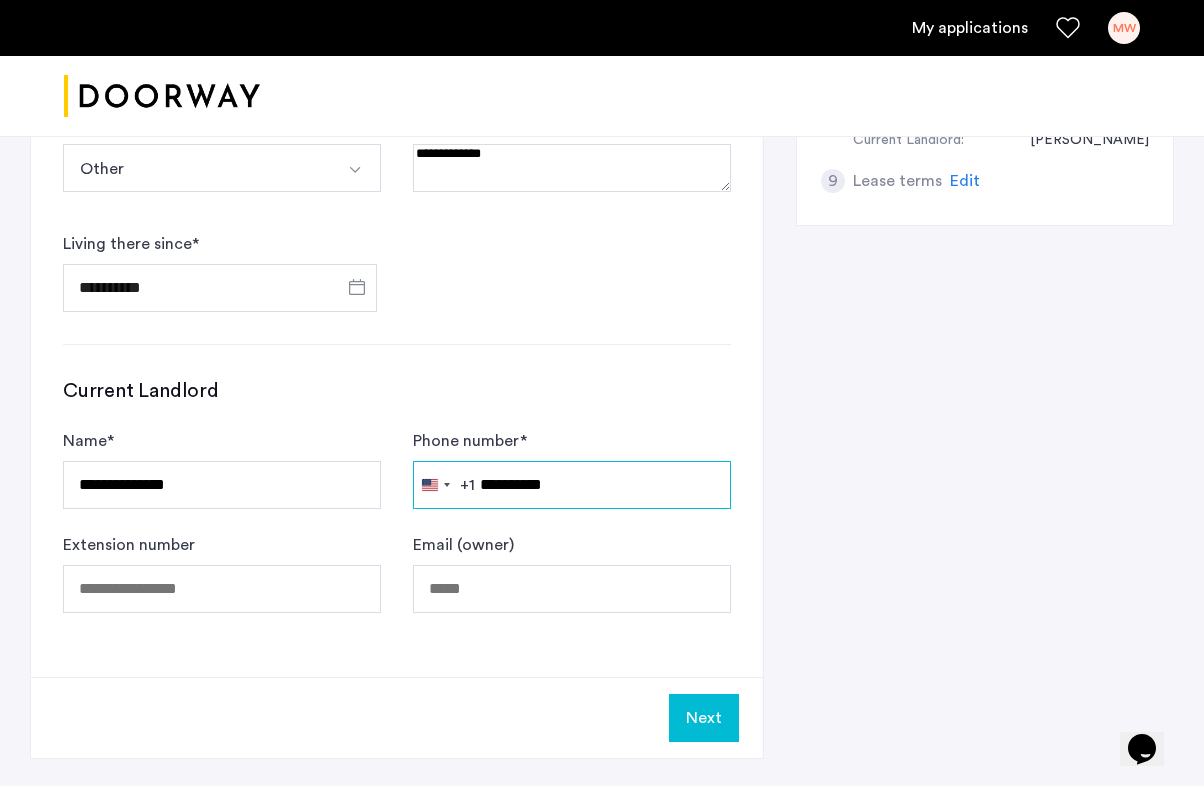 type on "**********" 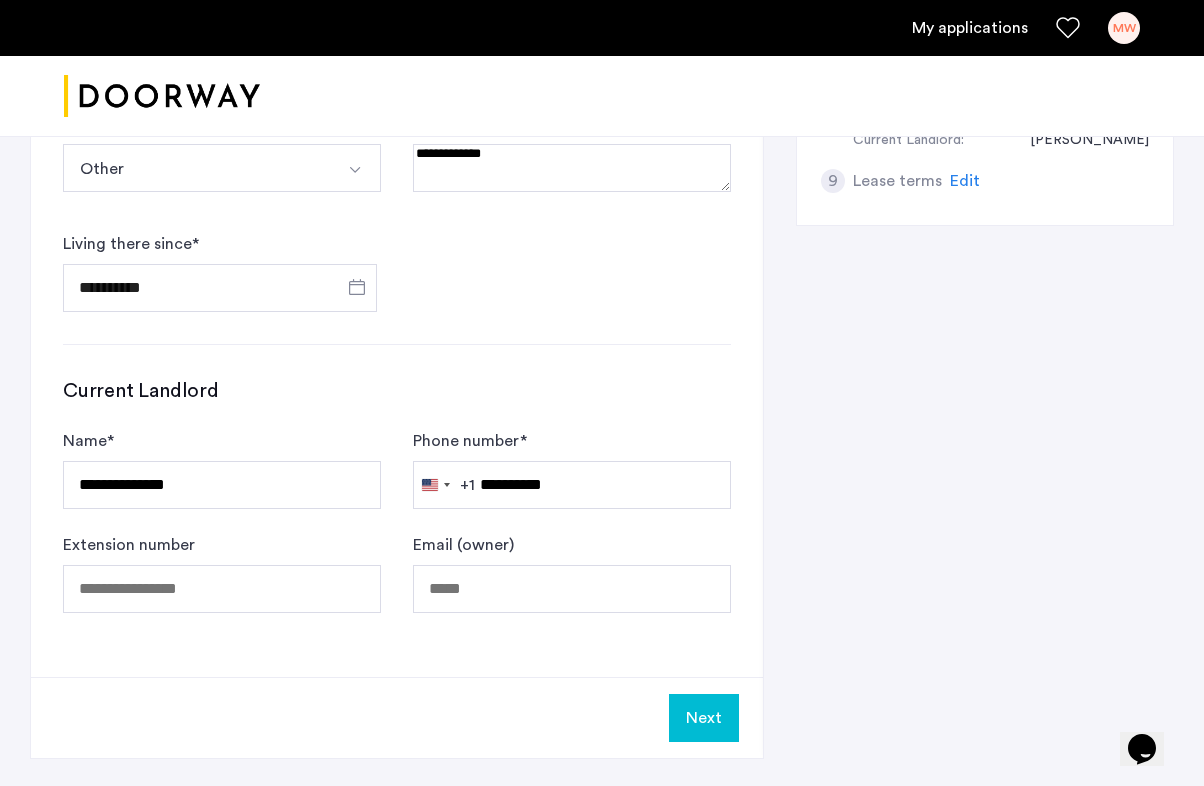 click on "**********" 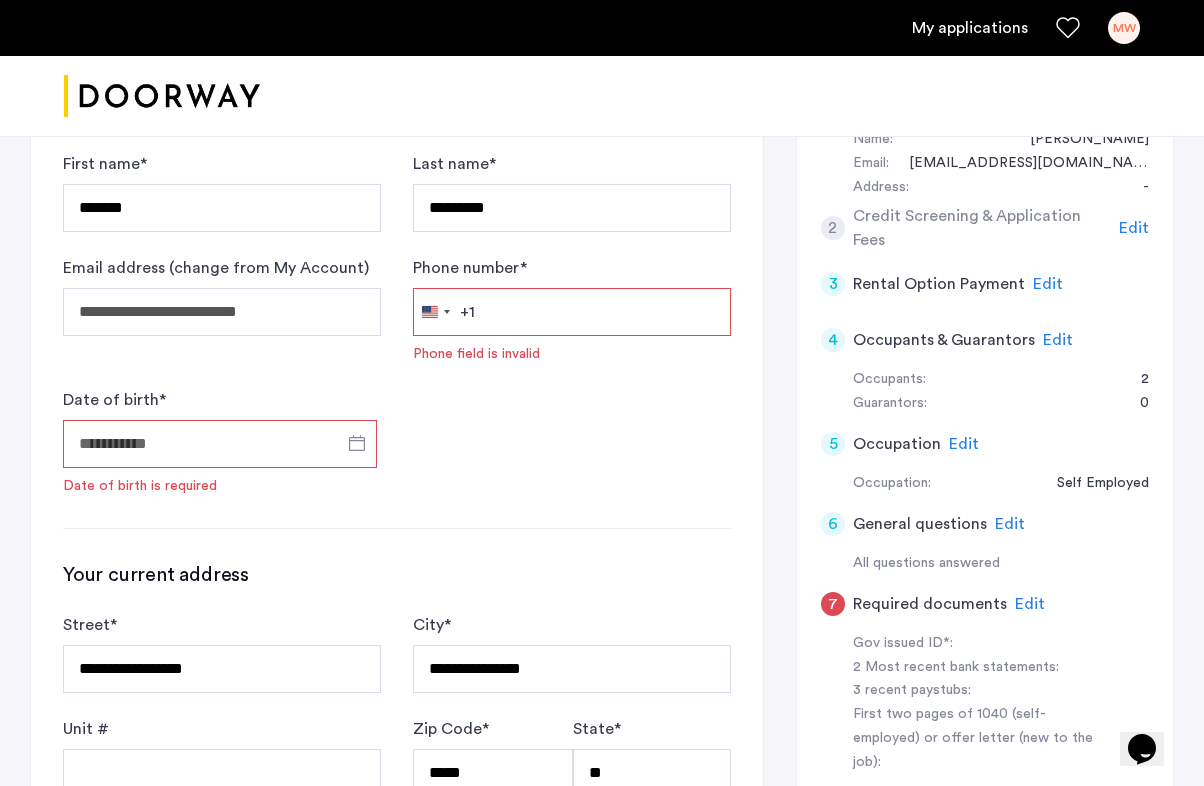 scroll, scrollTop: 385, scrollLeft: 0, axis: vertical 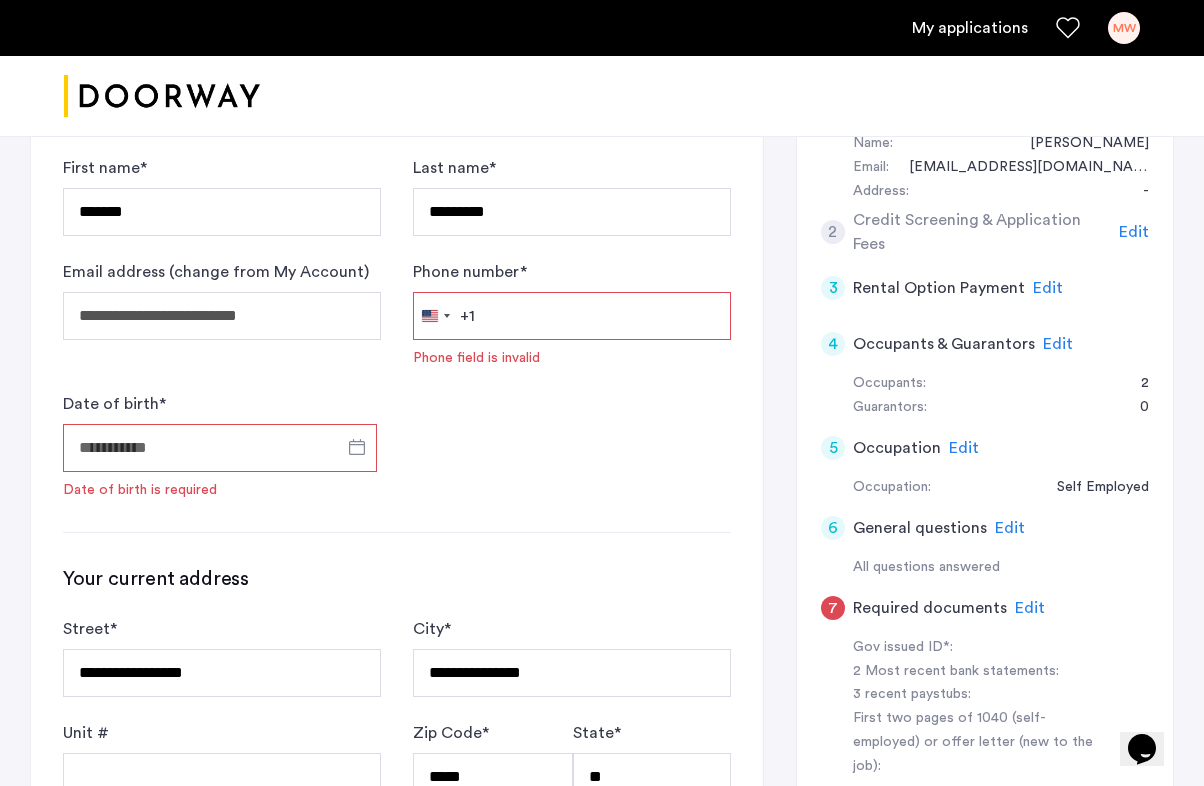 click on "Date of birth  *" at bounding box center (220, 448) 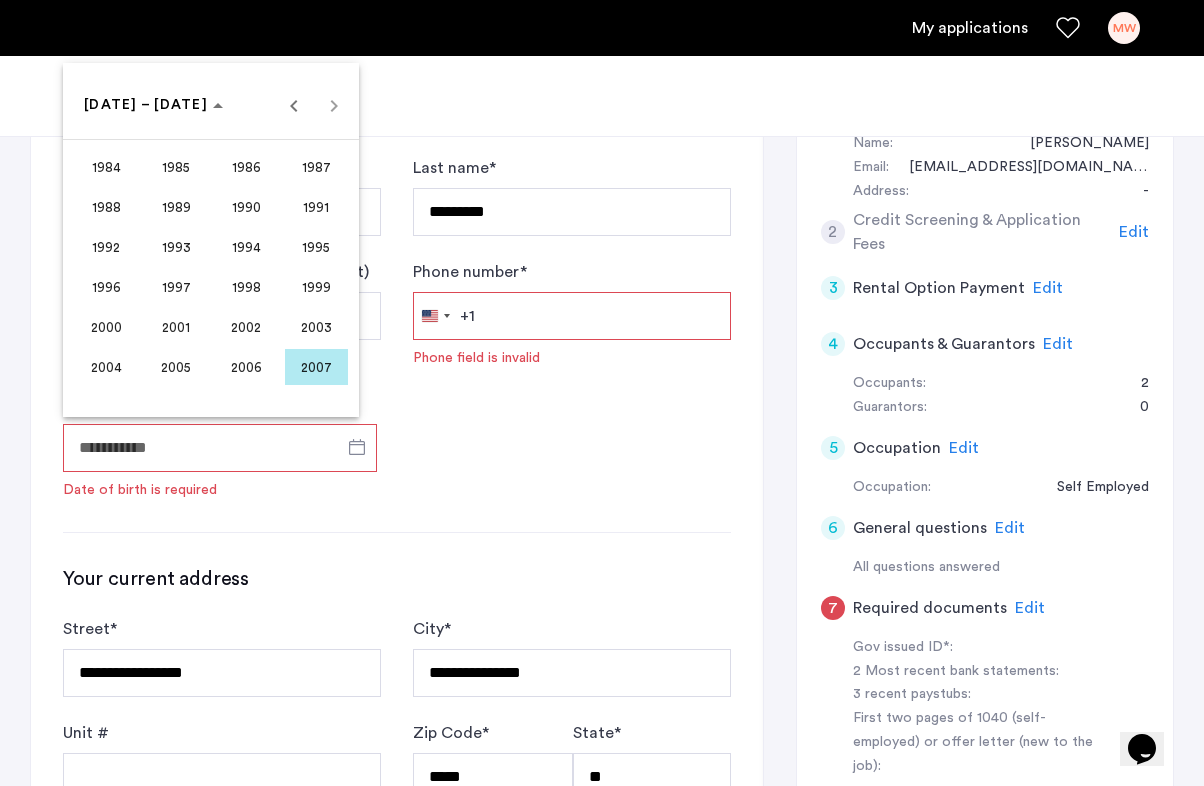 click on "2001" at bounding box center [176, 327] 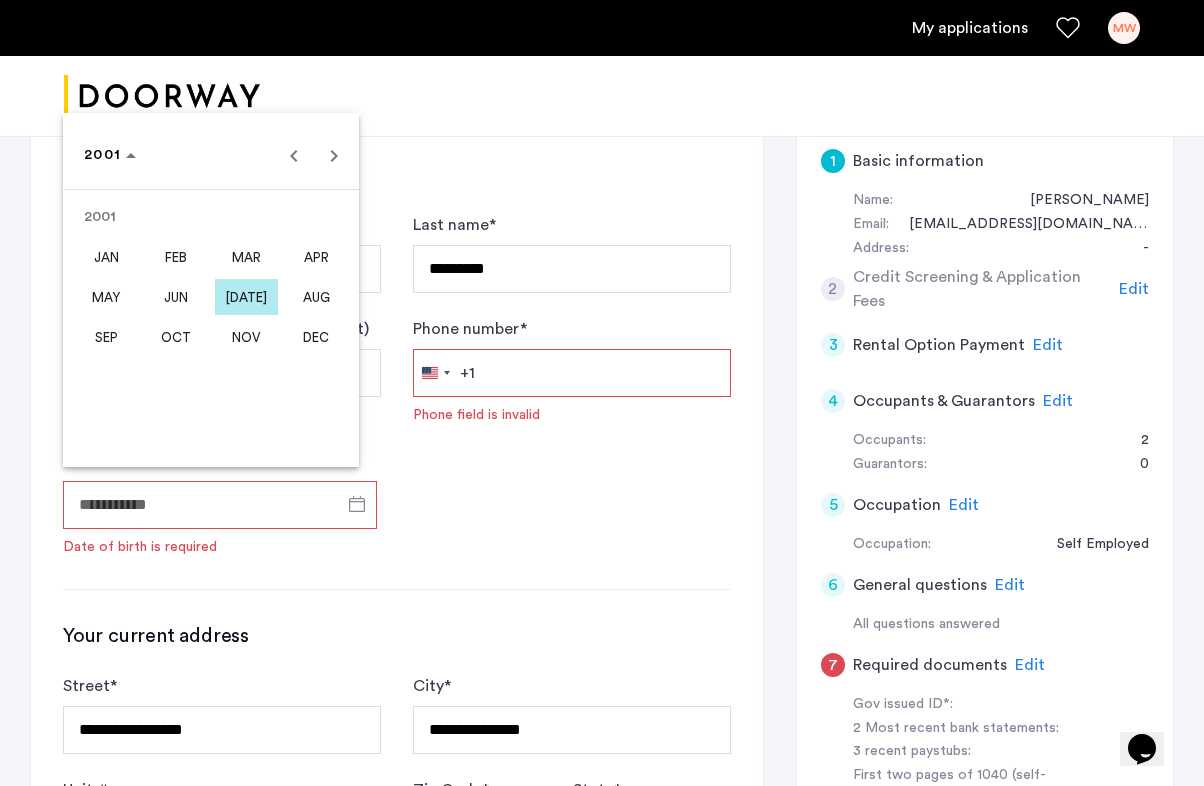 scroll, scrollTop: 335, scrollLeft: 0, axis: vertical 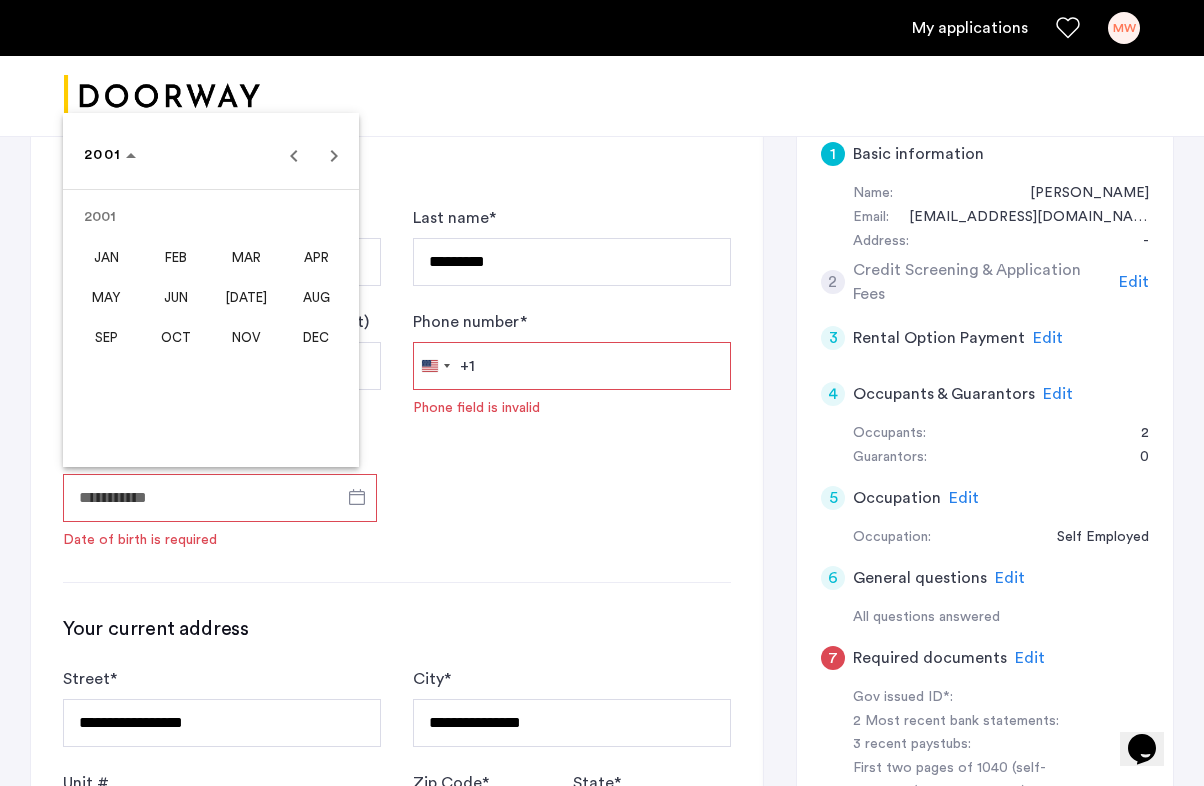 click on "APR" at bounding box center (316, 257) 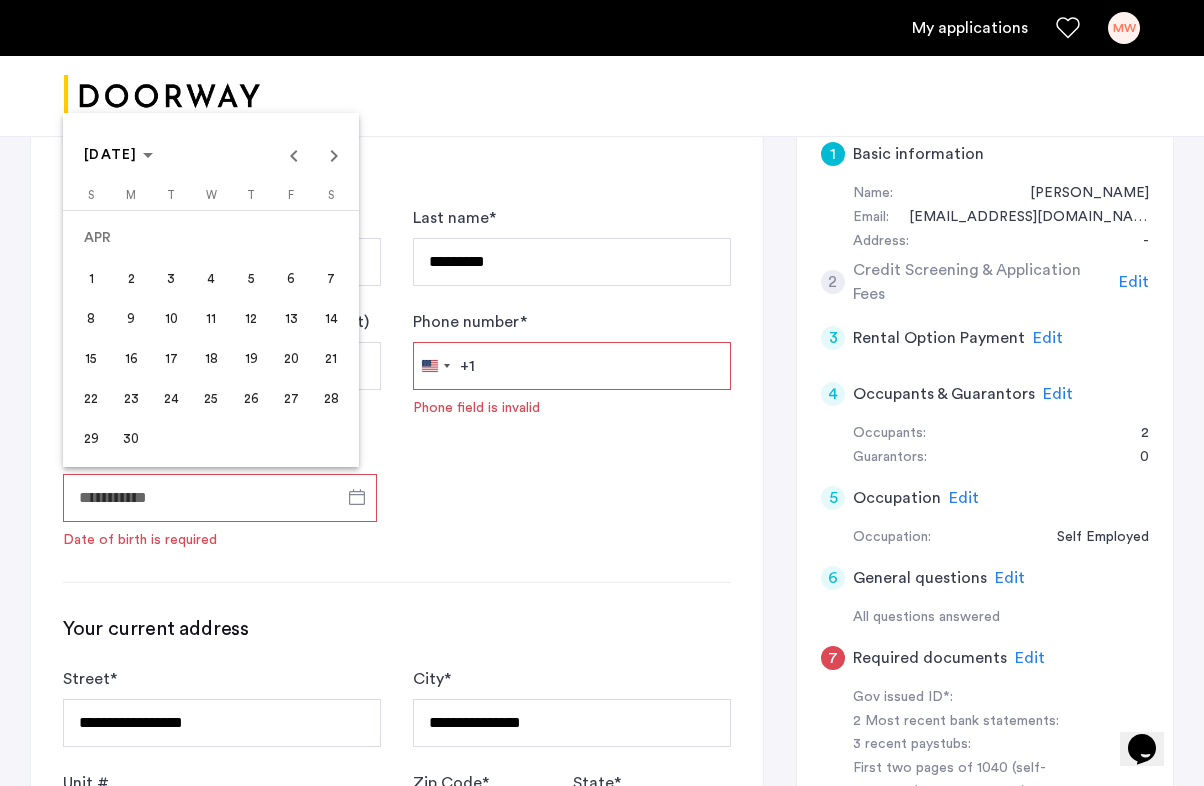 click on "24" at bounding box center [171, 398] 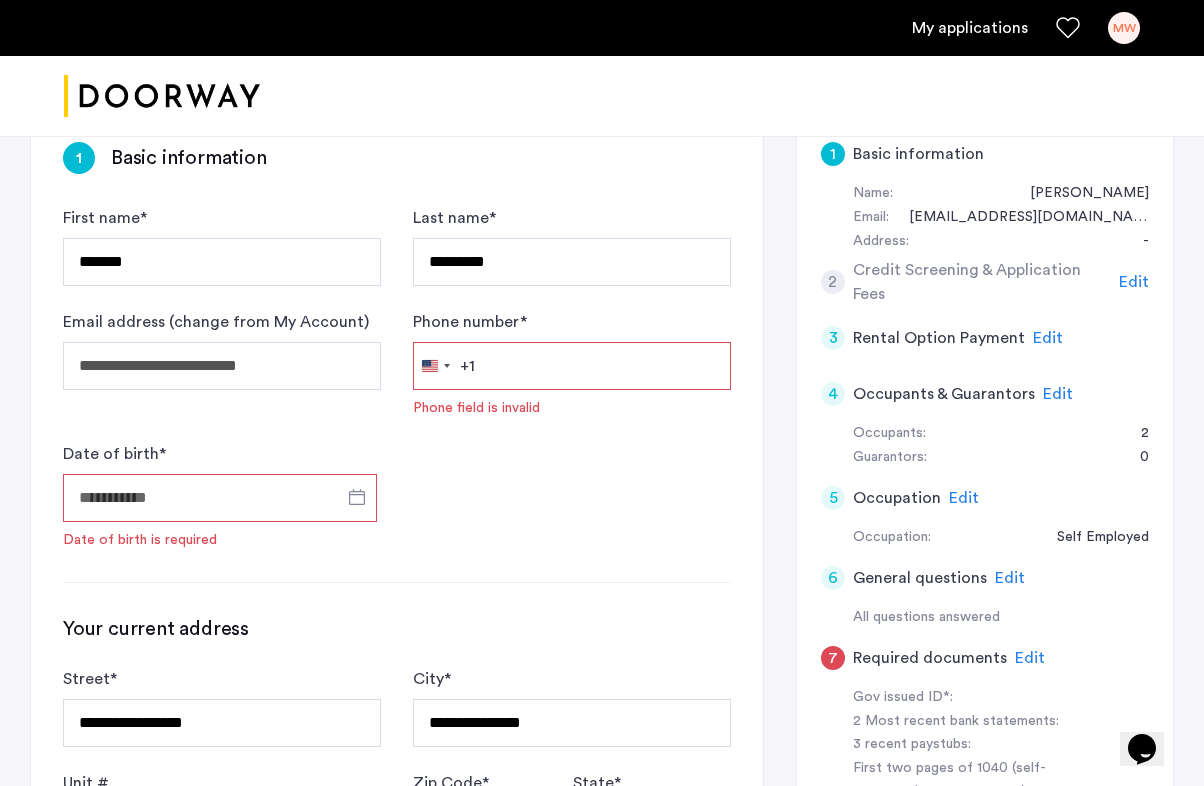 type on "**********" 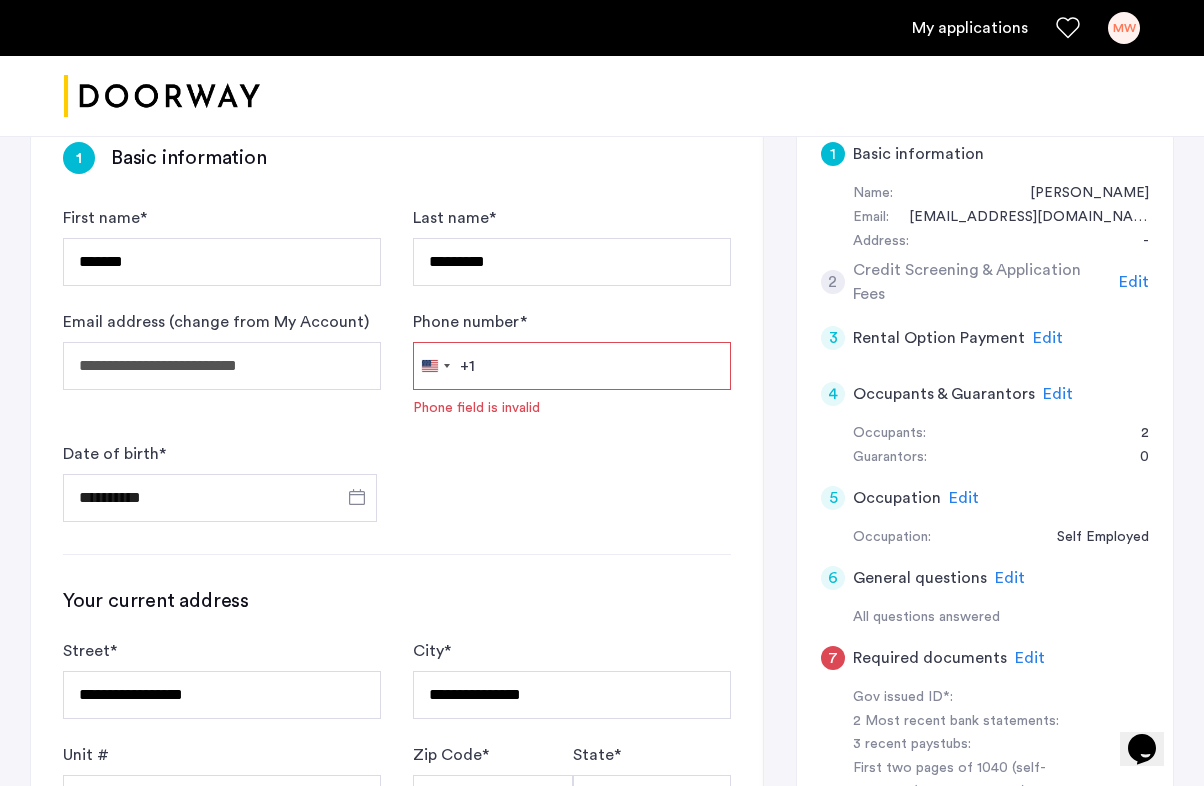 click on "Phone number  *" at bounding box center (572, 366) 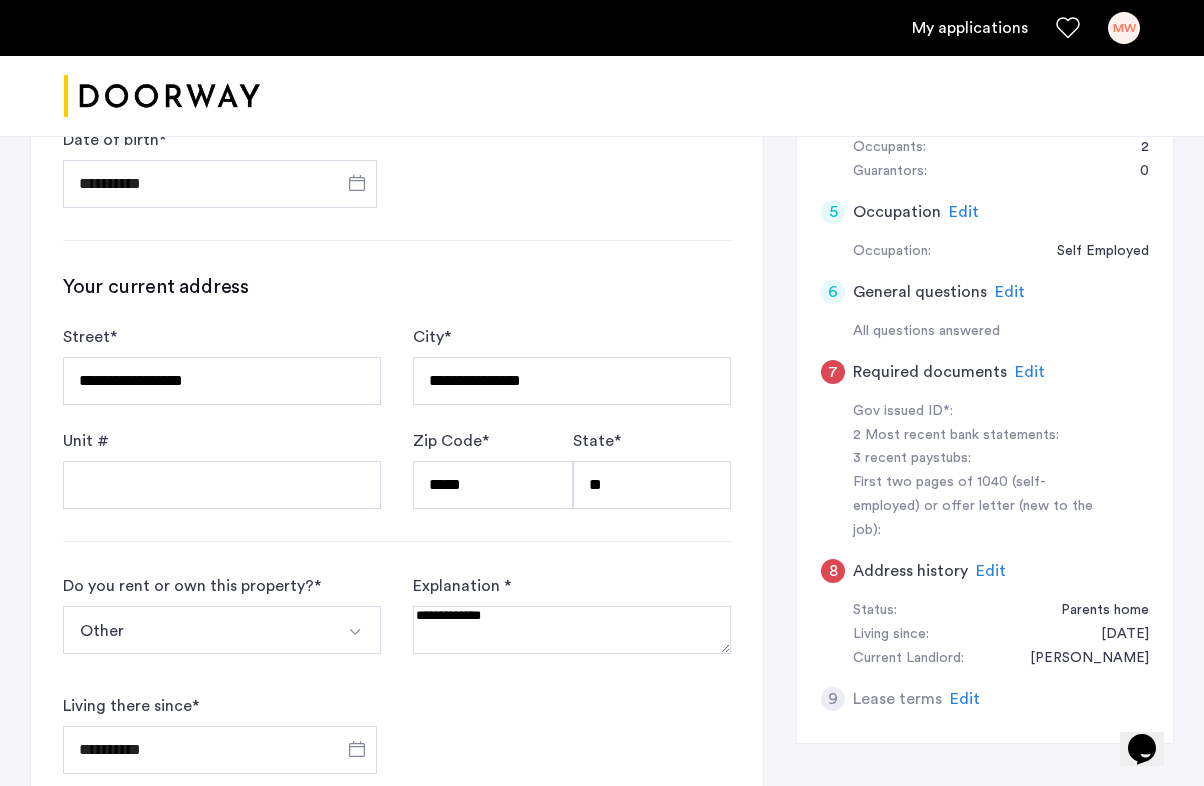 scroll, scrollTop: 1379, scrollLeft: 0, axis: vertical 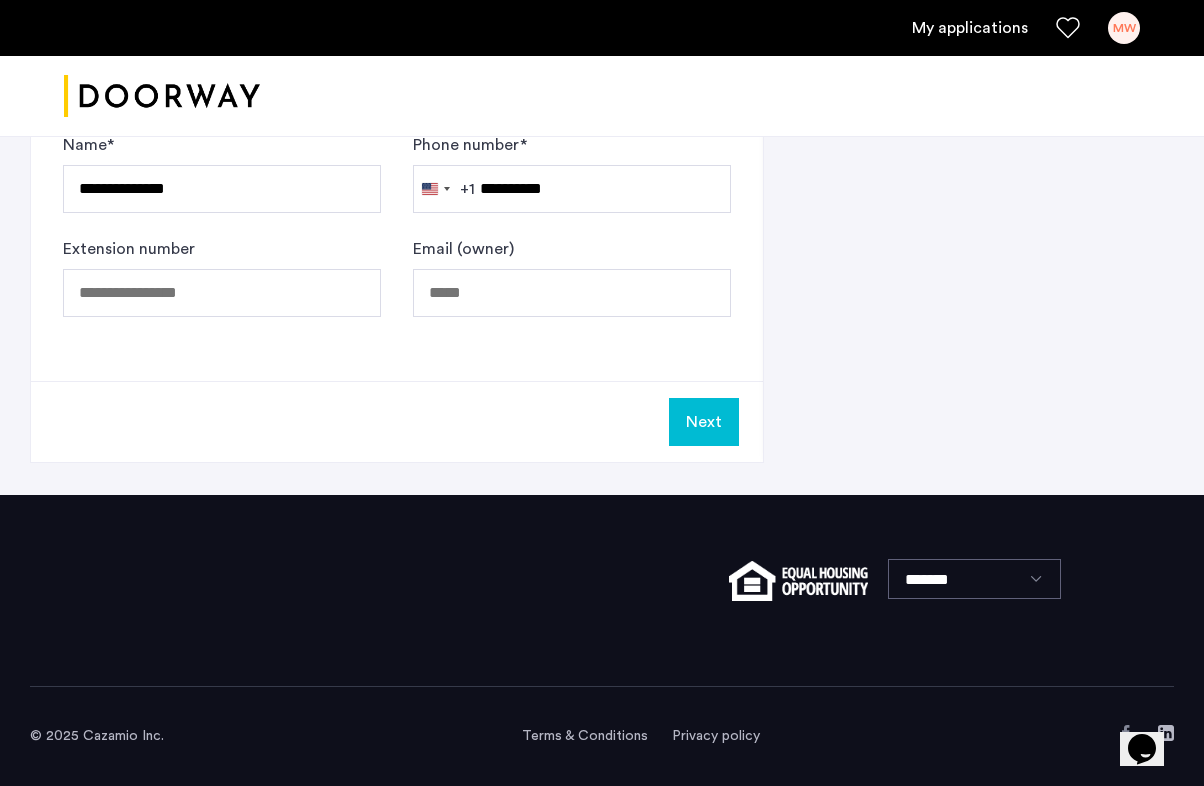 click on "Next" 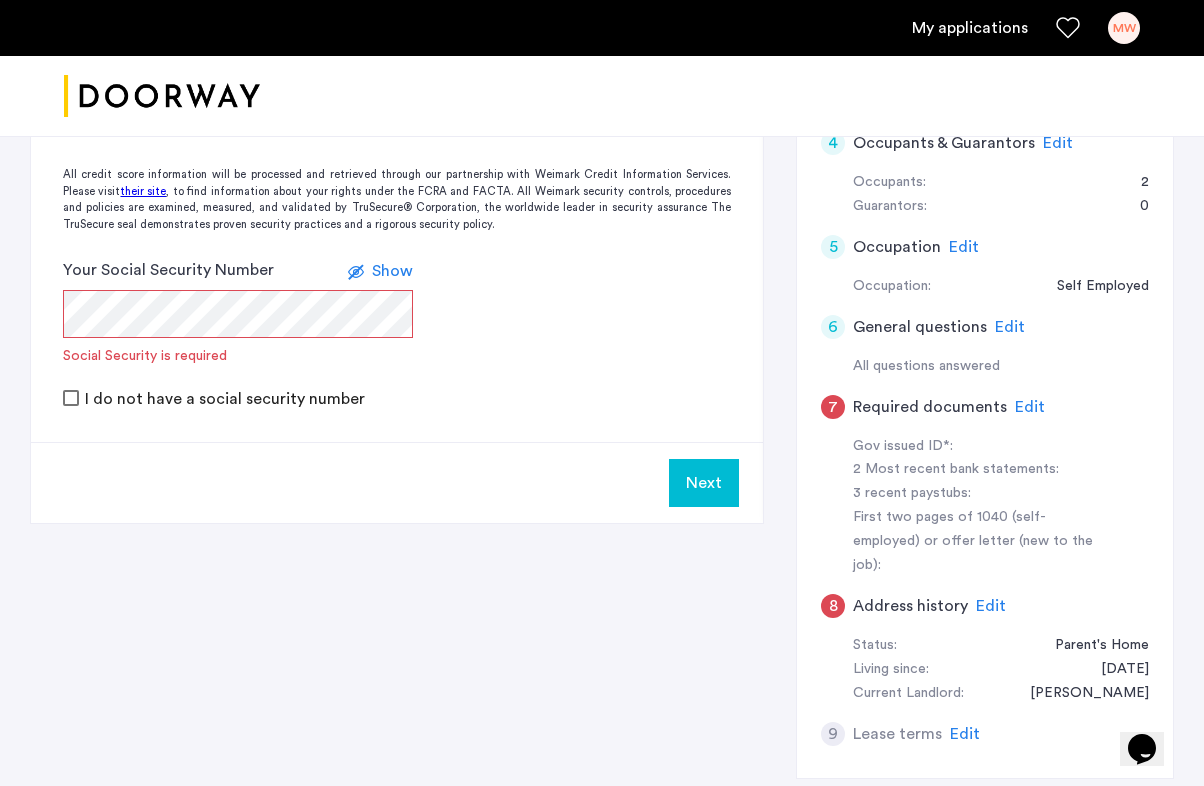 scroll, scrollTop: 611, scrollLeft: 0, axis: vertical 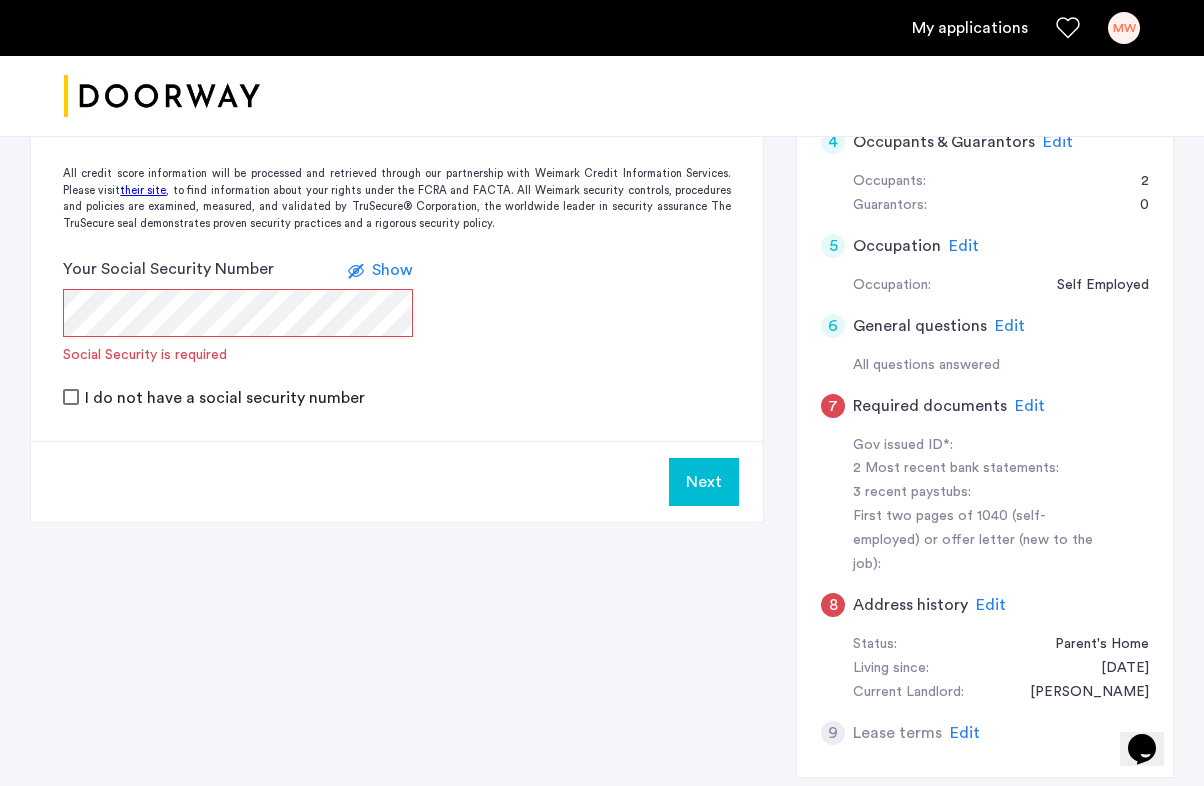 click on "Edit" 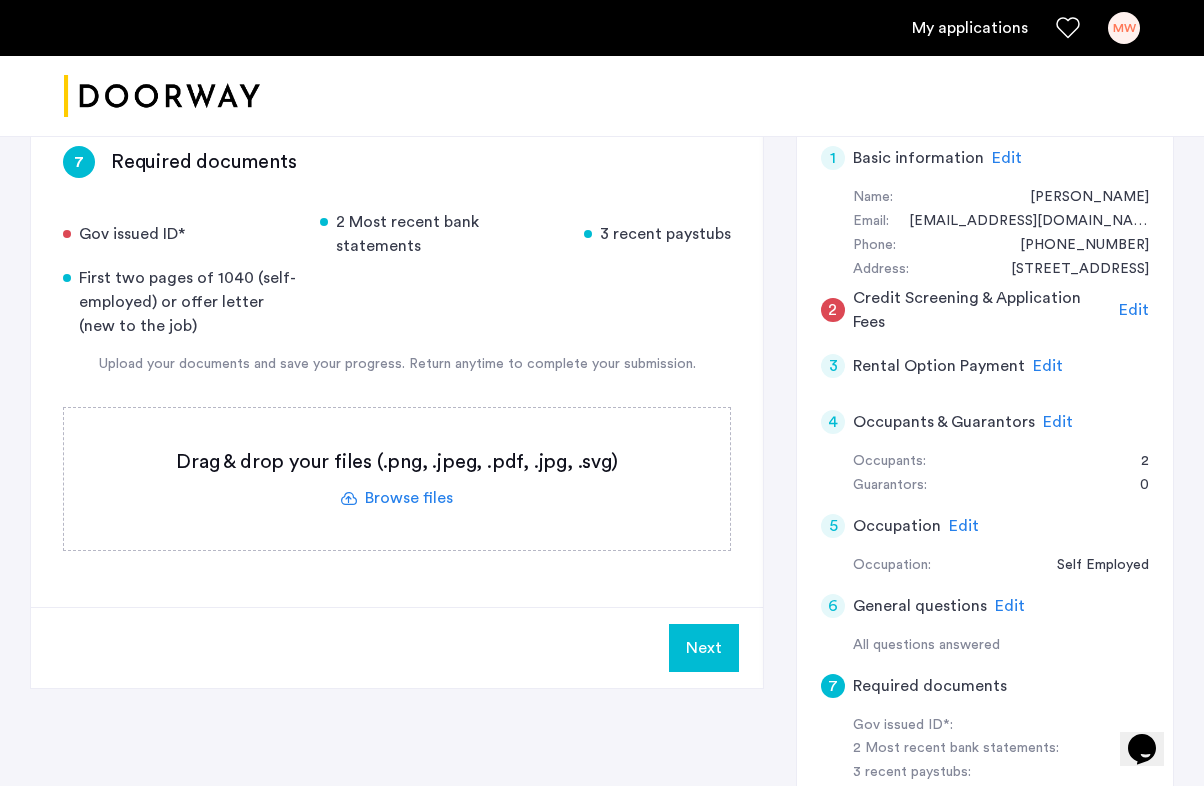 scroll, scrollTop: 330, scrollLeft: 0, axis: vertical 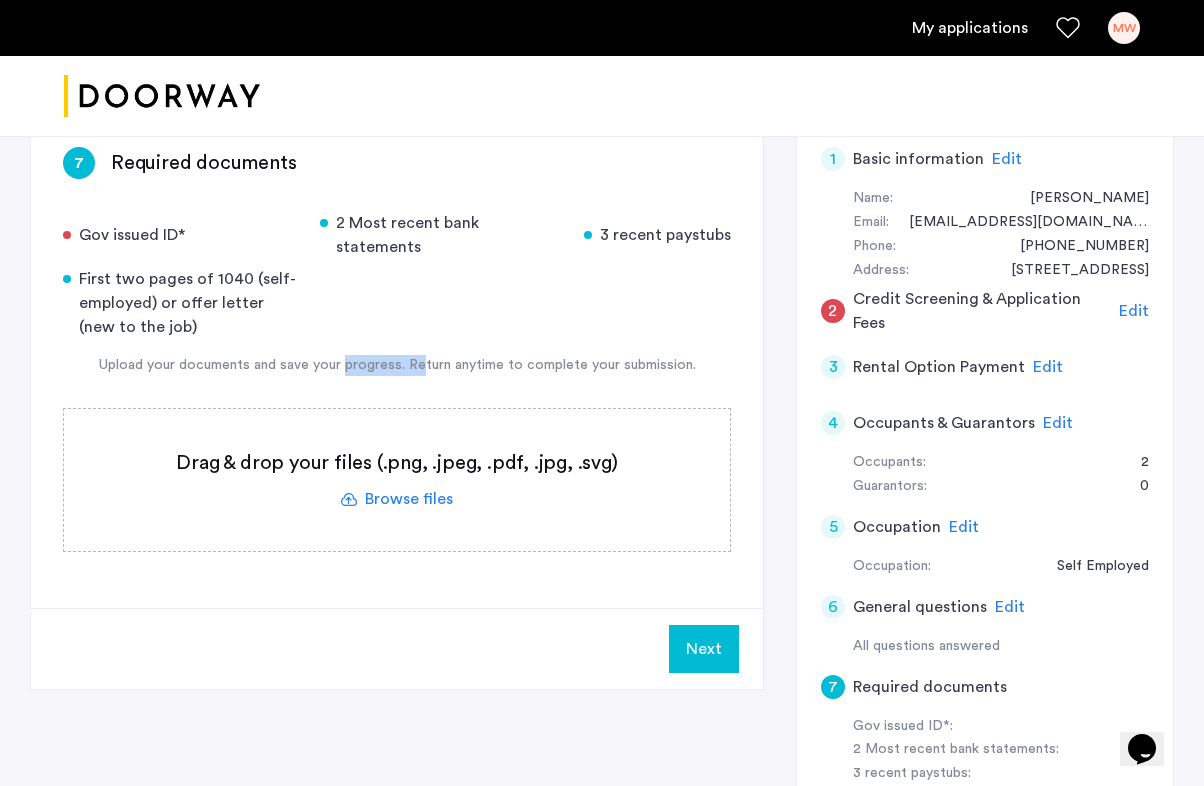 drag, startPoint x: 342, startPoint y: 342, endPoint x: 490, endPoint y: 342, distance: 148 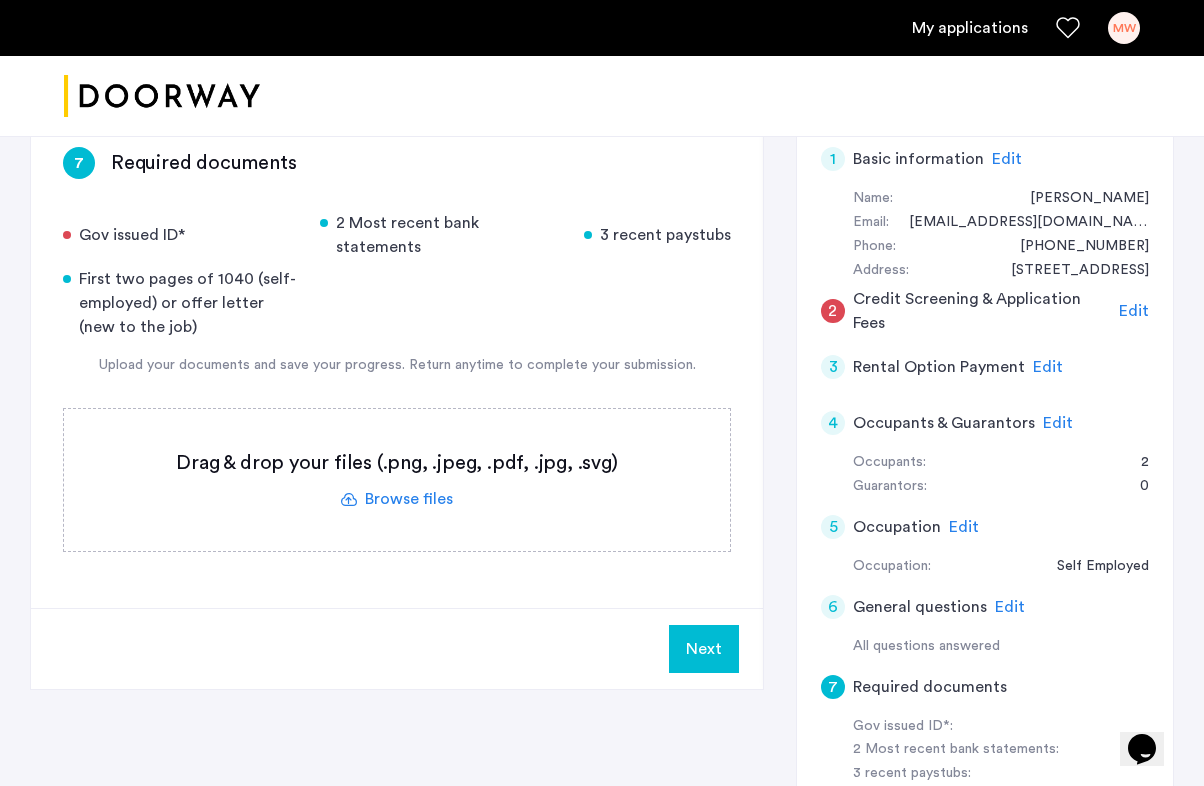 click on "Upload your documents and save your progress. Return anytime to complete your submission." 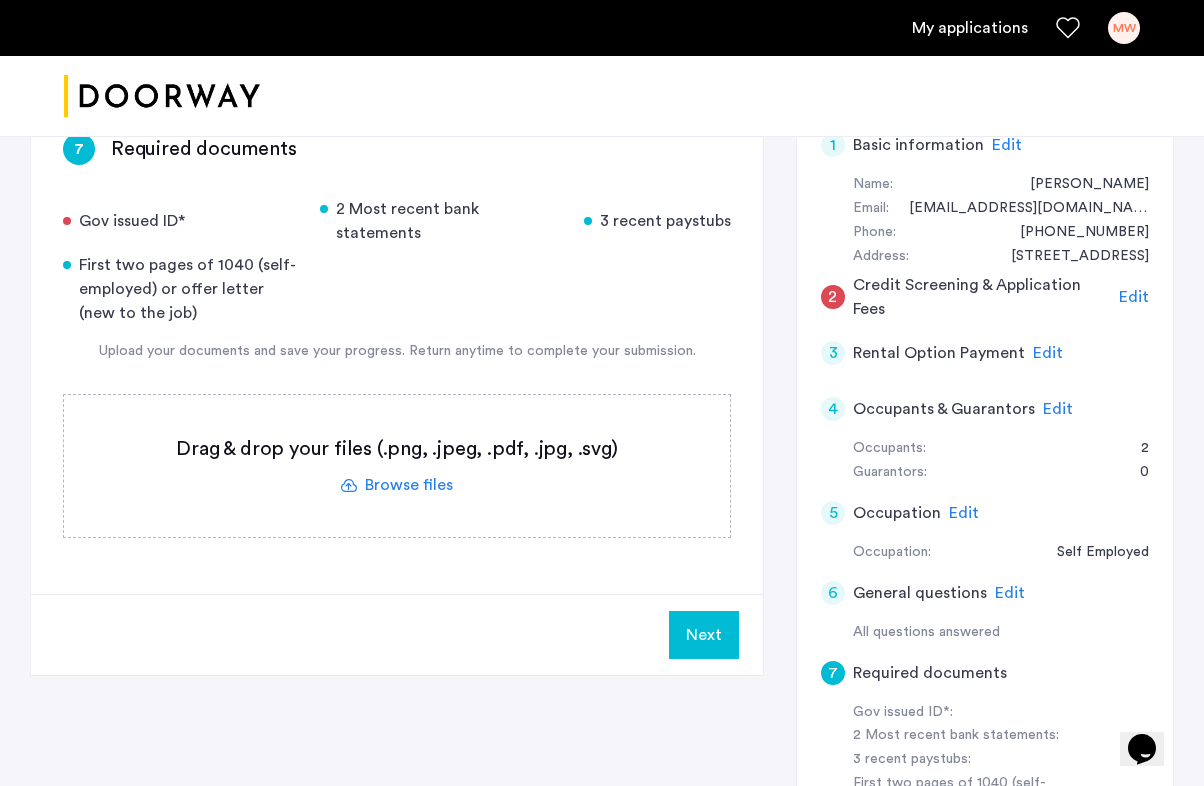 scroll, scrollTop: 345, scrollLeft: 0, axis: vertical 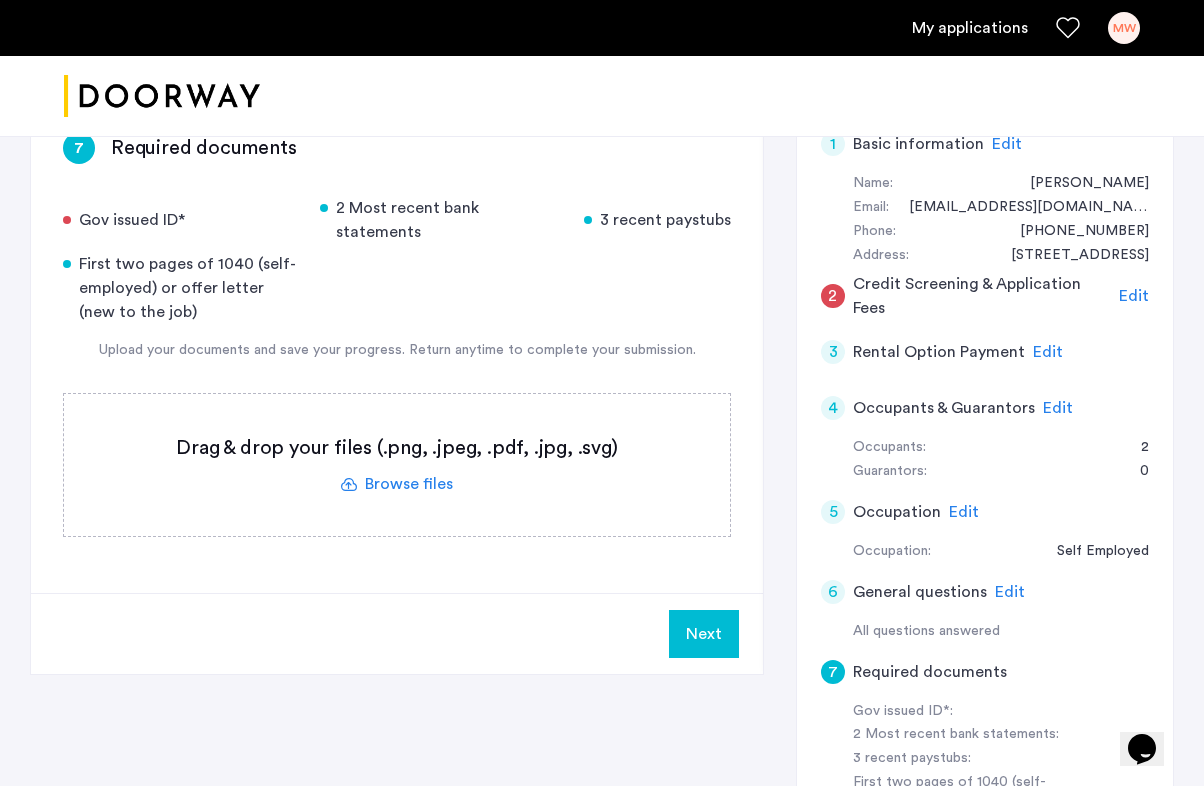 click 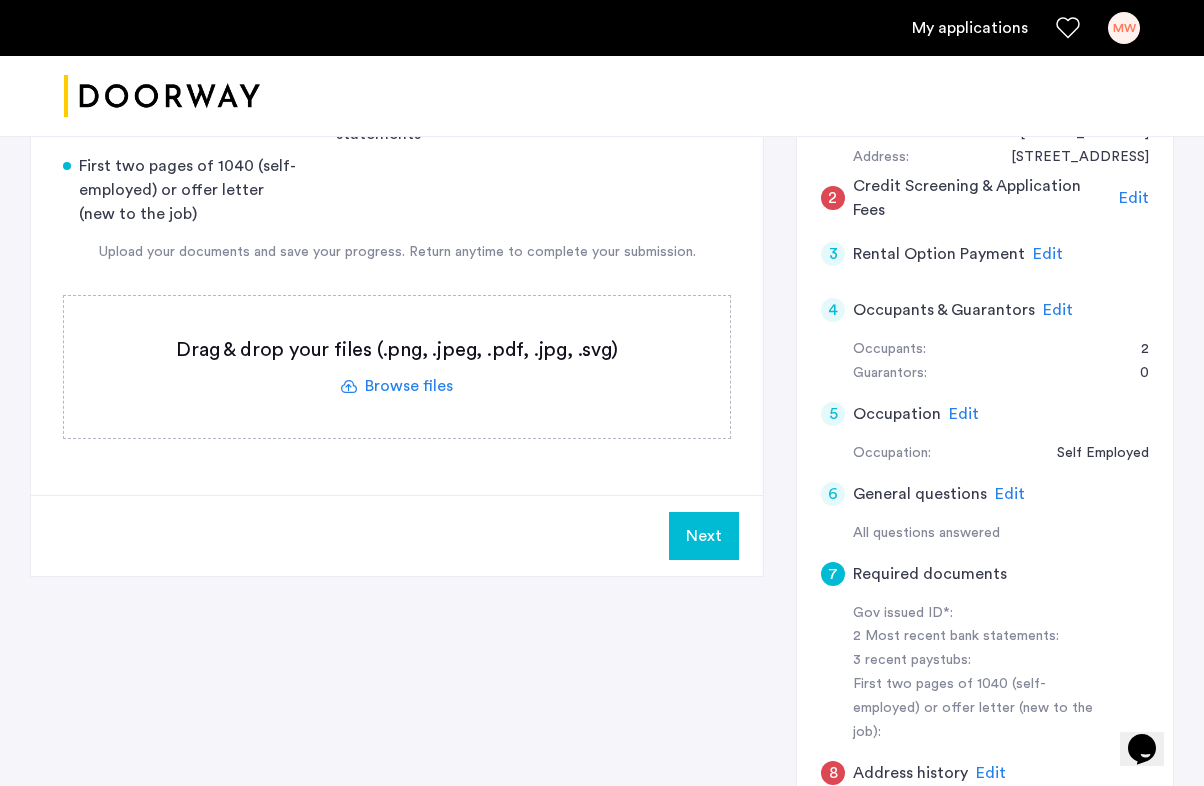scroll, scrollTop: 379, scrollLeft: 0, axis: vertical 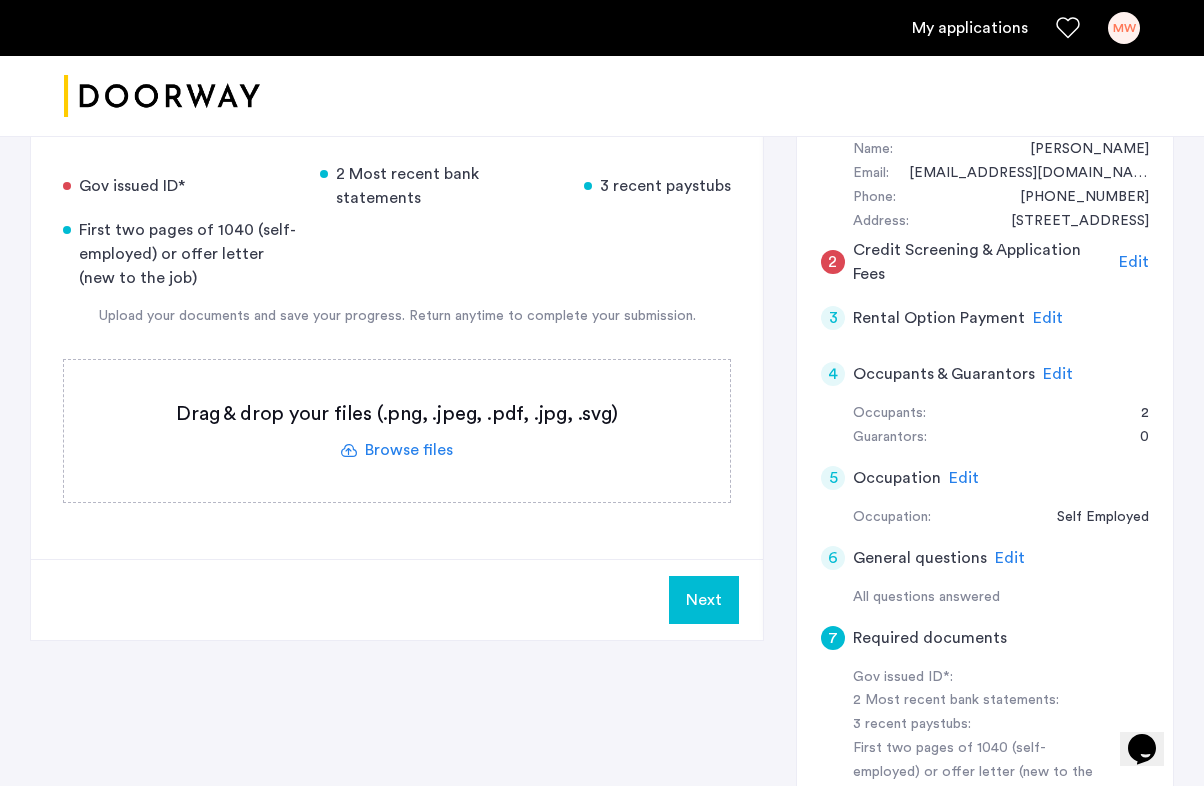 click 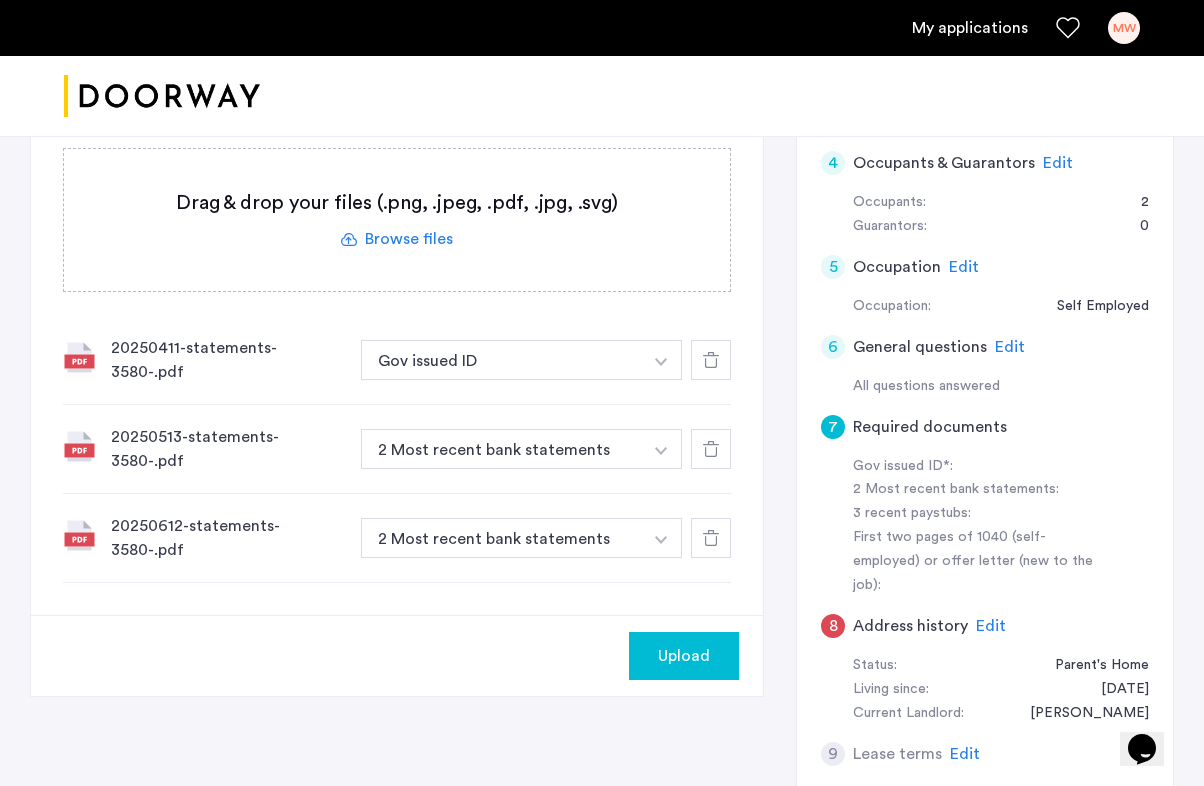 scroll, scrollTop: 591, scrollLeft: 0, axis: vertical 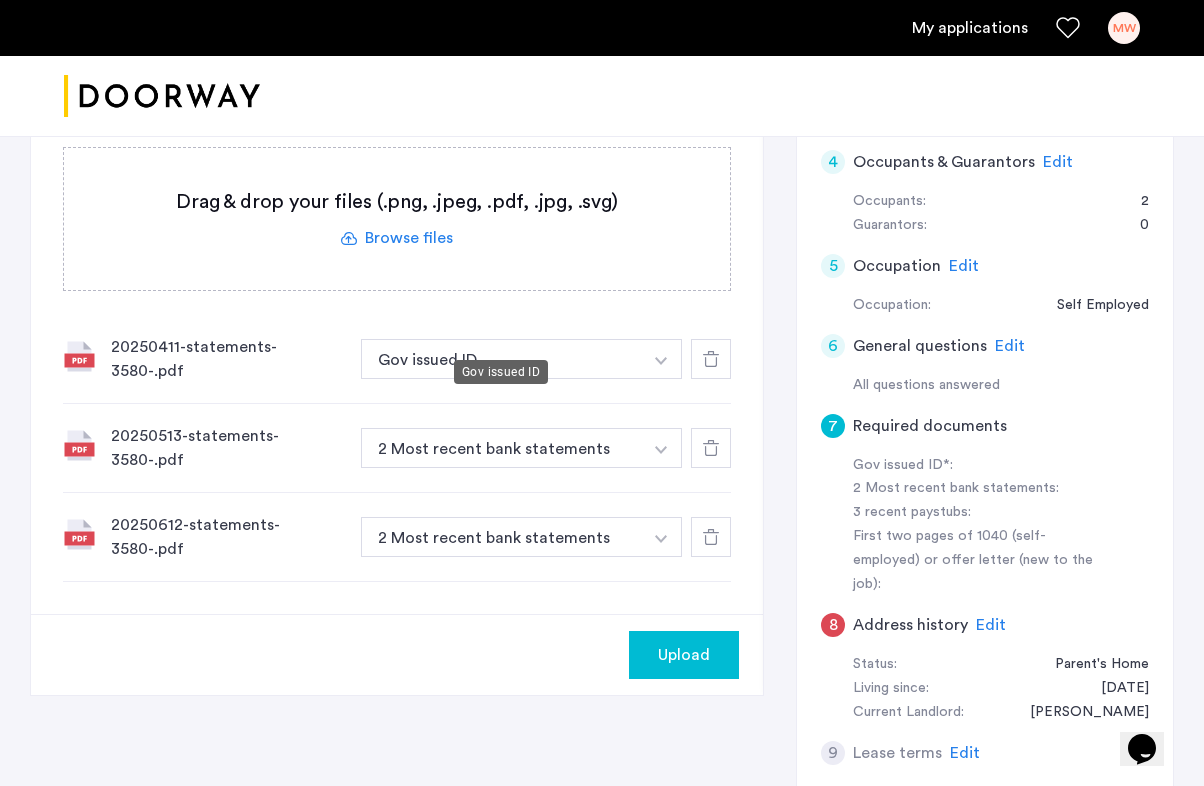 click on "Gov issued ID" at bounding box center (501, 359) 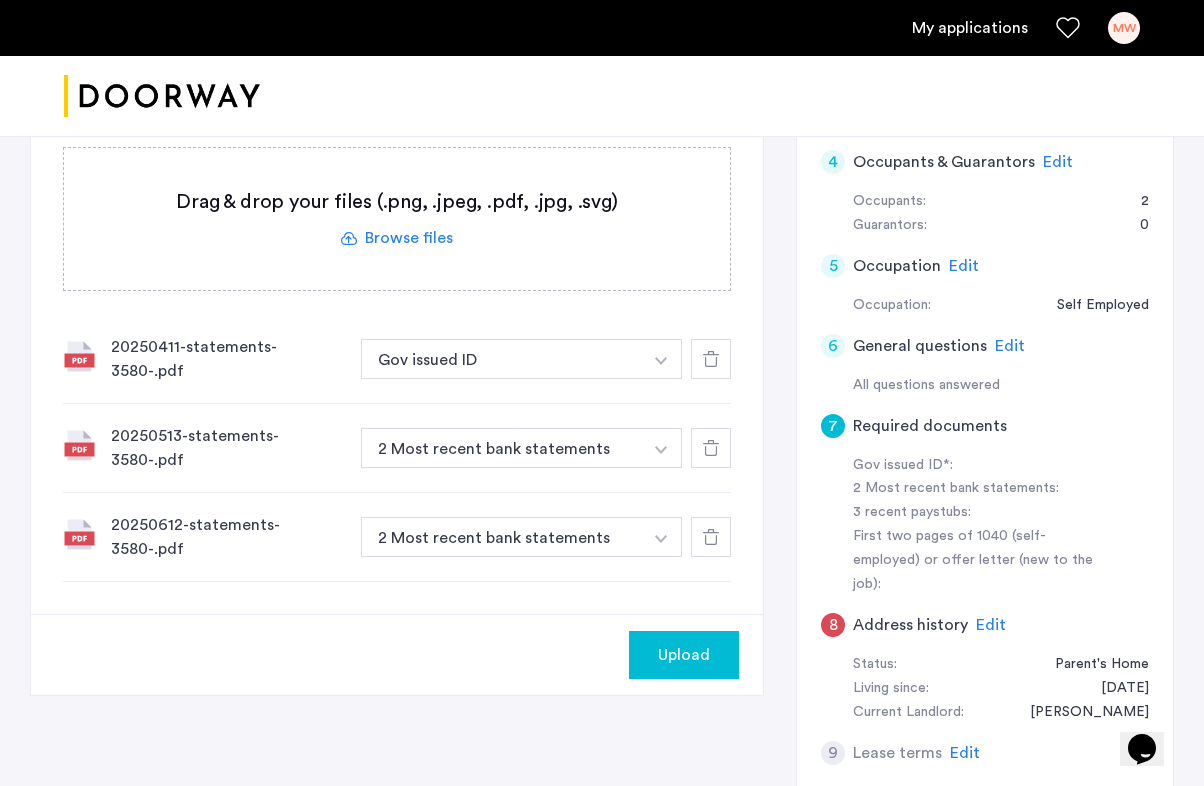 click at bounding box center [661, 361] 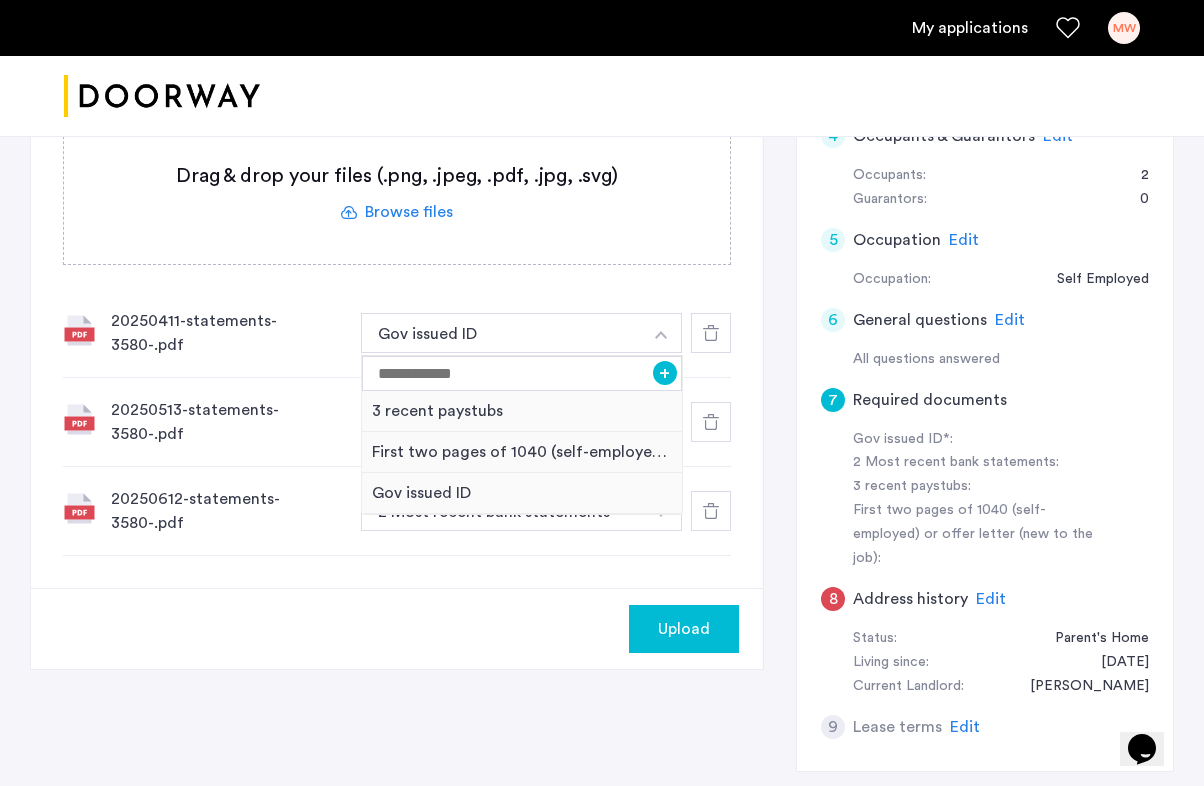 scroll, scrollTop: 618, scrollLeft: 0, axis: vertical 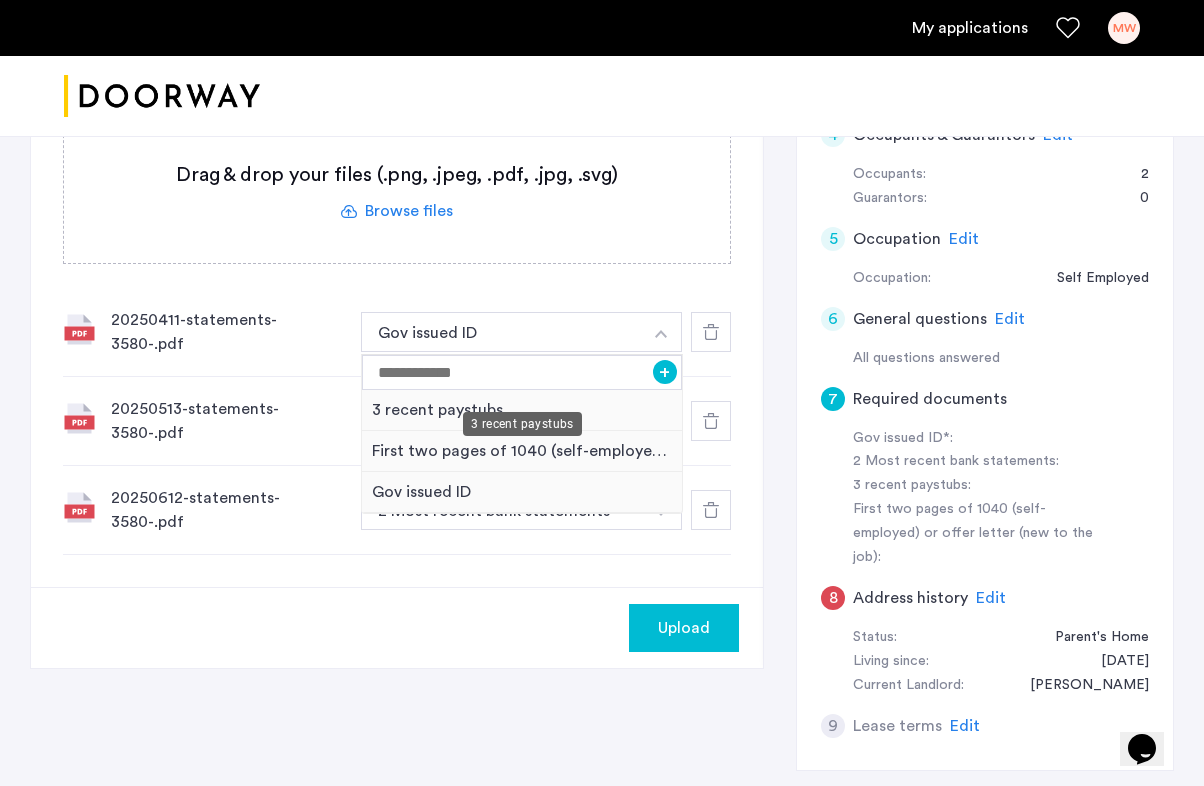 click on "3 recent paystubs" at bounding box center (522, 410) 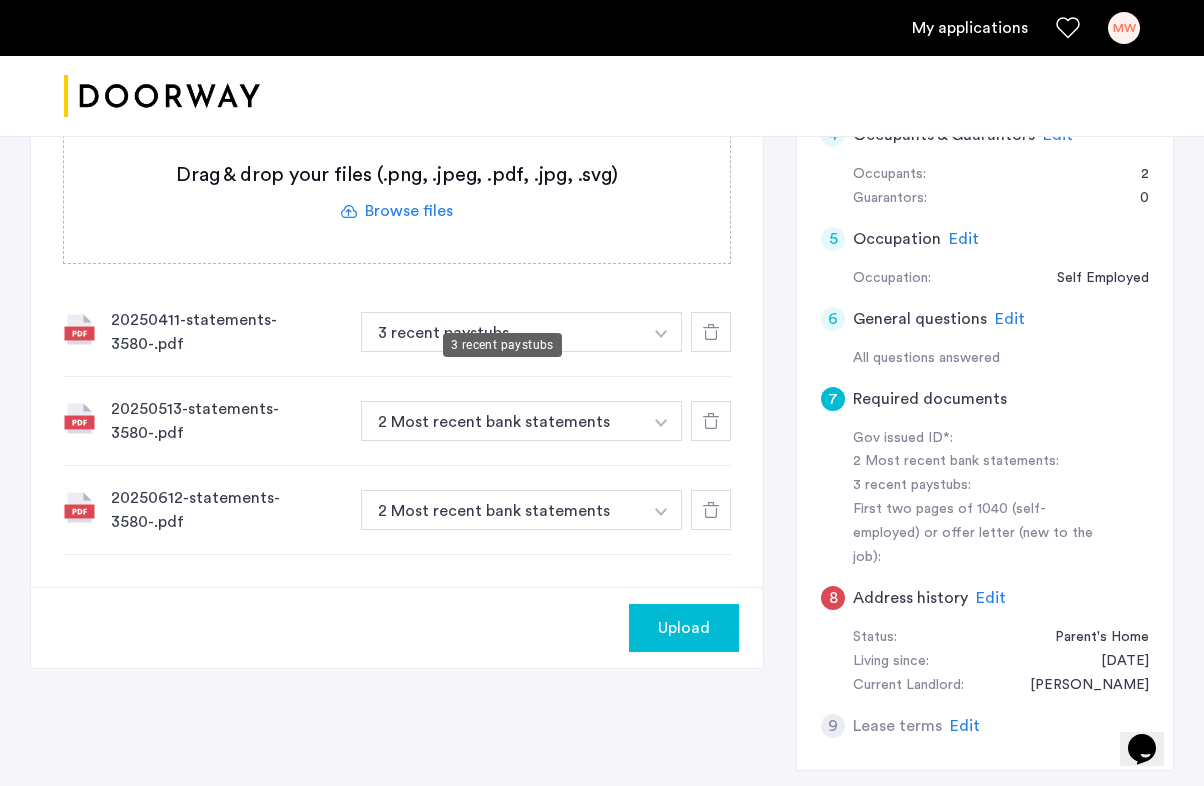 click on "3 recent paystubs" at bounding box center (501, 332) 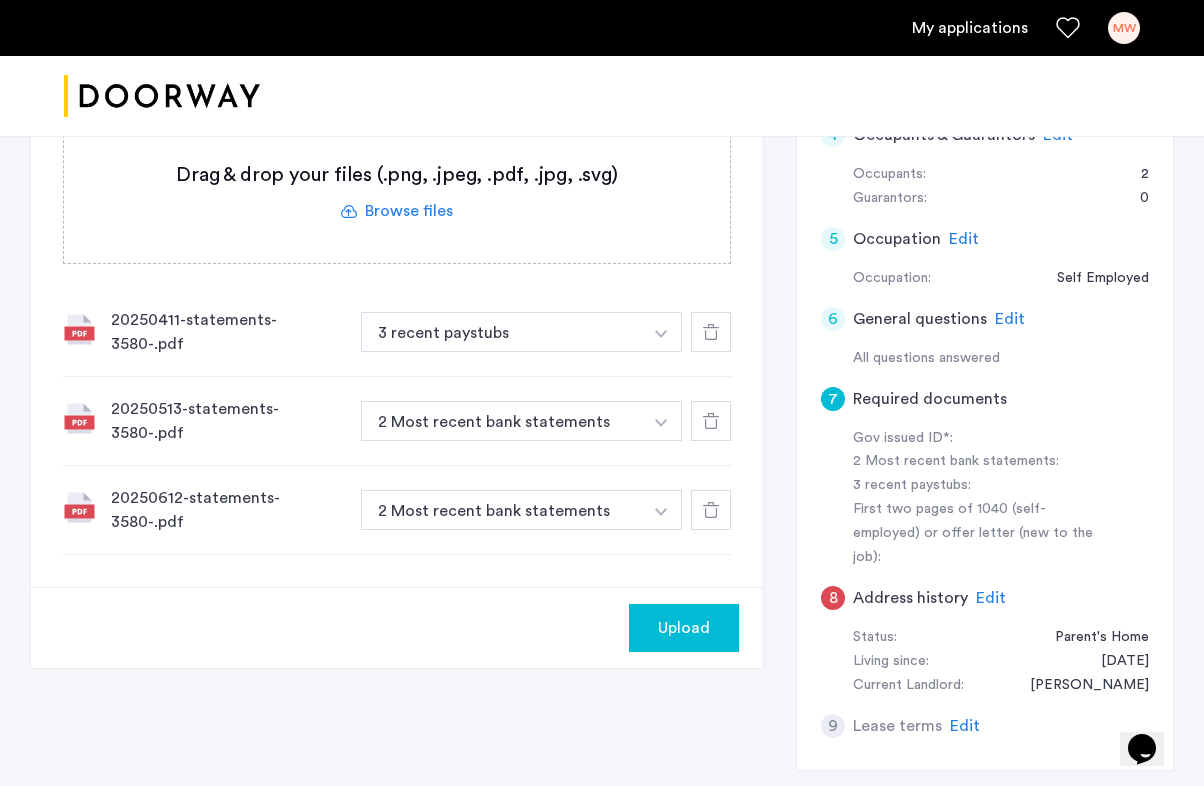 click at bounding box center (661, 334) 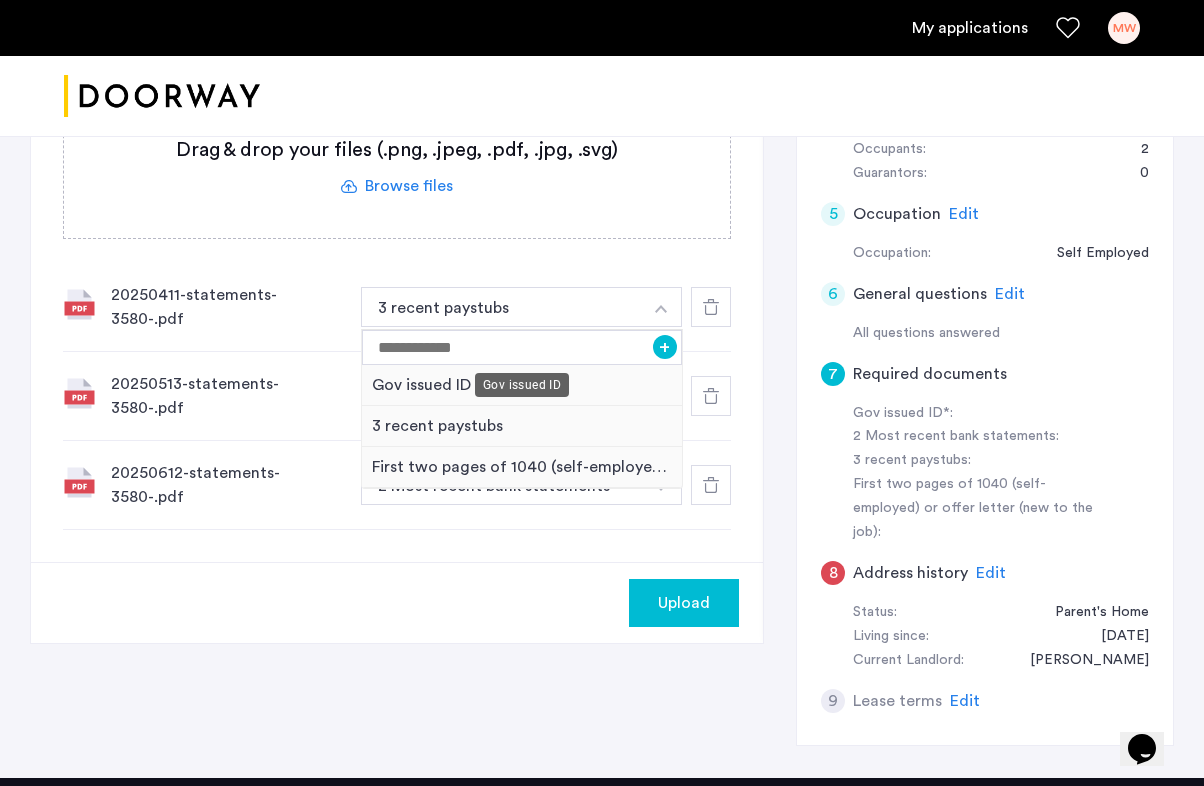 scroll, scrollTop: 642, scrollLeft: 0, axis: vertical 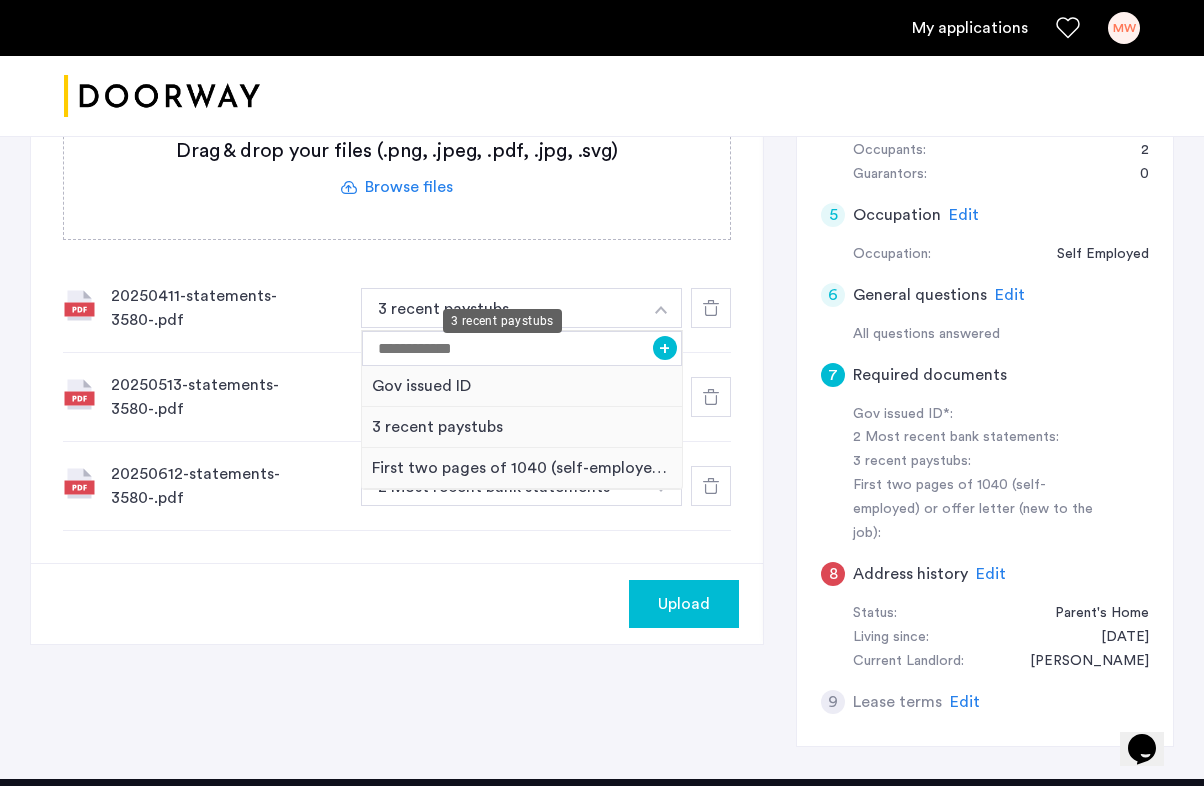 click on "3 recent paystubs" at bounding box center (501, 308) 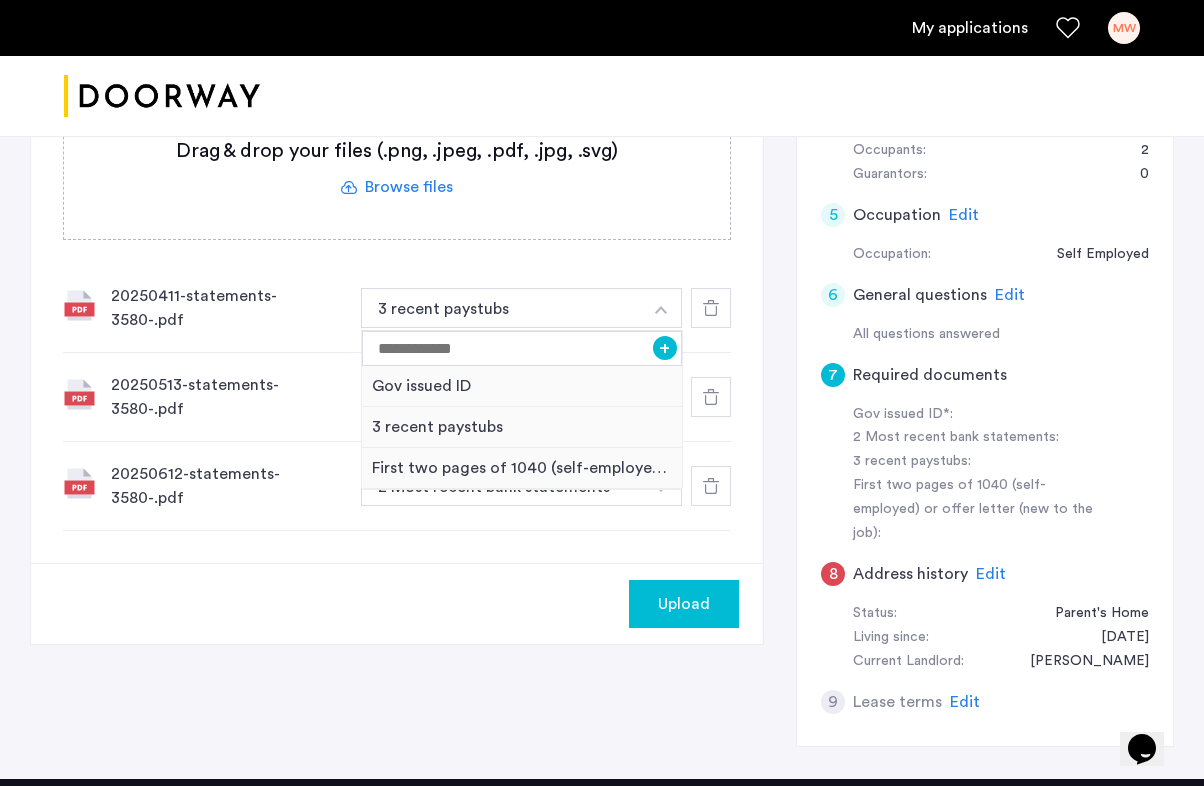click 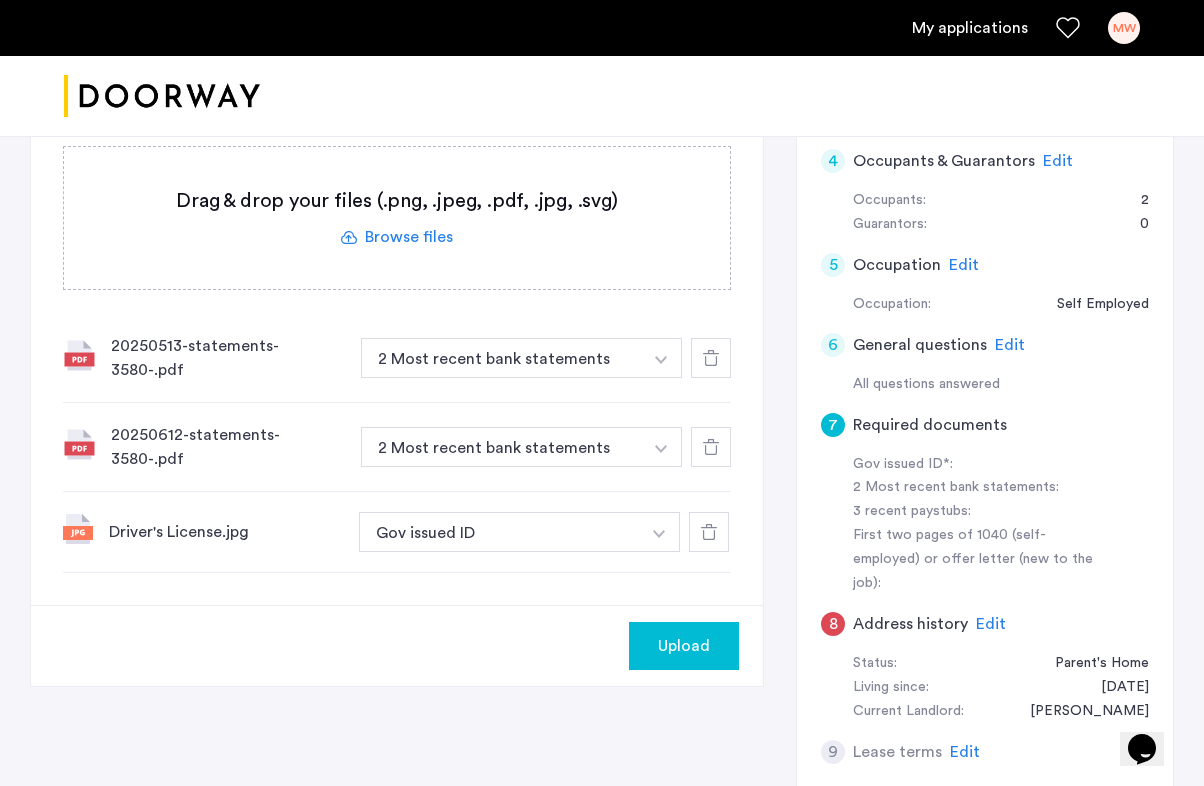 scroll, scrollTop: 596, scrollLeft: 0, axis: vertical 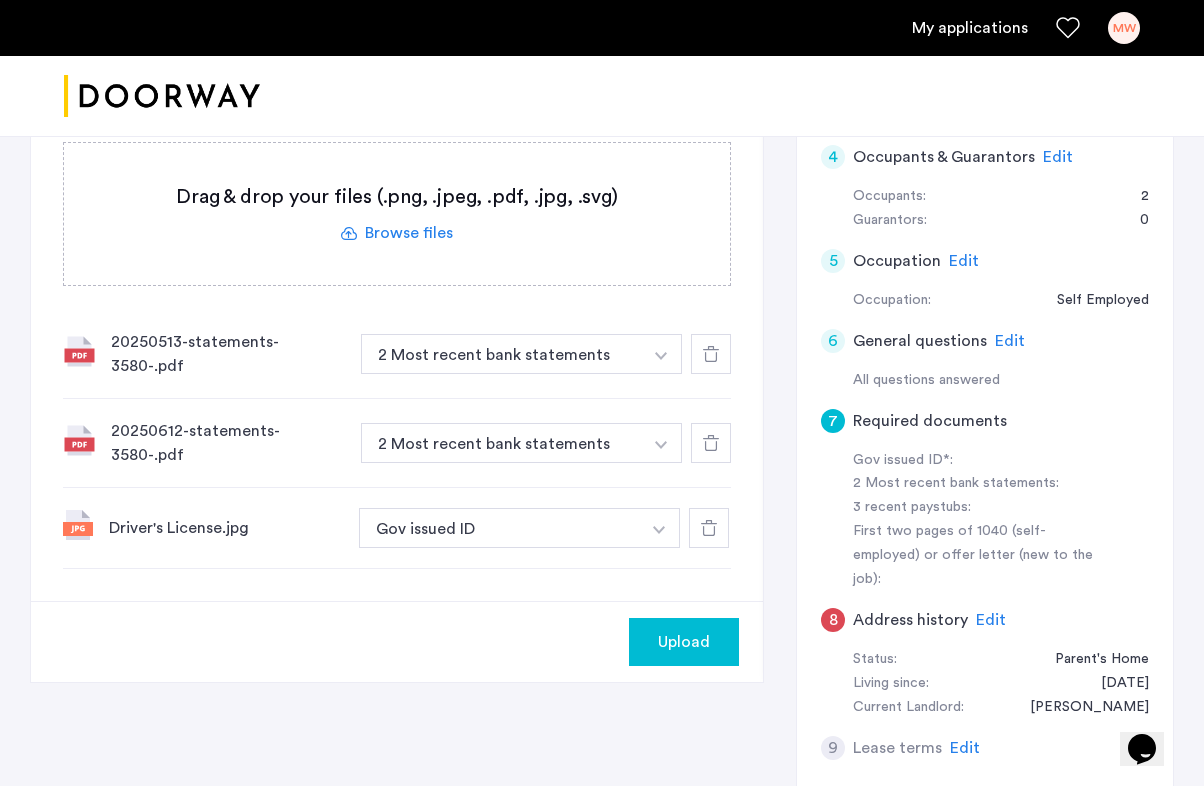 click on "Upload" 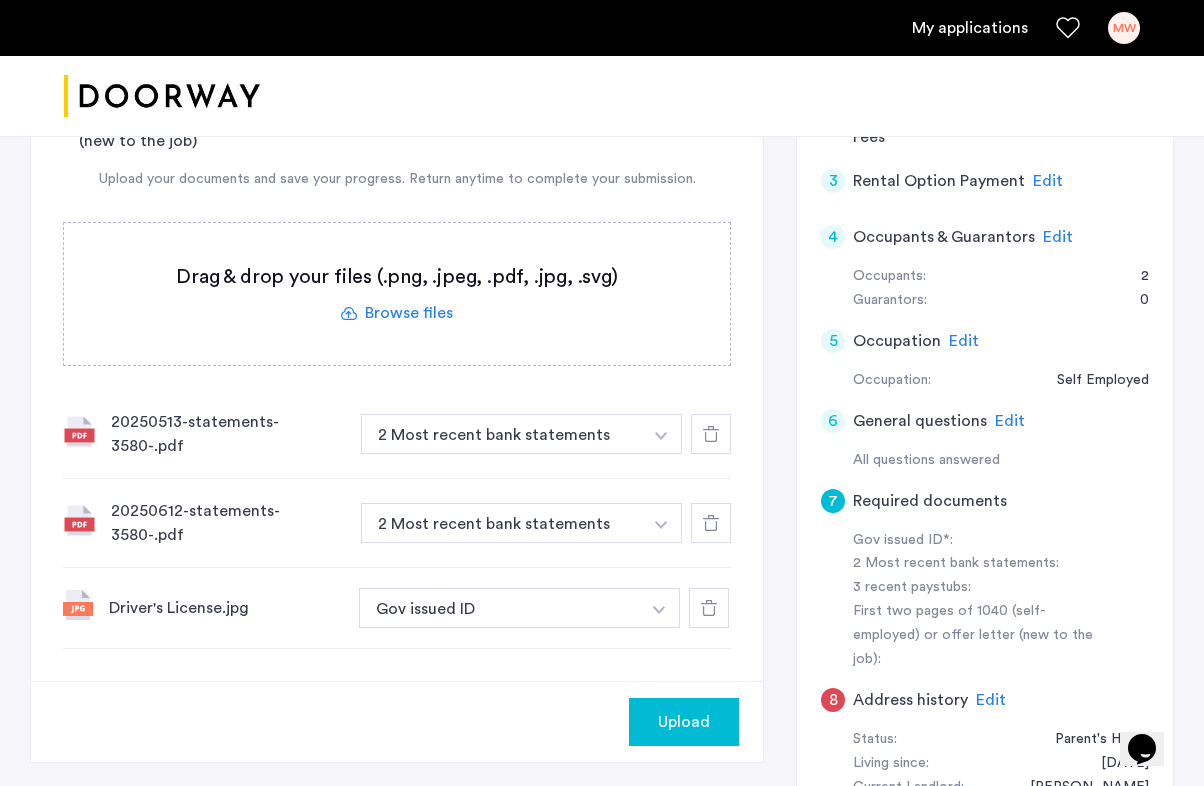 scroll, scrollTop: 506, scrollLeft: 0, axis: vertical 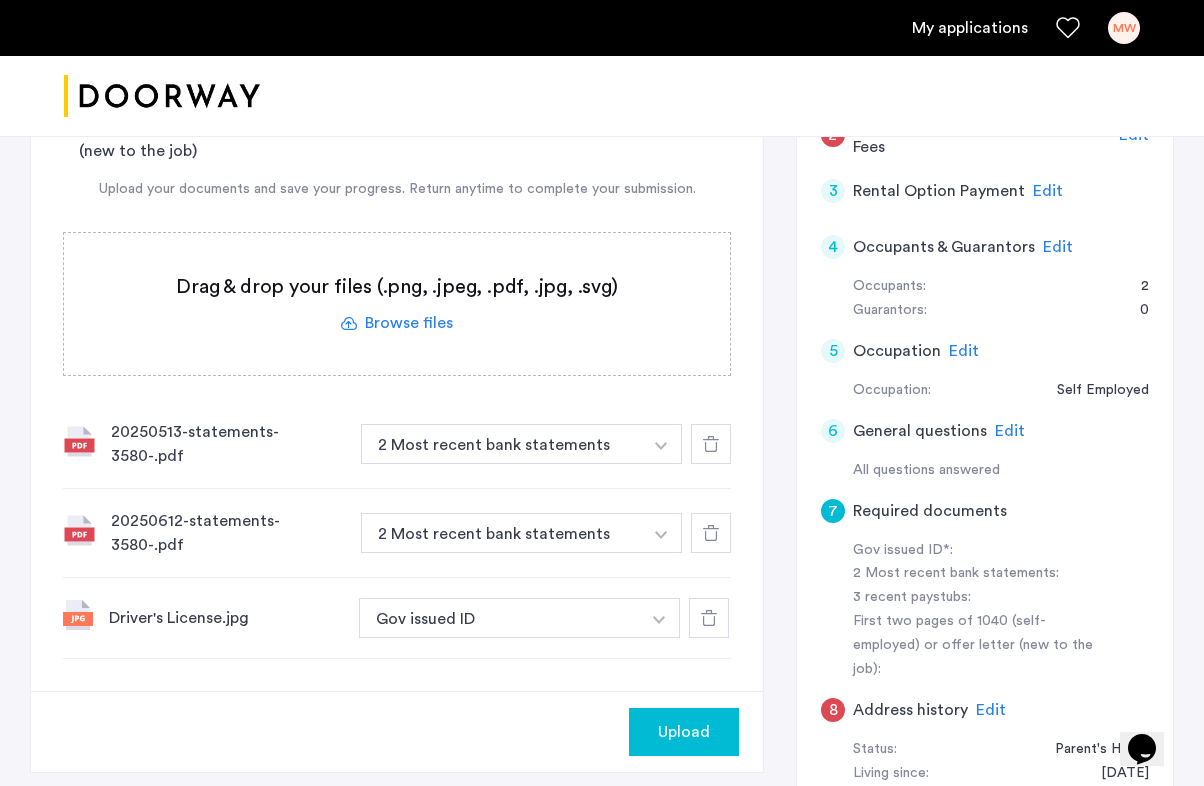 click 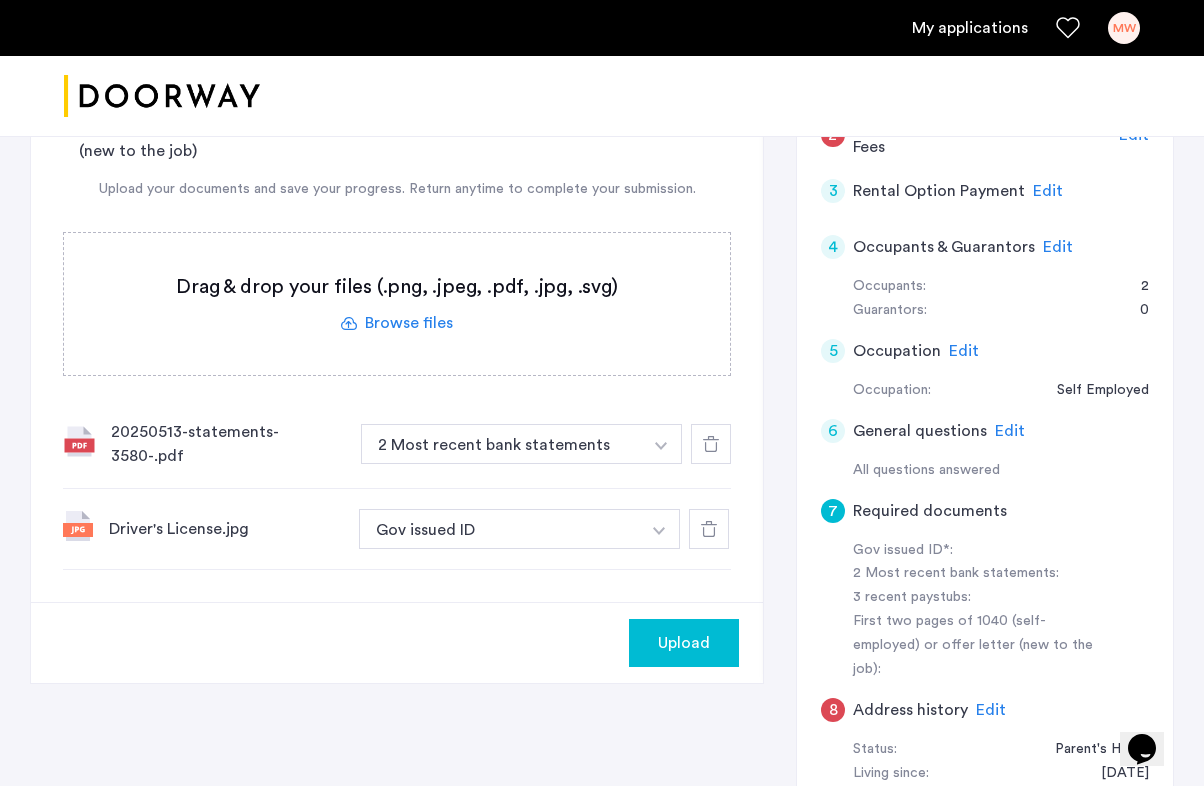 click 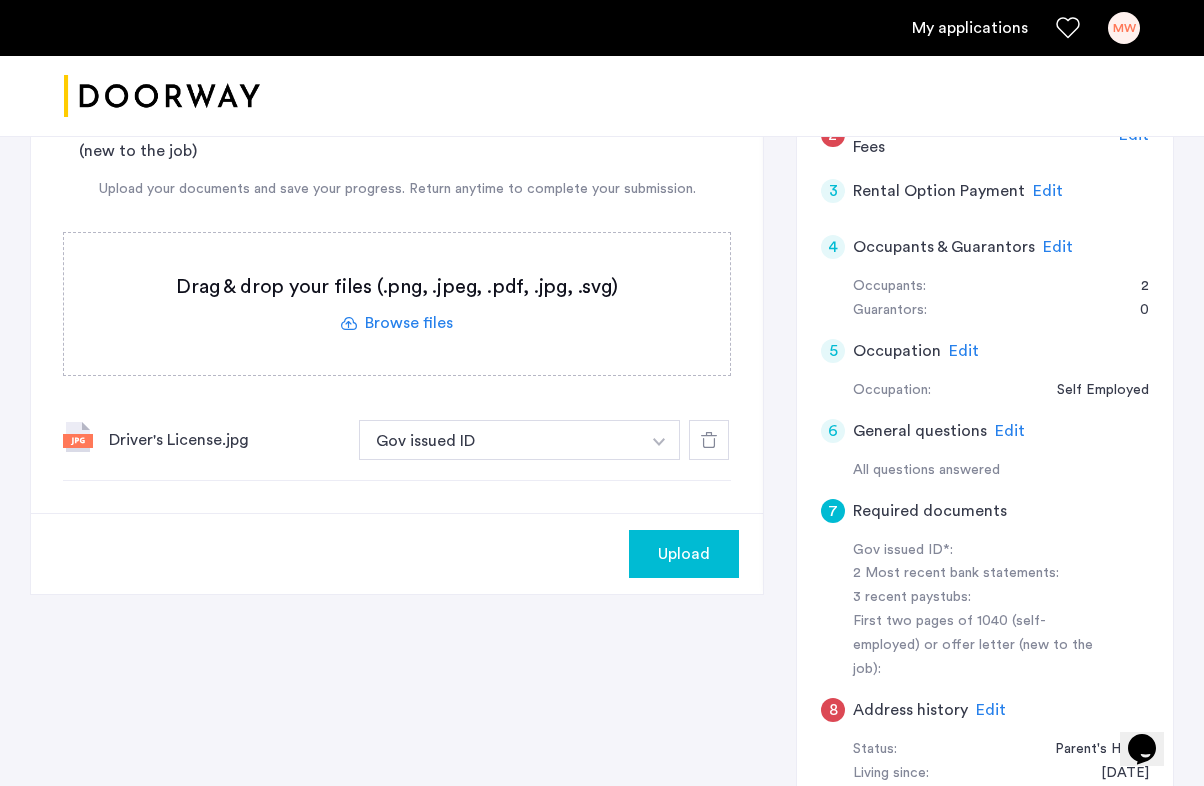 click on "Upload" 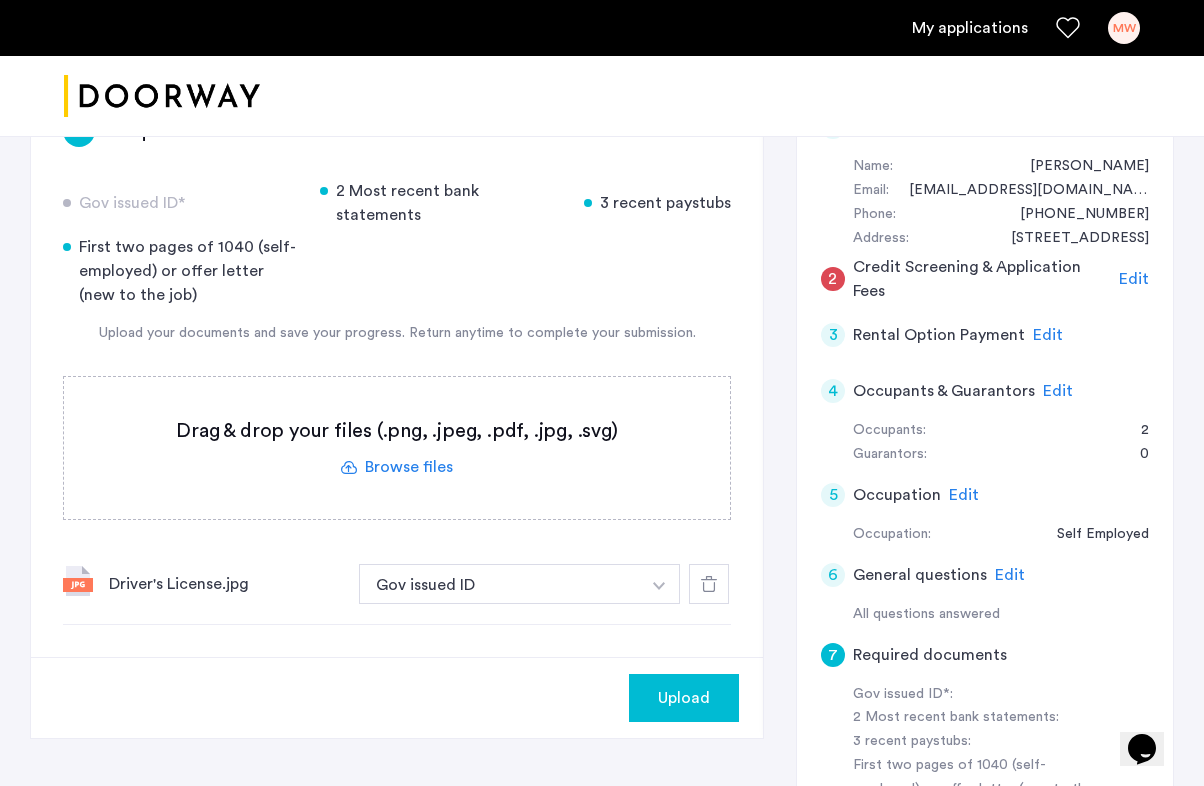 scroll, scrollTop: 387, scrollLeft: 0, axis: vertical 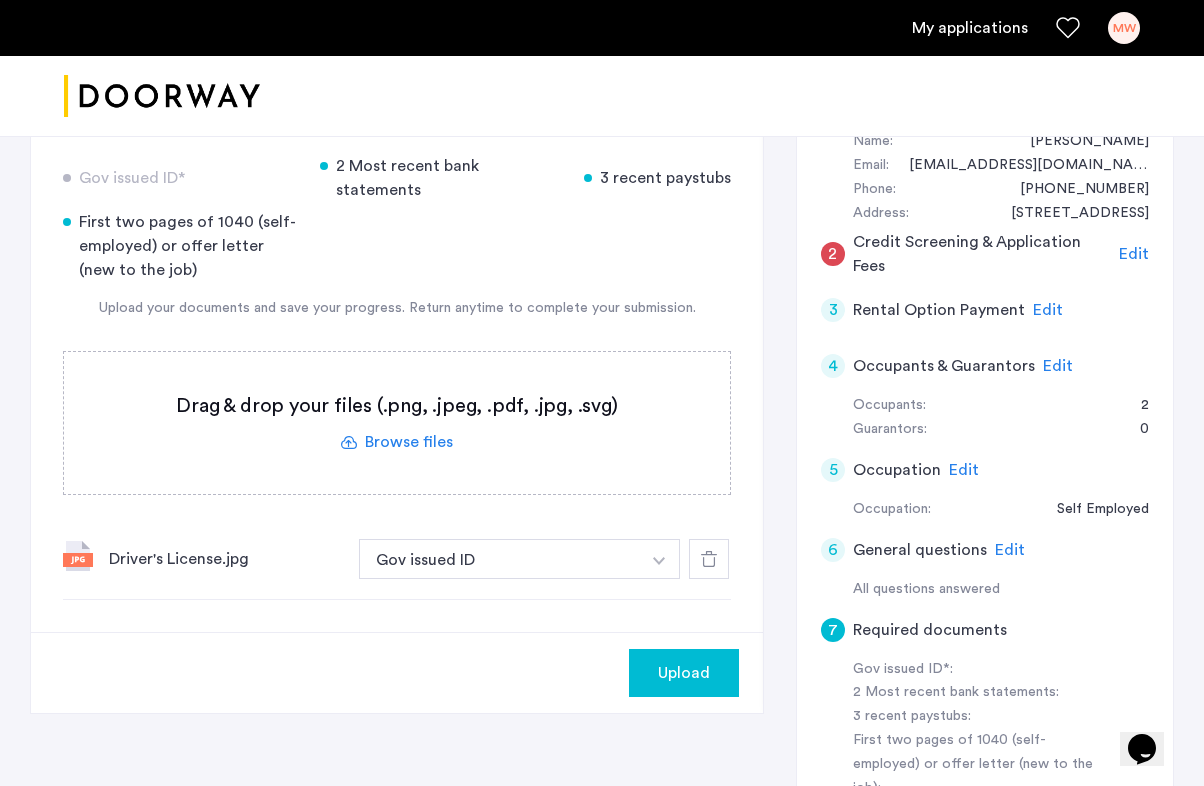 click 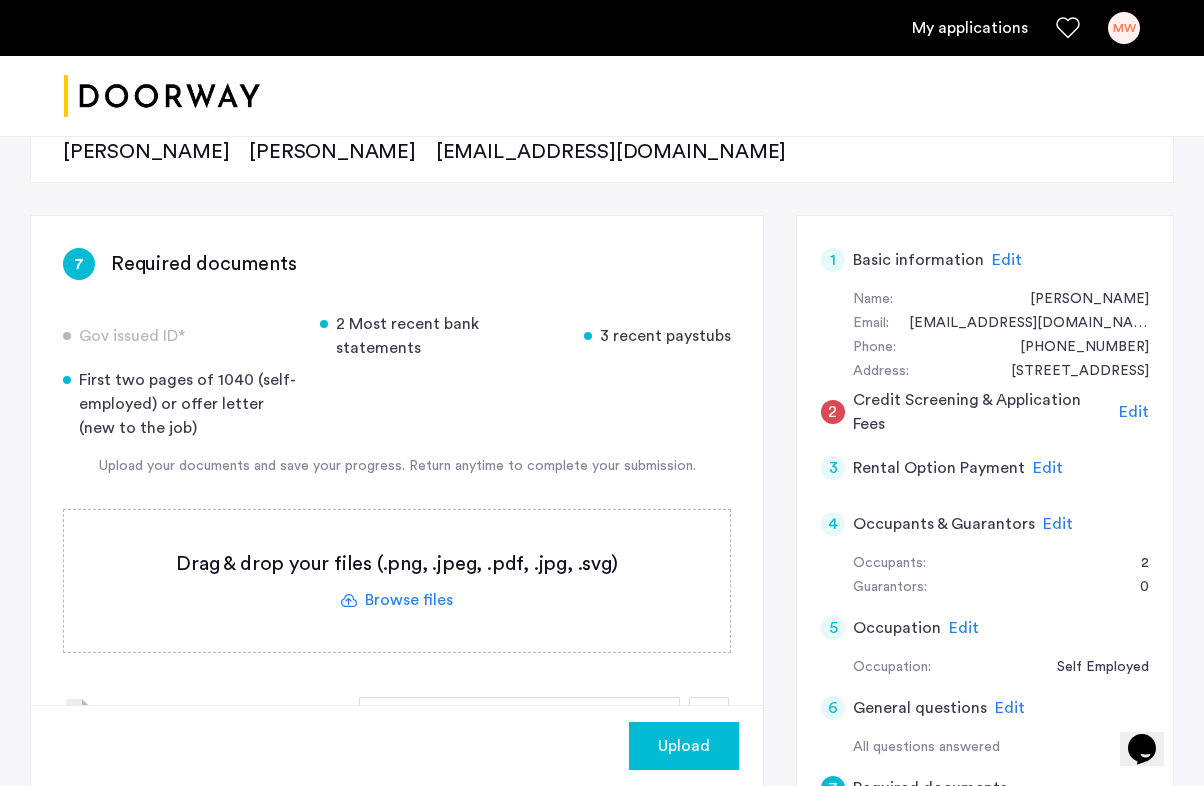 scroll, scrollTop: 238, scrollLeft: 0, axis: vertical 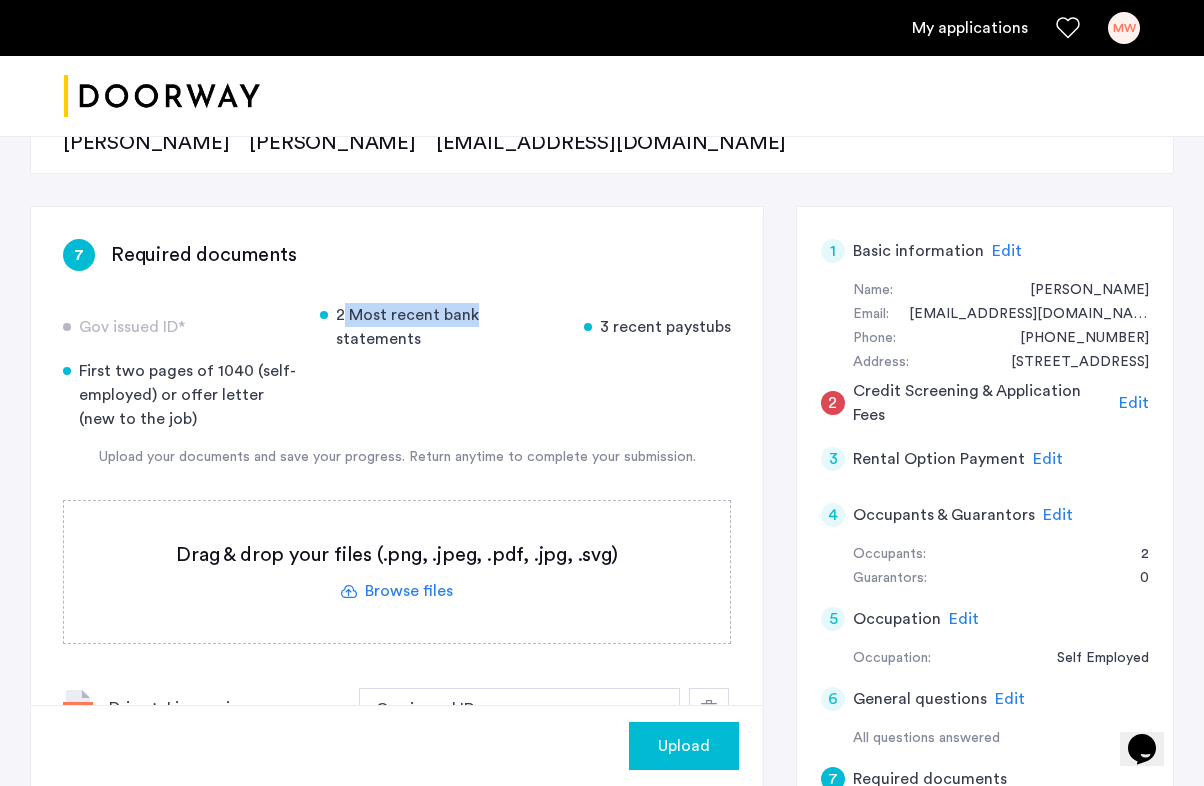 drag, startPoint x: 337, startPoint y: 313, endPoint x: 489, endPoint y: 313, distance: 152 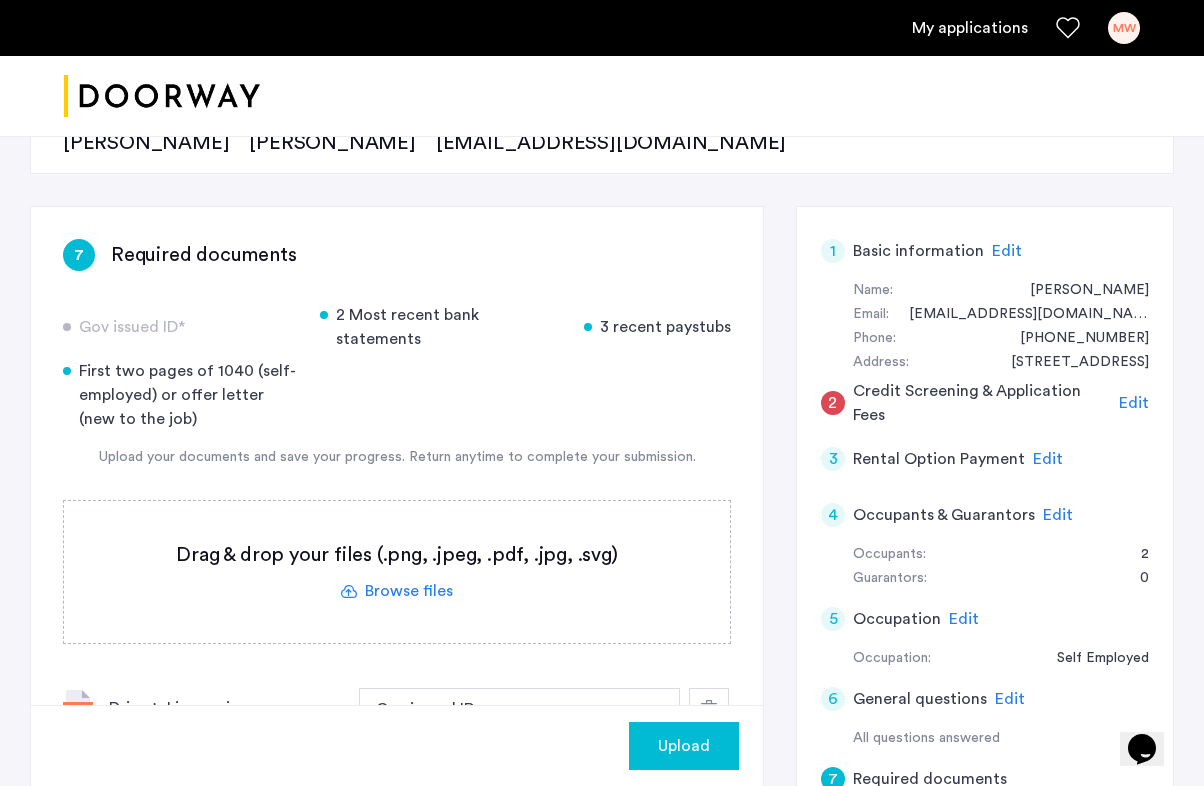 click on "2 Most recent bank statements" 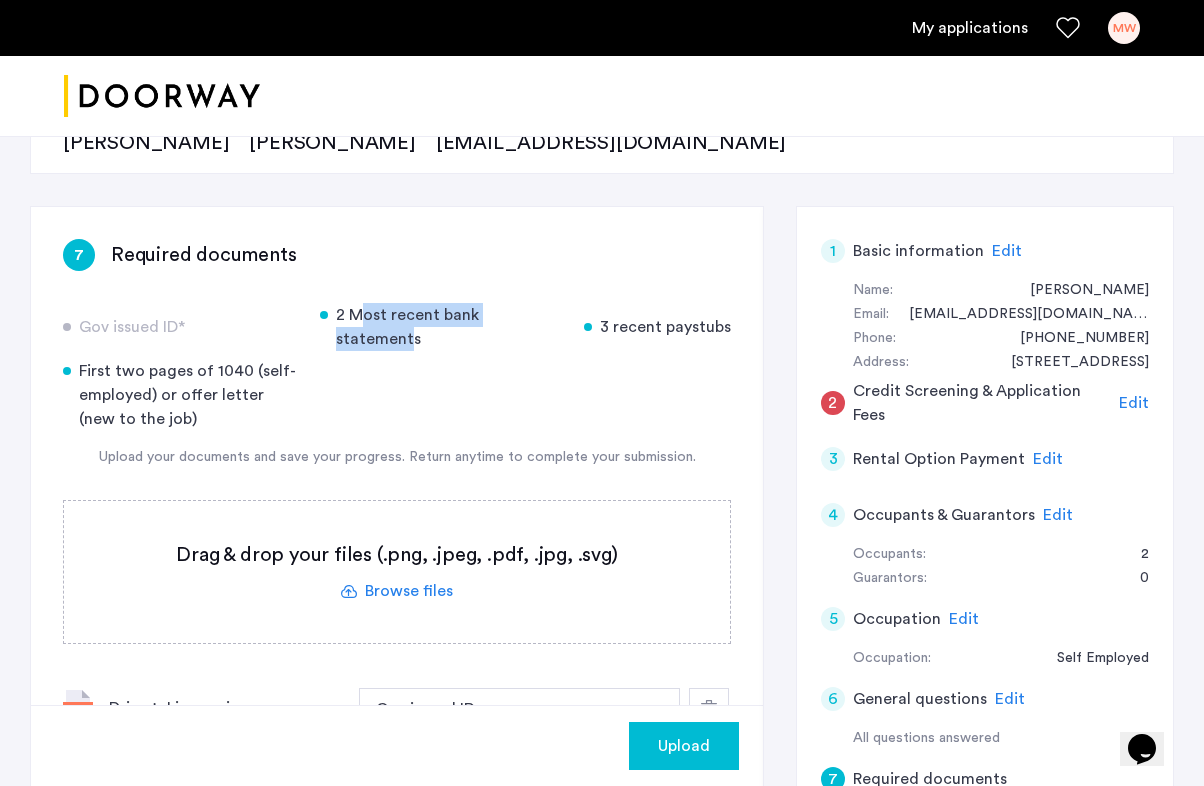 drag, startPoint x: 353, startPoint y: 315, endPoint x: 553, endPoint y: 315, distance: 200 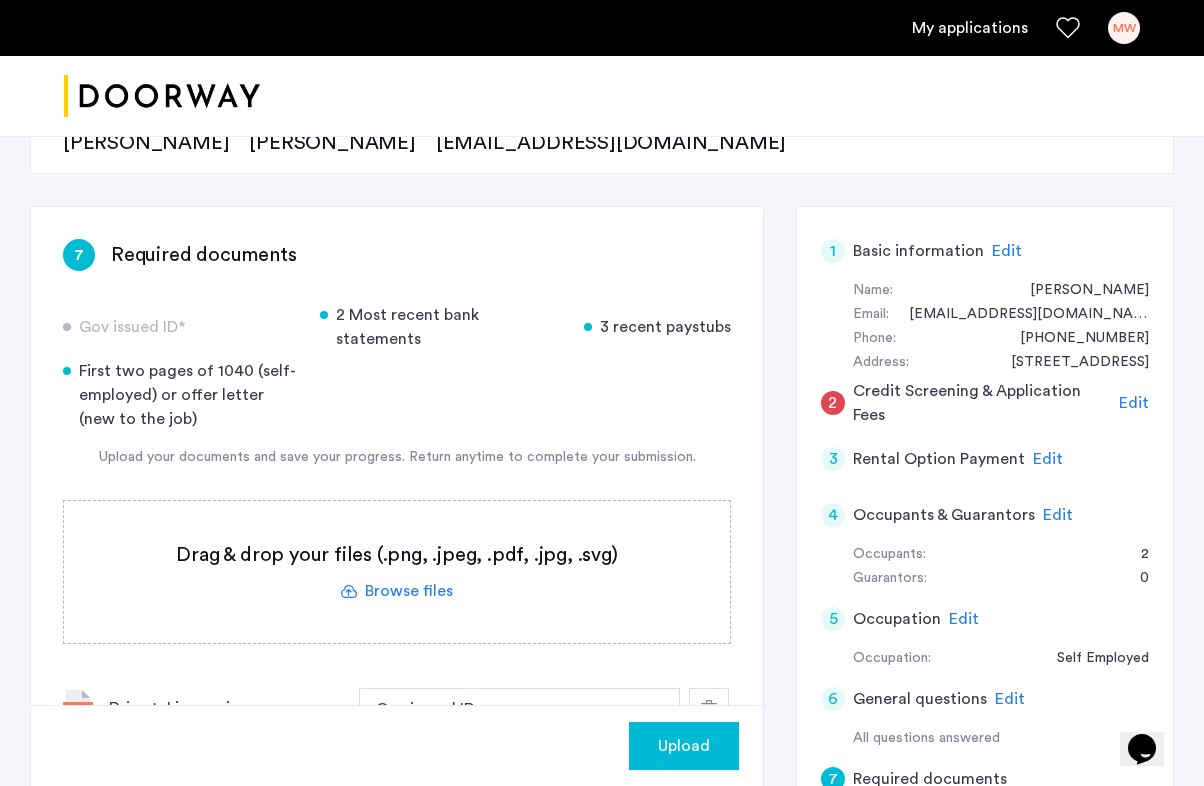 click on "2 Most recent bank statements" 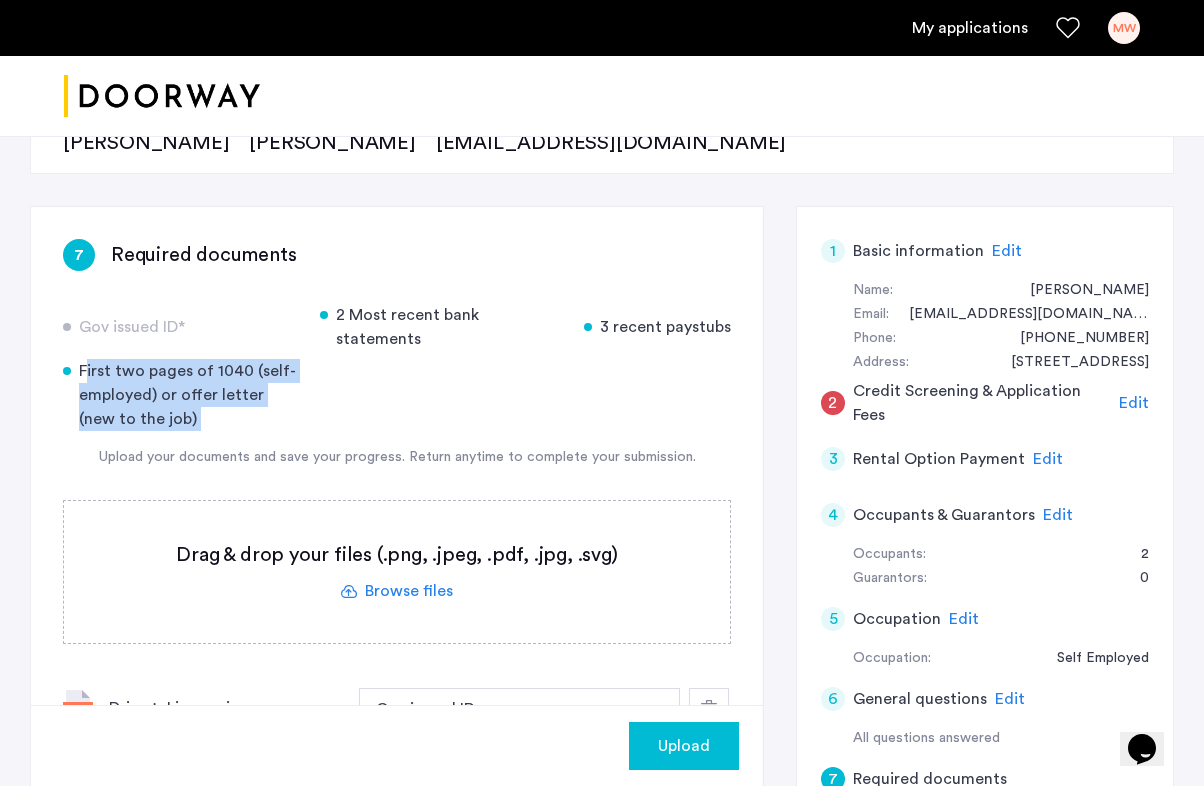 drag, startPoint x: 76, startPoint y: 339, endPoint x: 208, endPoint y: 412, distance: 150.84097 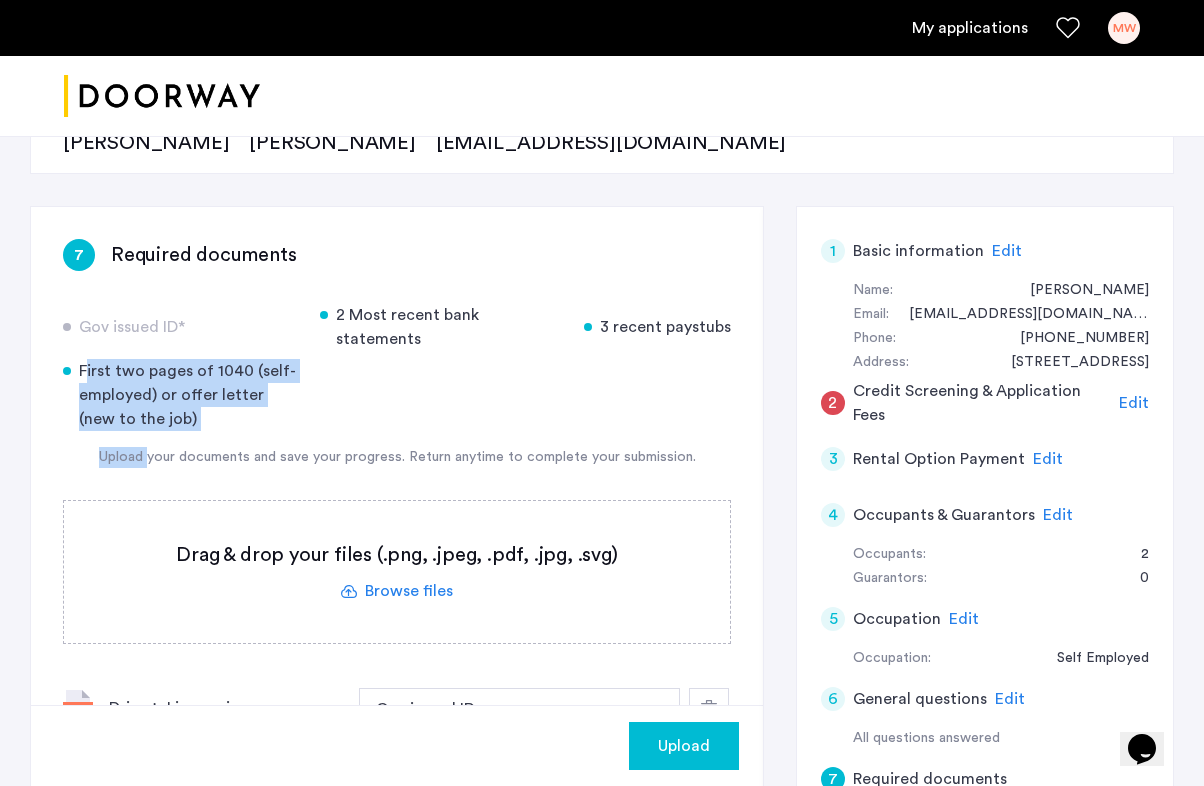 click on "Gov issued ID*  2 Most recent bank statements  3 recent paystubs  First two pages of 1040 (self-employed) or offer letter (new to the job)  Upload your documents and save your progress. Return anytime to complete your submission.  Drag & drop your files (.png, .jpeg, .pdf, .jpg, .svg) Browse files Upload documents (.png, .jpeg, .pdf, .jpg, .svg) Uploaded files Driver's License.jpg Gov issued ID + 2 Most recent bank statements 3 recent paystubs First two pages of 1040 (self-employed) or offer letter (new to the job) Gov issued ID" 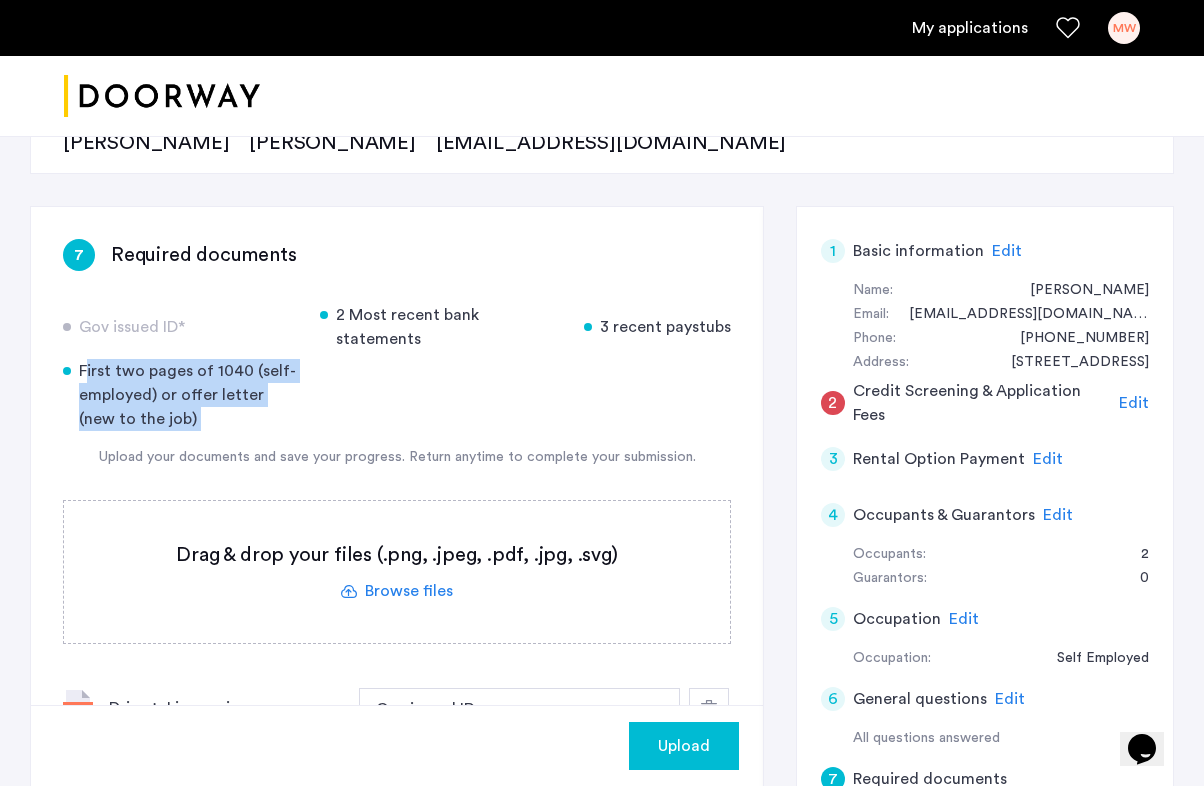 drag, startPoint x: 174, startPoint y: 407, endPoint x: 78, endPoint y: 337, distance: 118.810776 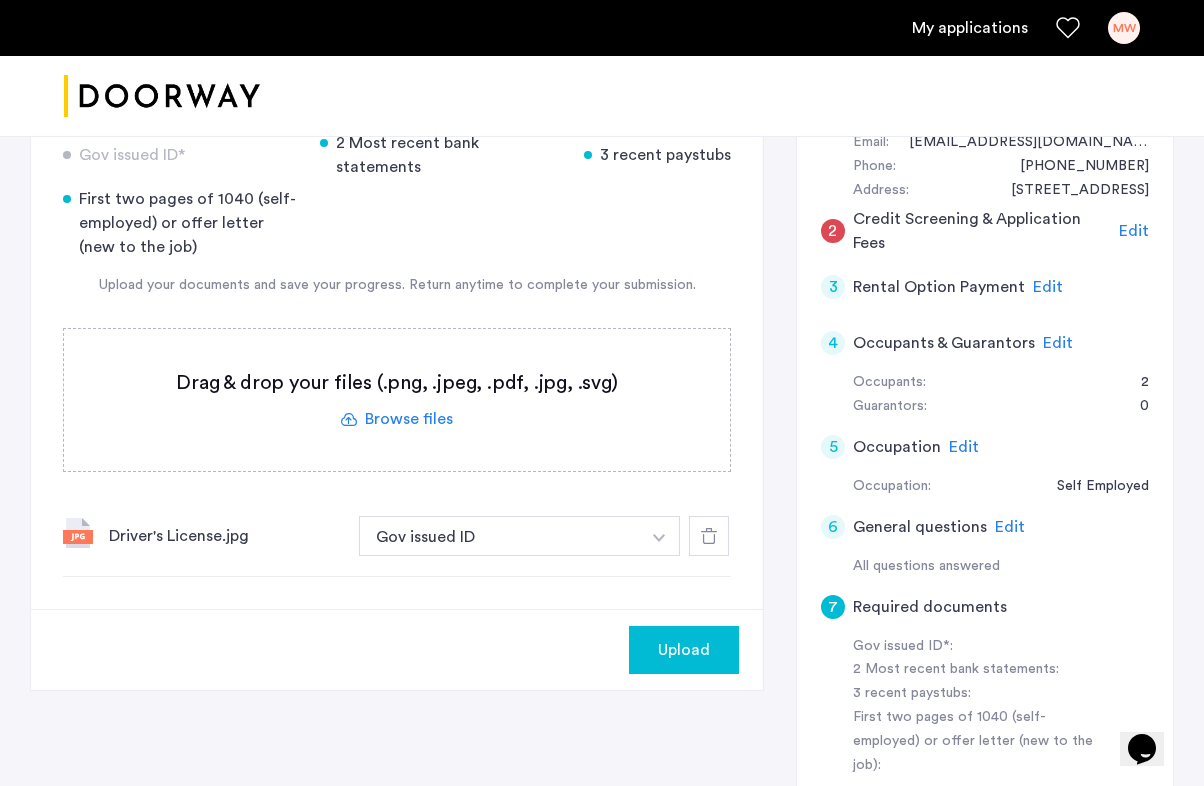 scroll, scrollTop: 419, scrollLeft: 0, axis: vertical 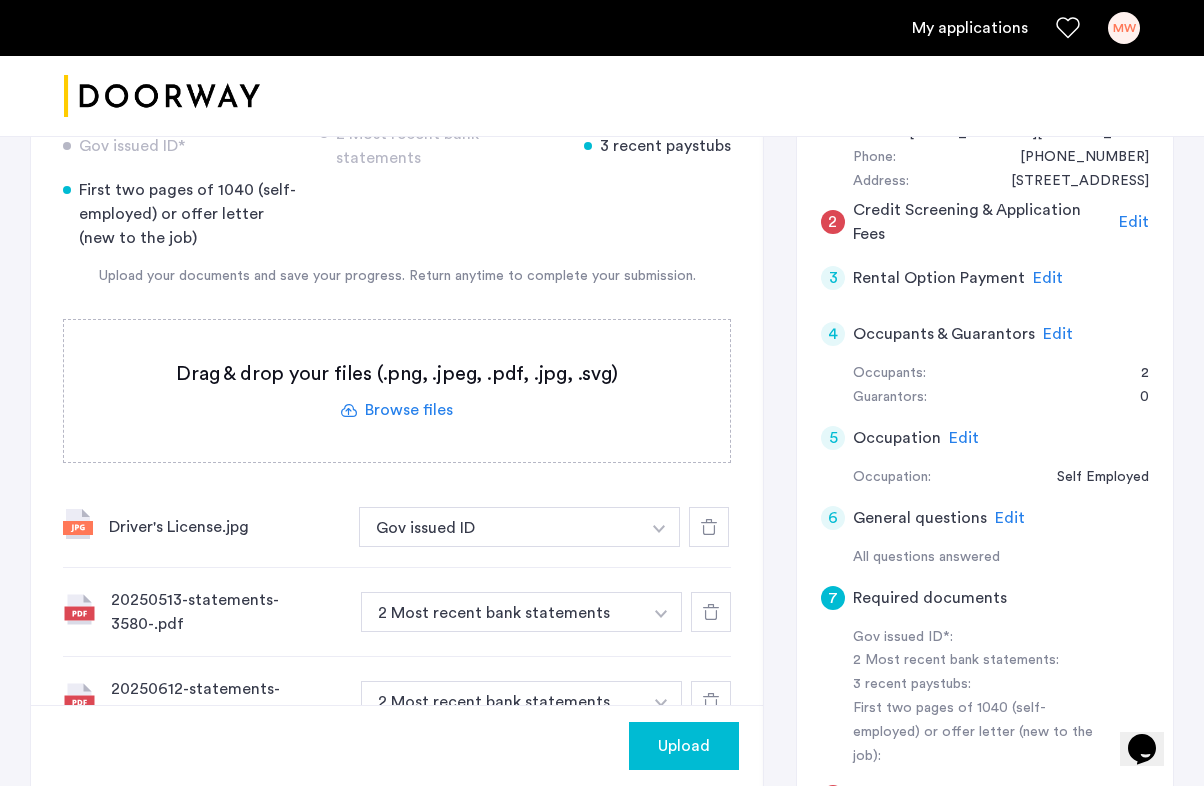 click on "Upload" 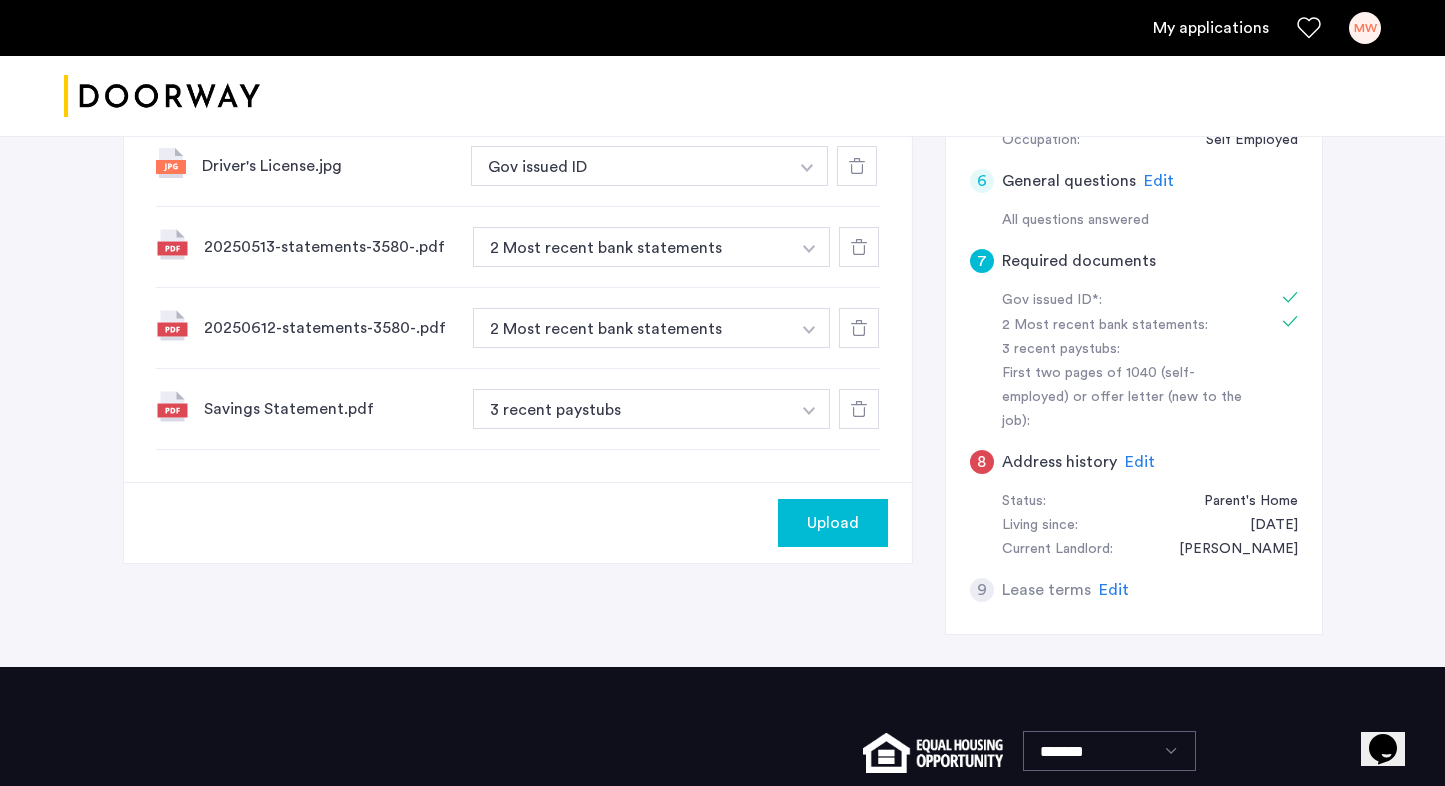 scroll, scrollTop: 762, scrollLeft: 0, axis: vertical 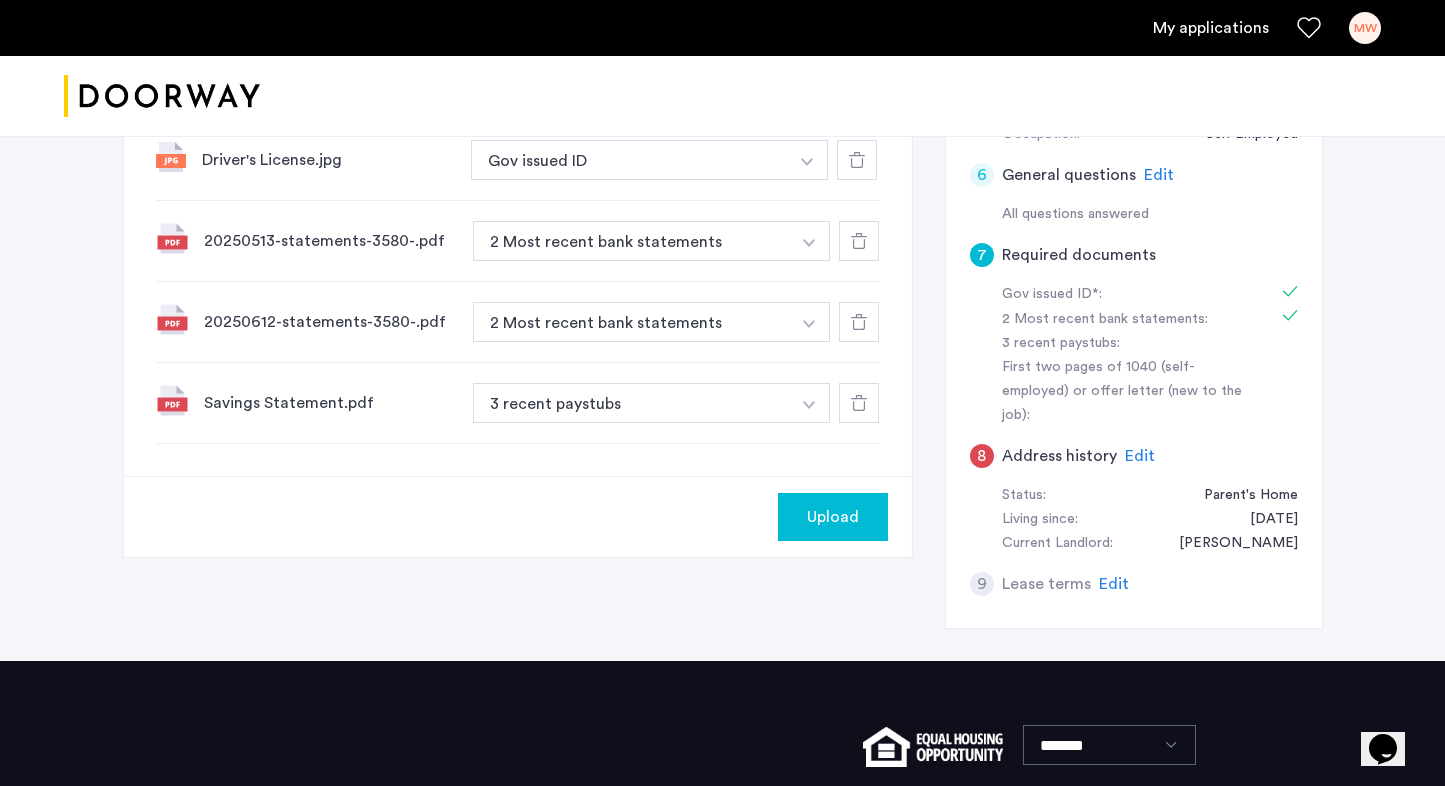 click on "Upload" 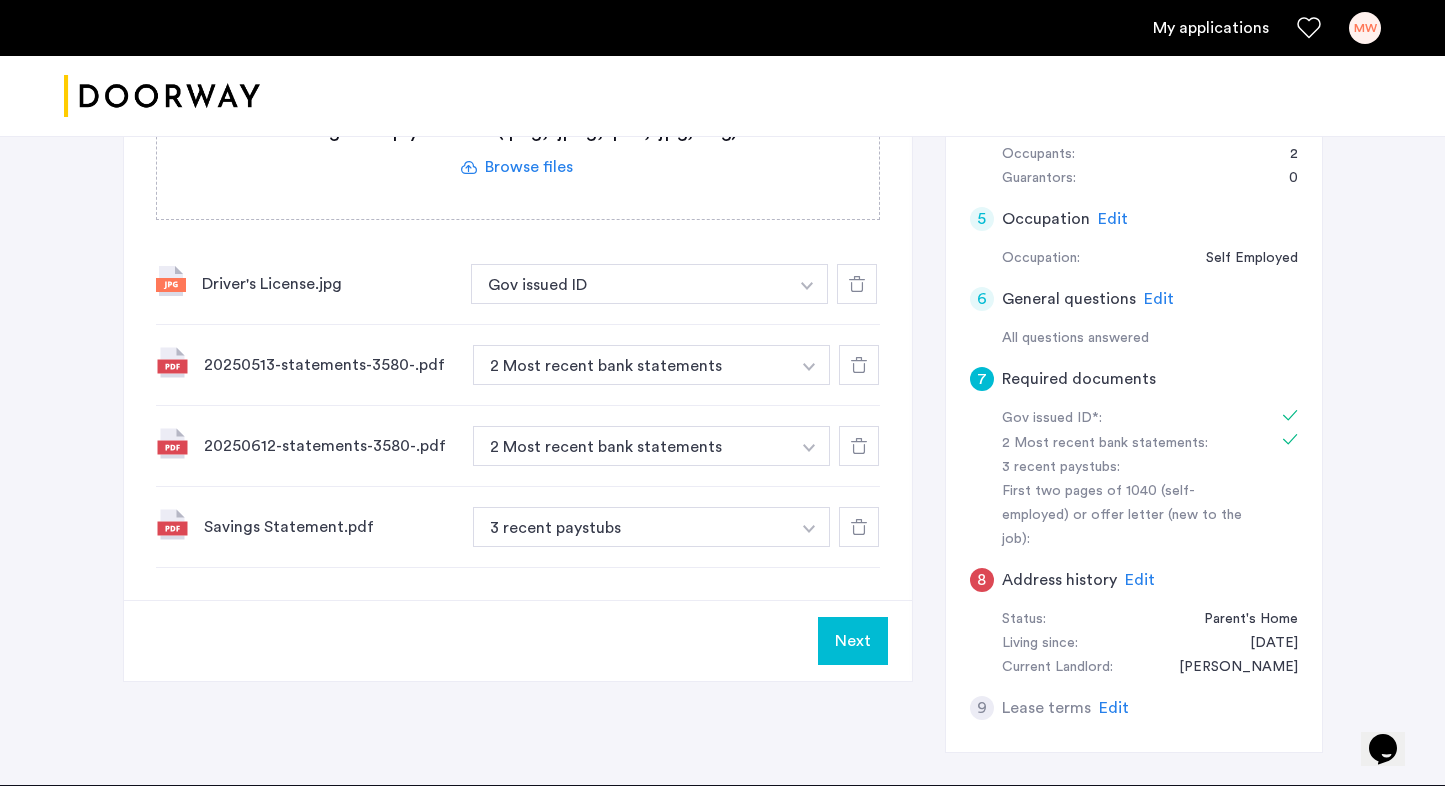 scroll, scrollTop: 647, scrollLeft: 0, axis: vertical 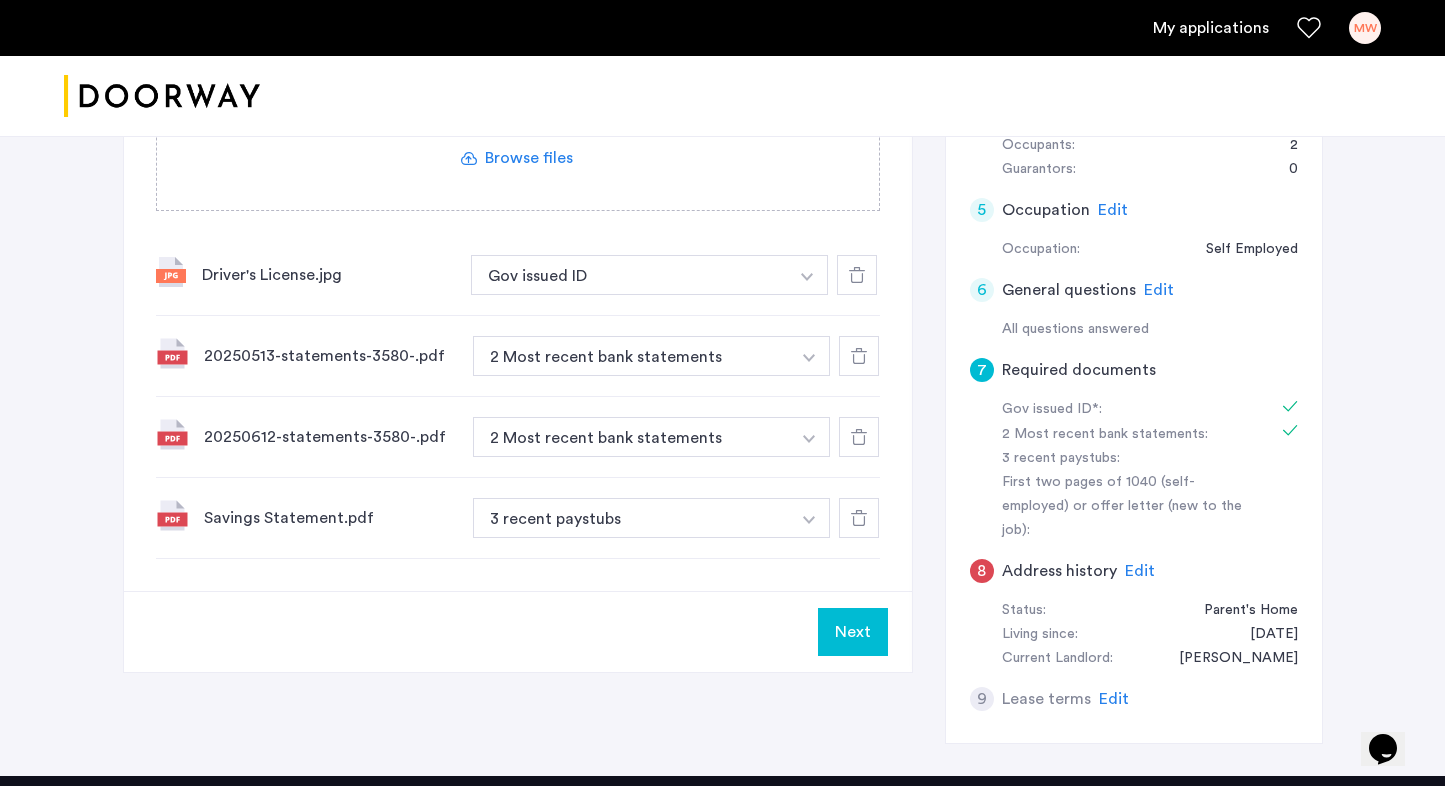 click on "Next" 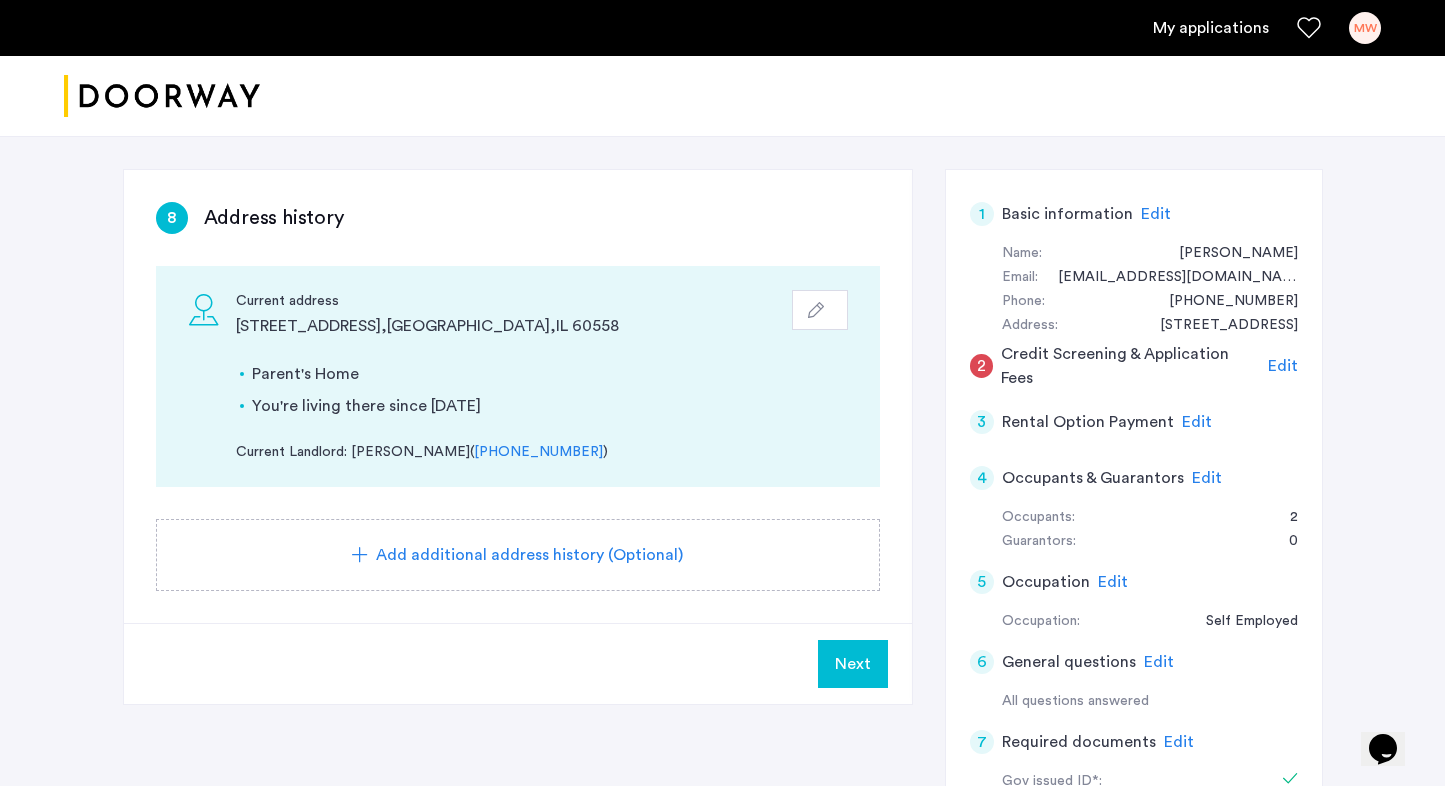 scroll, scrollTop: 282, scrollLeft: 0, axis: vertical 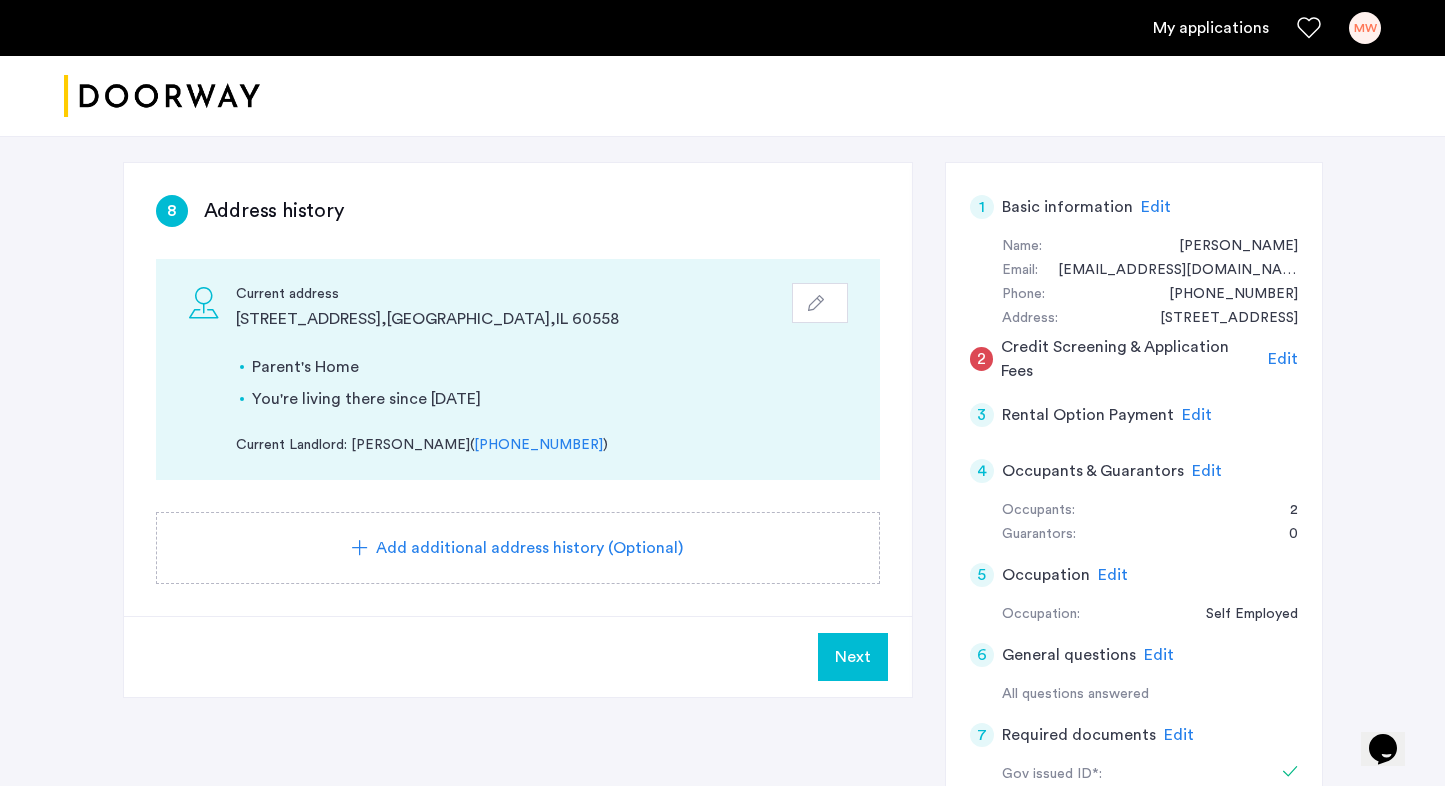 click on "Add additional address history (Optional)" 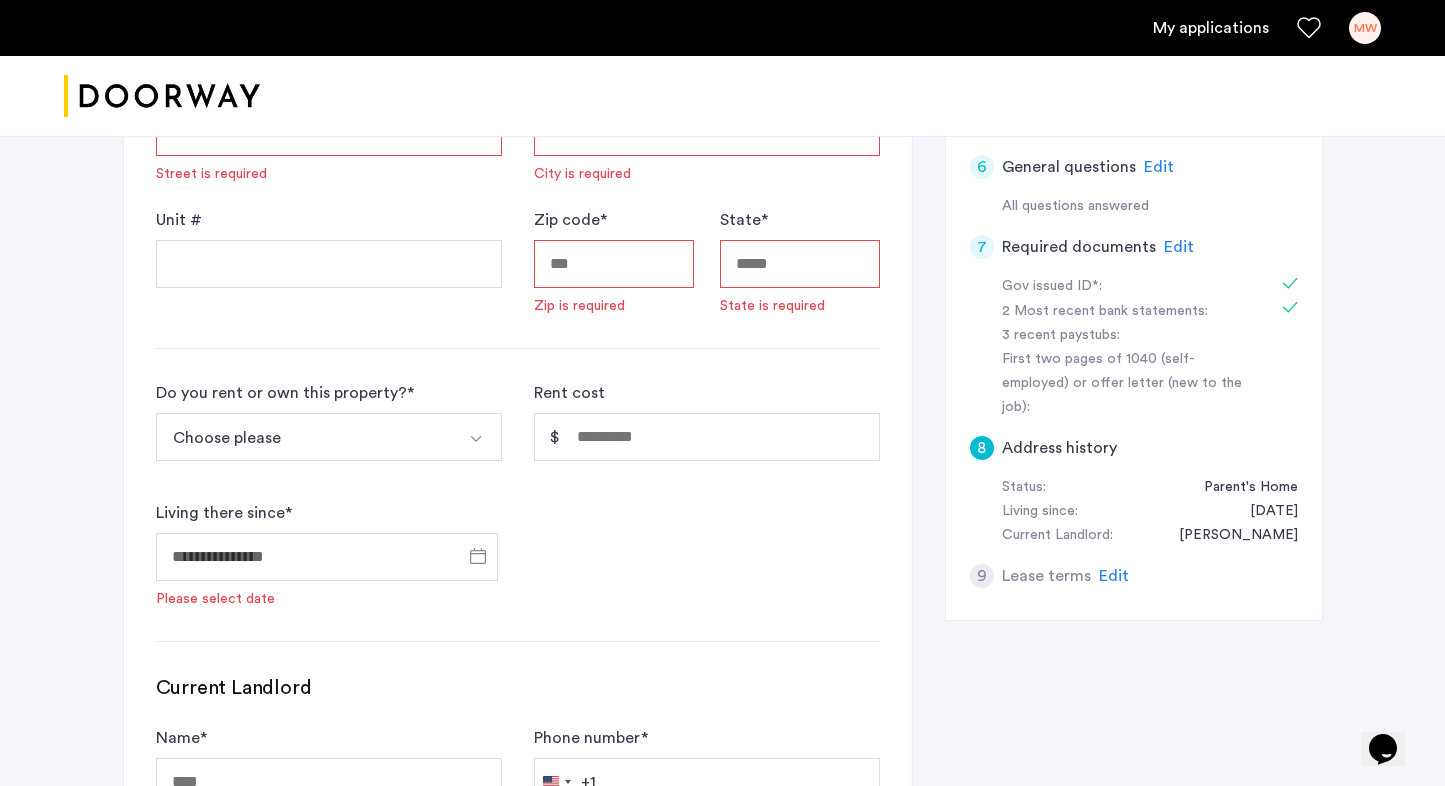 scroll, scrollTop: 769, scrollLeft: 0, axis: vertical 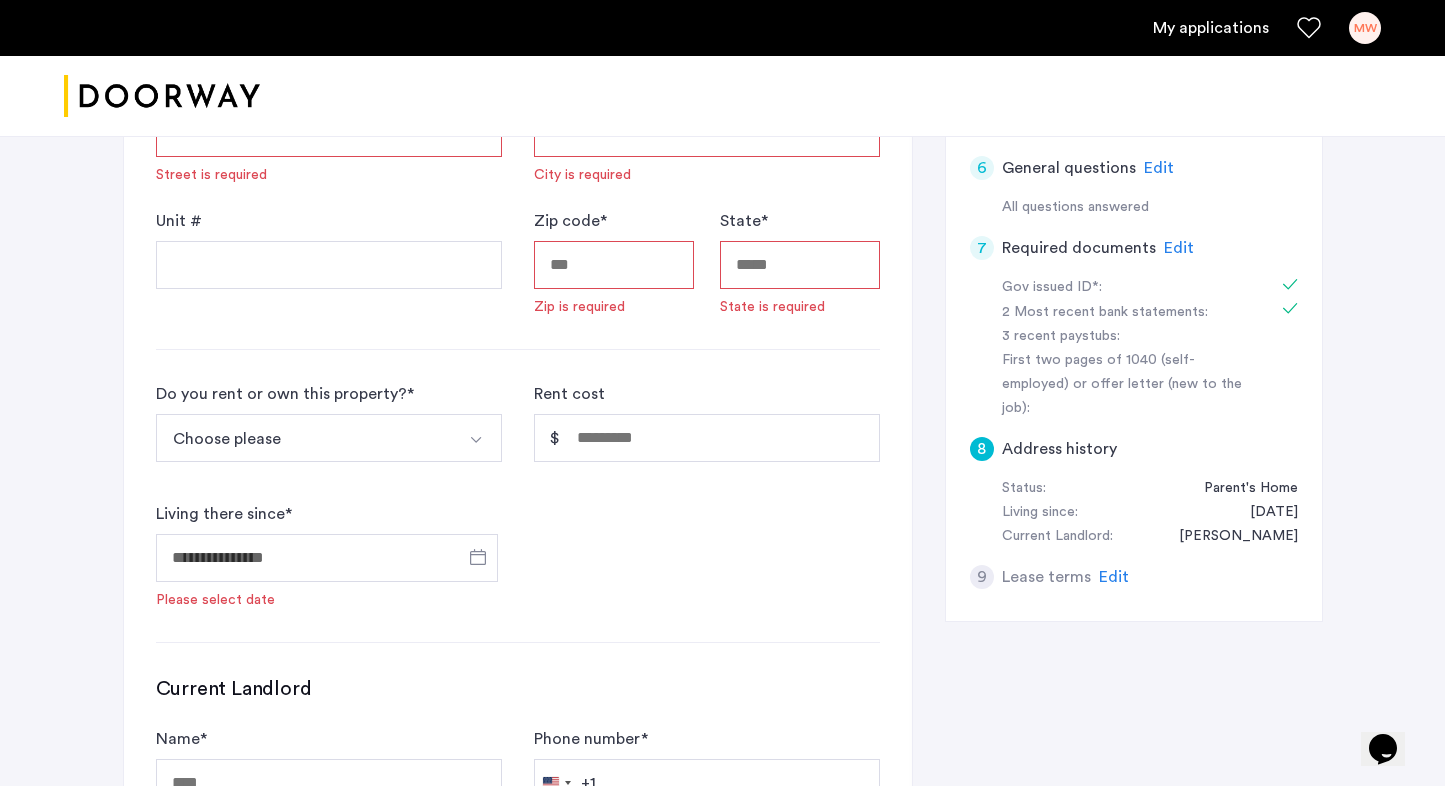 click on "Choose please" at bounding box center (305, 438) 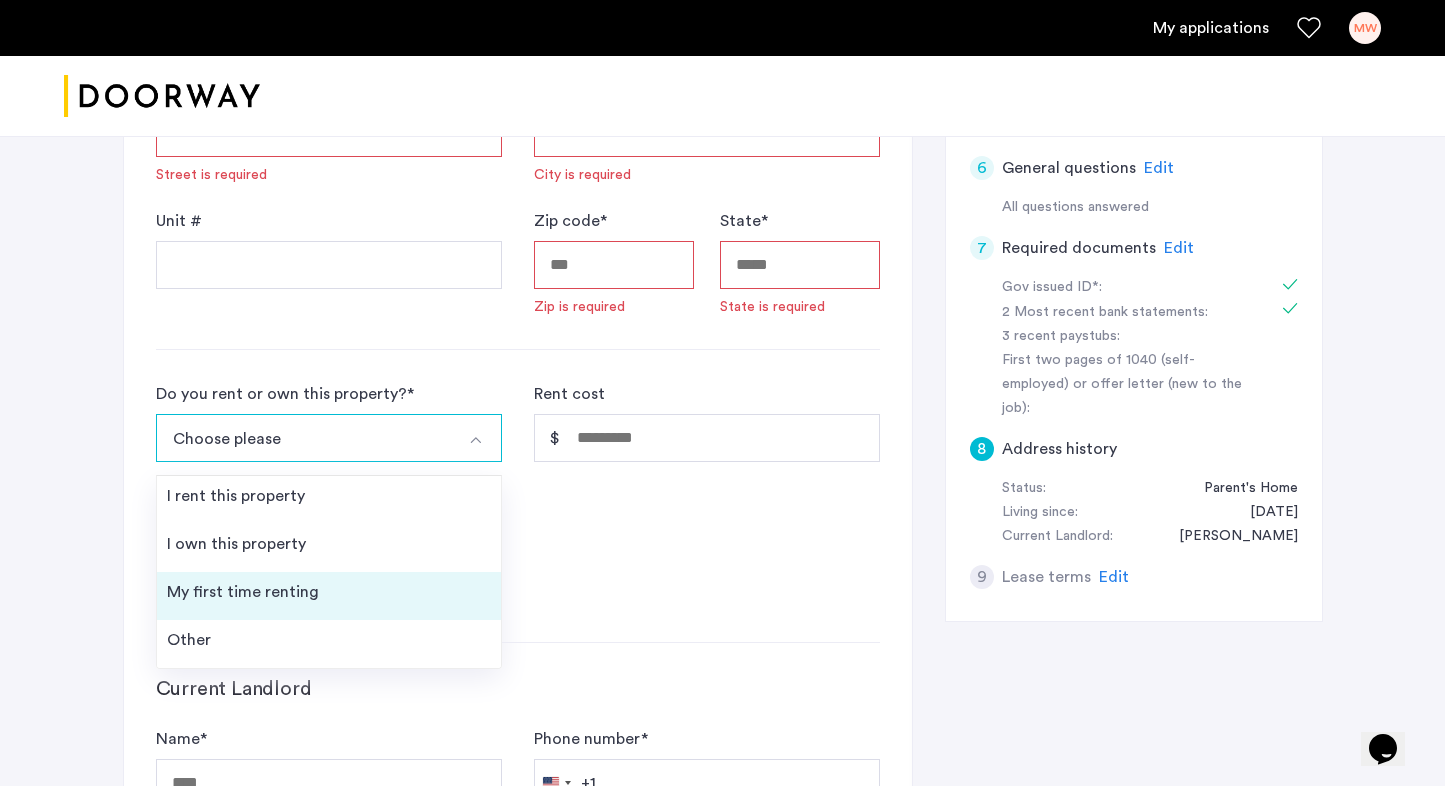 click on "My first time renting" at bounding box center (329, 596) 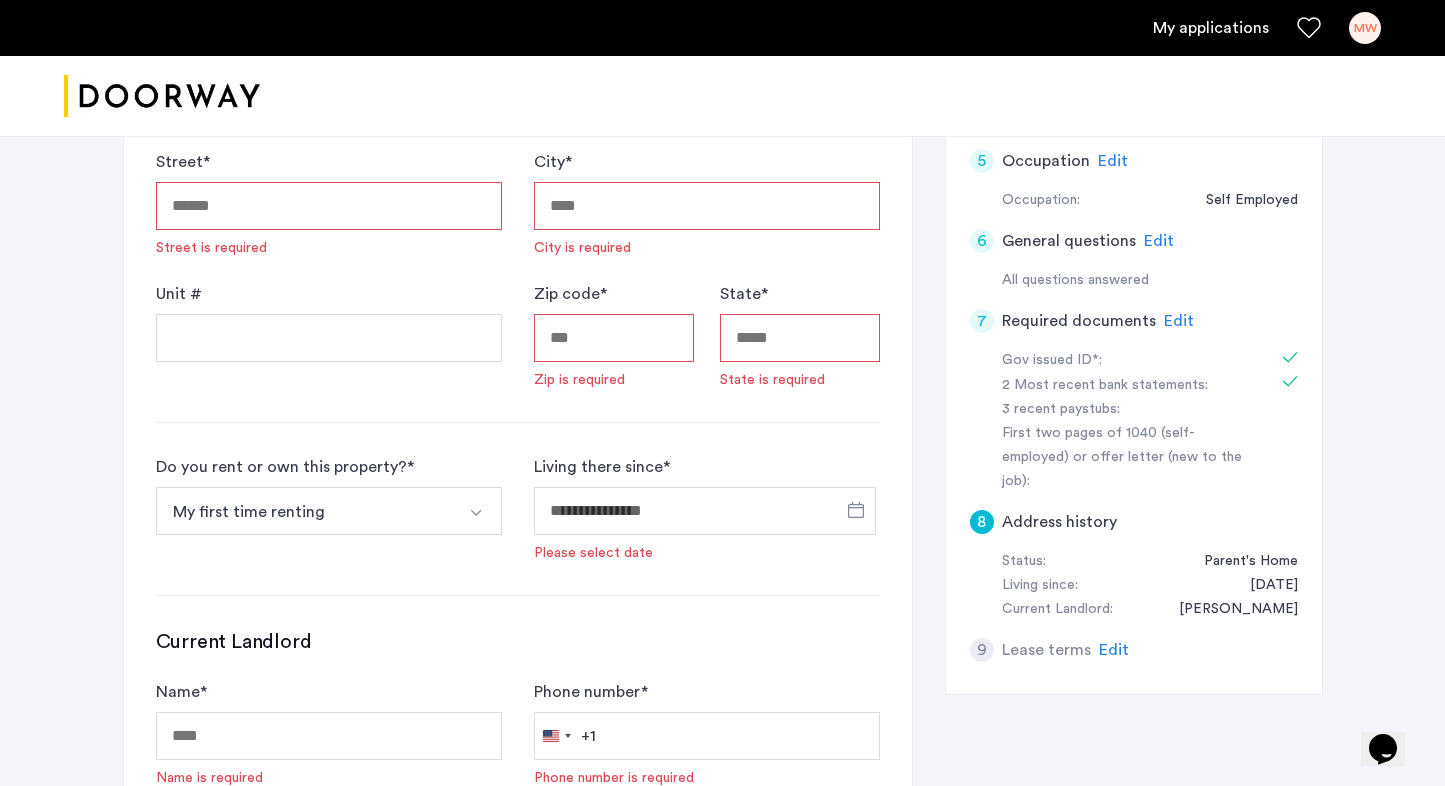 scroll, scrollTop: 684, scrollLeft: 0, axis: vertical 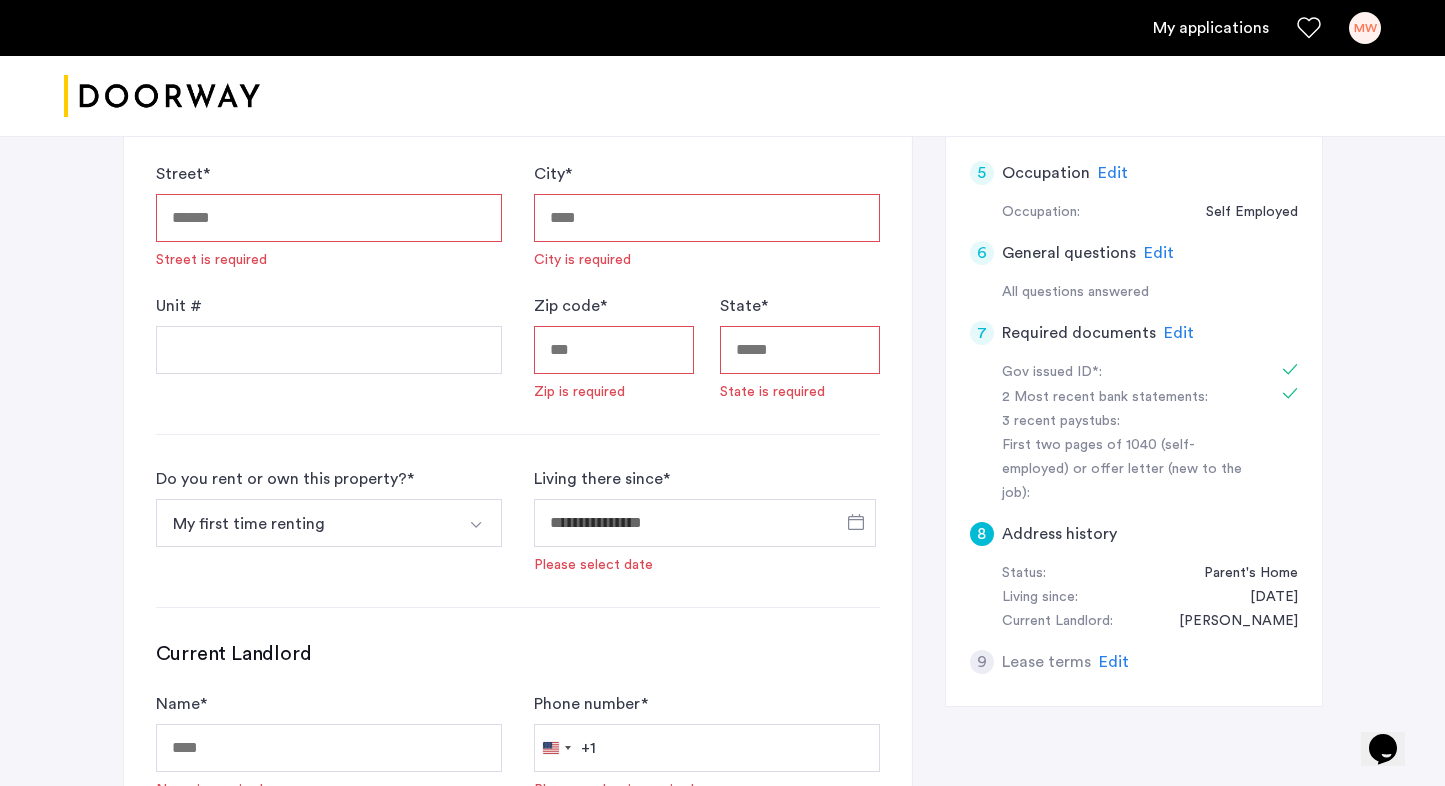 click on "Street  *" at bounding box center (329, 218) 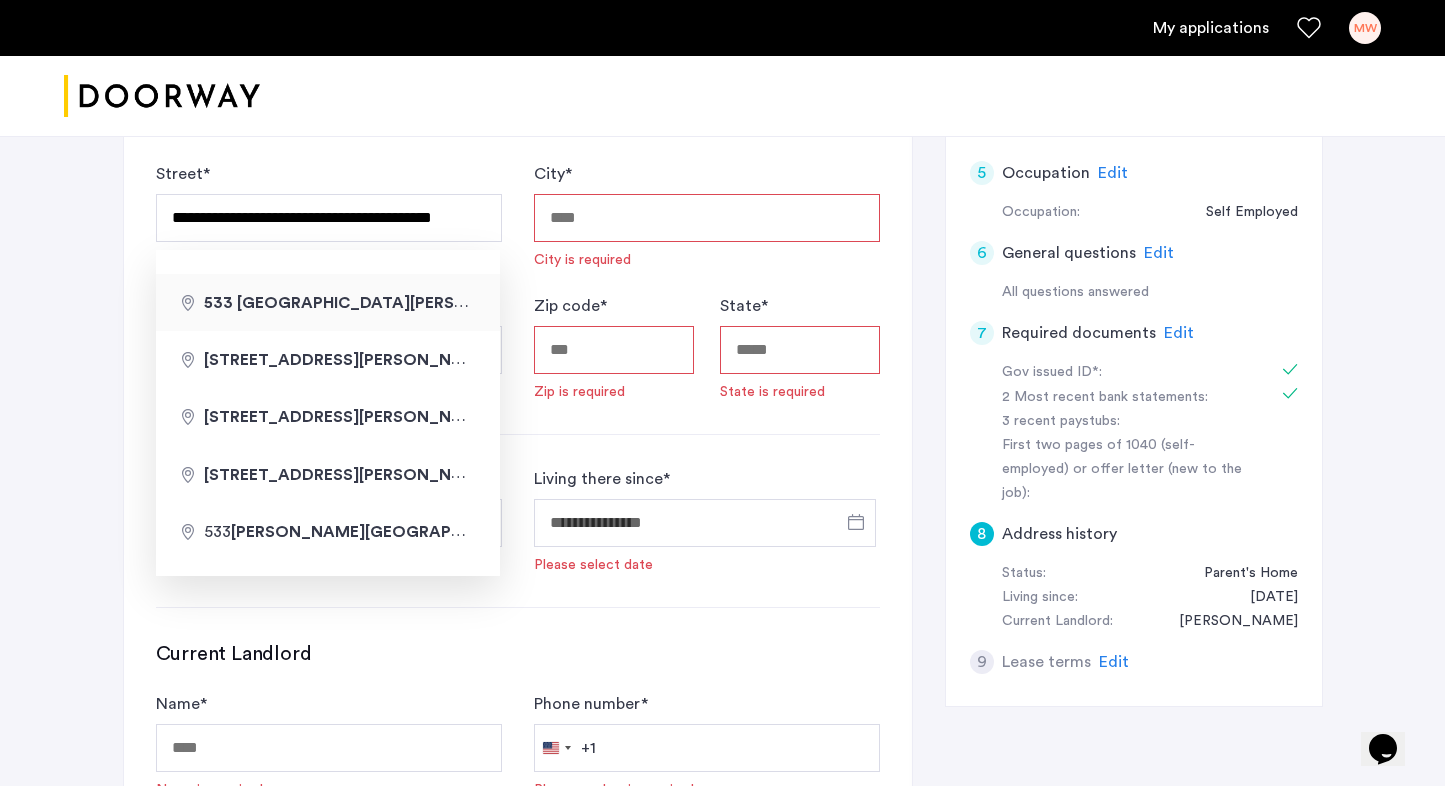 type on "**********" 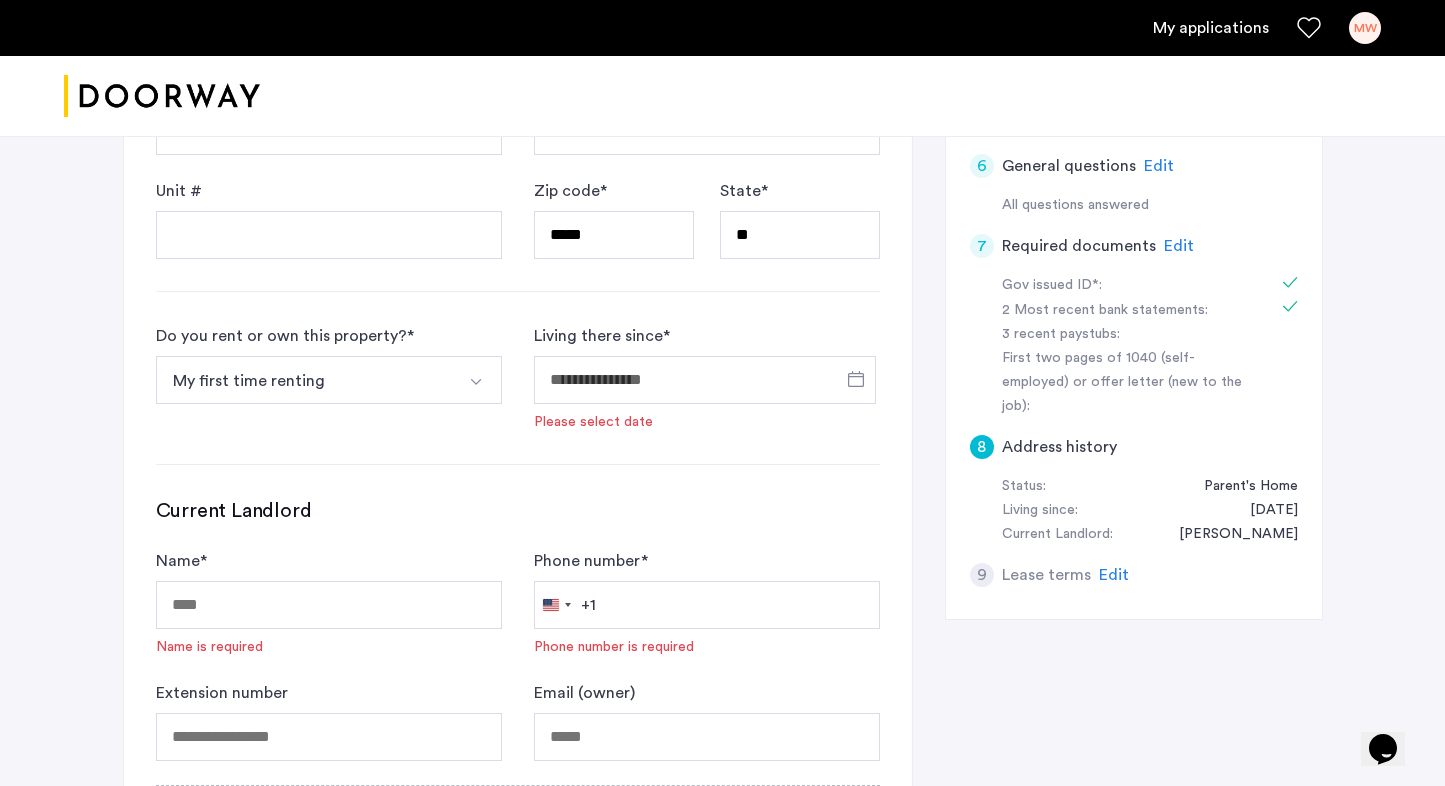 scroll, scrollTop: 773, scrollLeft: 0, axis: vertical 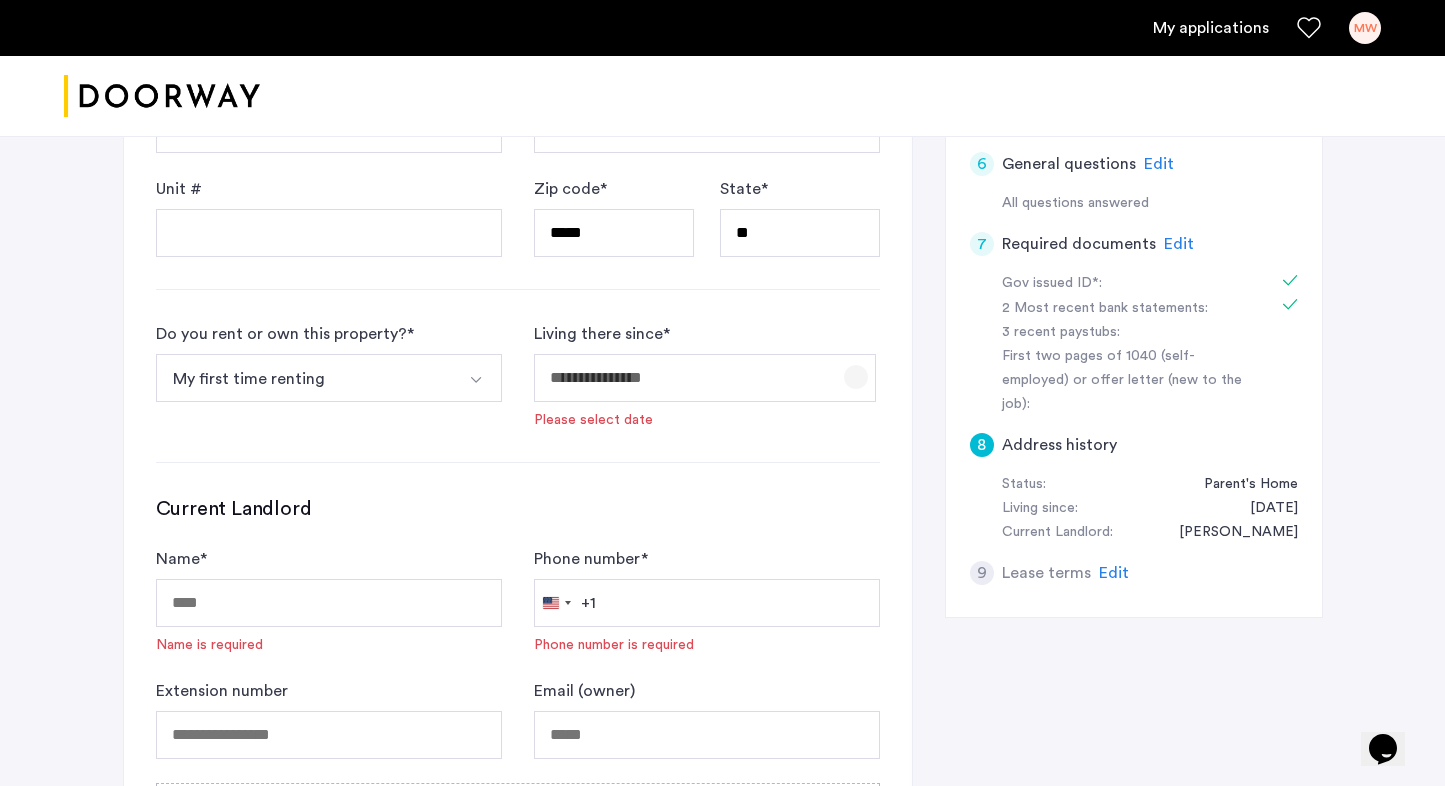 click 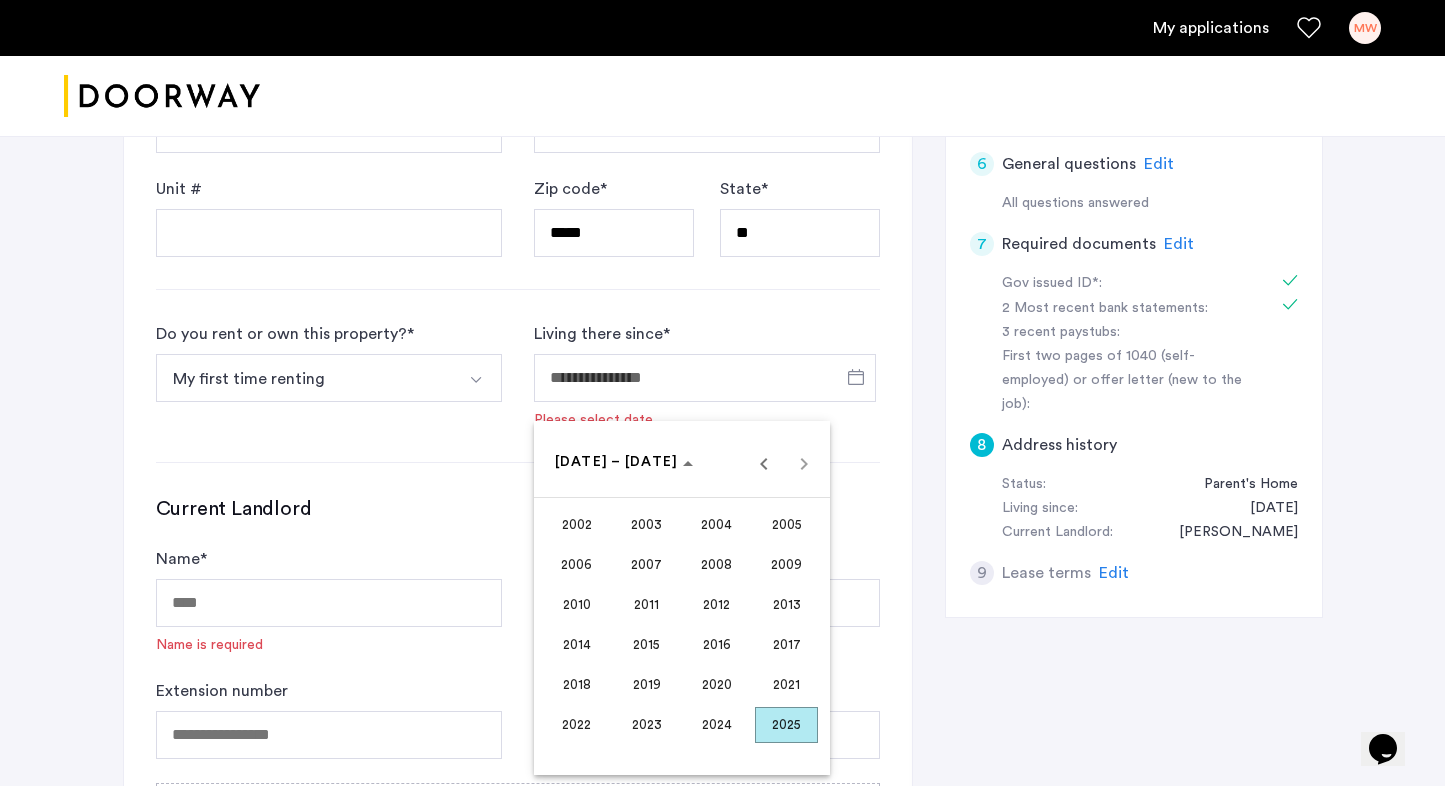 click on "2020" at bounding box center [716, 685] 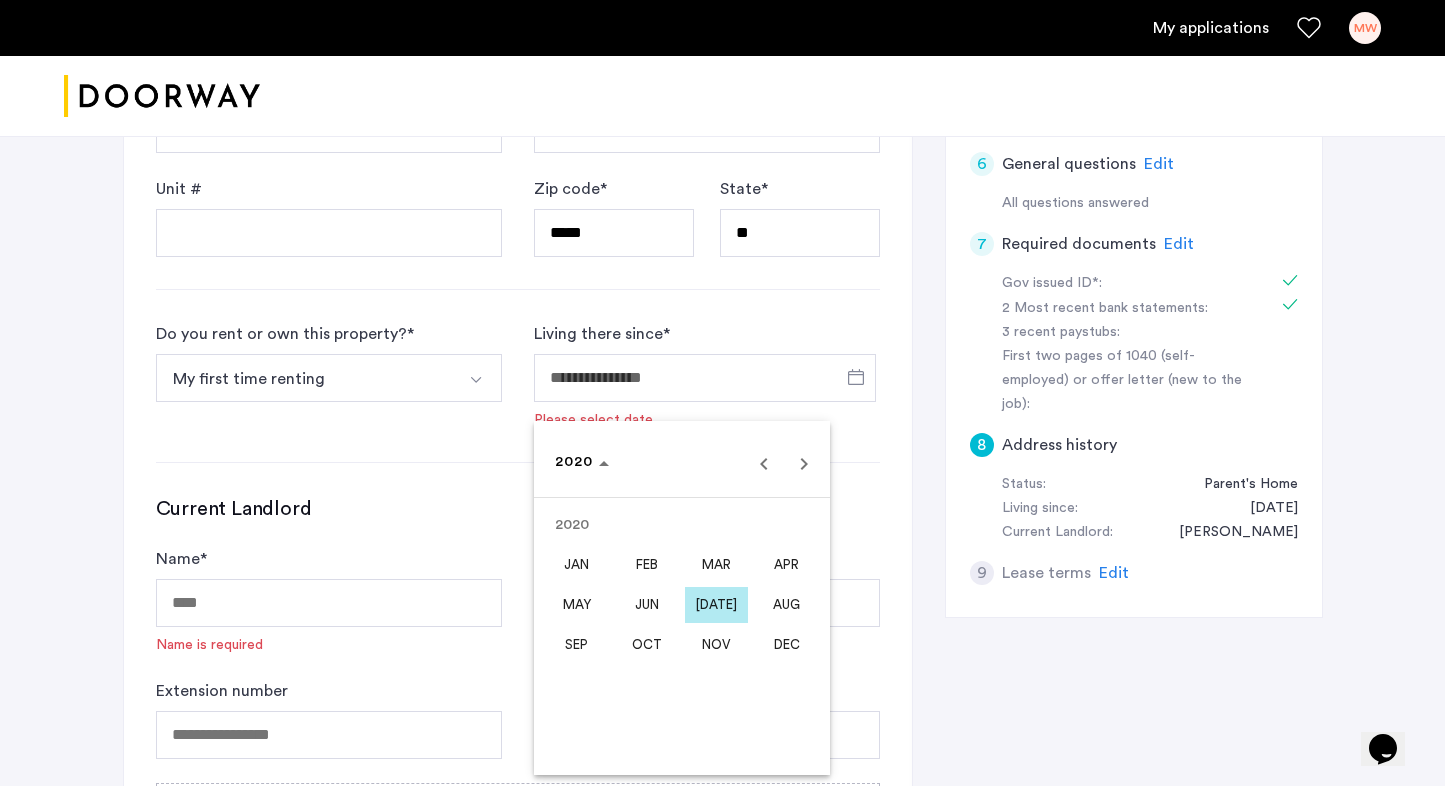 click on "AUG" at bounding box center [786, 605] 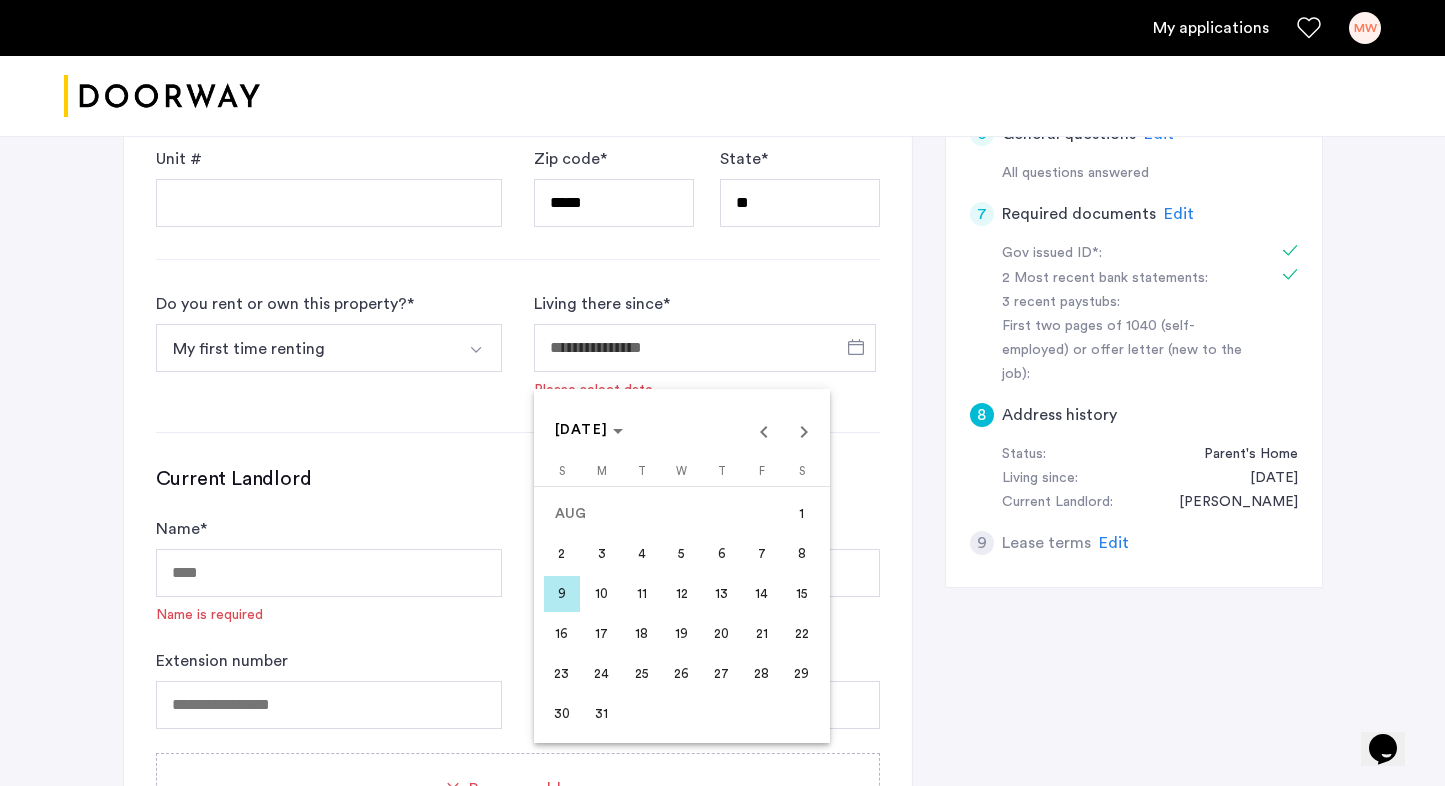 scroll, scrollTop: 805, scrollLeft: 0, axis: vertical 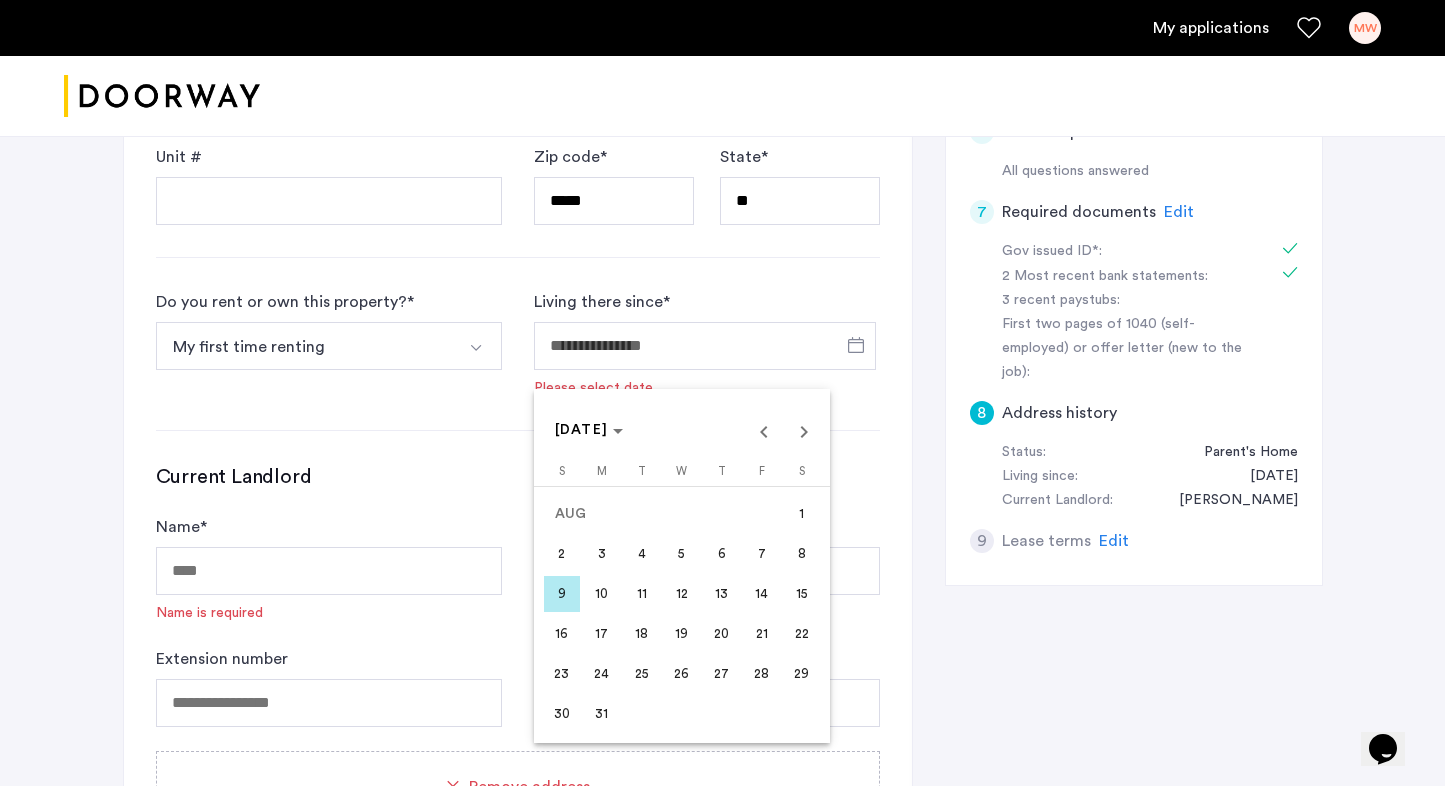 click on "10" at bounding box center [602, 594] 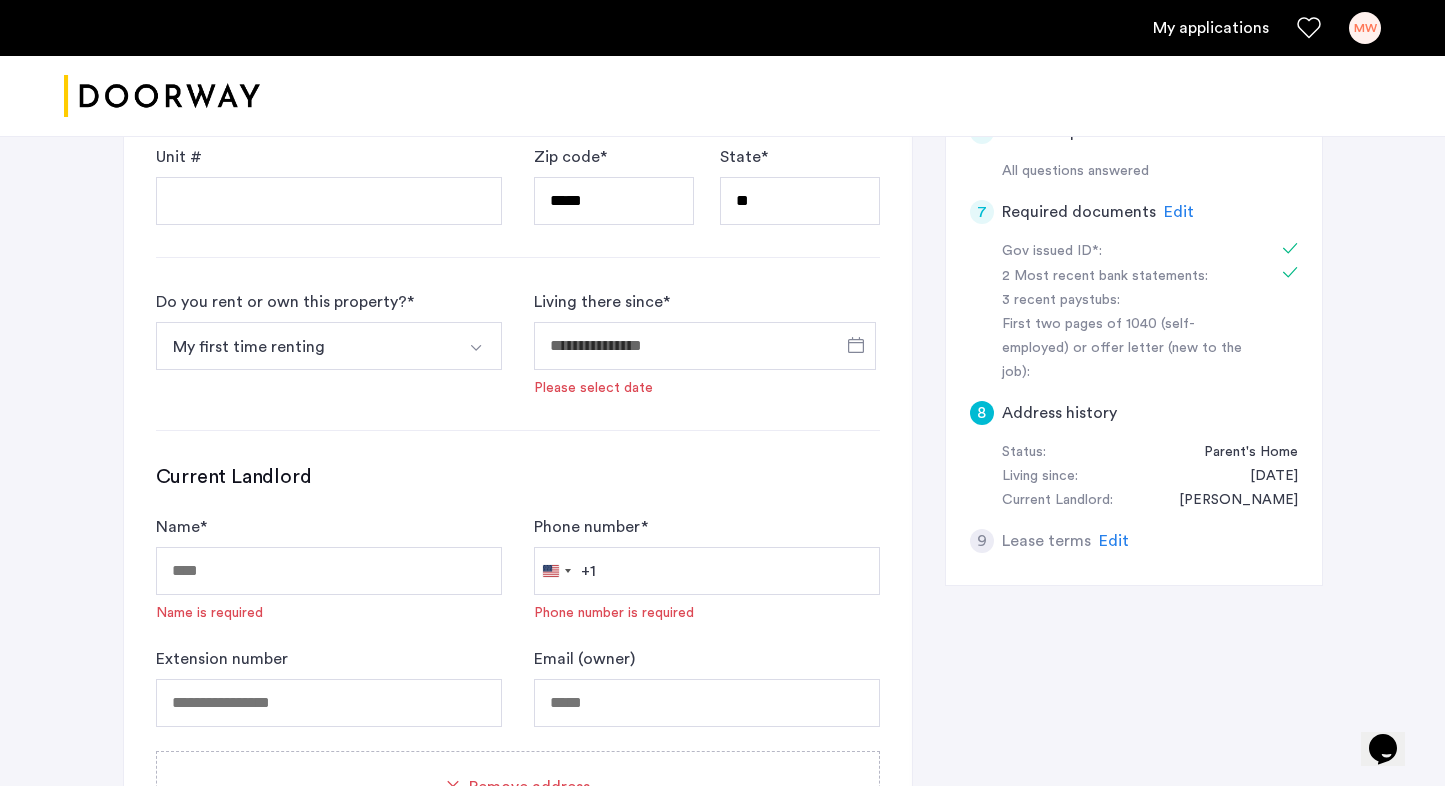 type on "**********" 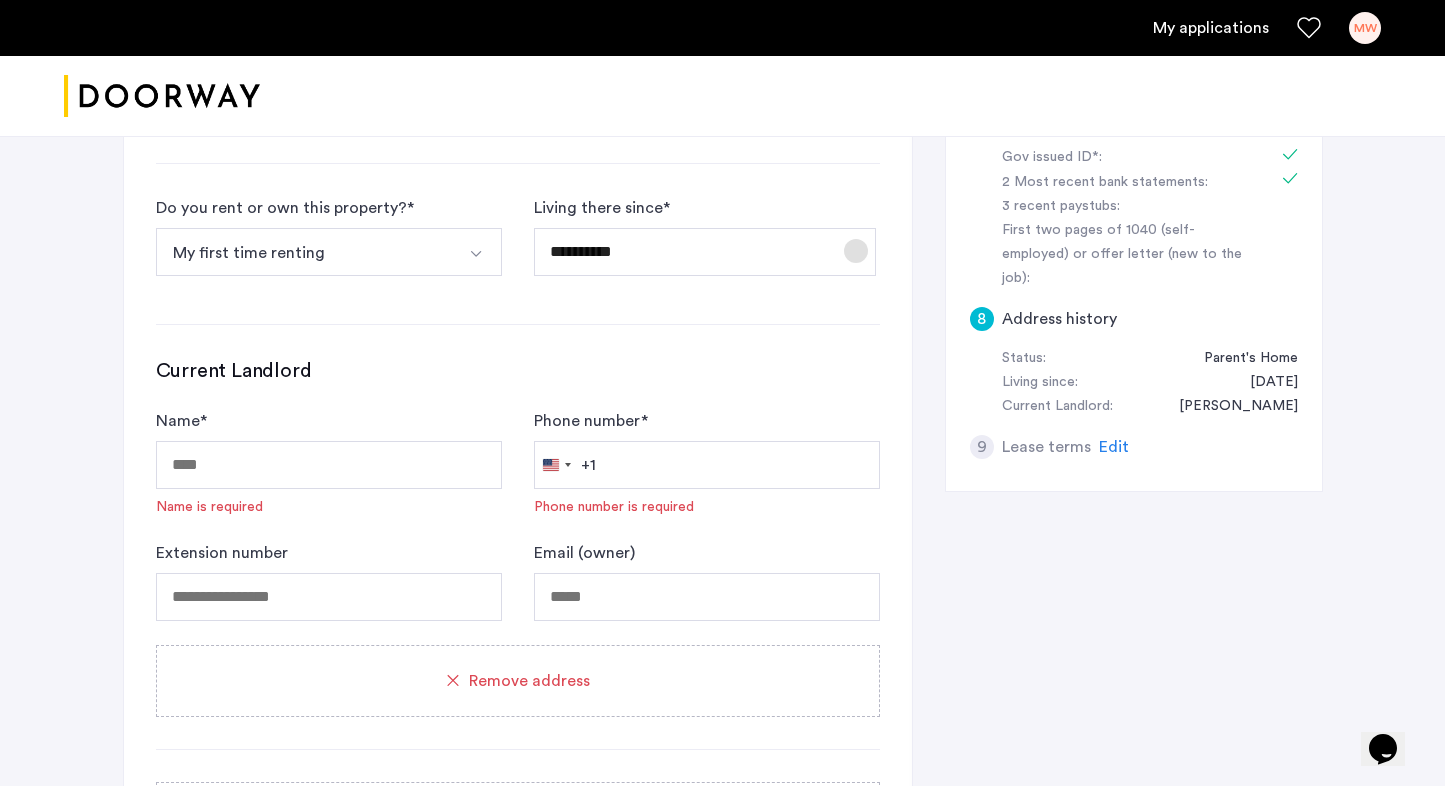 scroll, scrollTop: 901, scrollLeft: 0, axis: vertical 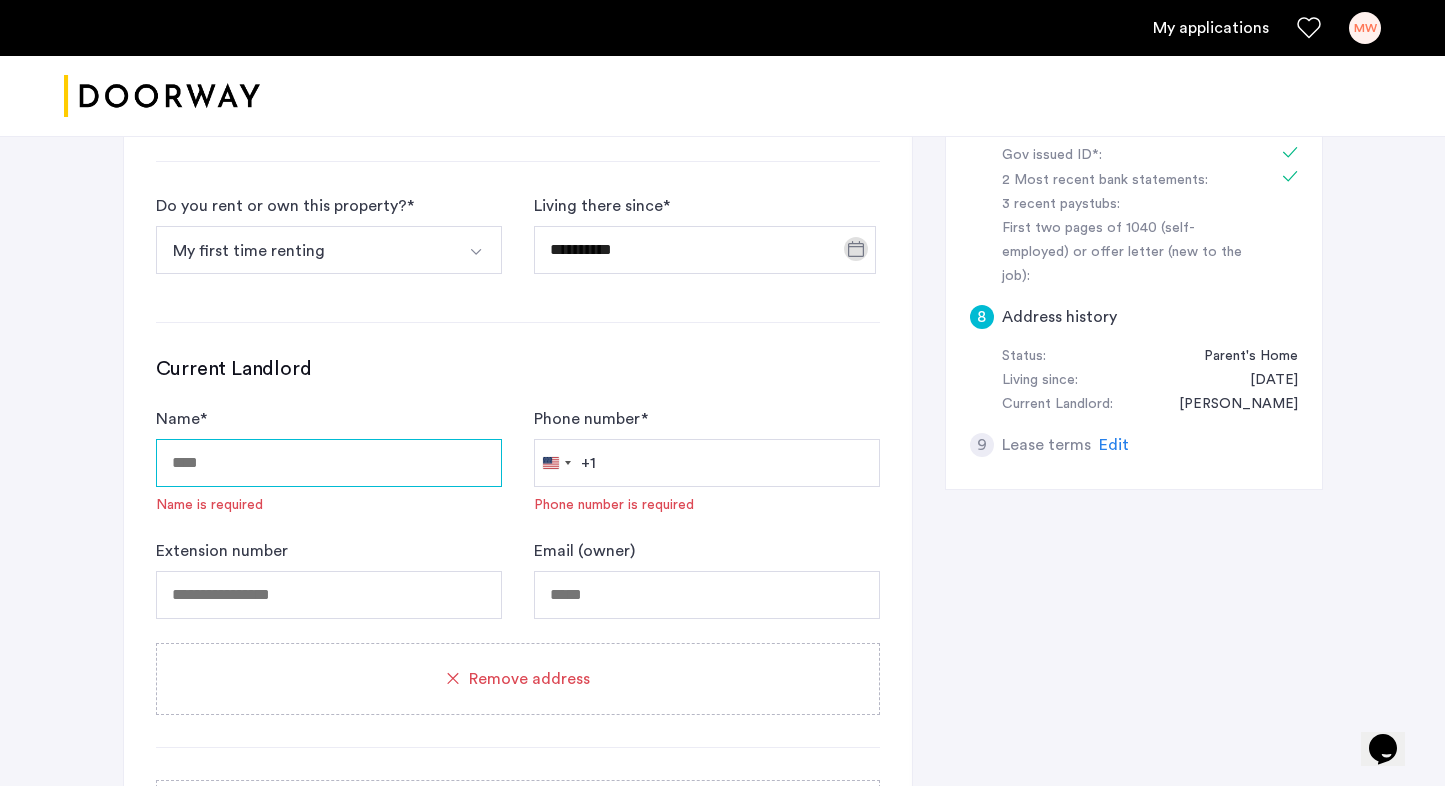 click on "Name  *" at bounding box center (329, 463) 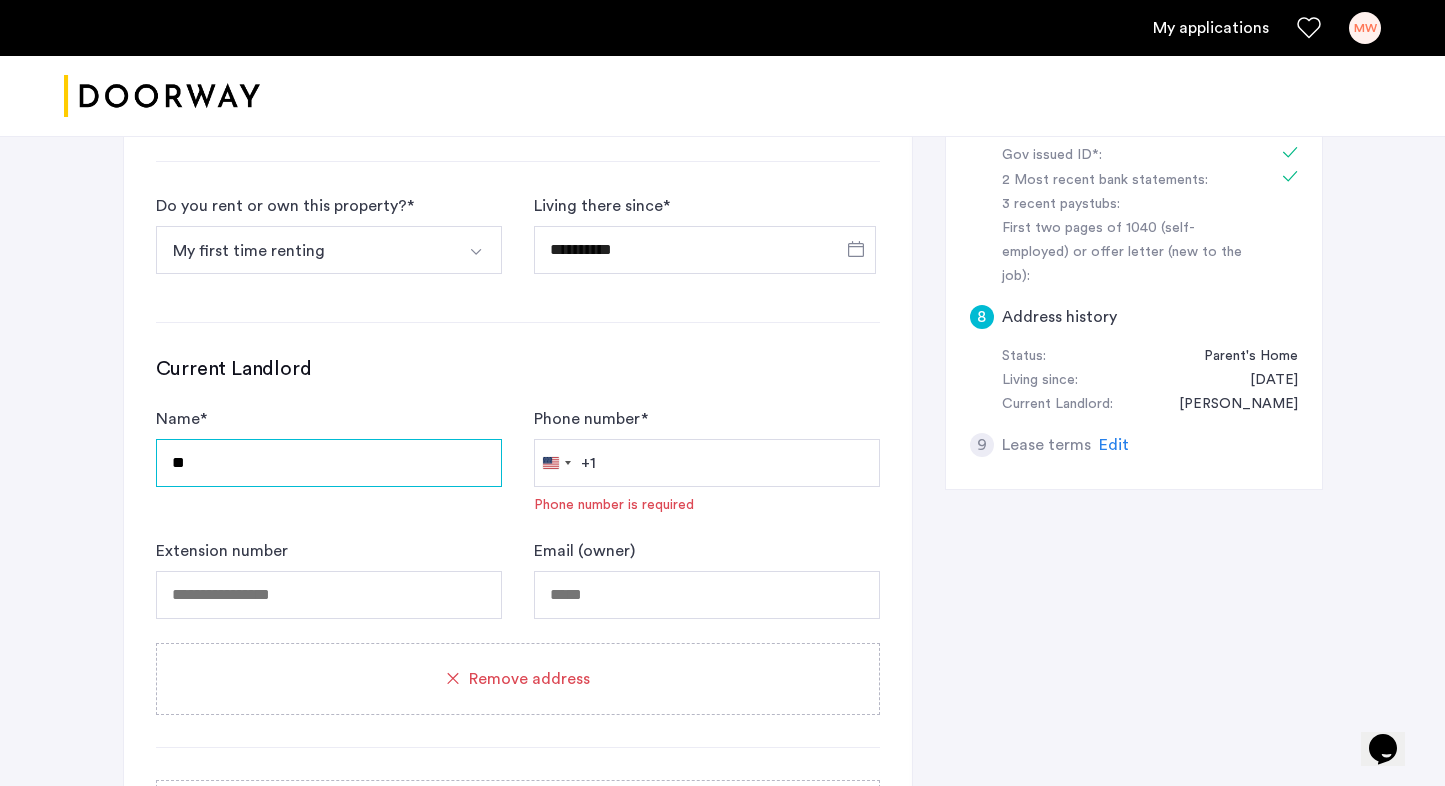 type on "*" 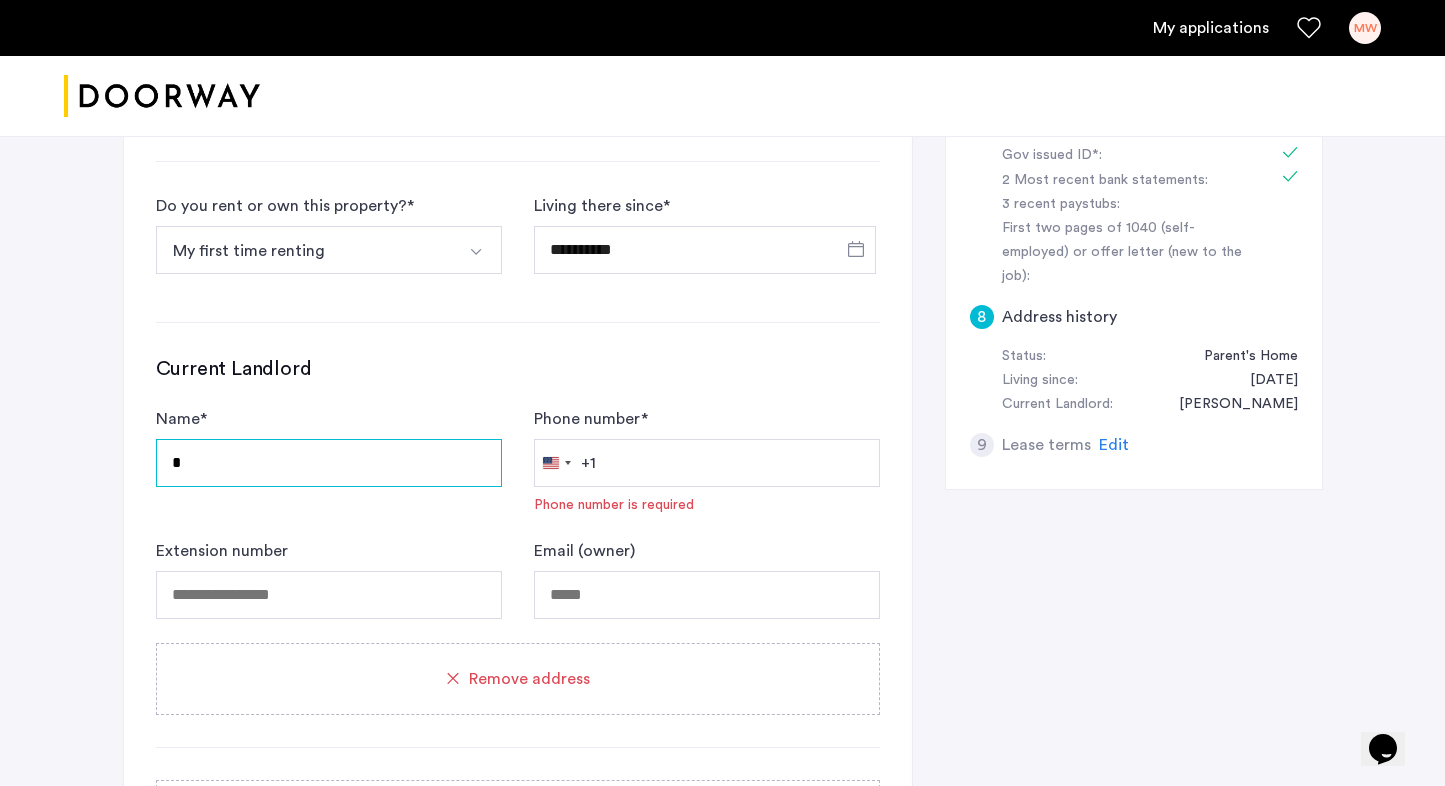 type 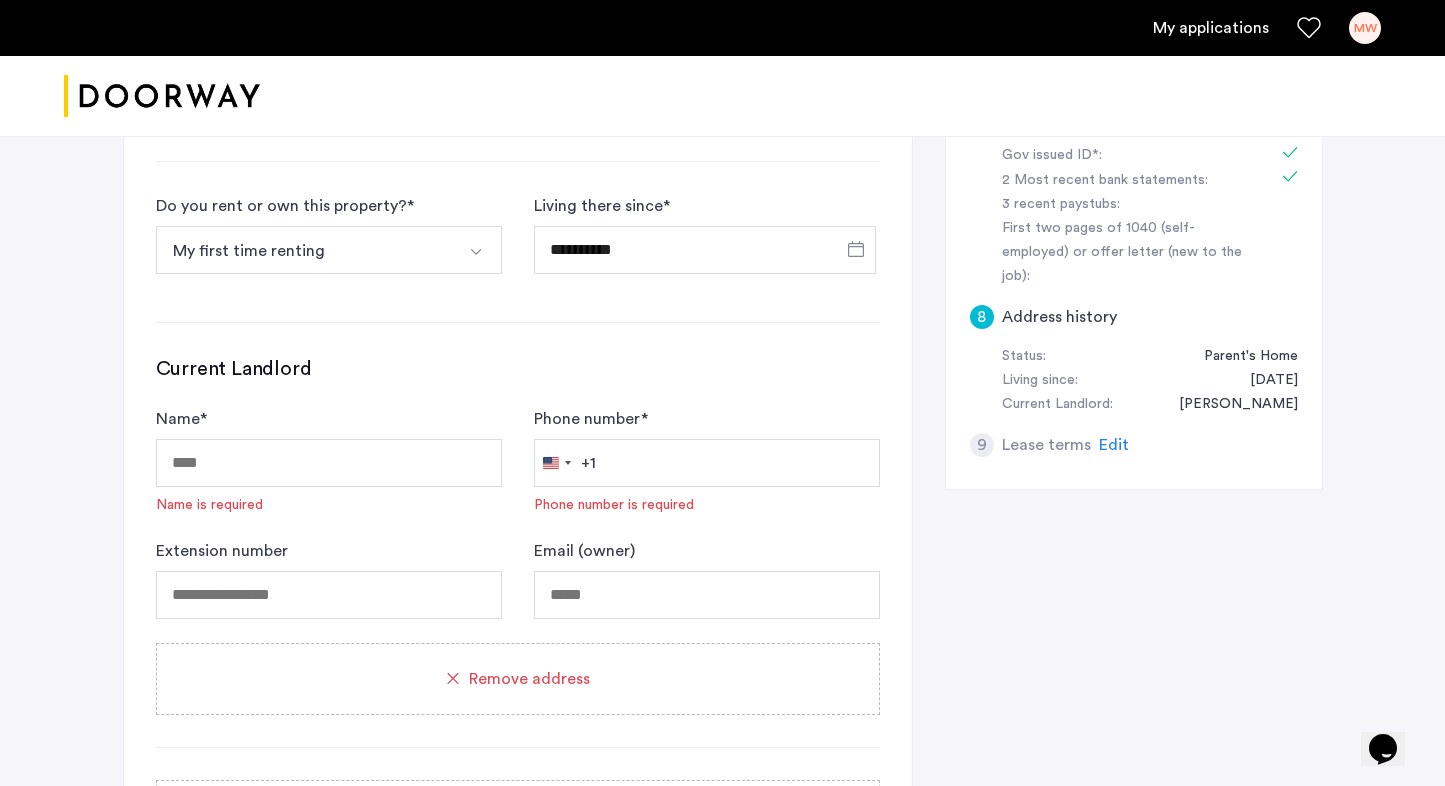 click on "Remove address" 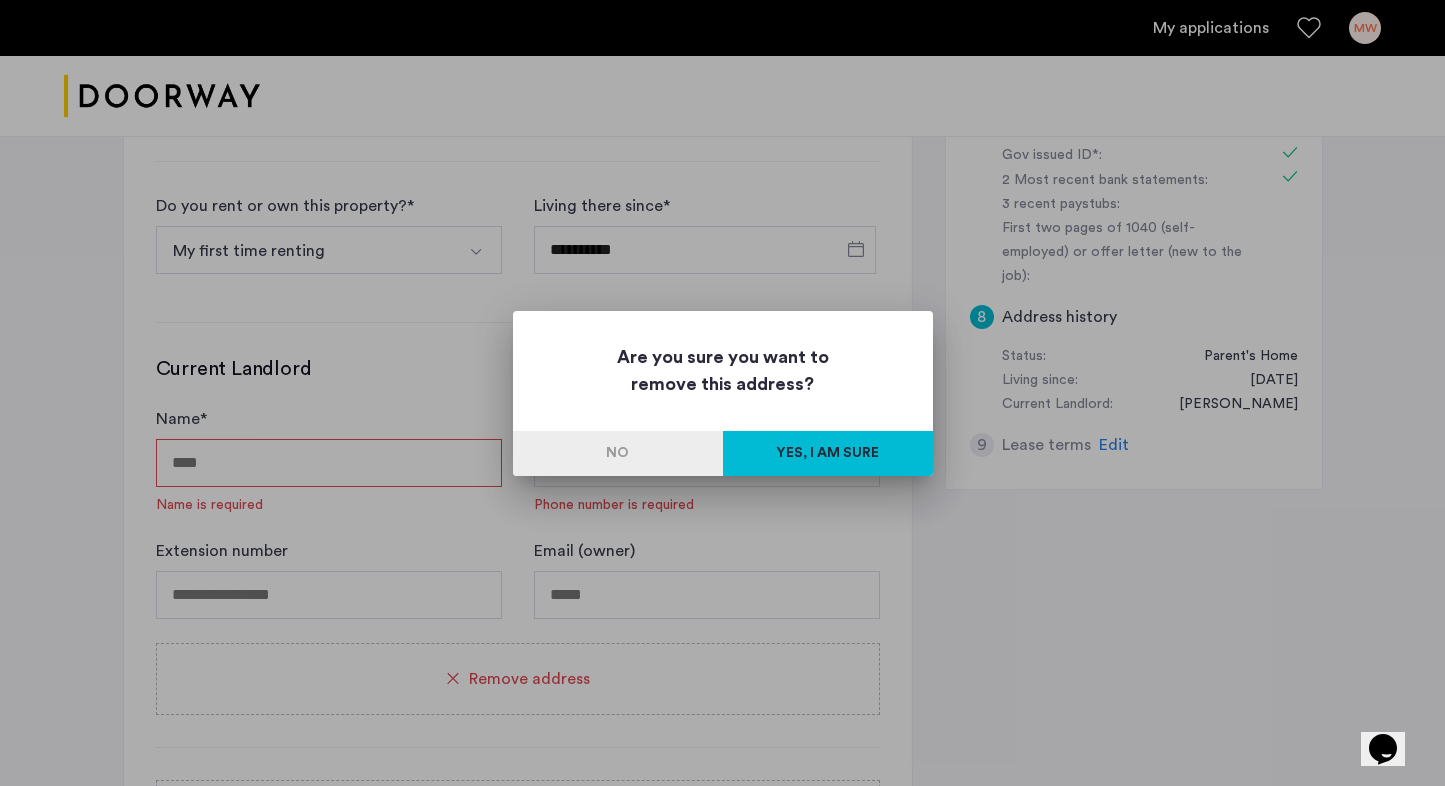 click on "Yes, I am sure" at bounding box center (828, 453) 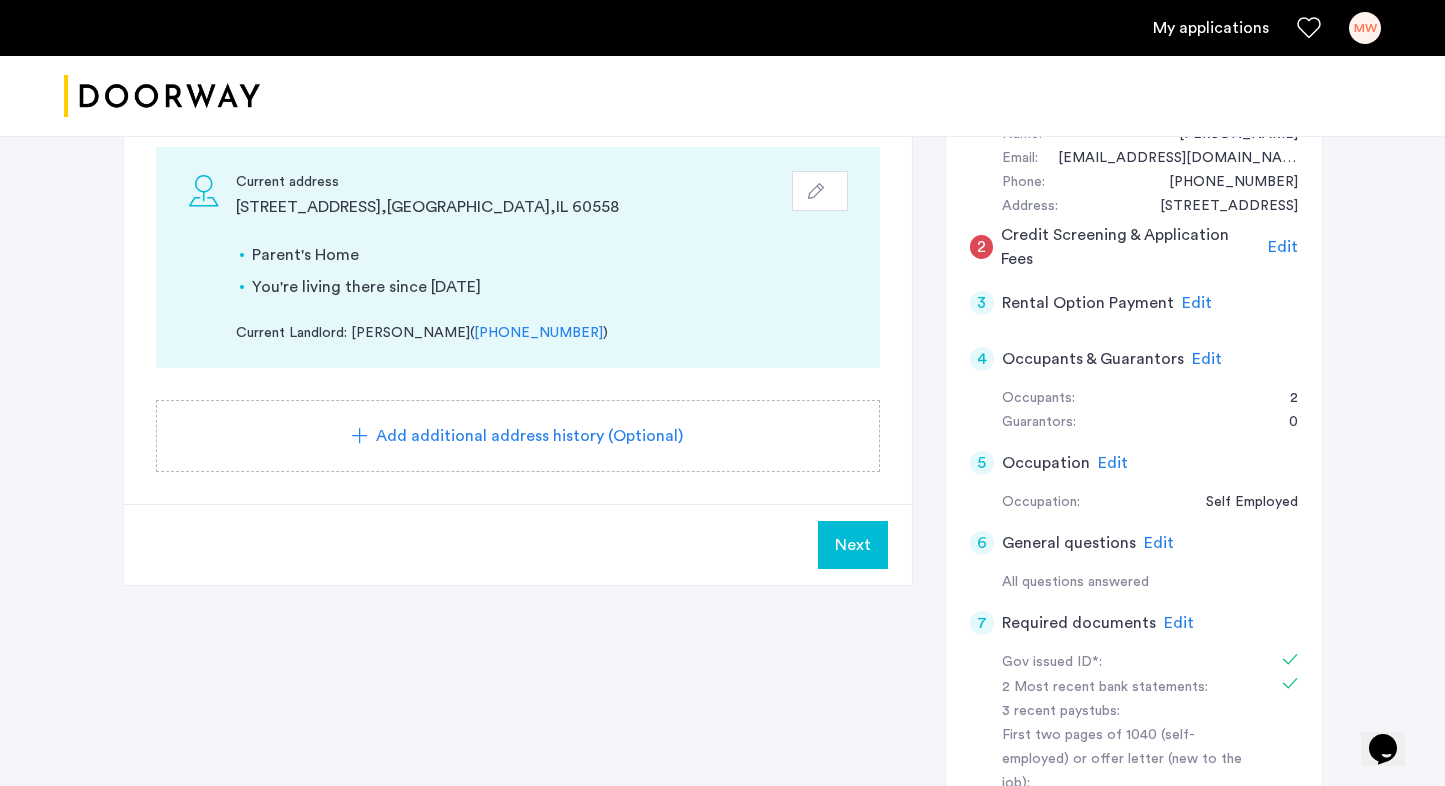 scroll, scrollTop: 379, scrollLeft: 0, axis: vertical 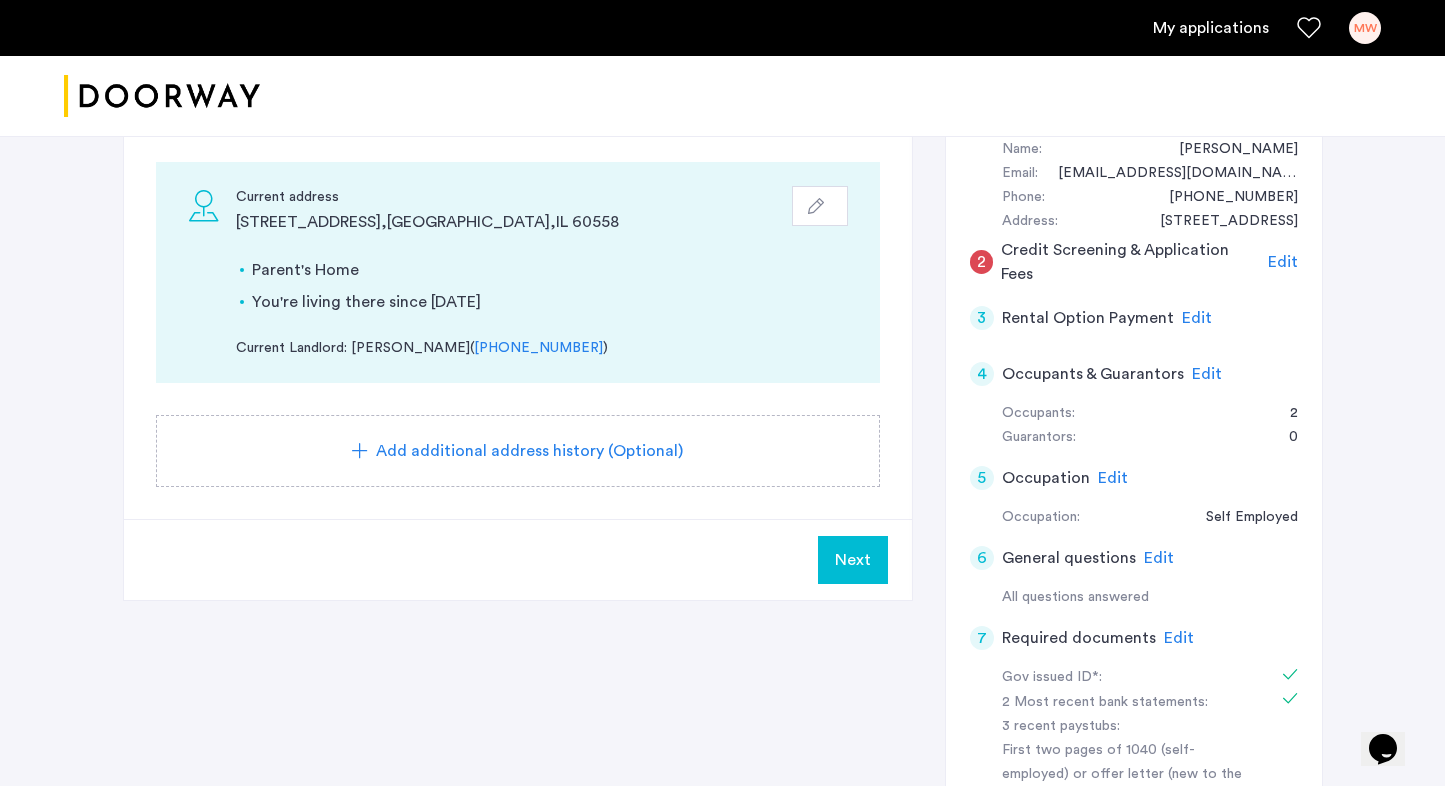 click on "Next" 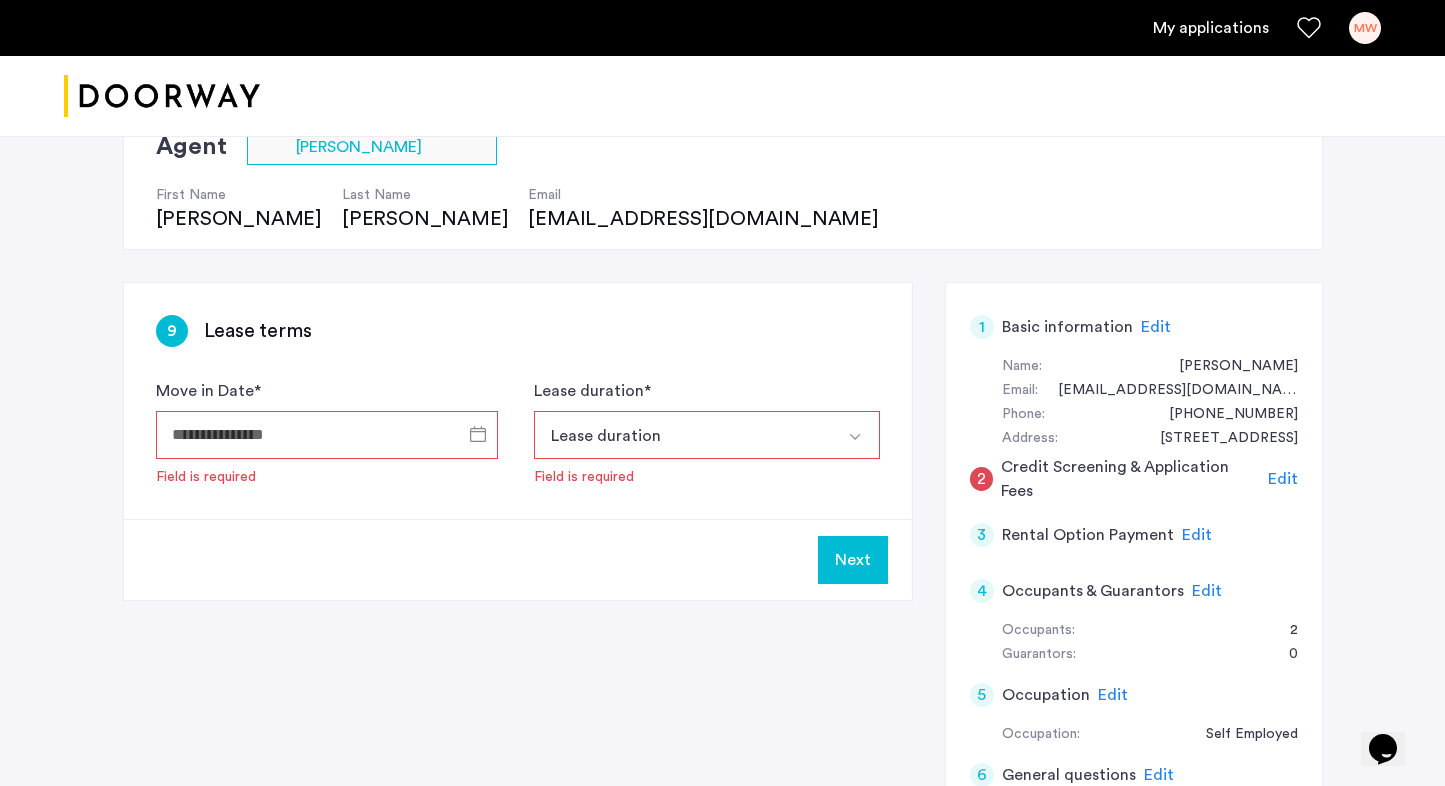 scroll, scrollTop: 164, scrollLeft: 0, axis: vertical 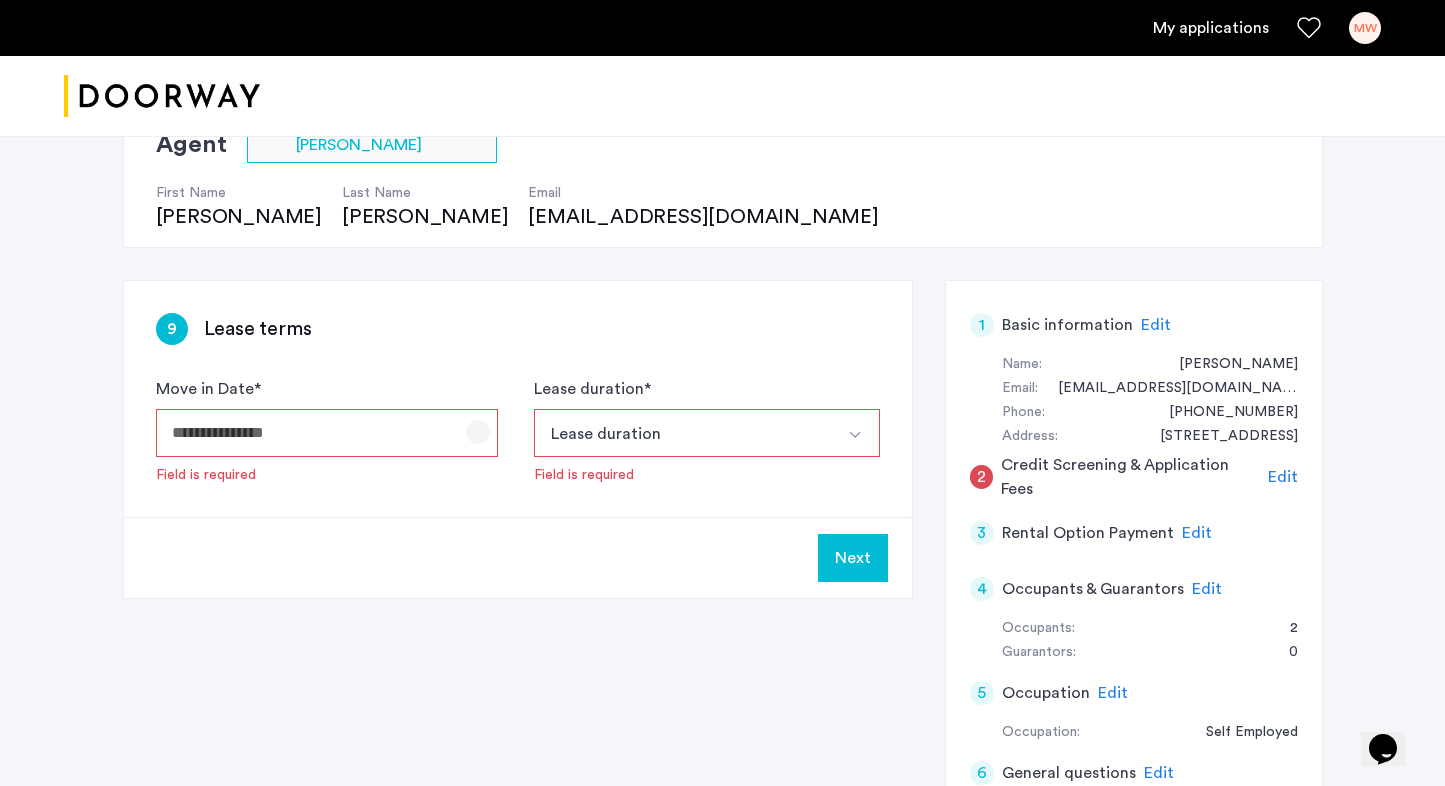 click 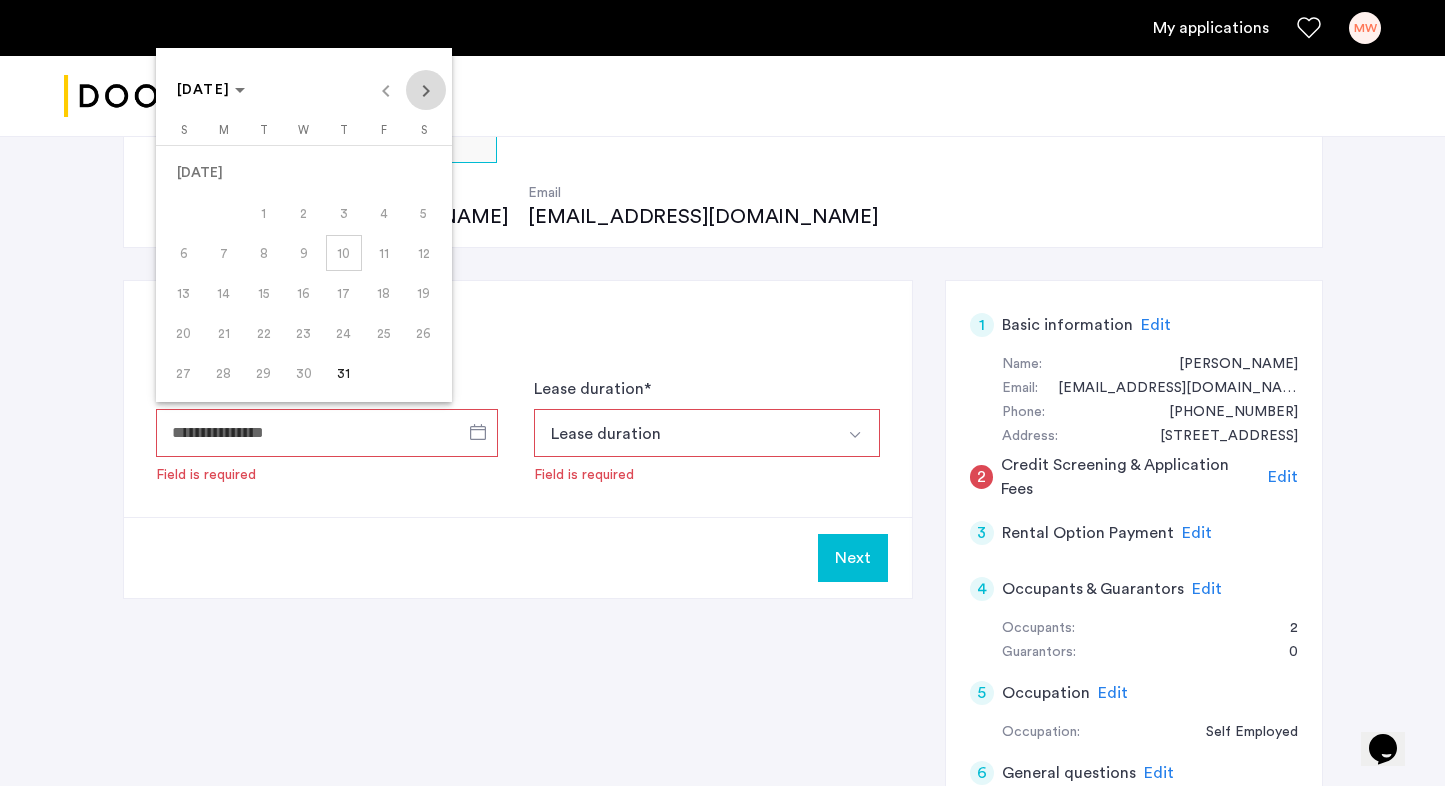 click at bounding box center [426, 90] 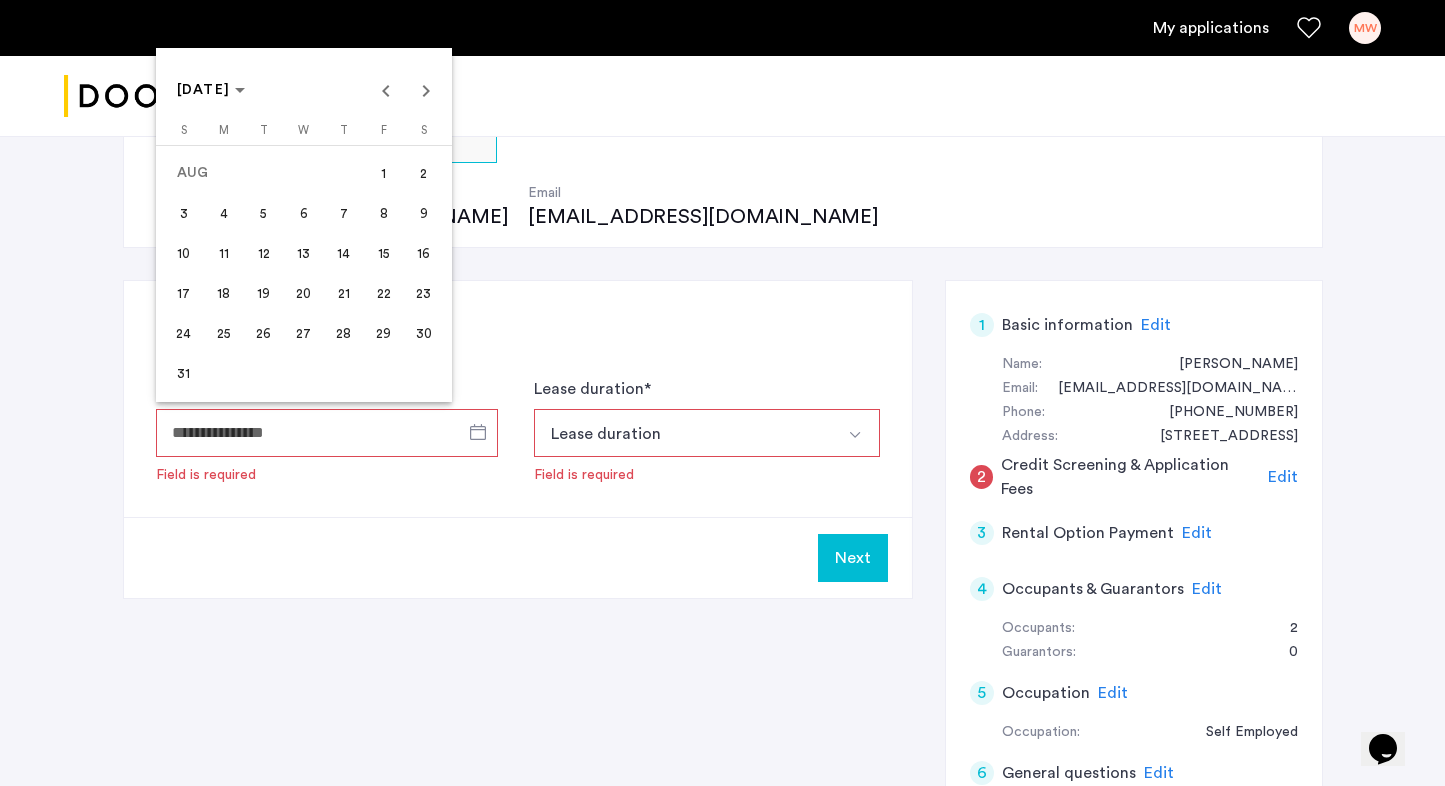 click on "1" at bounding box center [384, 173] 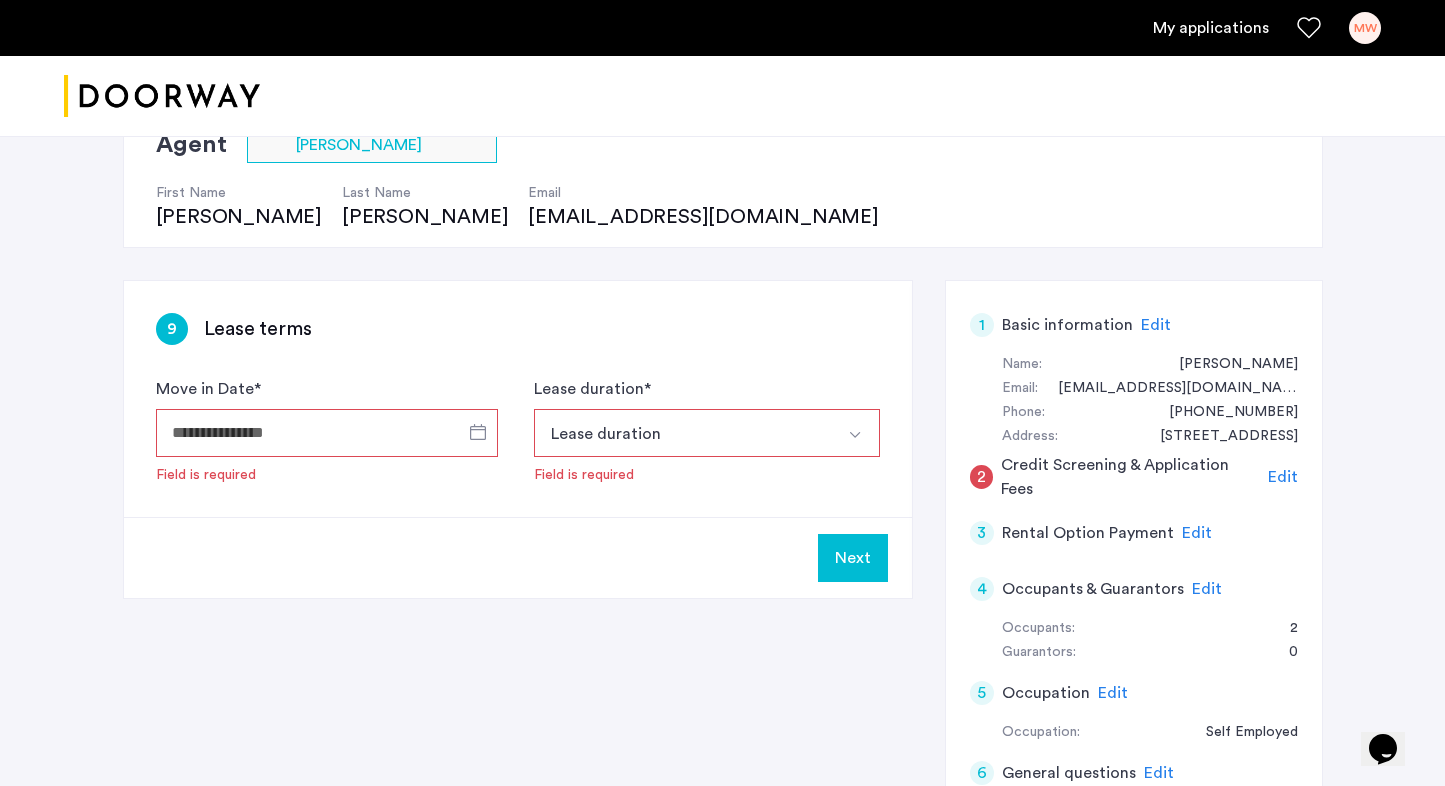 type on "**********" 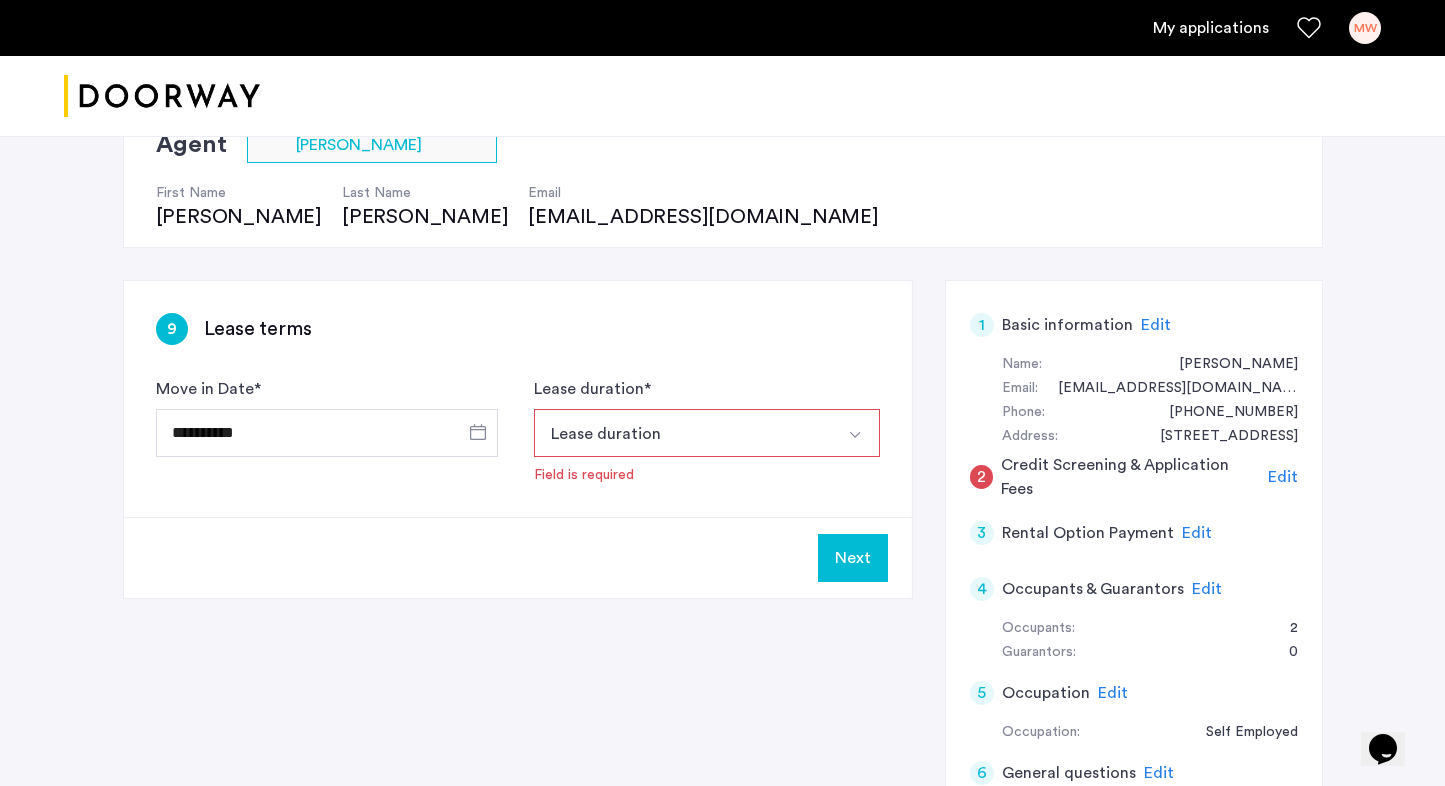 click on "Lease duration" at bounding box center (683, 433) 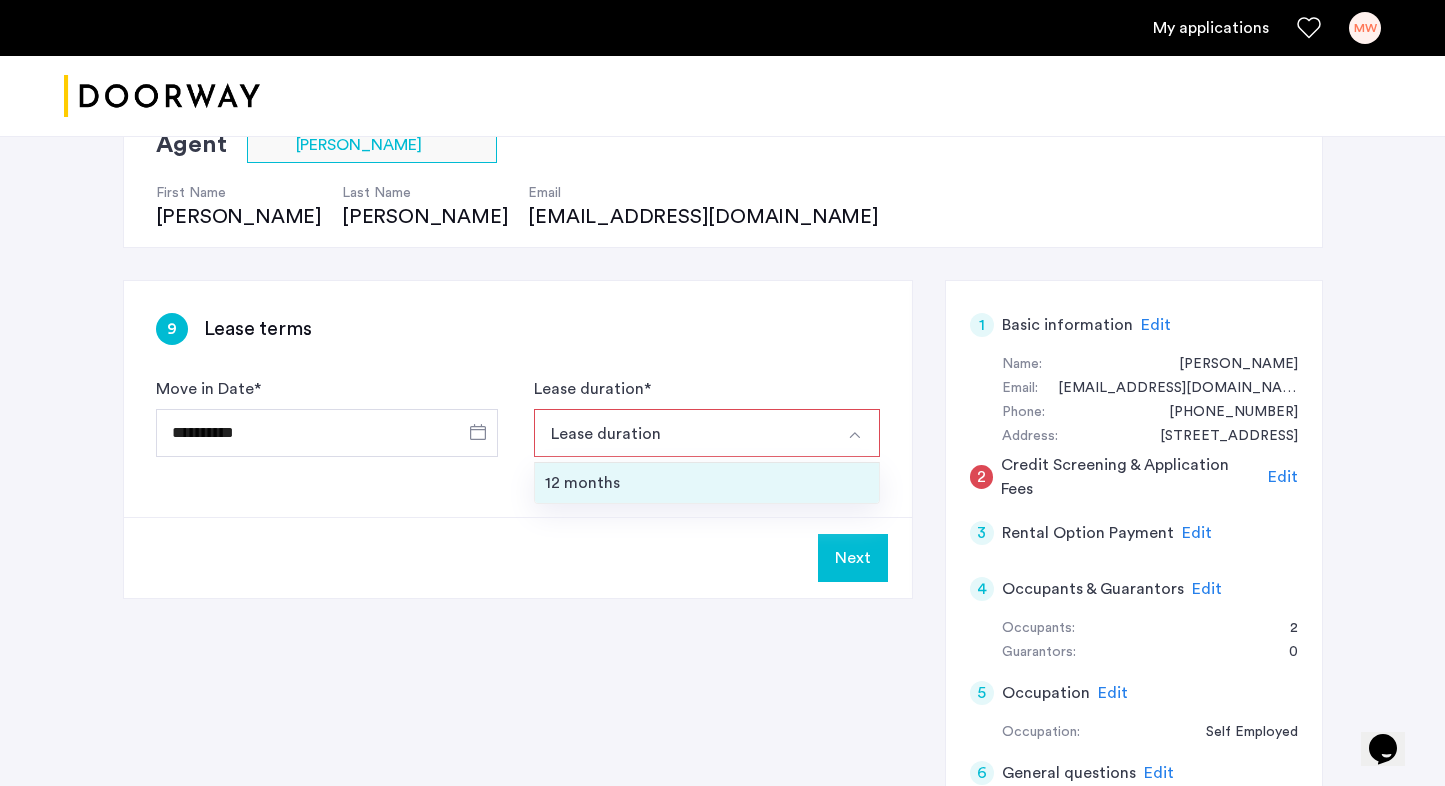 click on "12 months" at bounding box center [707, 483] 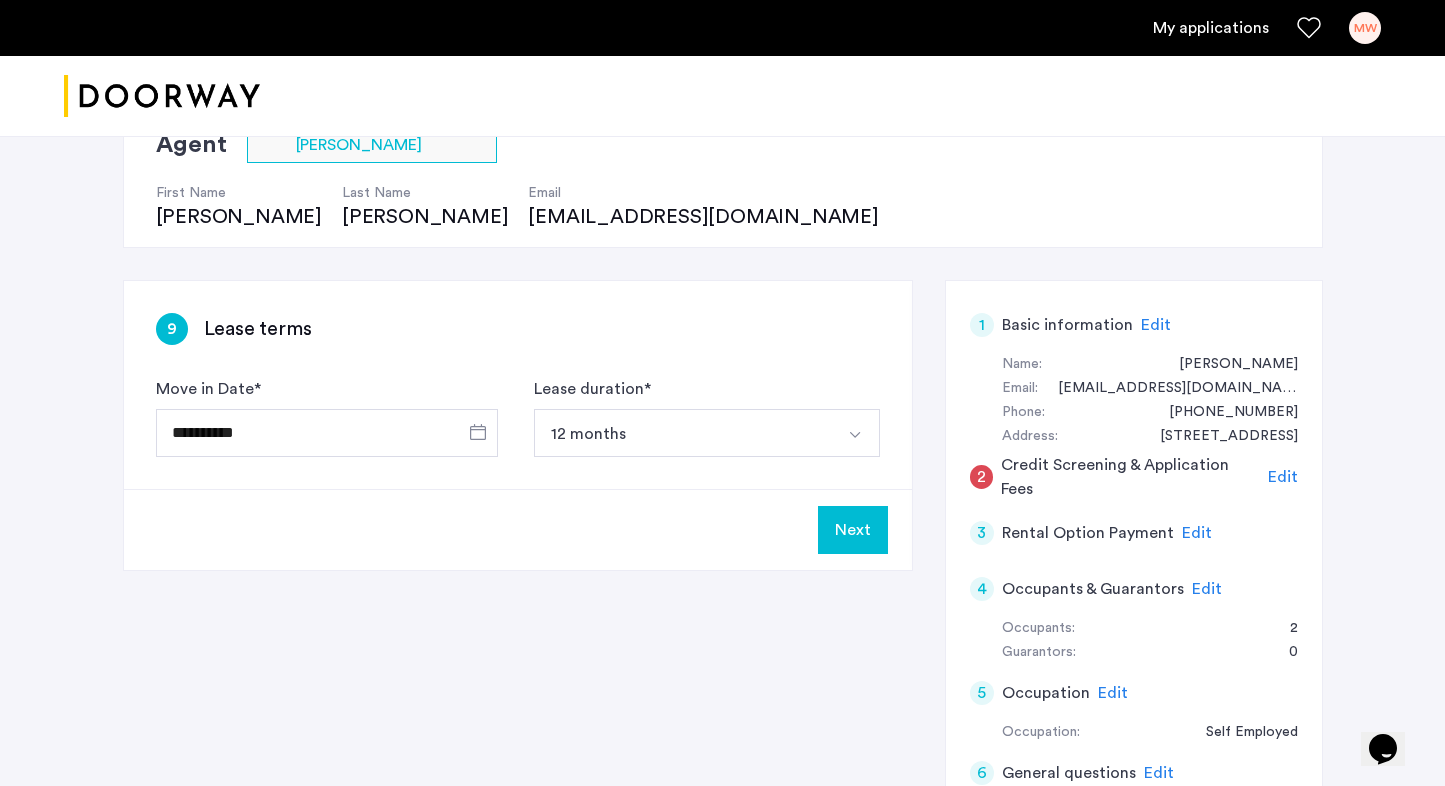 click on "**********" 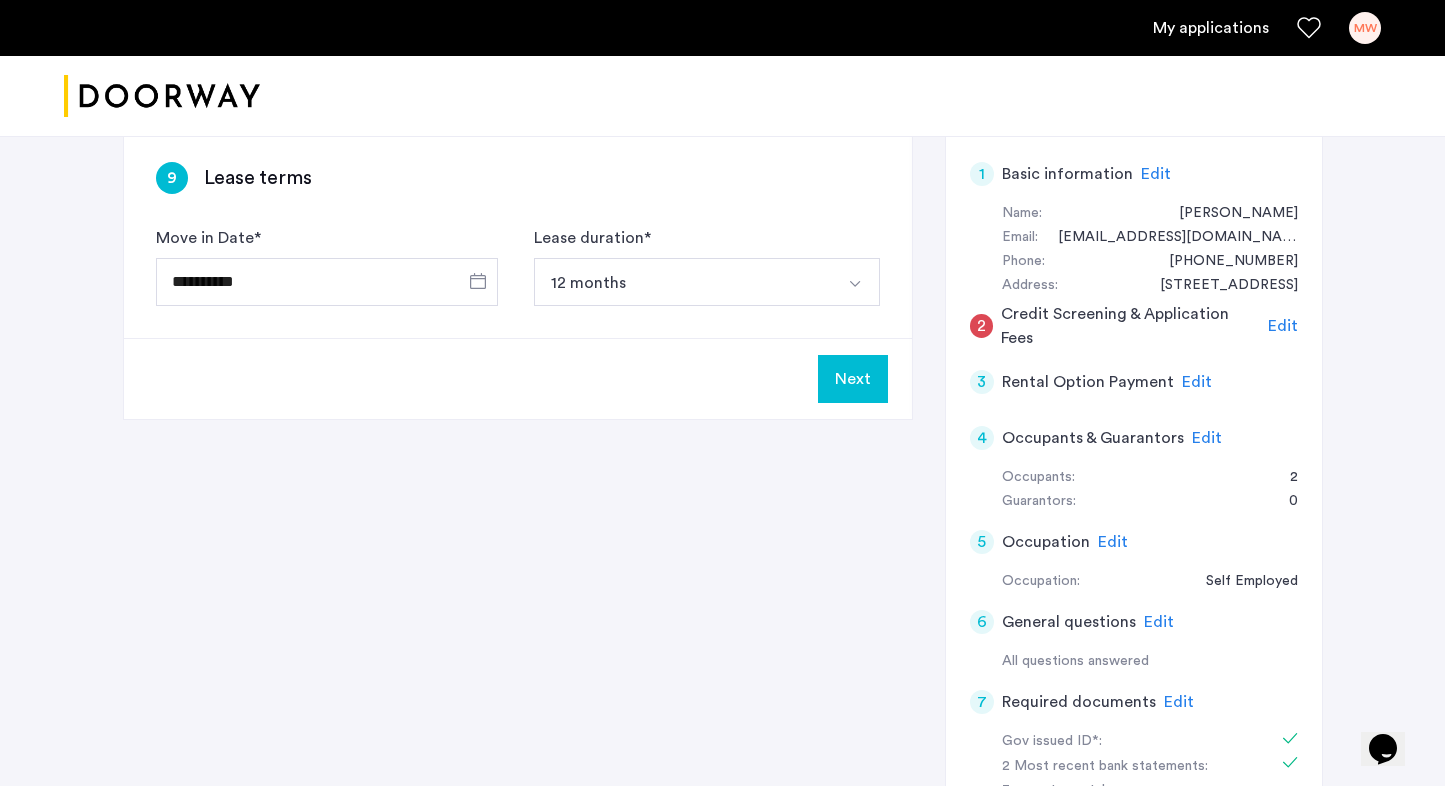 scroll, scrollTop: 335, scrollLeft: 0, axis: vertical 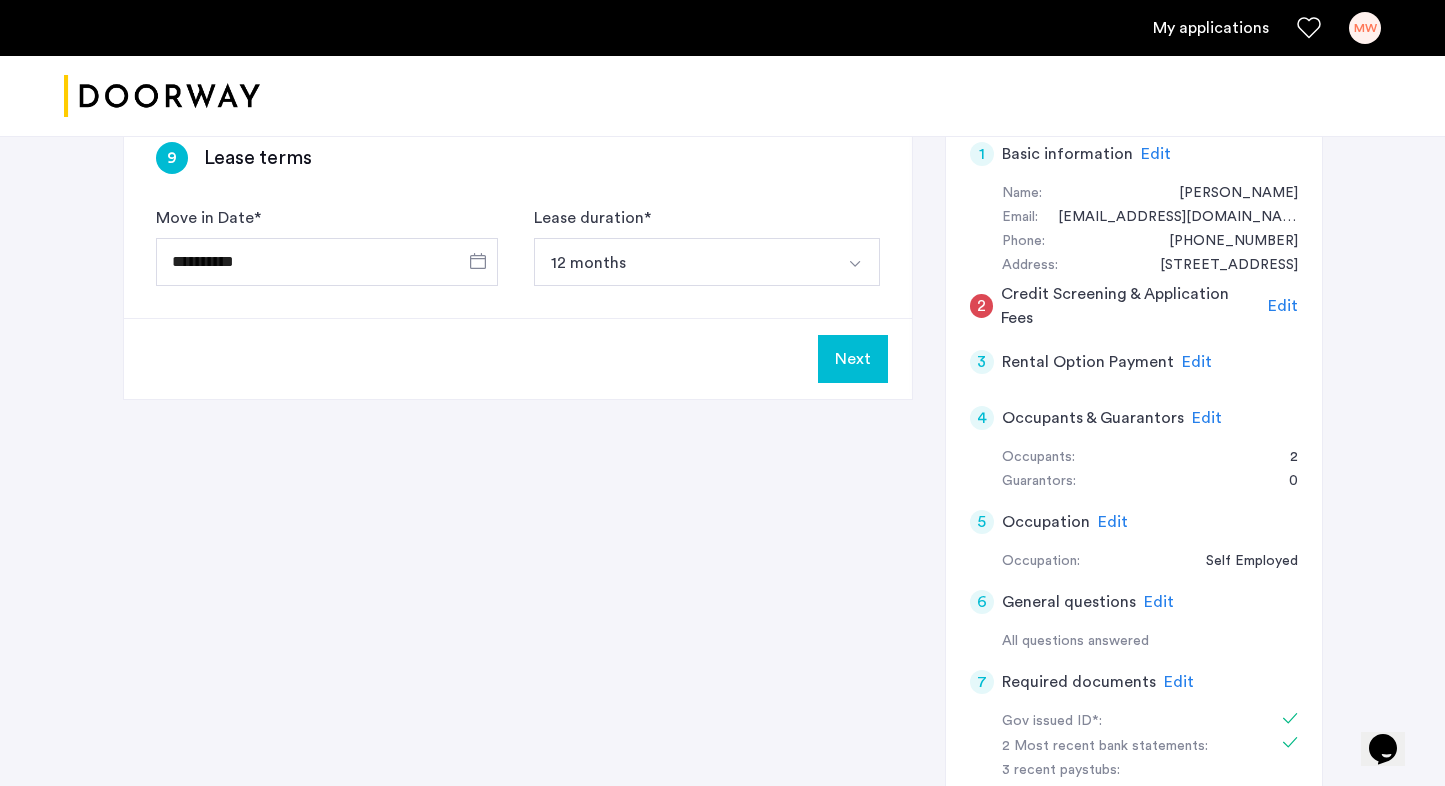 click on "Next" 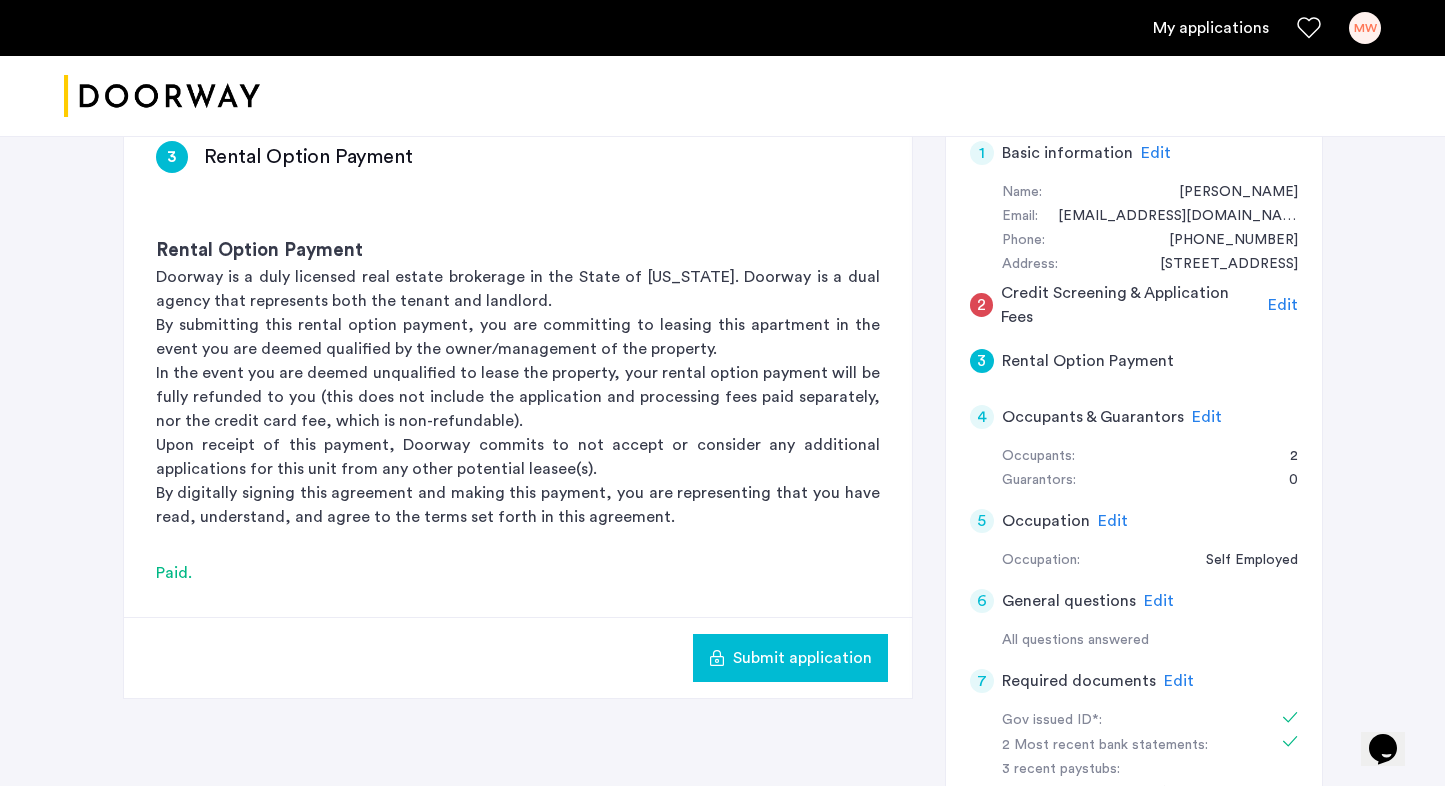 scroll, scrollTop: 342, scrollLeft: 0, axis: vertical 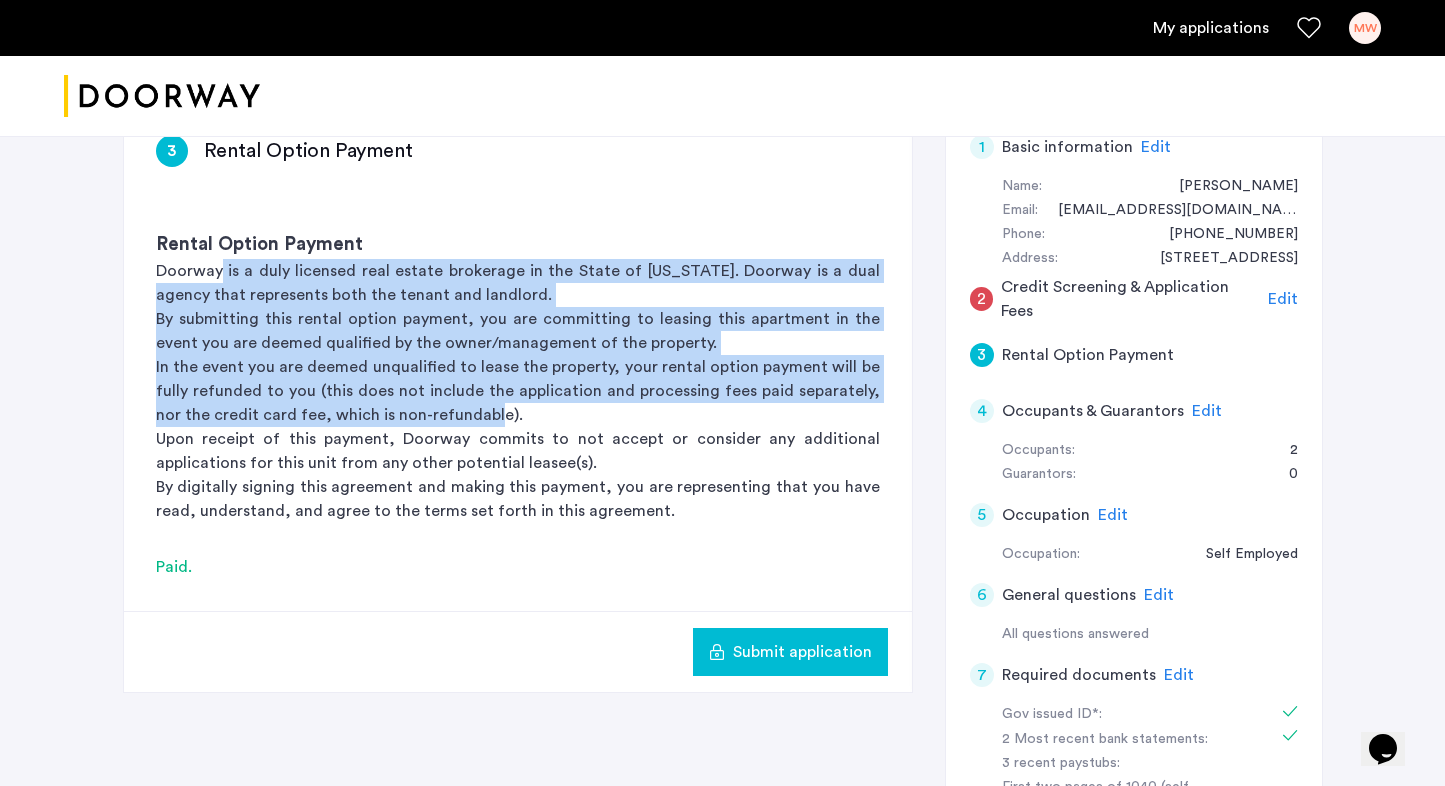 drag, startPoint x: 241, startPoint y: 263, endPoint x: 487, endPoint y: 444, distance: 305.41284 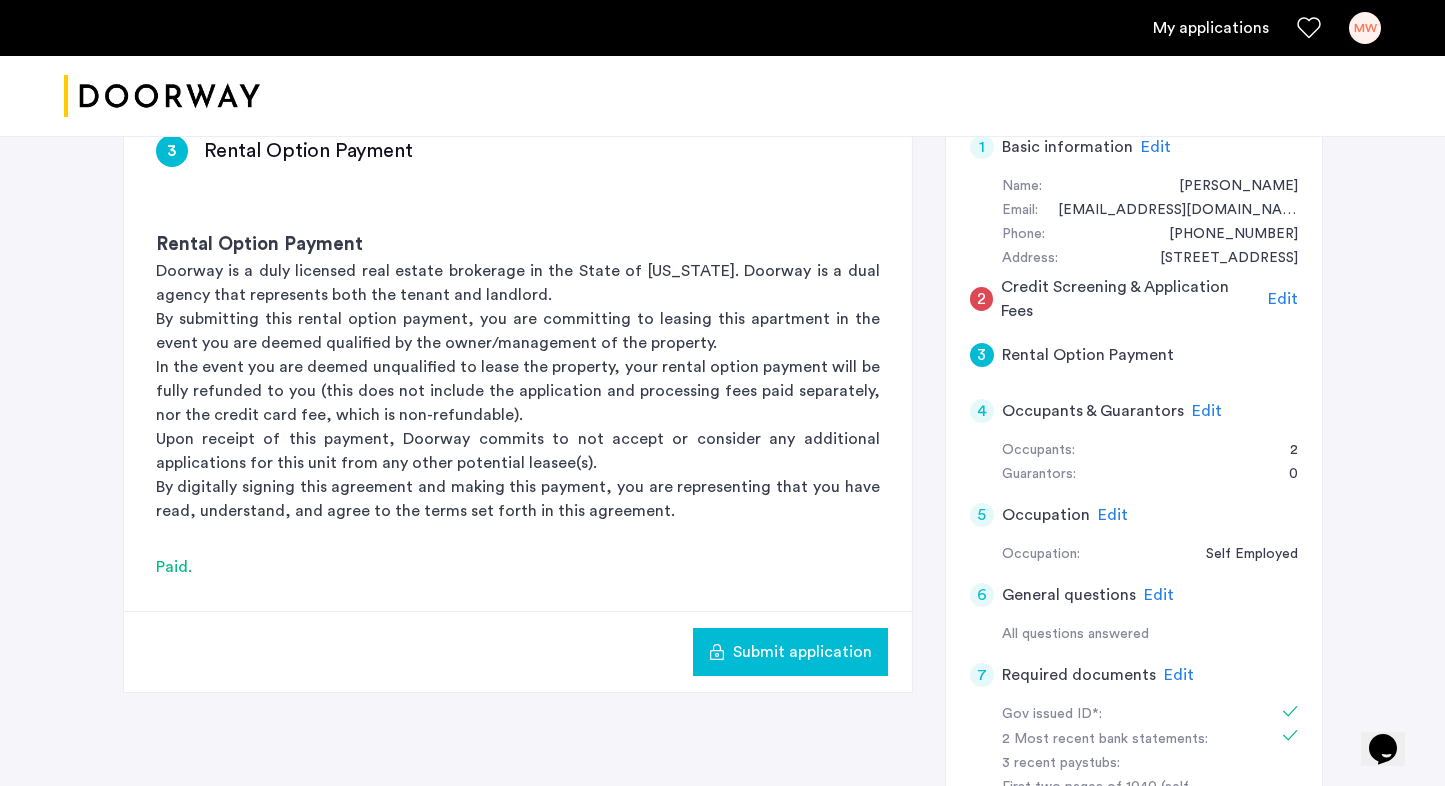 click on "Upon receipt of this payment, Doorway commits to not accept or consider any additional applications for this unit from any other potential leasee(s)." 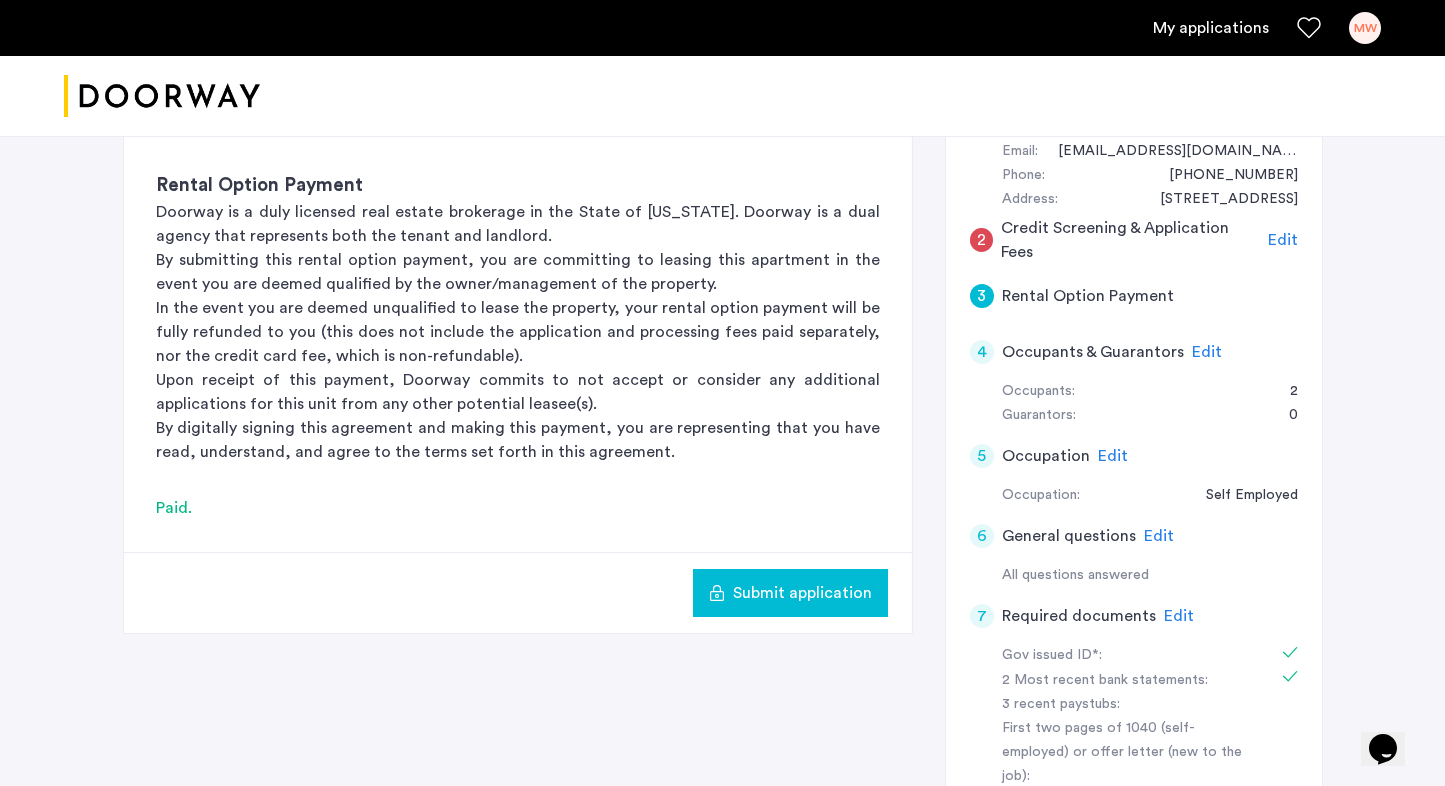 scroll, scrollTop: 406, scrollLeft: 0, axis: vertical 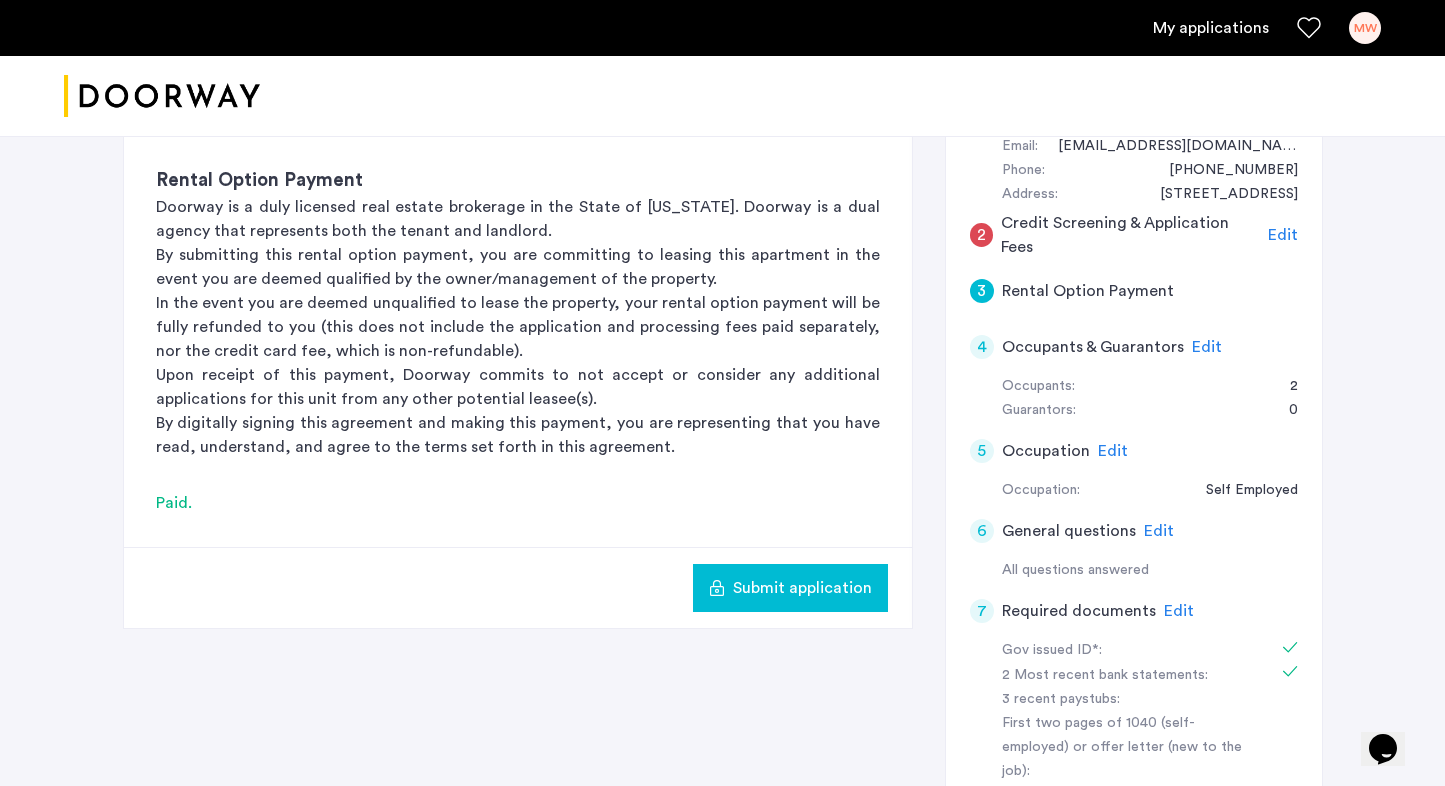 click on "Edit" 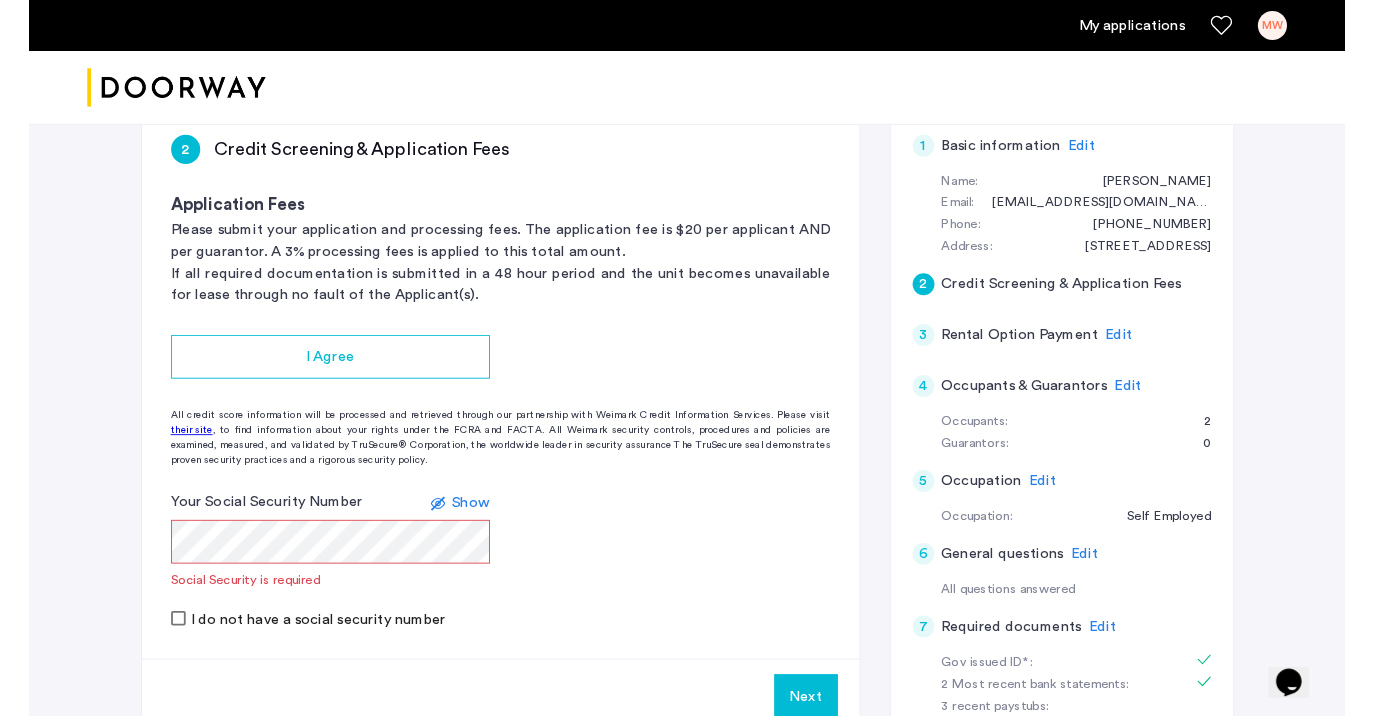 scroll, scrollTop: 323, scrollLeft: 0, axis: vertical 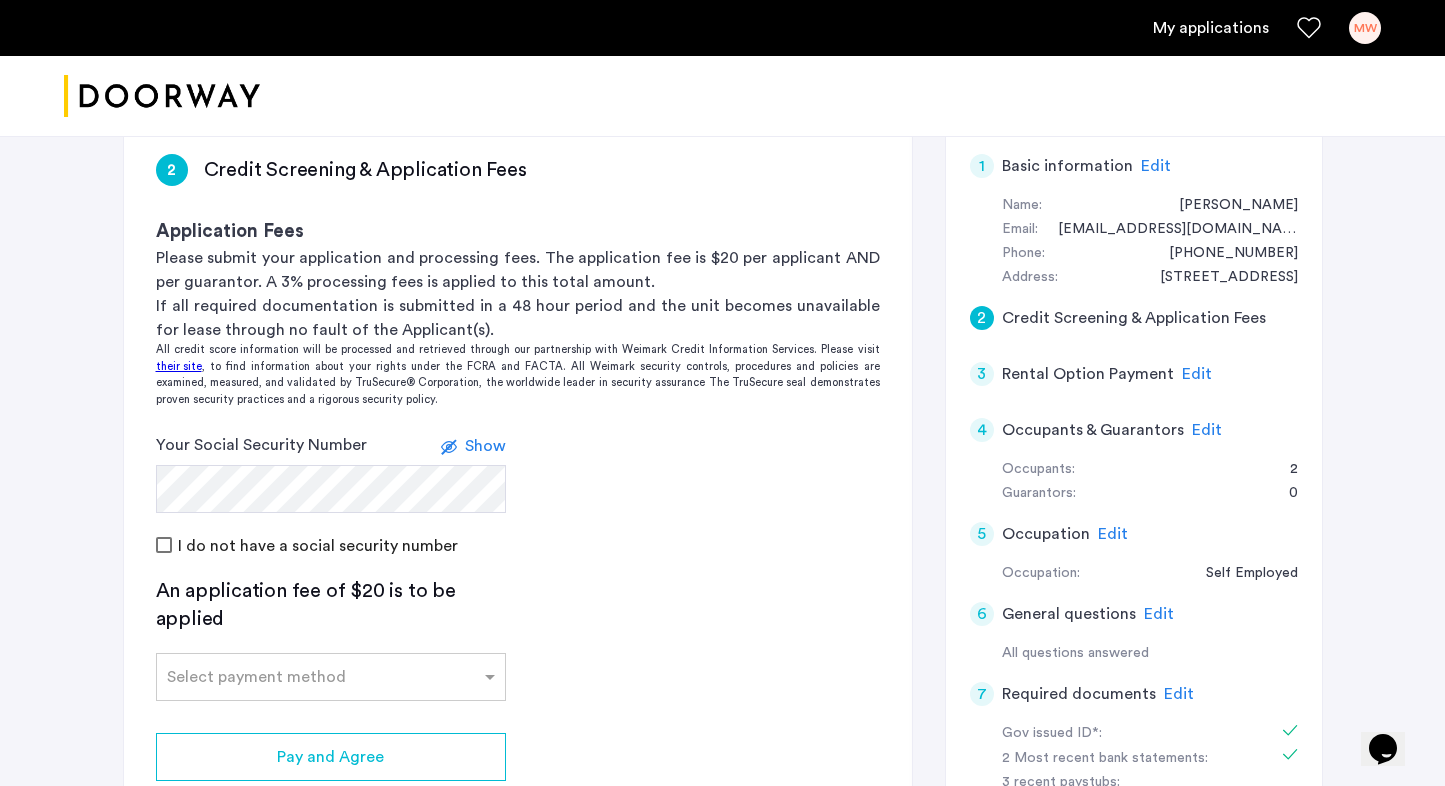 click on "Show" 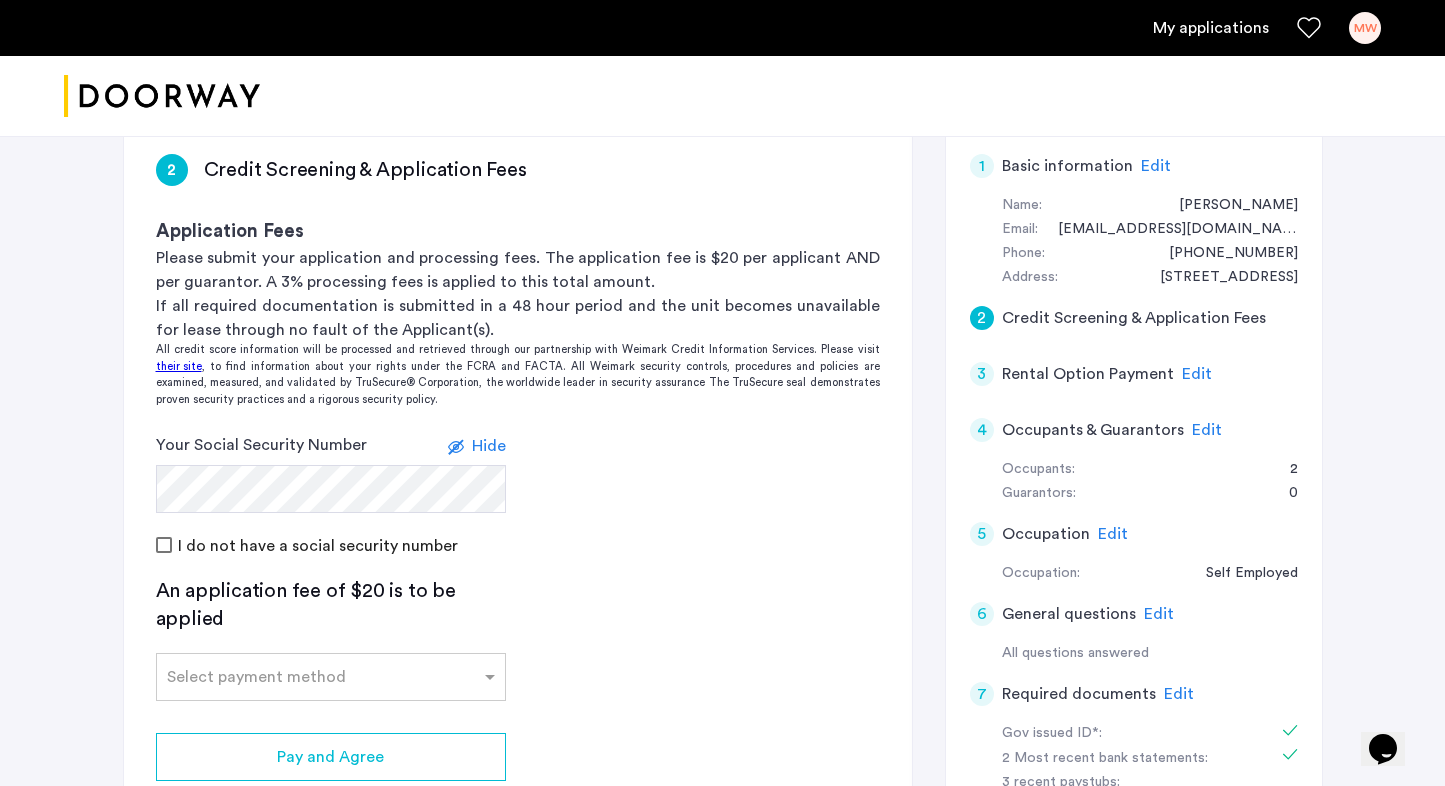 click on "Your Social Security Number Hide I do not have a social security number" 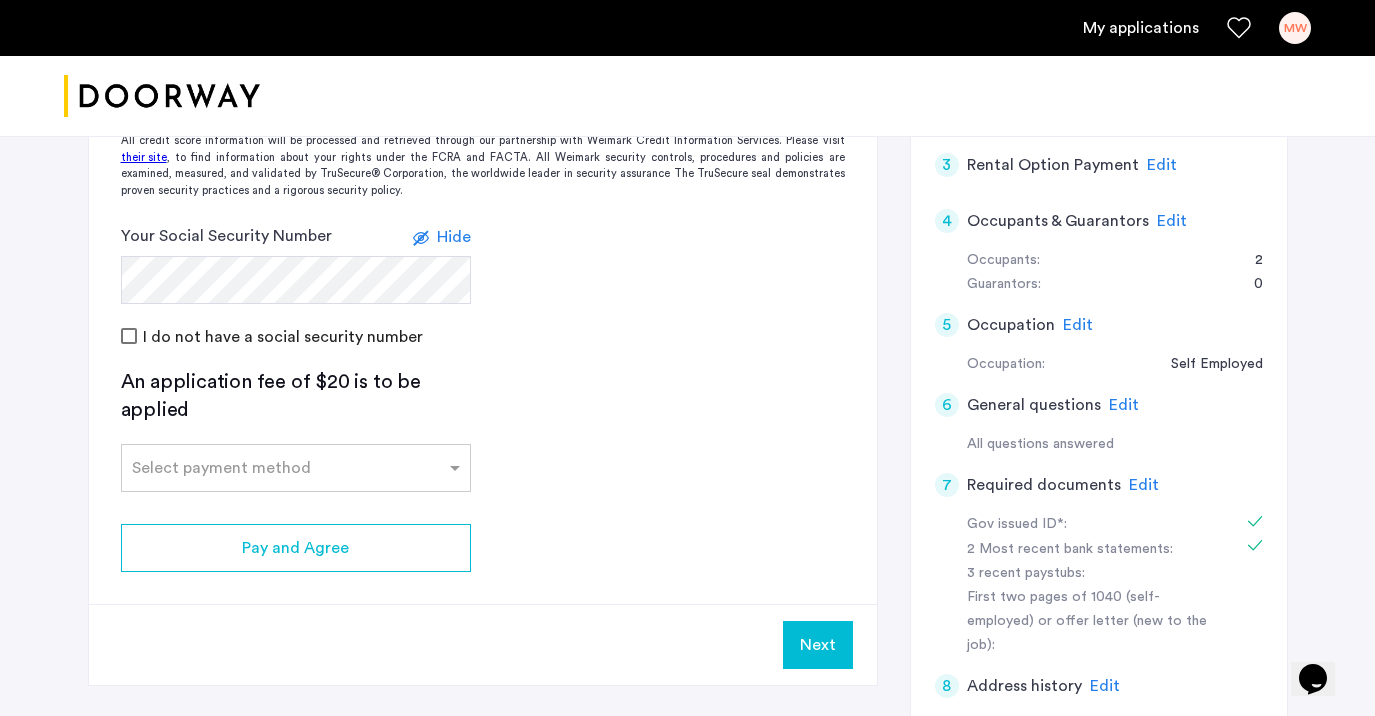 scroll, scrollTop: 555, scrollLeft: 0, axis: vertical 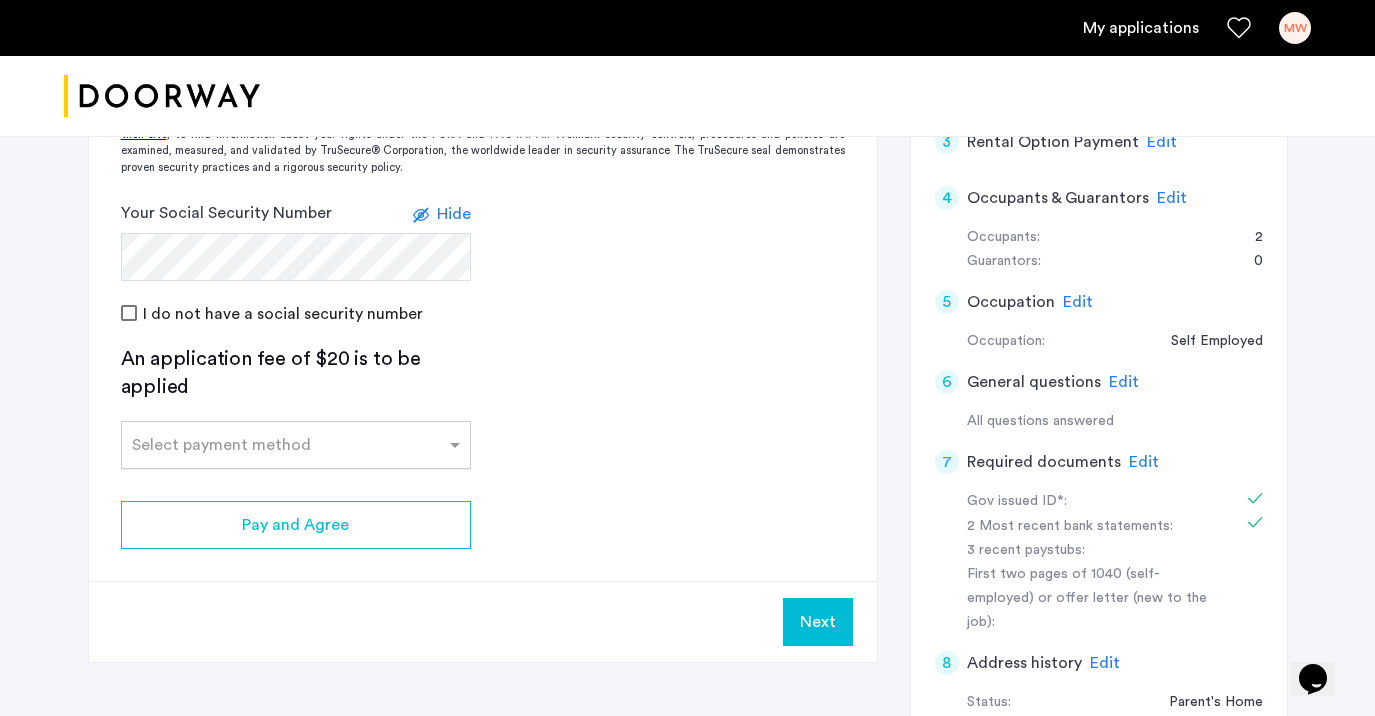 click 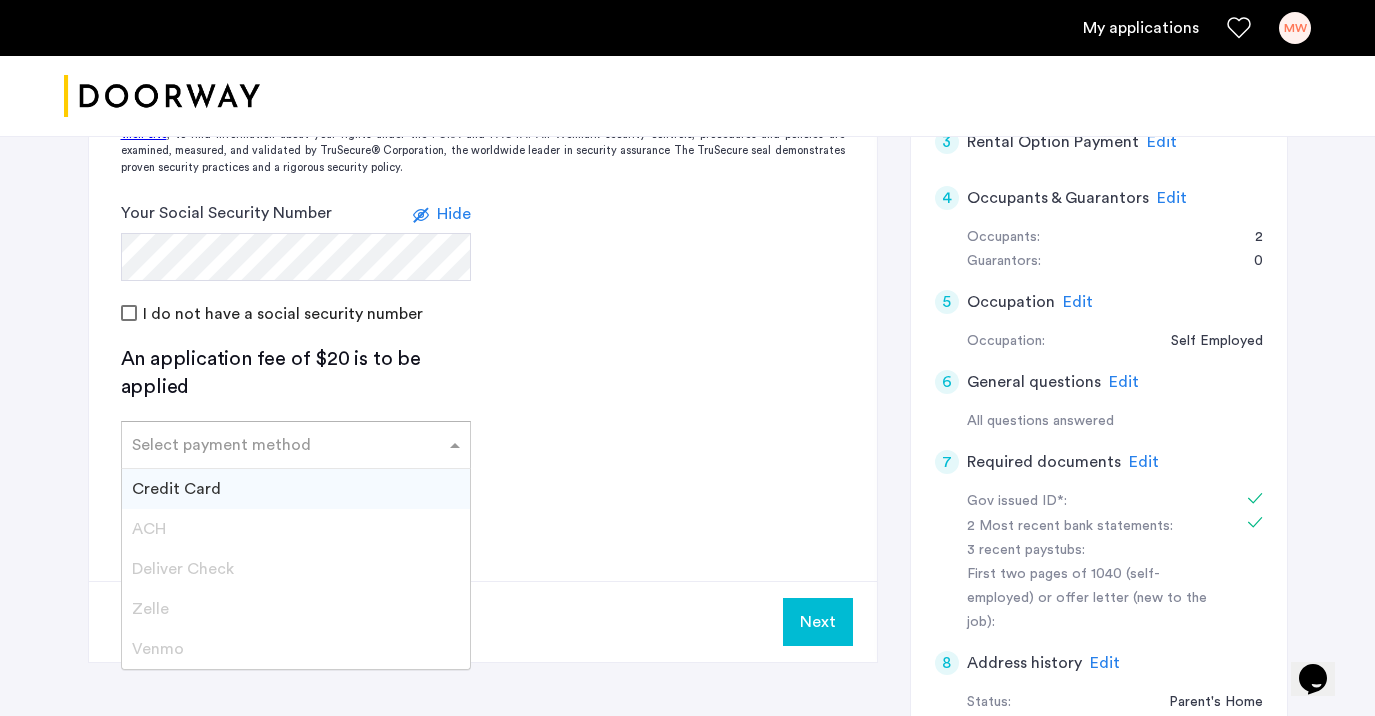 click on "Credit Card" at bounding box center (296, 489) 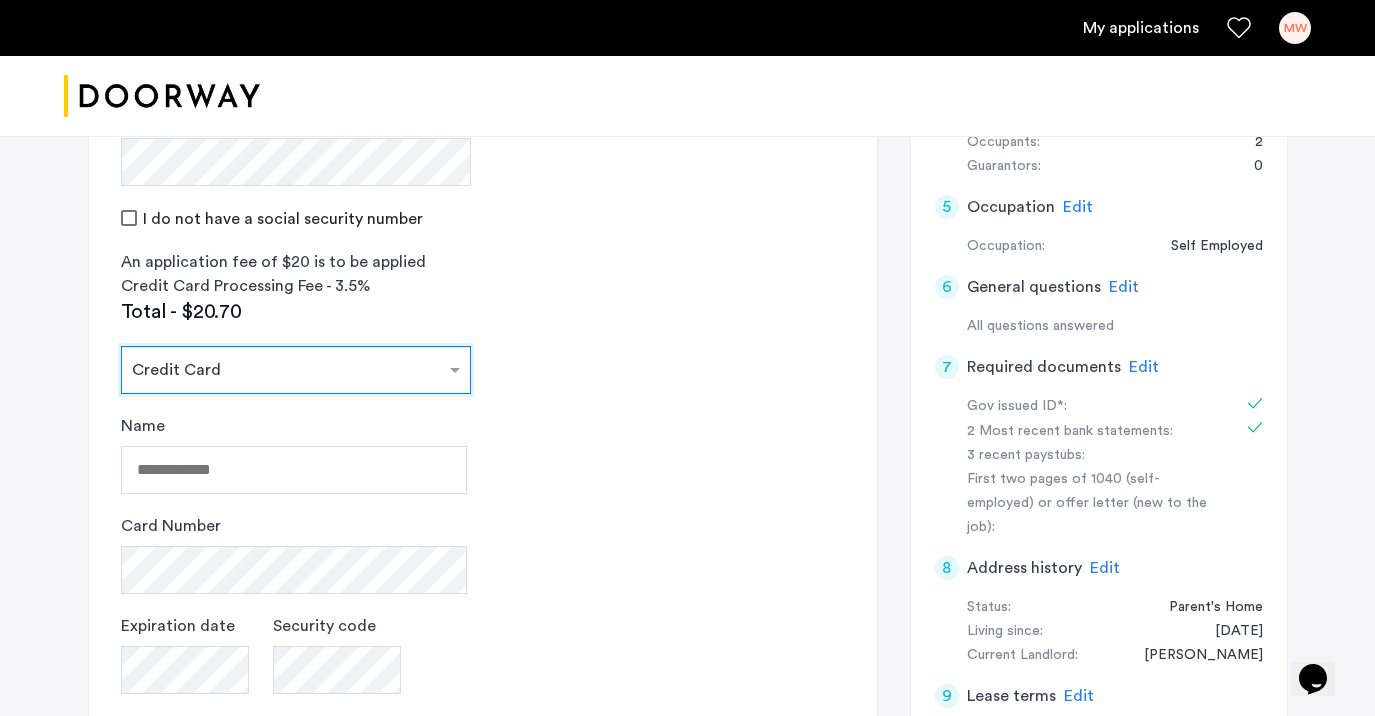 scroll, scrollTop: 649, scrollLeft: 0, axis: vertical 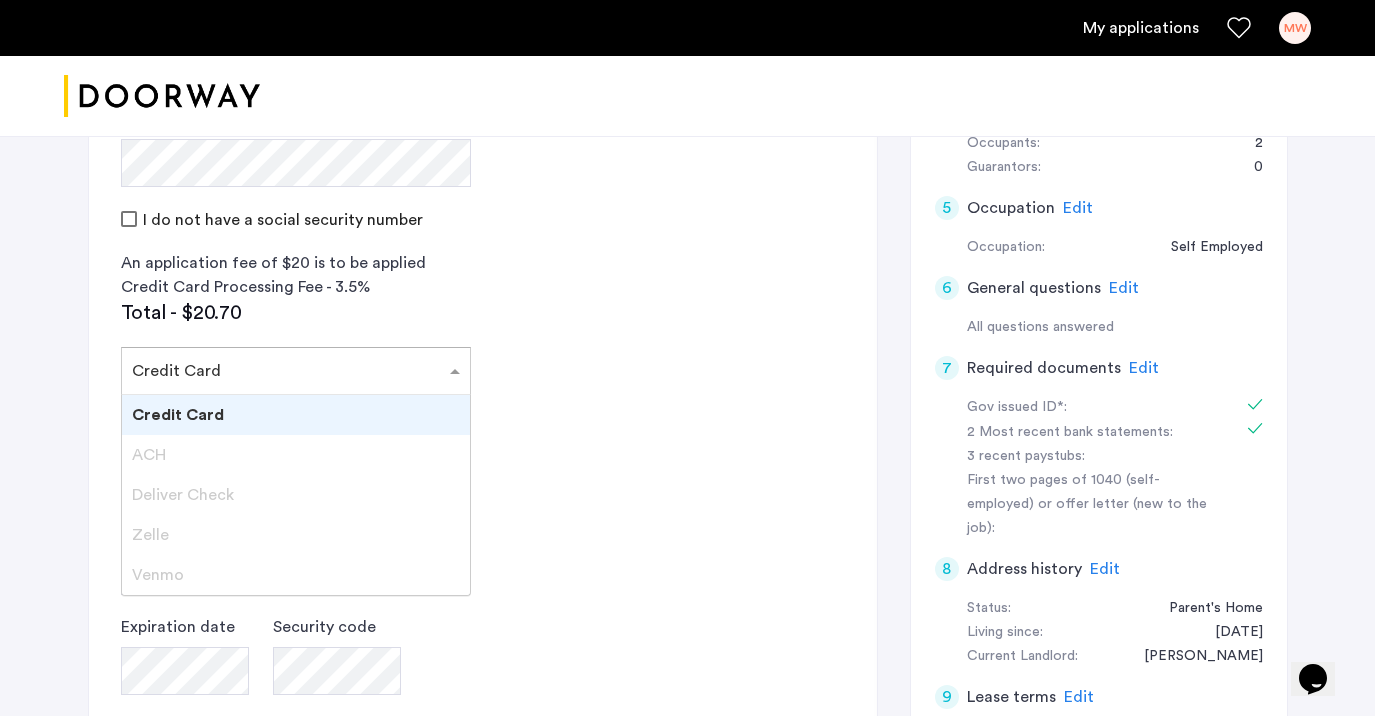 click on "Select payment method ×  Credit Card" 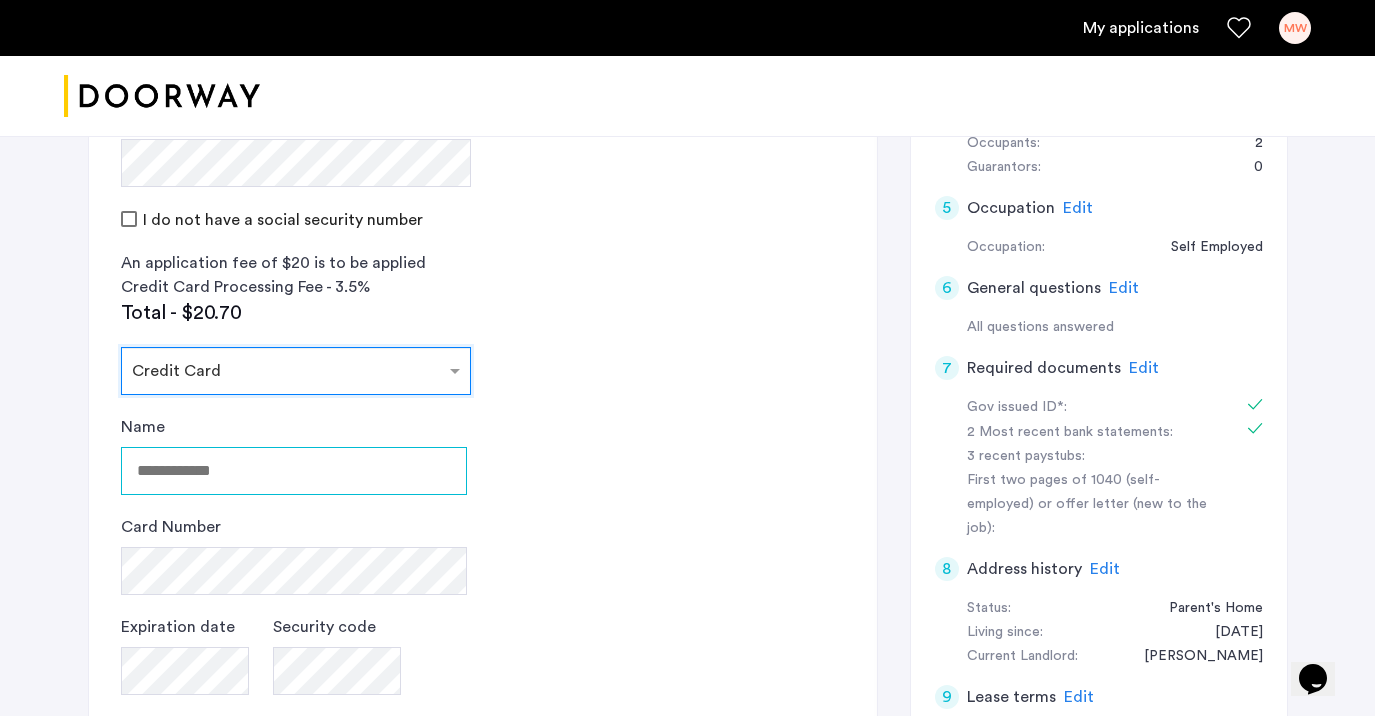 click on "Name" at bounding box center (294, 471) 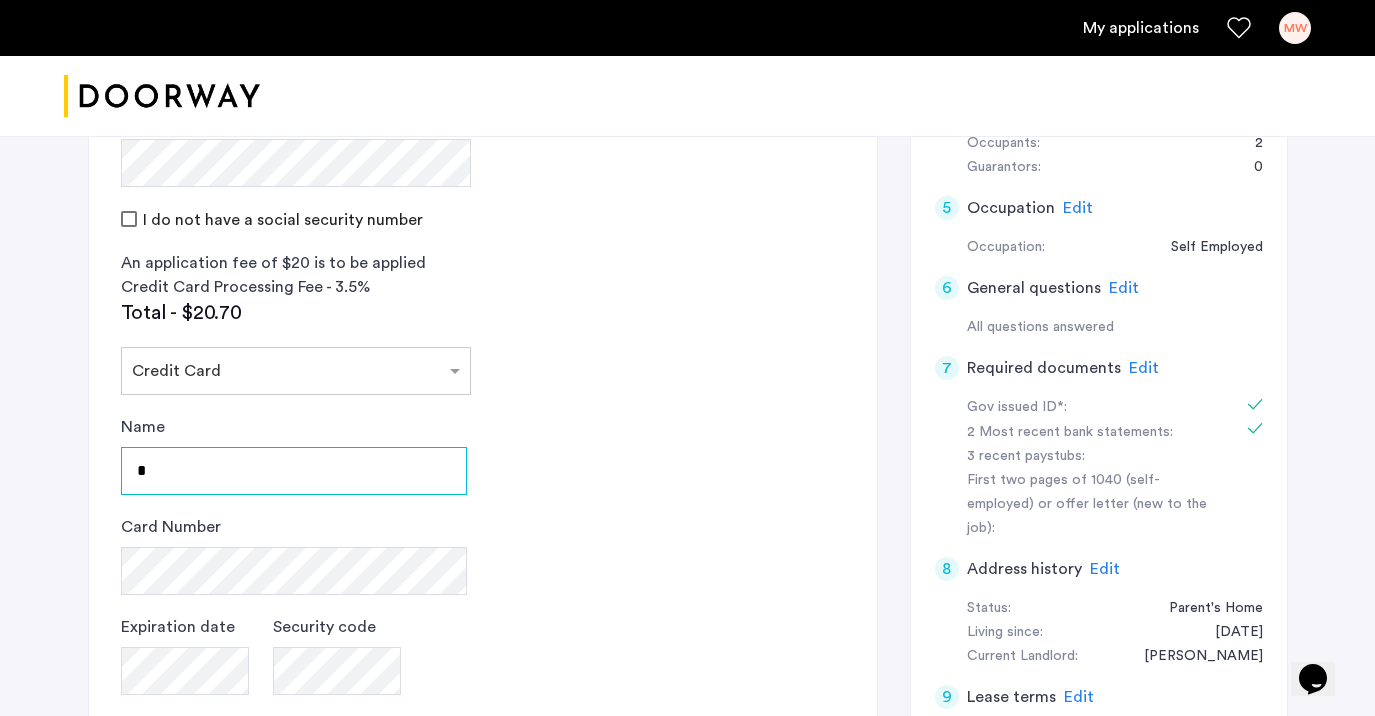 type on "**********" 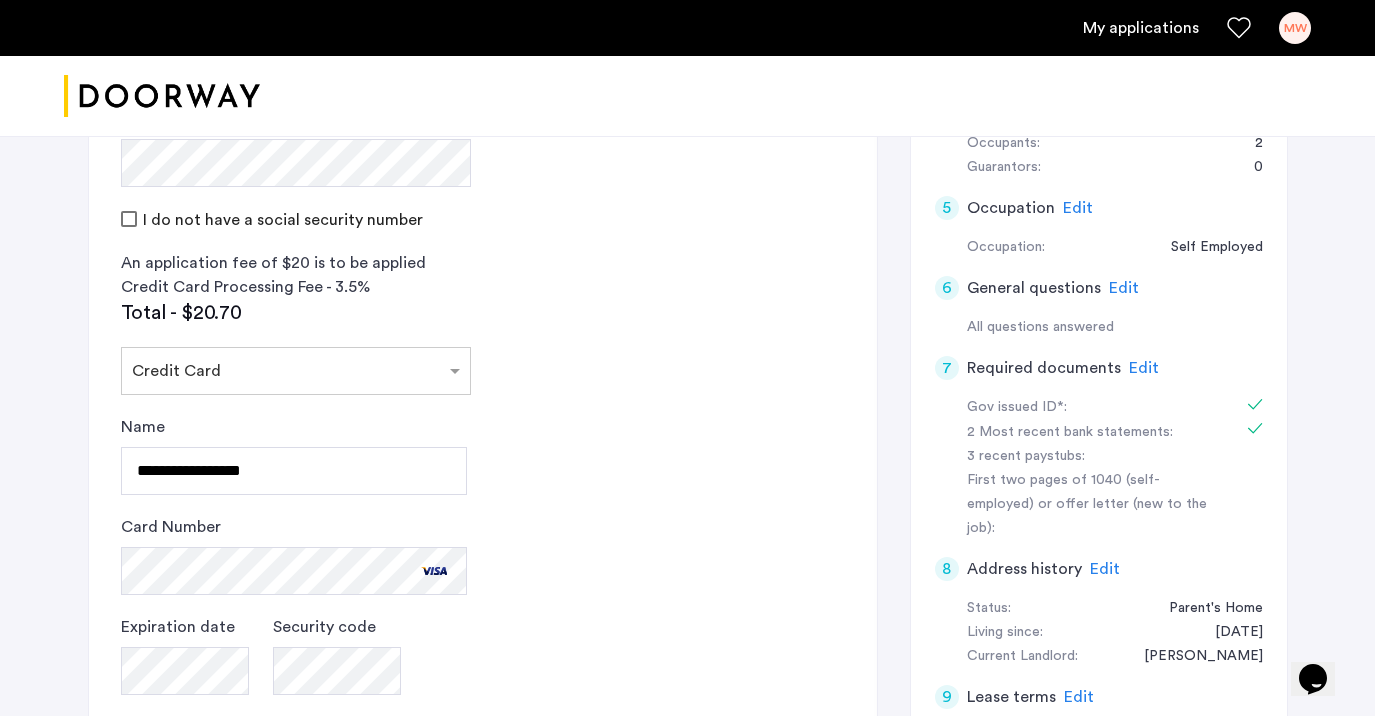 click on "2 Credit Screening & Application Fees Application Fees Please submit your application and processing fees. The application fee is $20 per applicant AND per guarantor. A 3% processing fees is applied to this total amount. If all required documentation is submitted in a 48 hour period and the unit becomes unavailable for lease through no fault of the Applicant(s). All credit score information will be processed and retrieved through our partnership with Weimark Credit Information Services. Please visit  their site , to find information about your rights under the FCRA and FACTA. All Weimark security controls, procedures and policies are examined, measured, and validated by TruSecure® Corporation, the worldwide leader in security assurance The TruSecure seal demonstrates proven security practices and a rigorous security policy. Your Social Security Number Hide I do not have a social security number An application fee of $20 is to be applied Credit Card Processing Fee - 3.5% Total - $20.70 Select payment method" 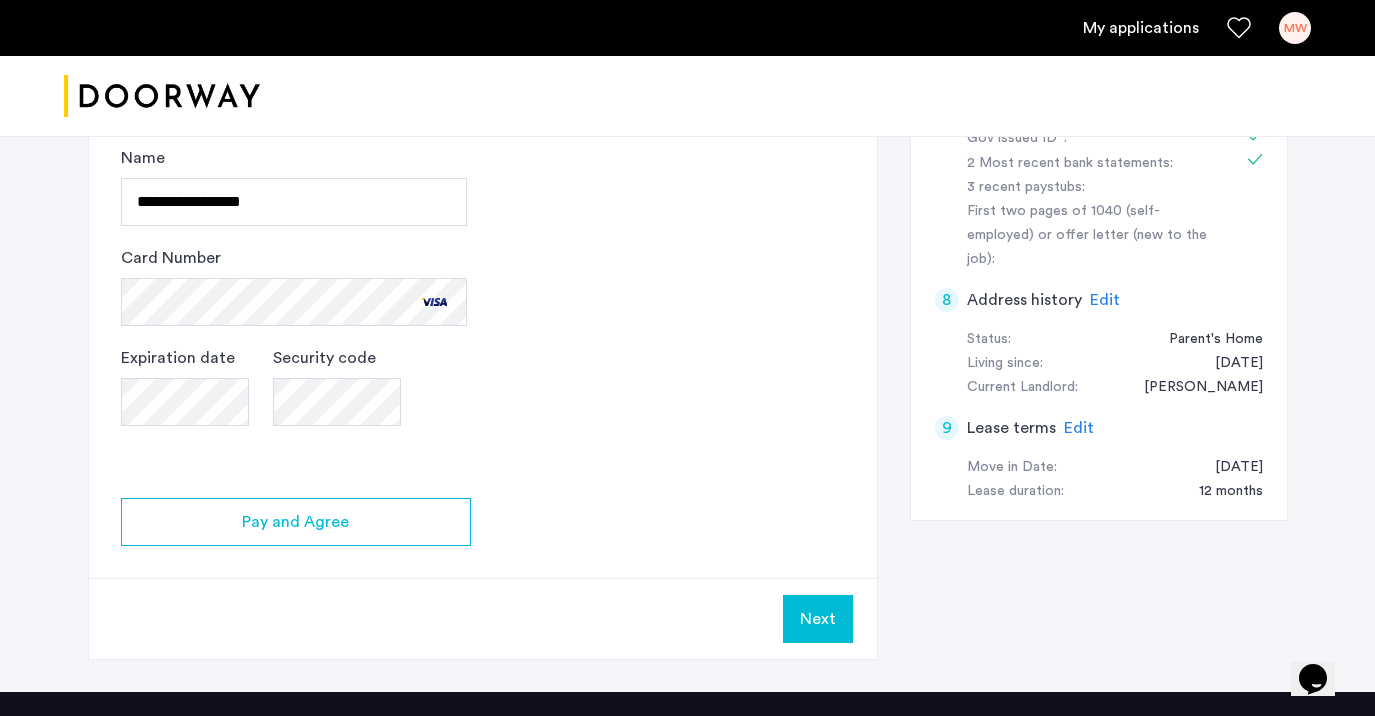 scroll, scrollTop: 919, scrollLeft: 0, axis: vertical 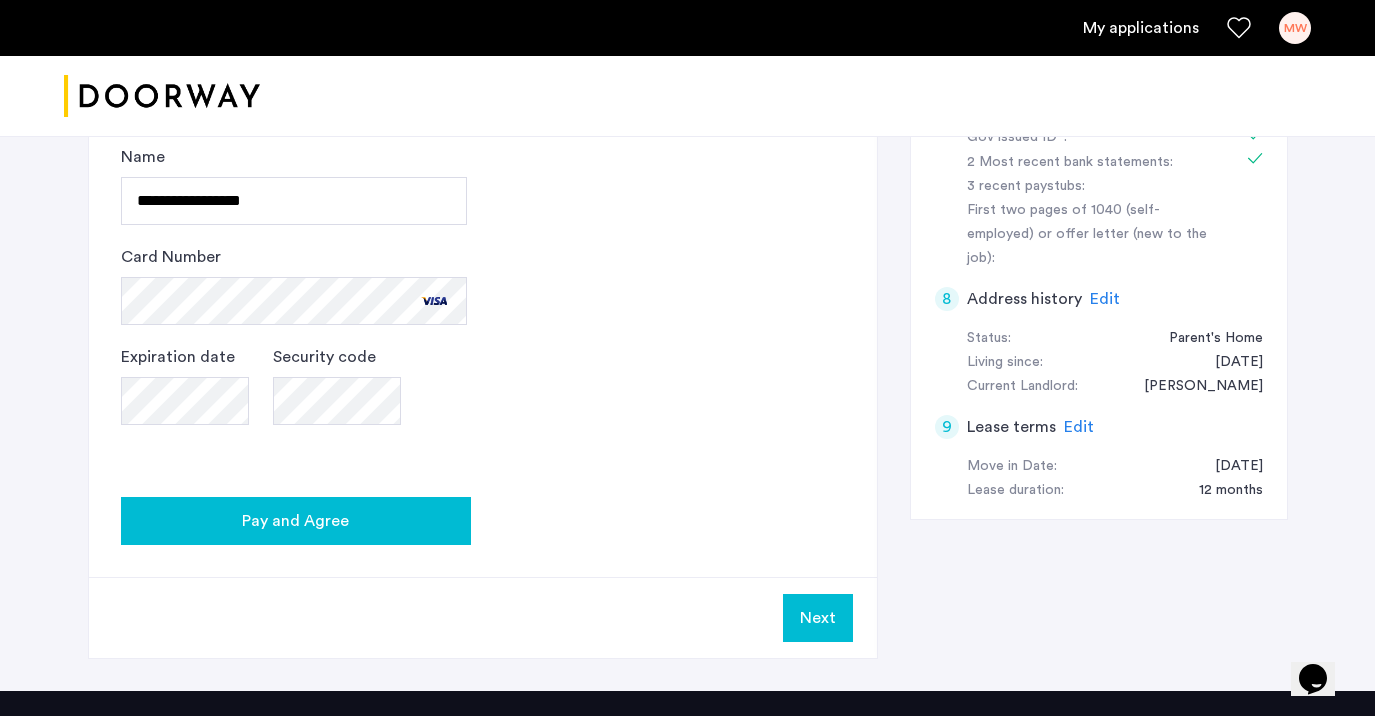 click on "Pay and Agree" 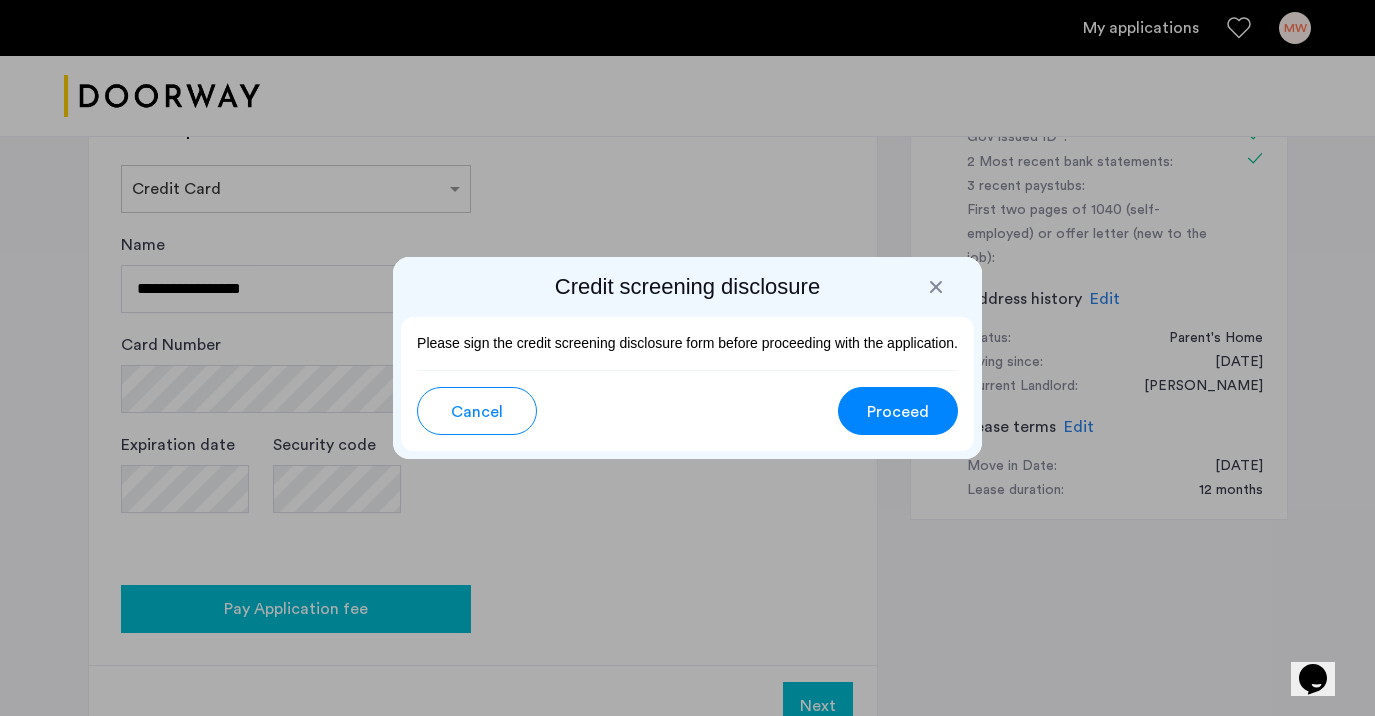 scroll, scrollTop: 0, scrollLeft: 0, axis: both 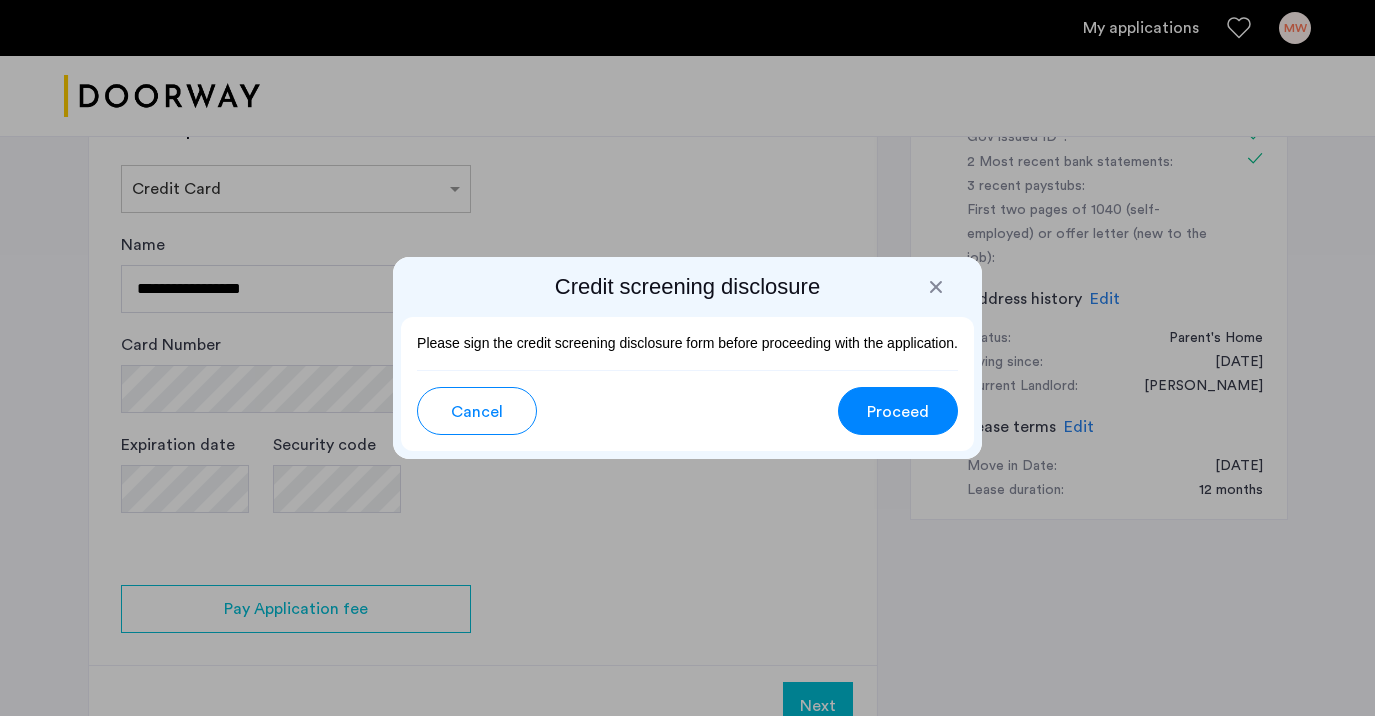 click on "Proceed" at bounding box center (898, 412) 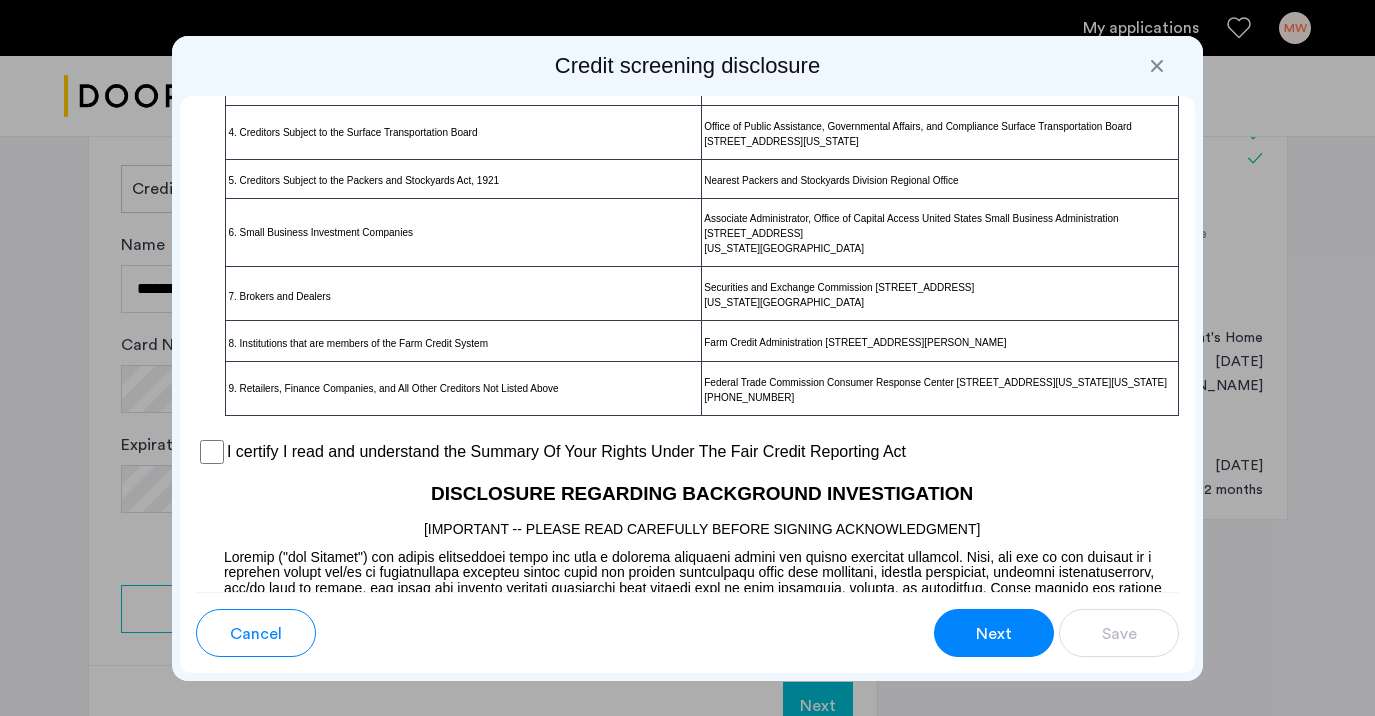 scroll, scrollTop: 1459, scrollLeft: 0, axis: vertical 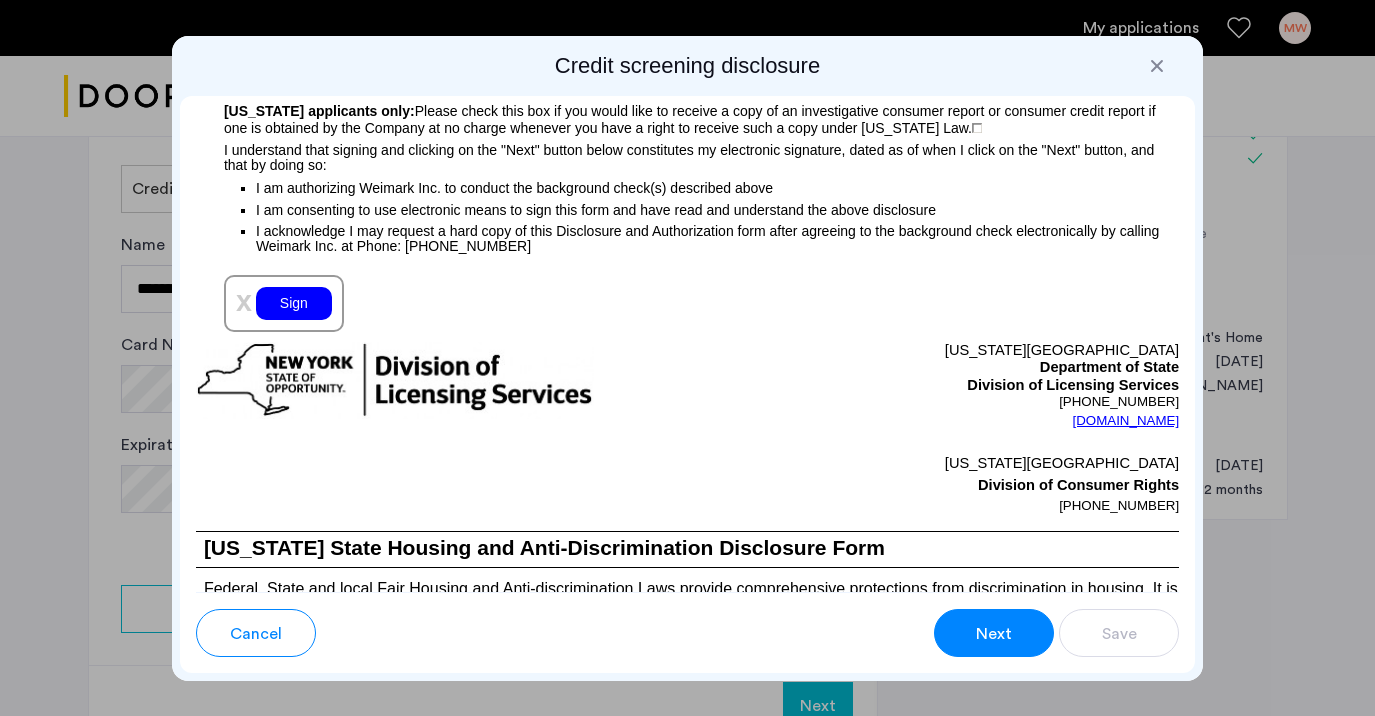 click on "x Sign" at bounding box center (284, 303) 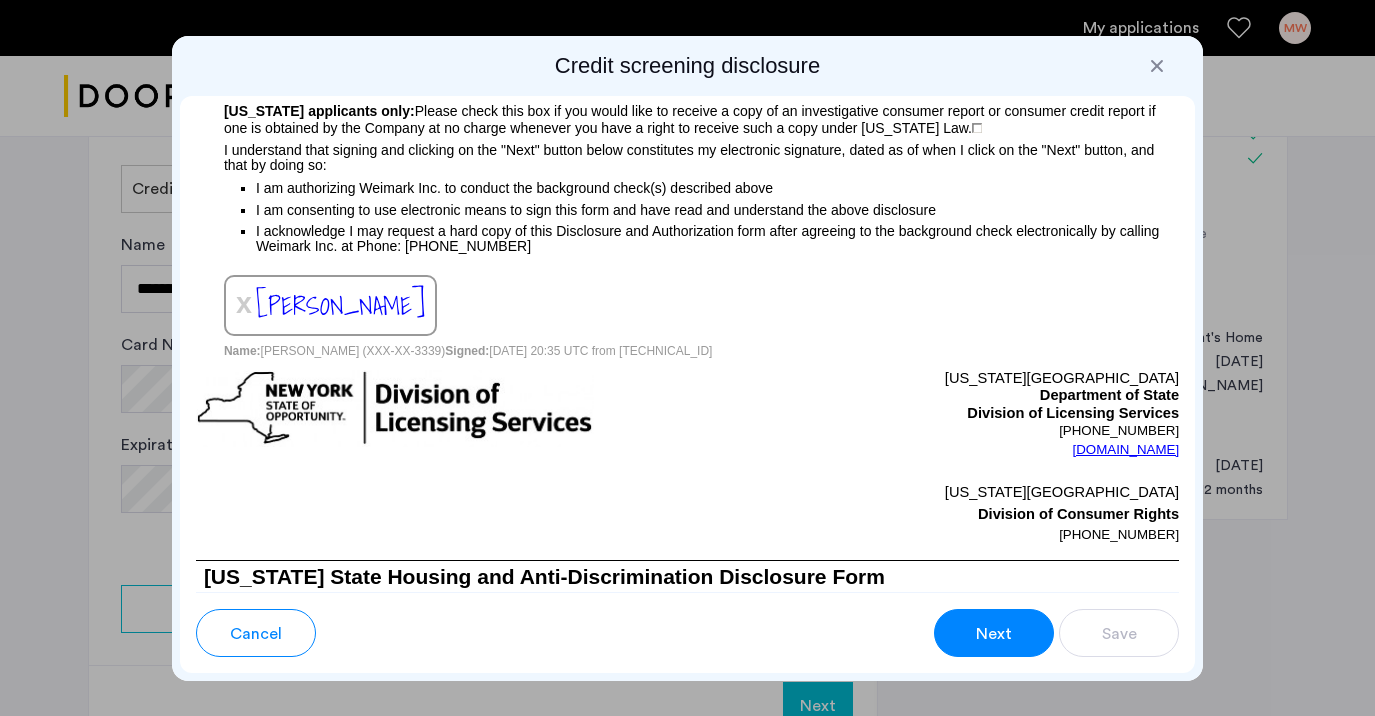 drag, startPoint x: 416, startPoint y: 345, endPoint x: 238, endPoint y: 336, distance: 178.22739 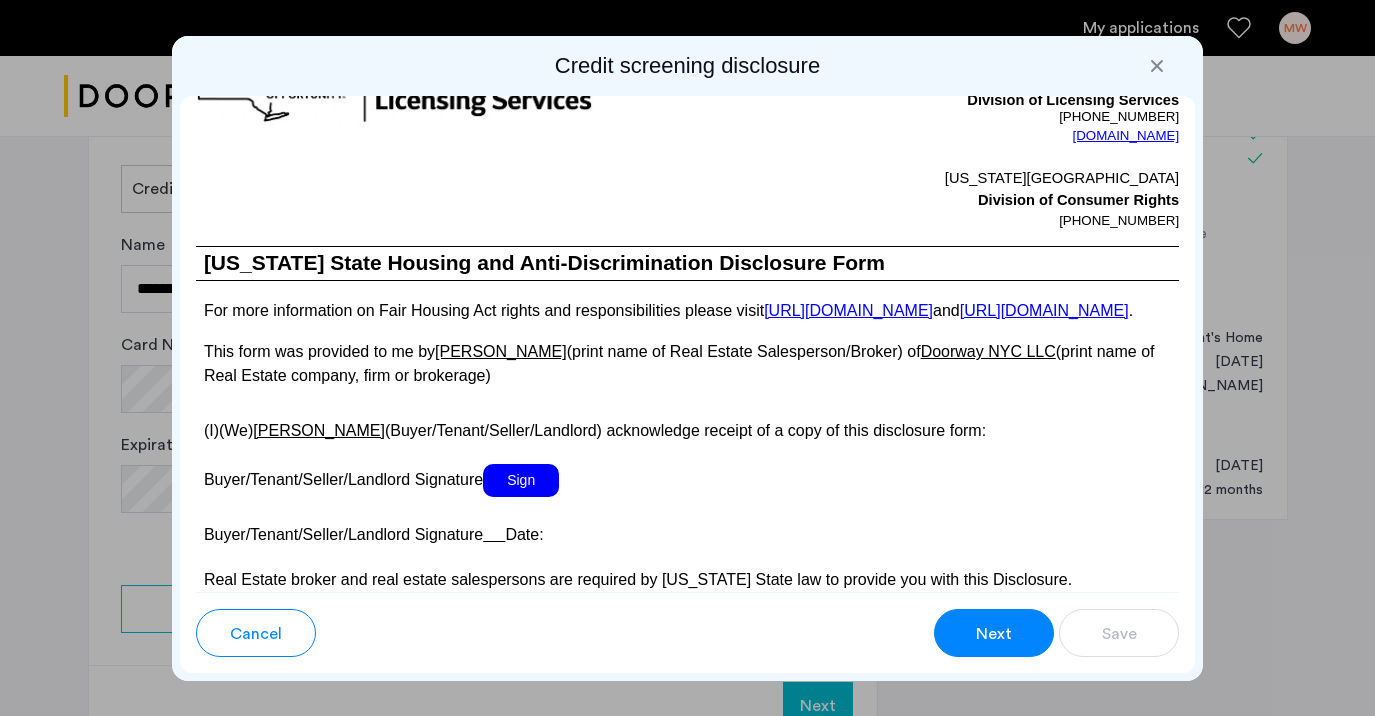 scroll, scrollTop: 3673, scrollLeft: 0, axis: vertical 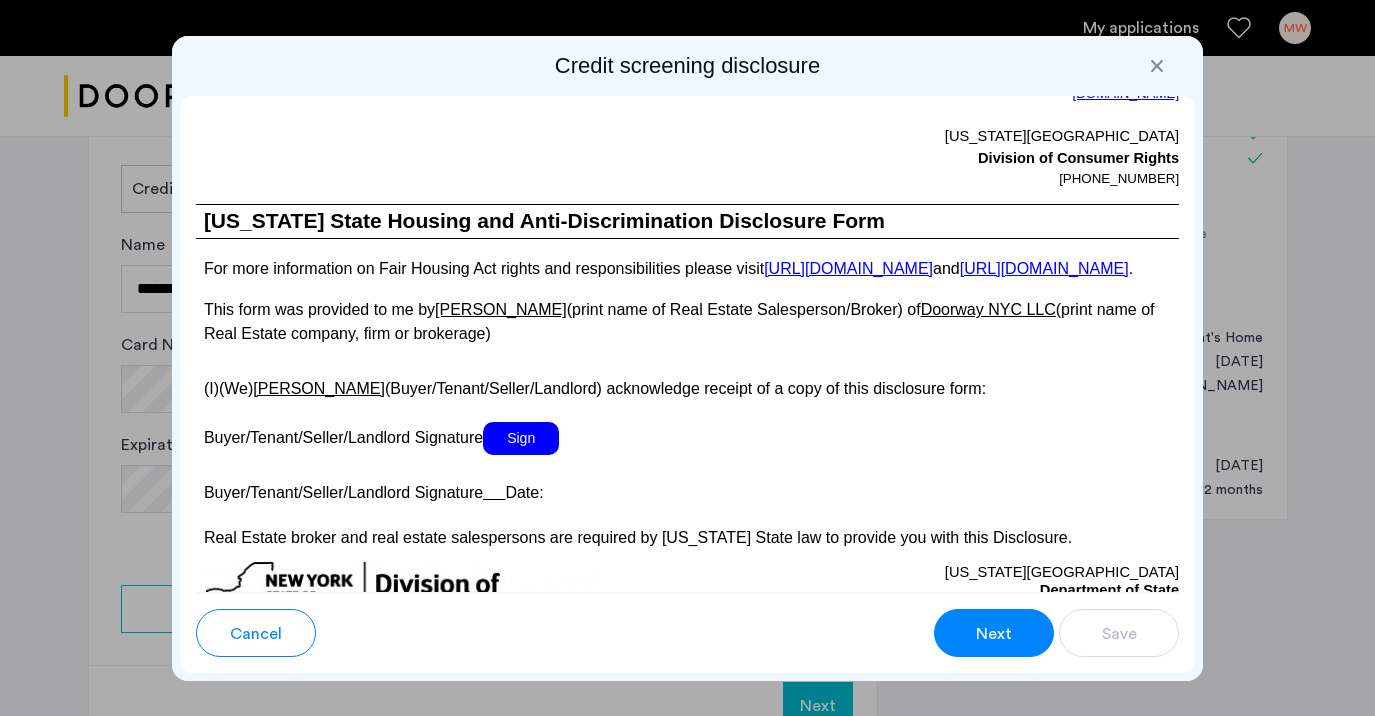 click on "Sign" at bounding box center [521, 438] 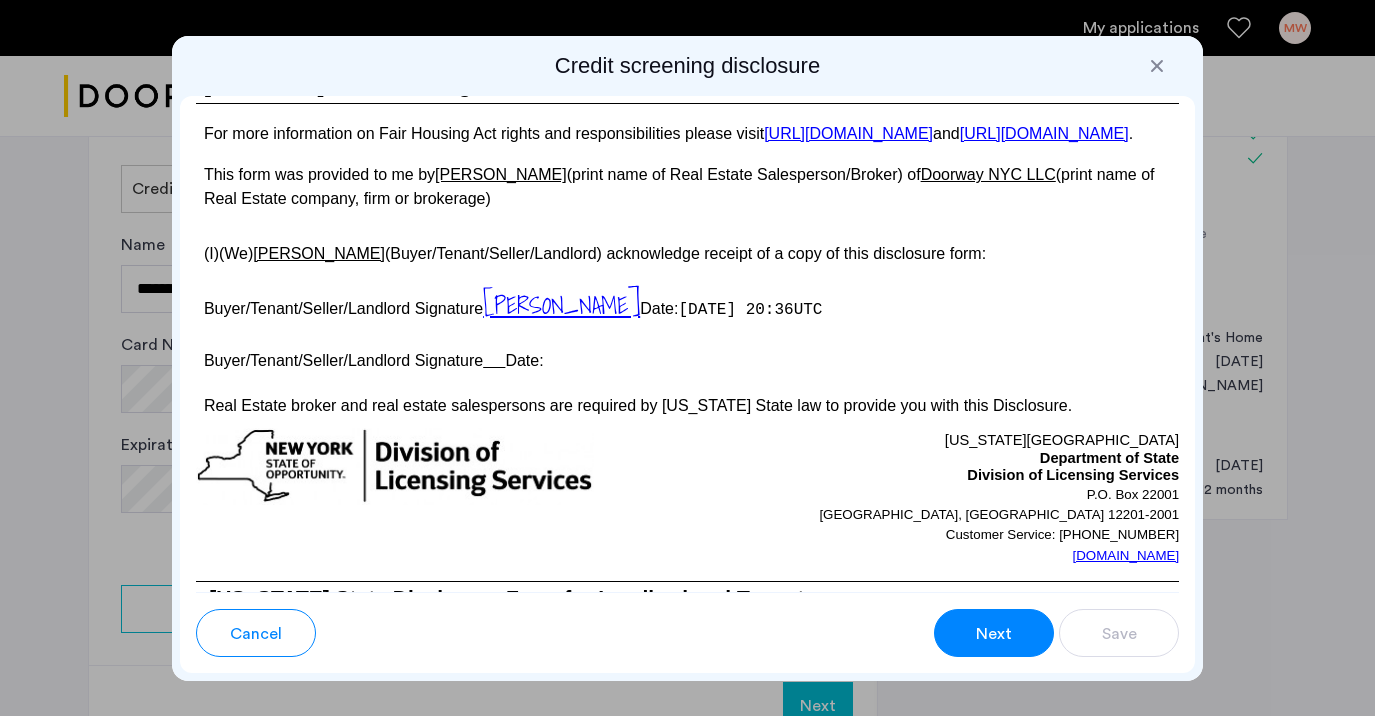 scroll, scrollTop: 3814, scrollLeft: 0, axis: vertical 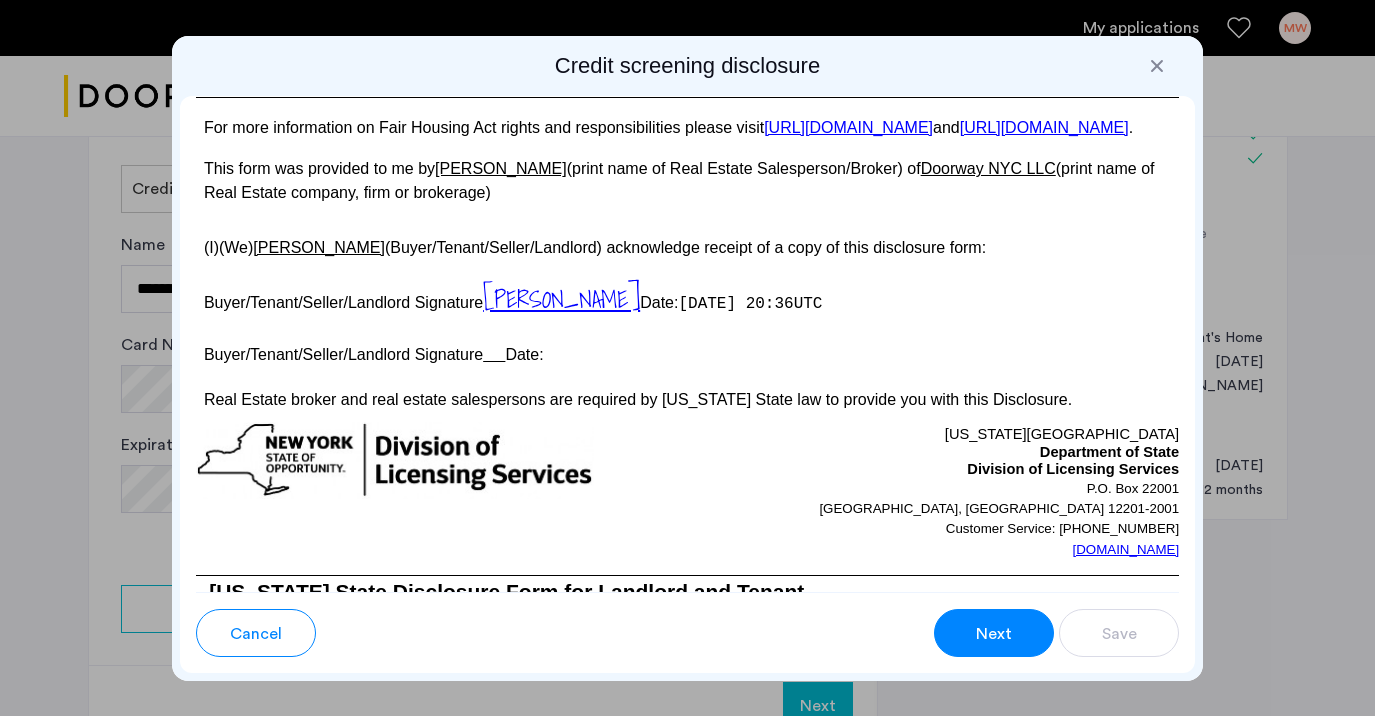 click at bounding box center (494, 354) 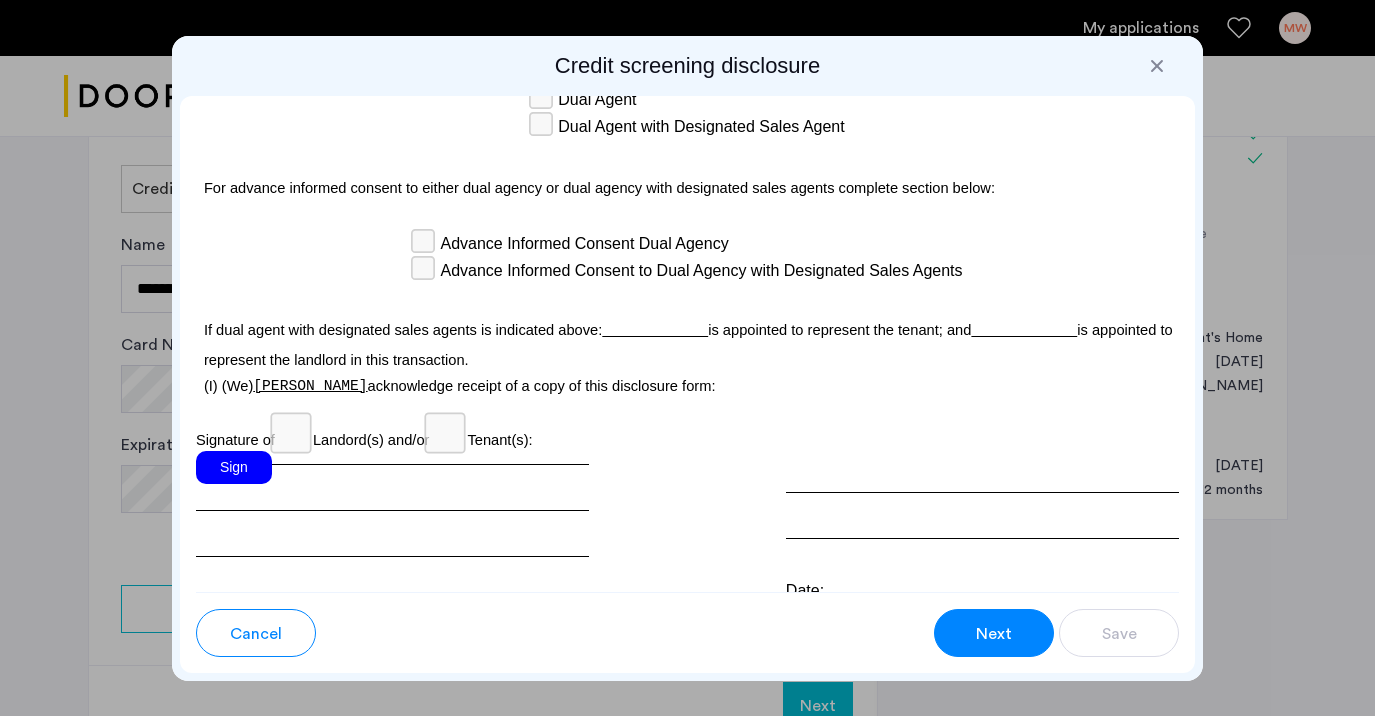 scroll, scrollTop: 6092, scrollLeft: 0, axis: vertical 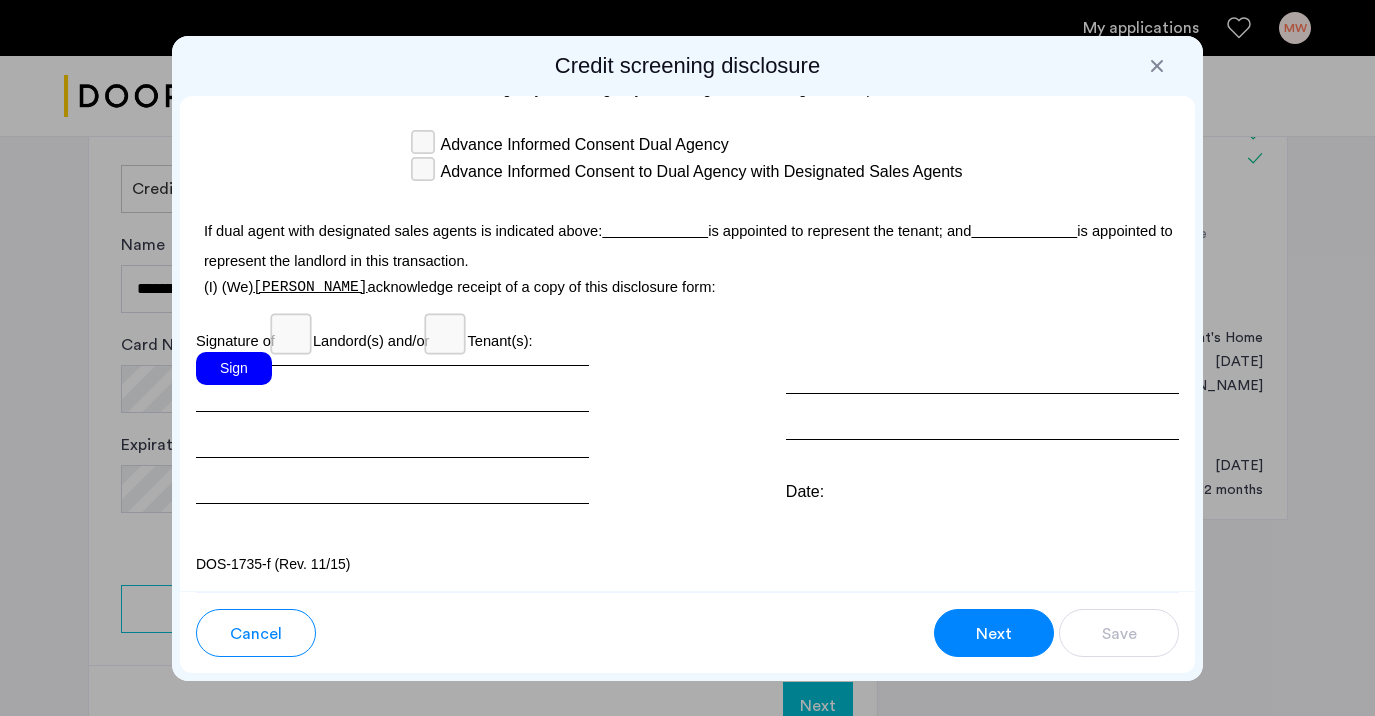 click on "Sign" at bounding box center [234, 368] 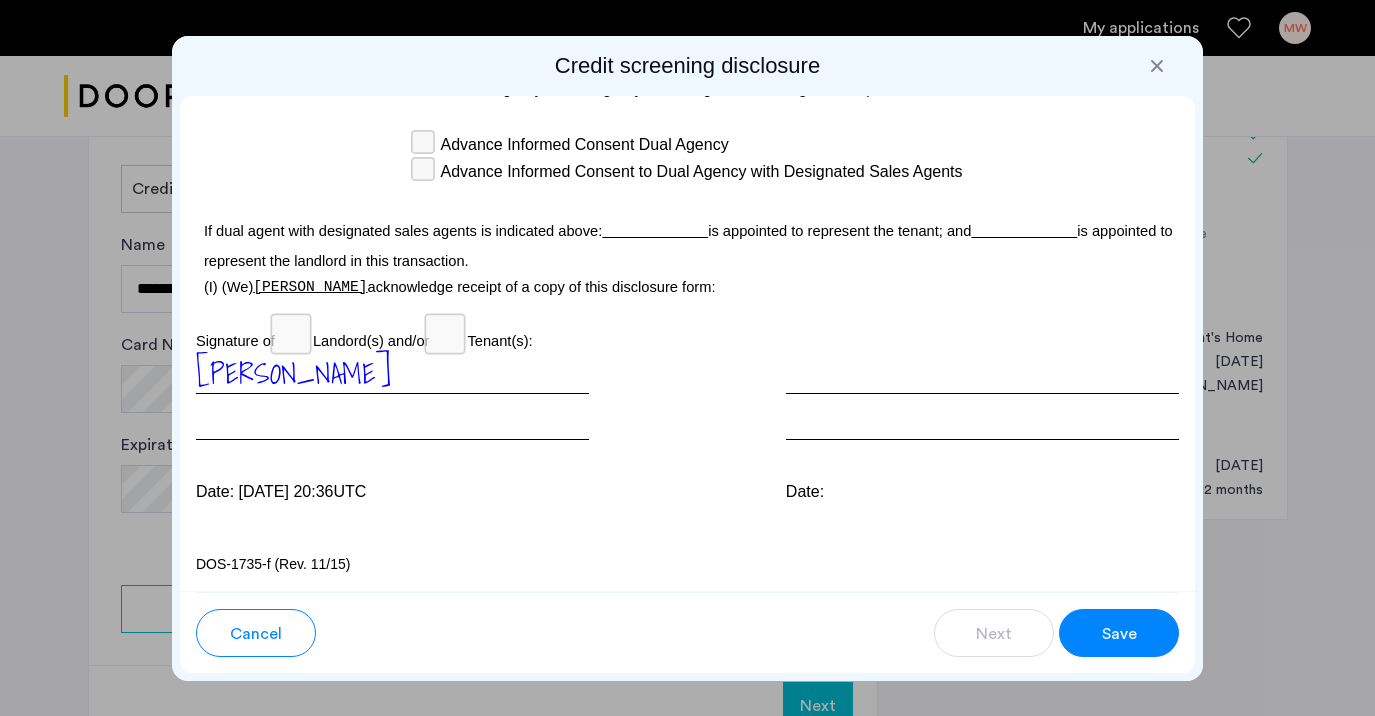 click on "Save" at bounding box center (1119, 634) 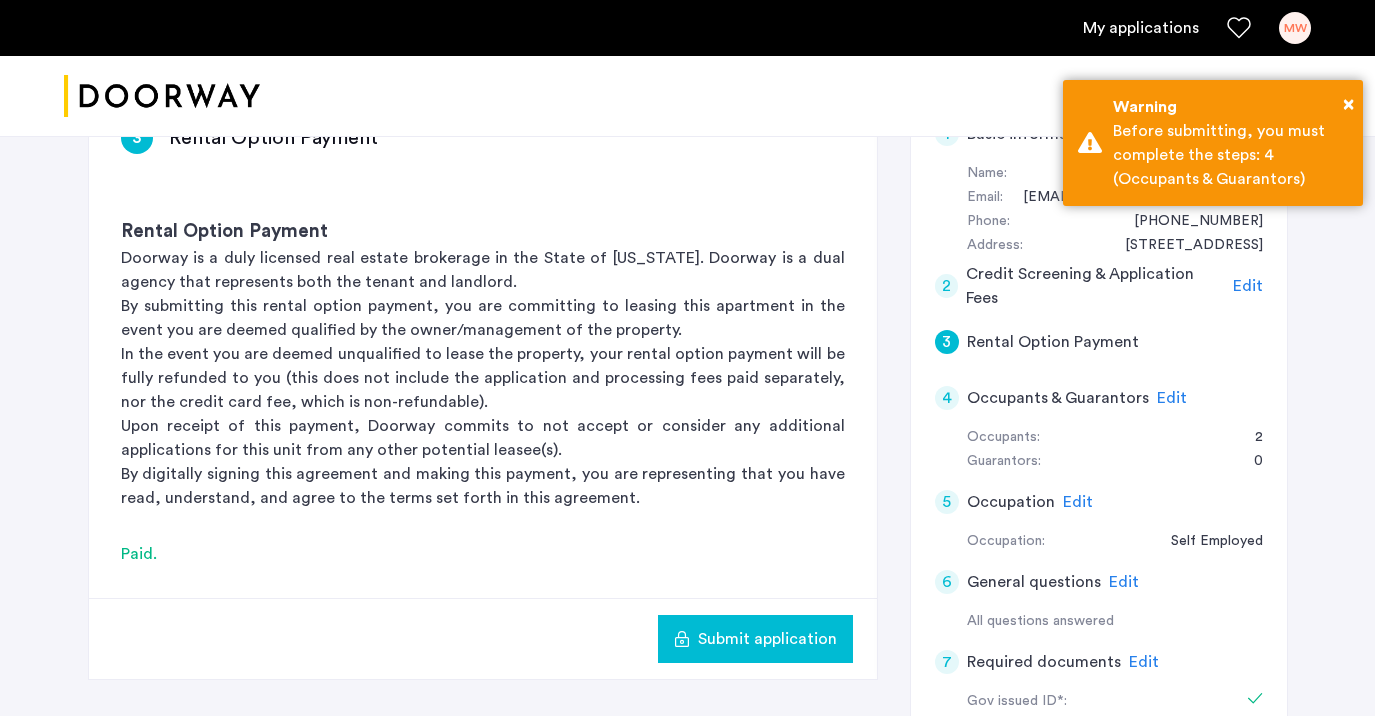 scroll, scrollTop: 359, scrollLeft: 0, axis: vertical 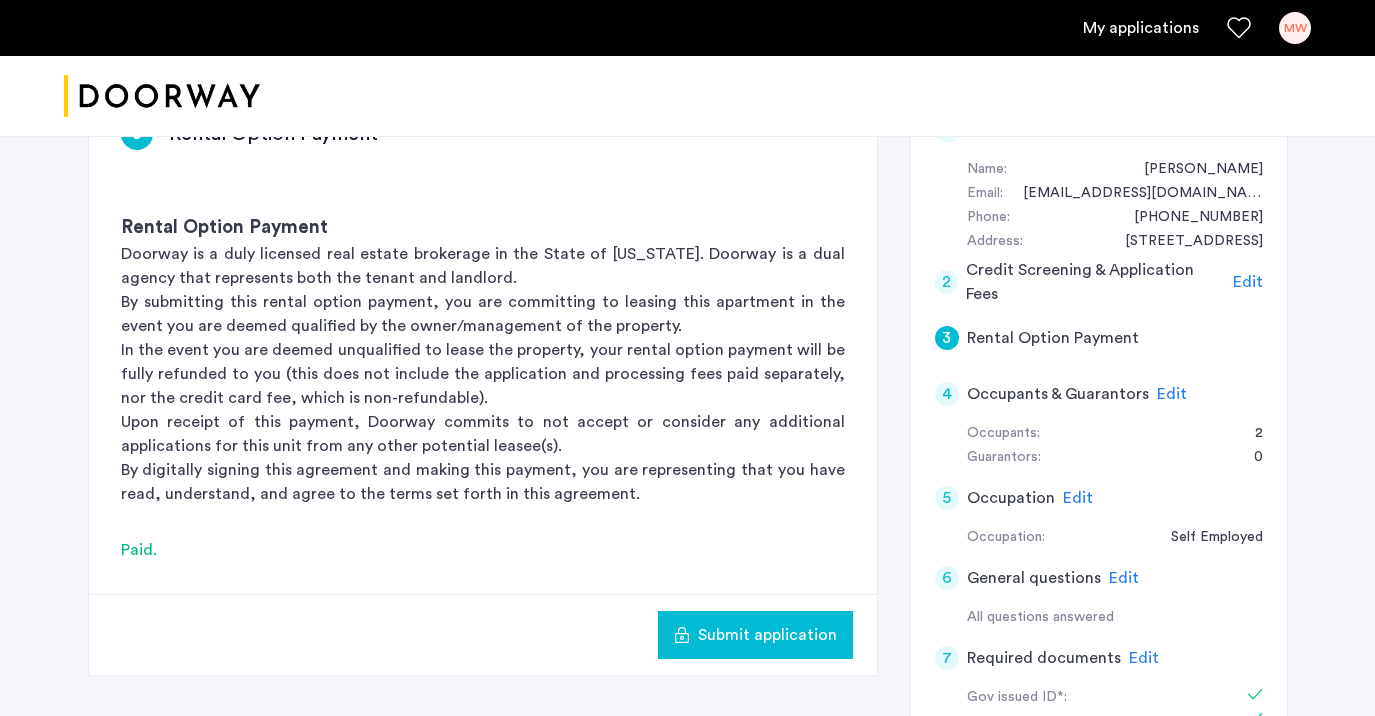 click on "Edit" 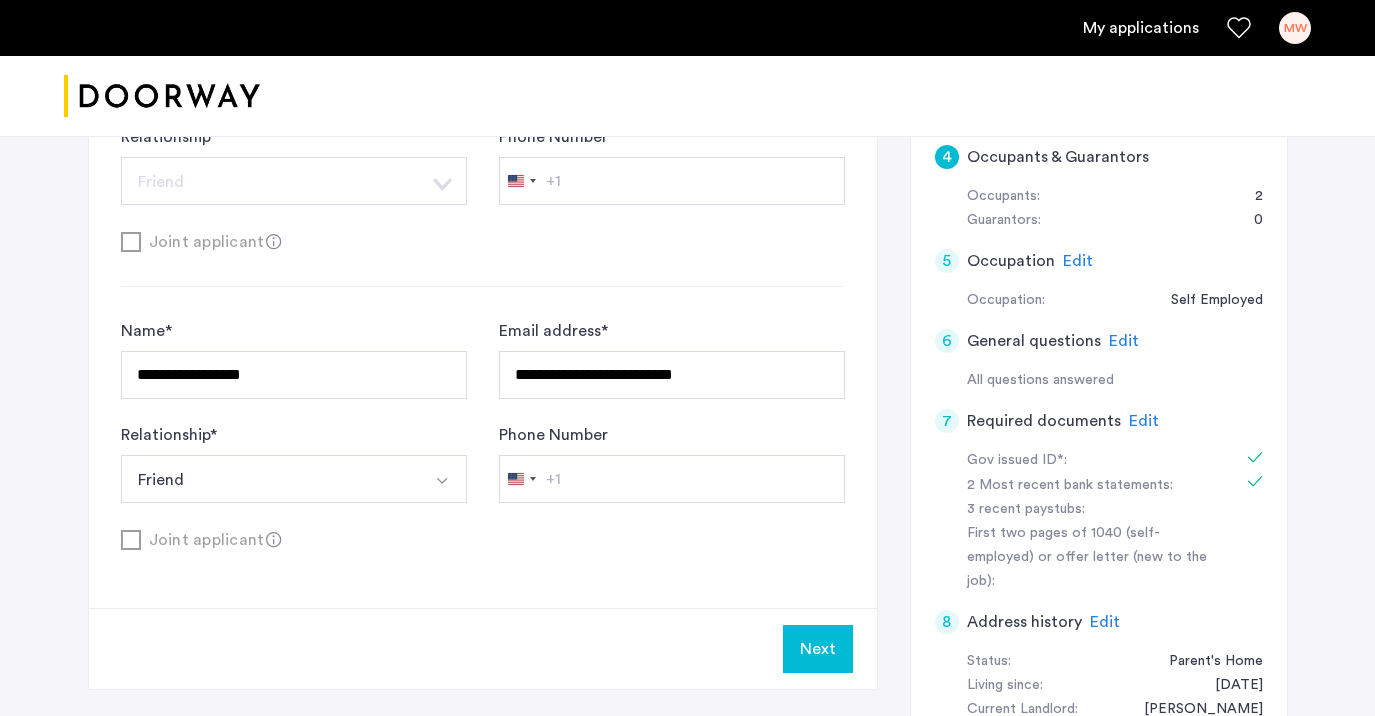 scroll, scrollTop: 616, scrollLeft: 0, axis: vertical 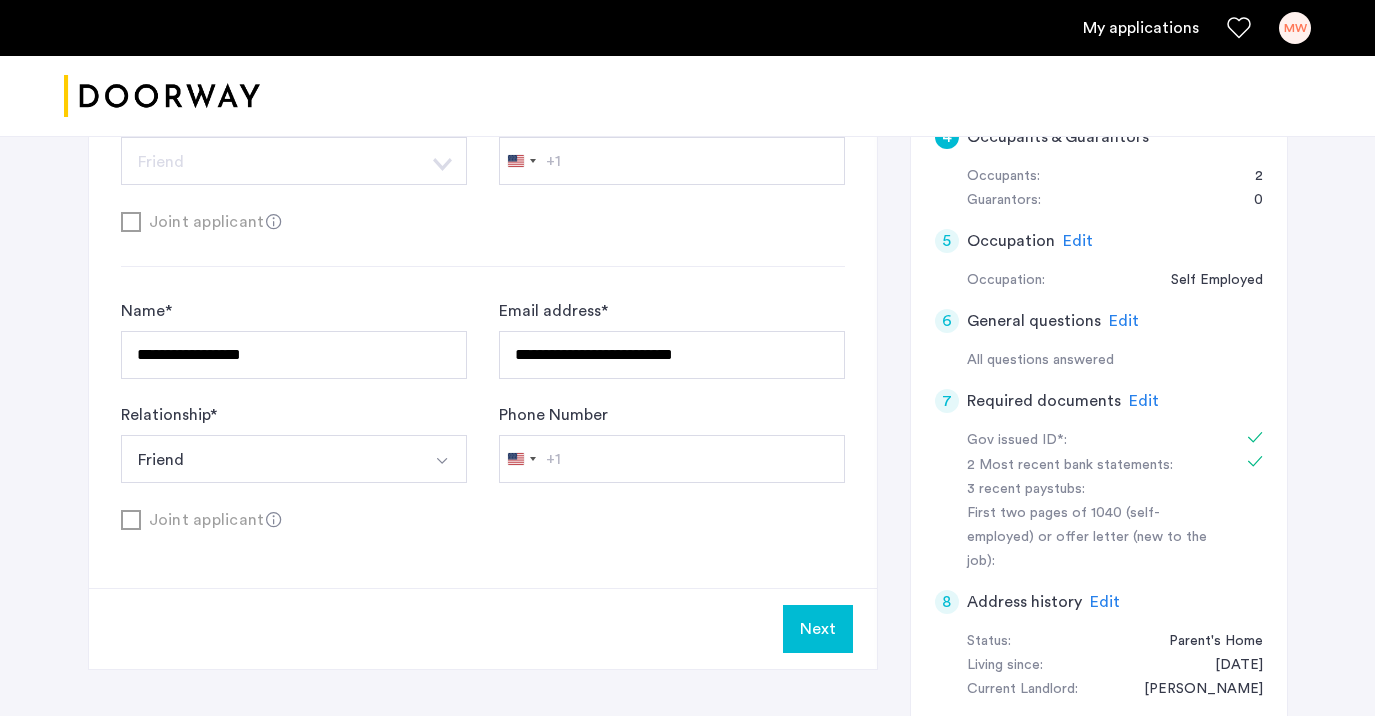 click on "Next" 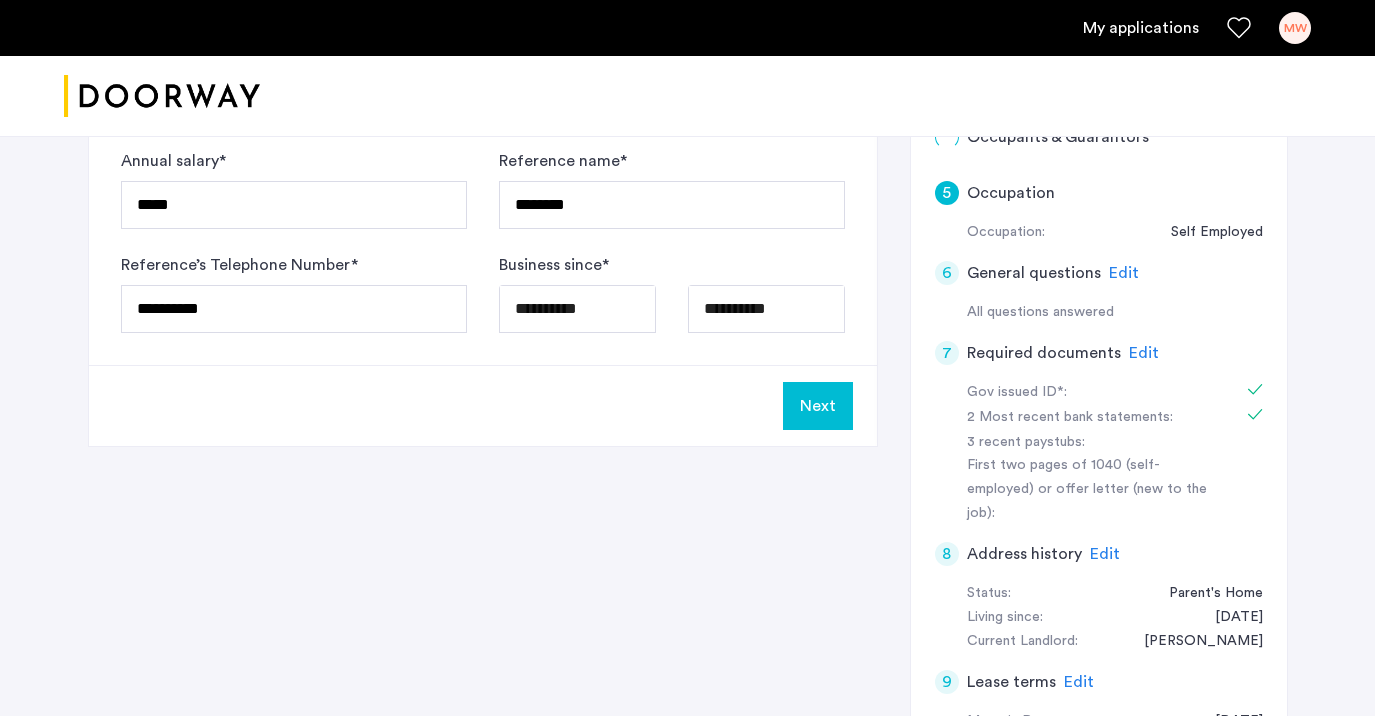 scroll, scrollTop: 0, scrollLeft: 0, axis: both 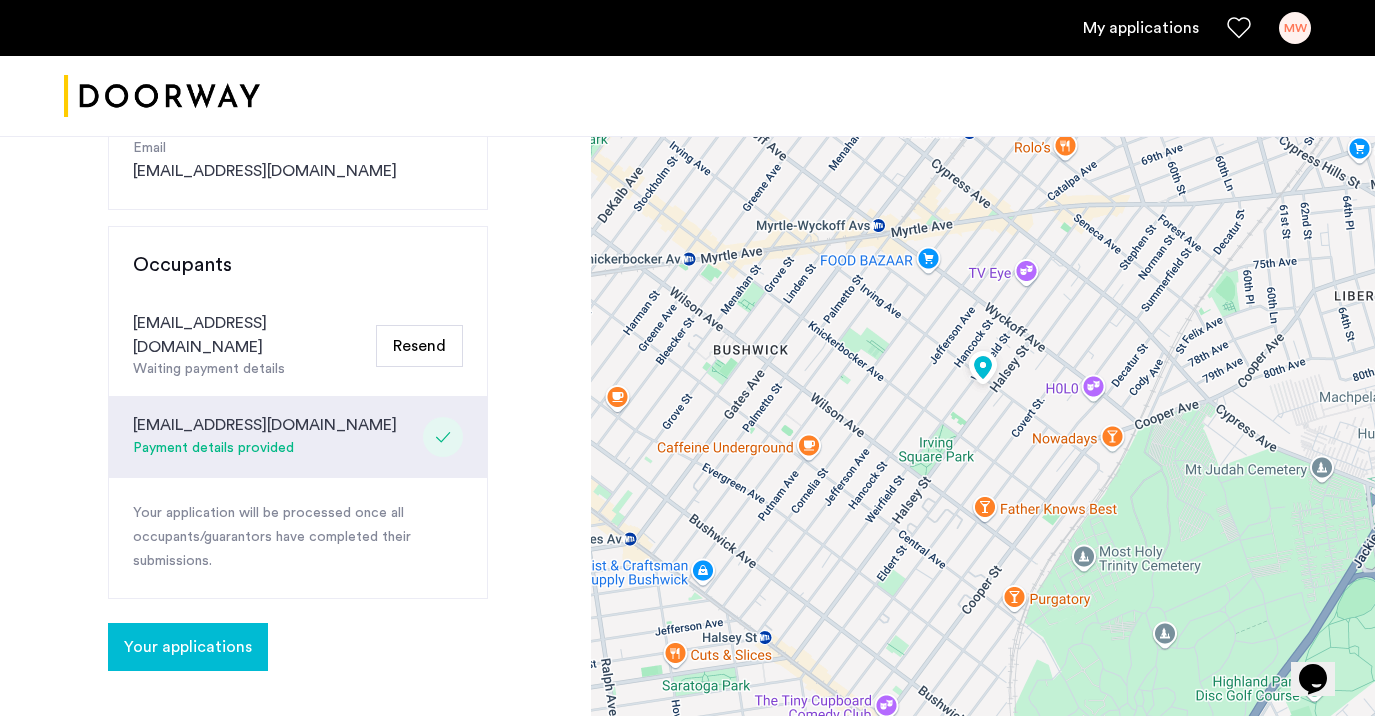 click on "Your applications" 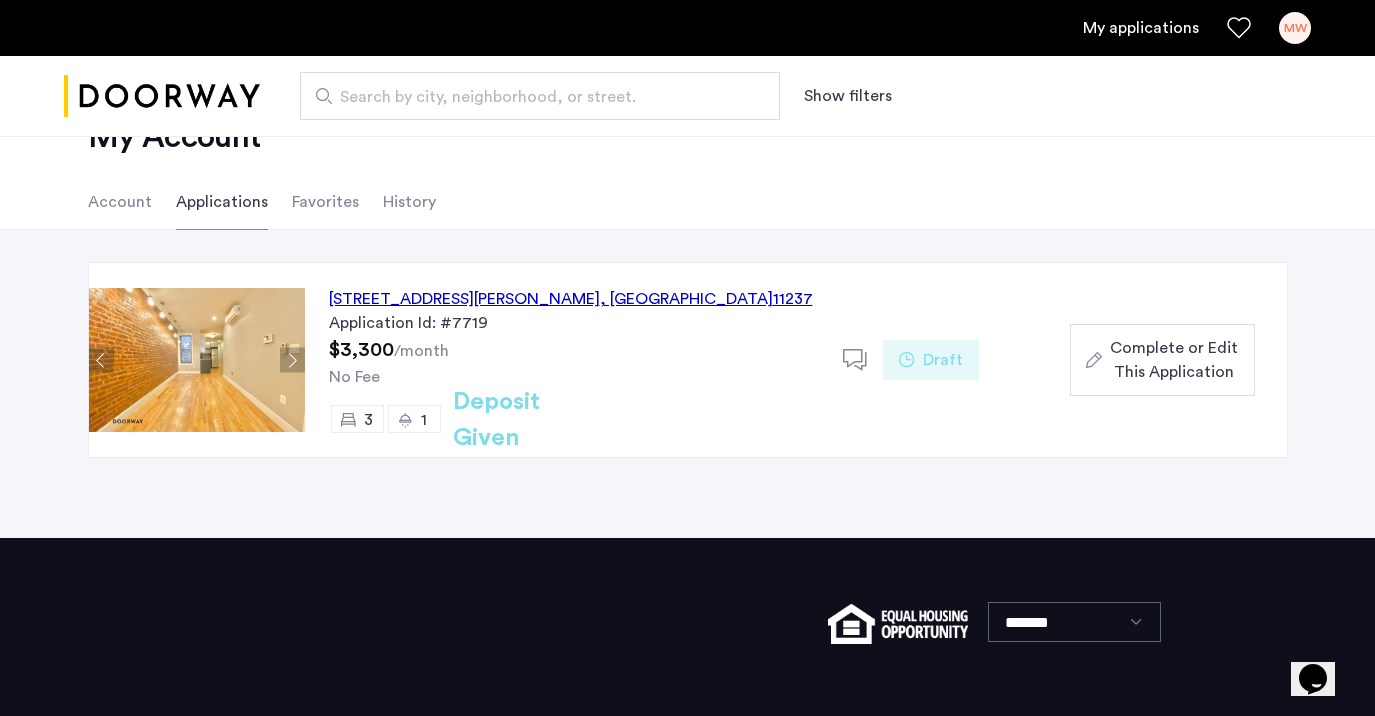 scroll, scrollTop: 55, scrollLeft: 0, axis: vertical 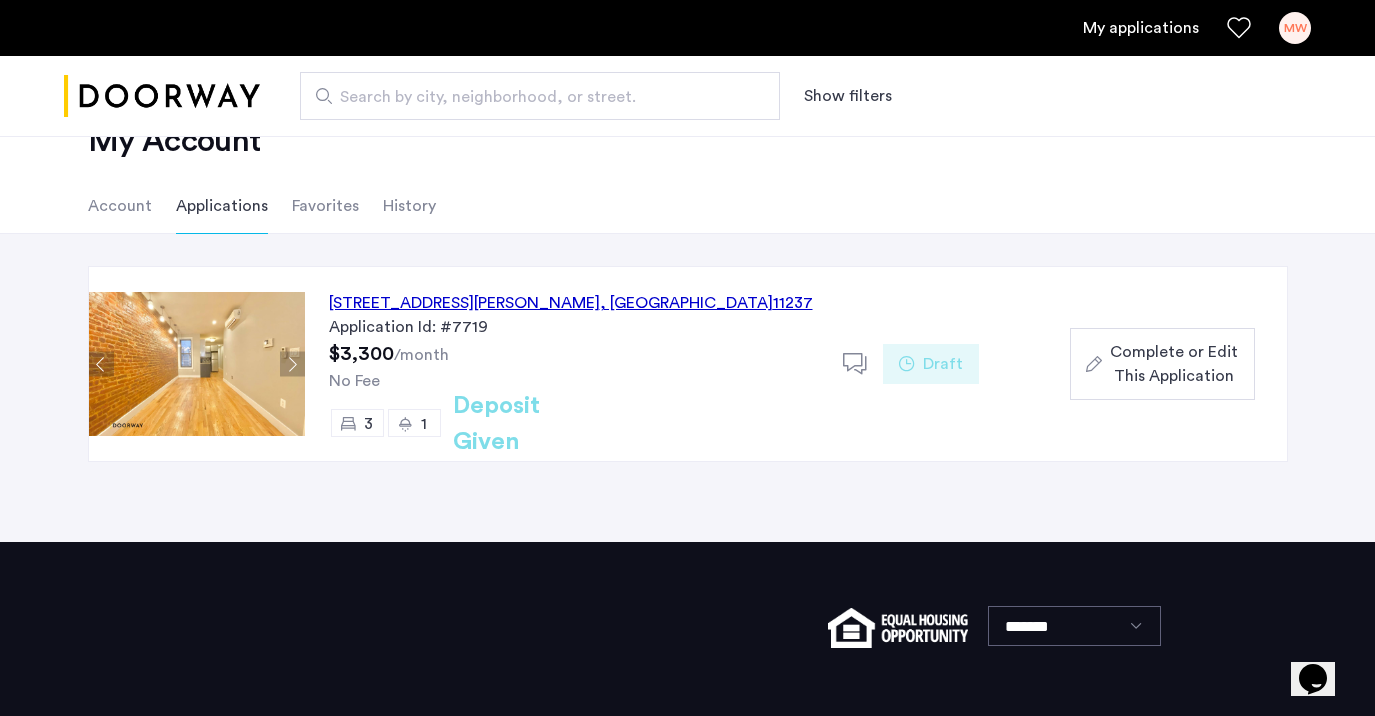 click on "Favorites" 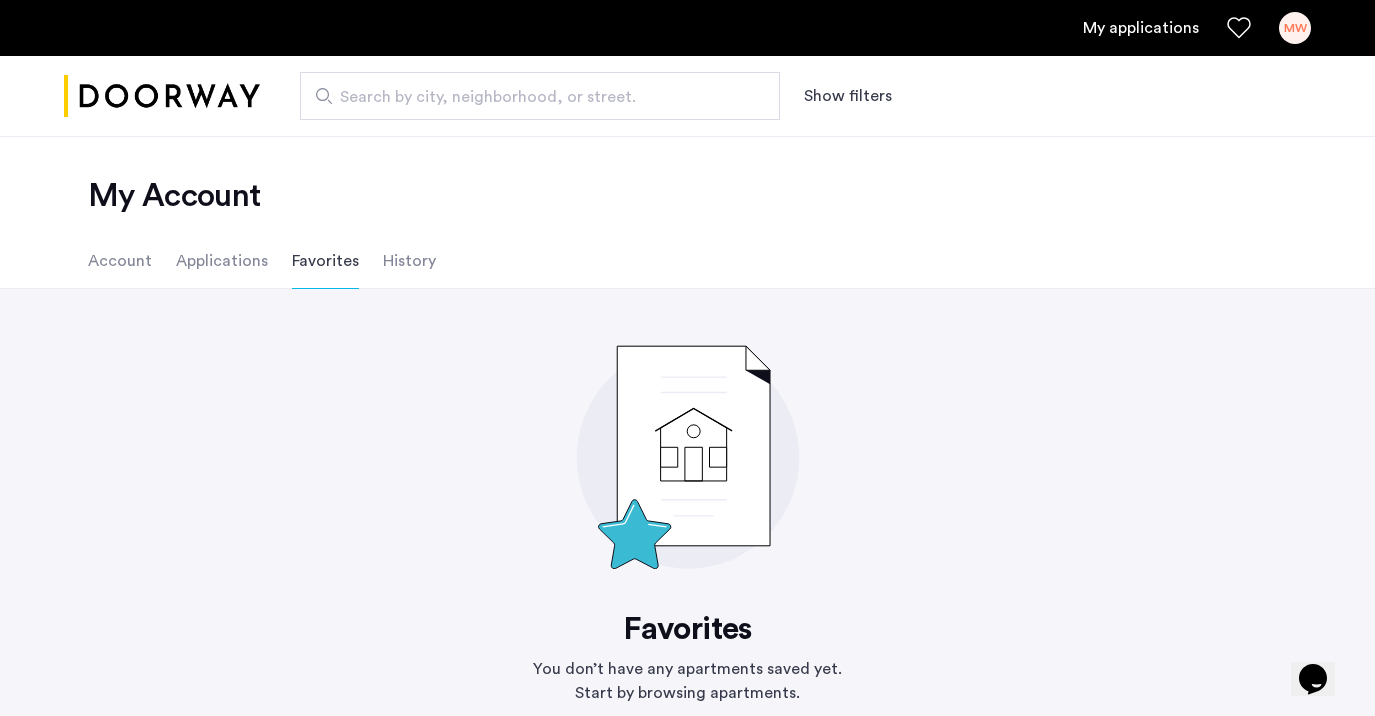click on "History" 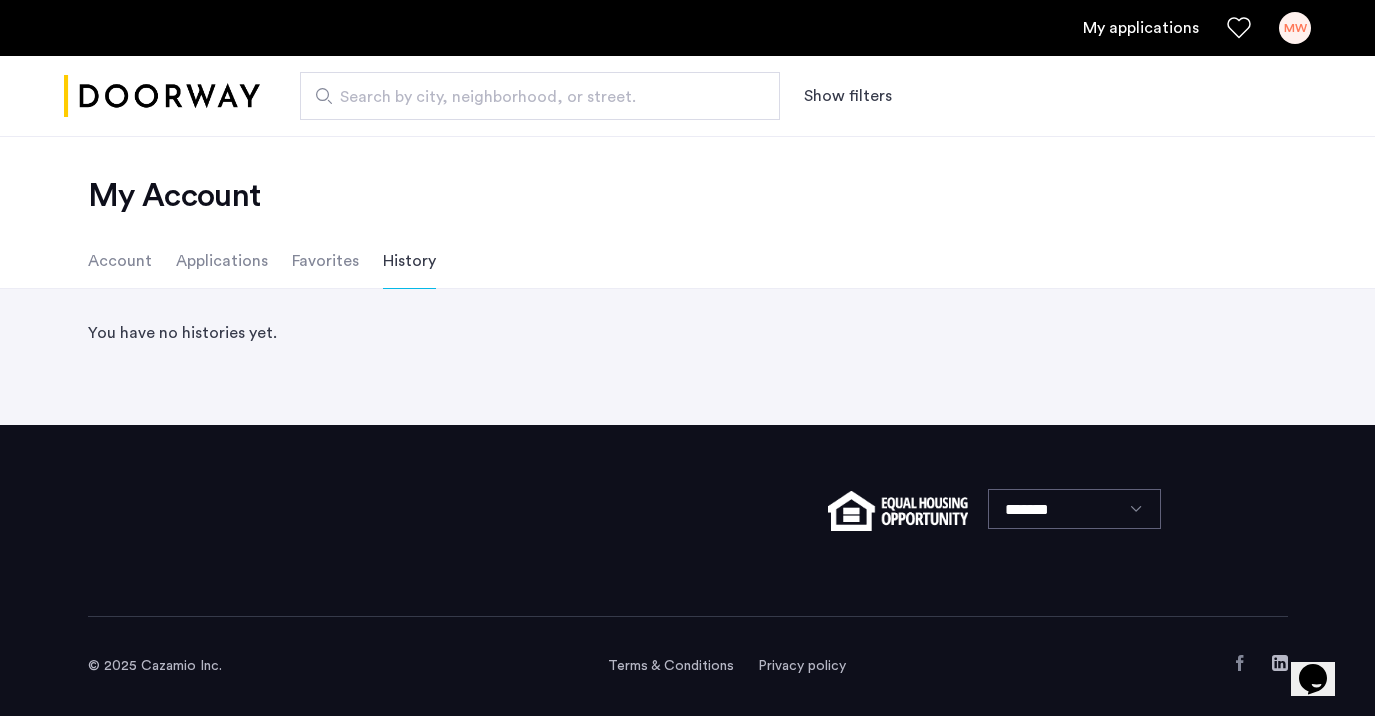 click on "Account" 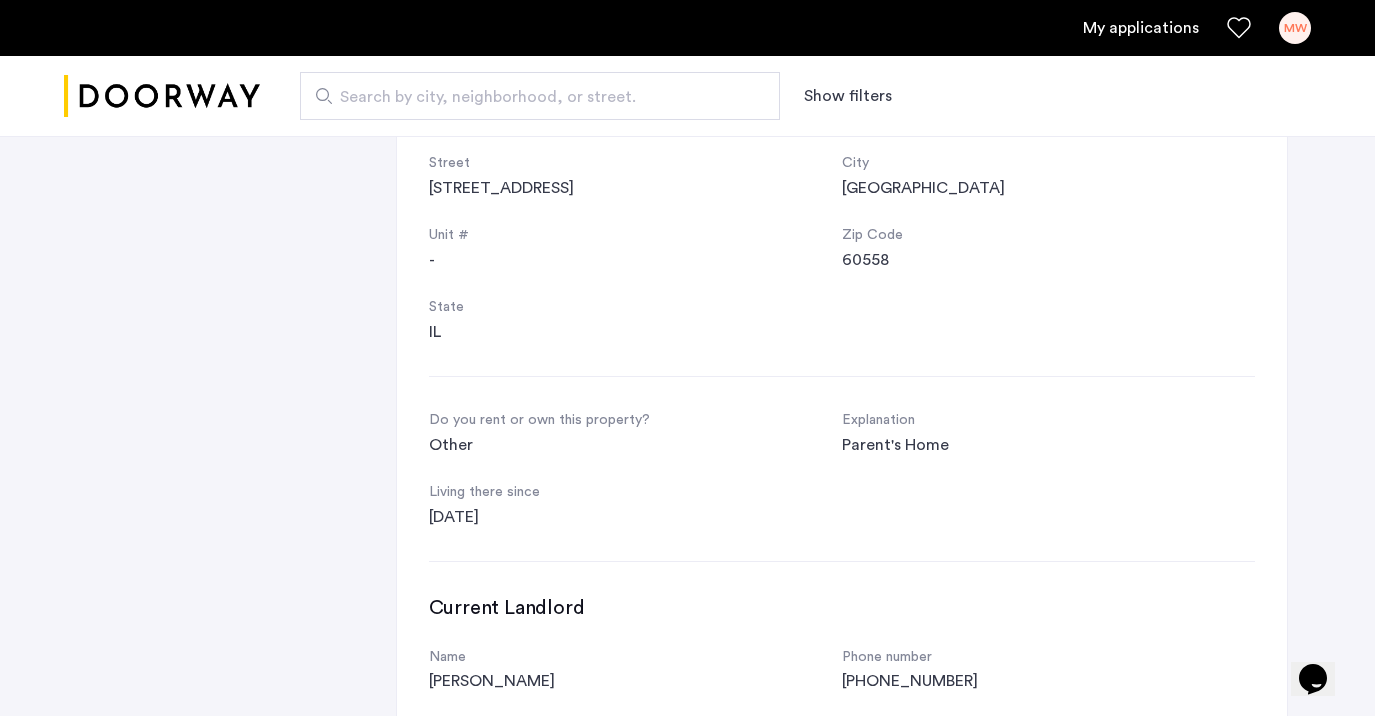 scroll, scrollTop: 0, scrollLeft: 0, axis: both 